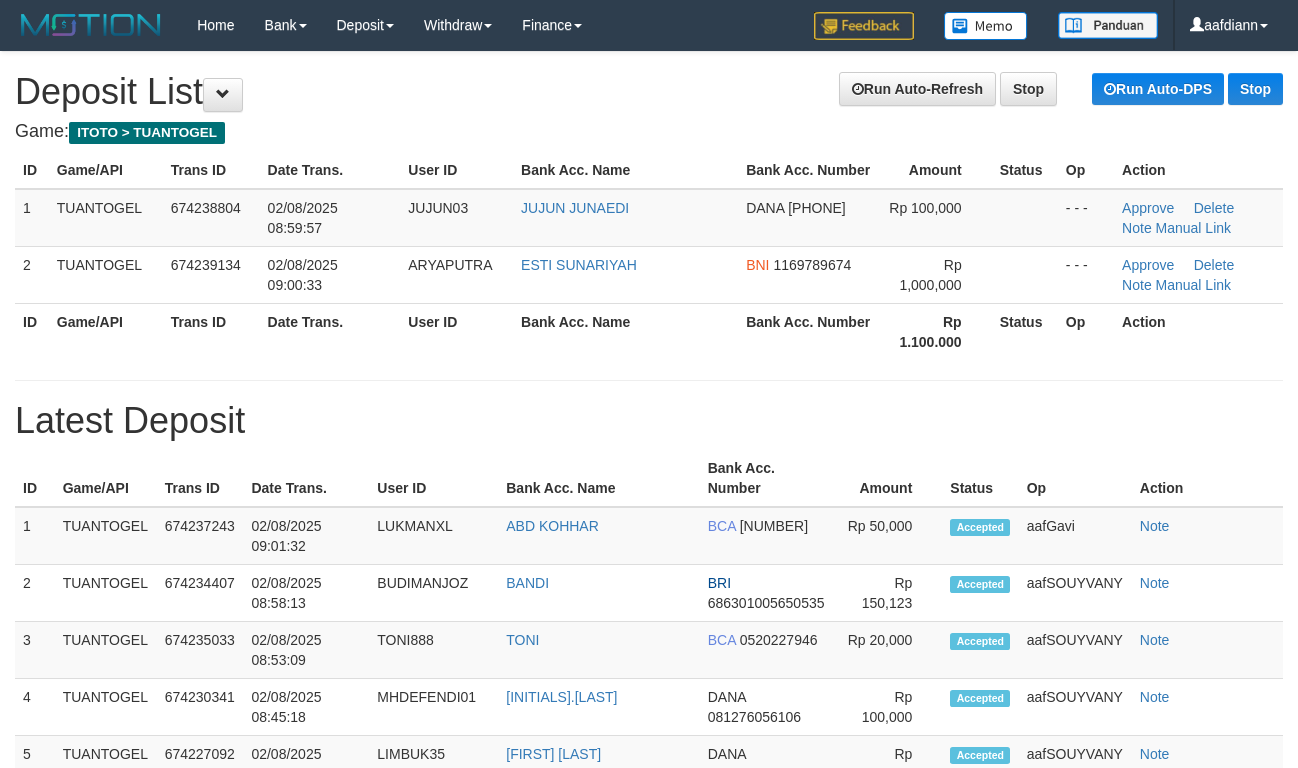 scroll, scrollTop: 0, scrollLeft: 0, axis: both 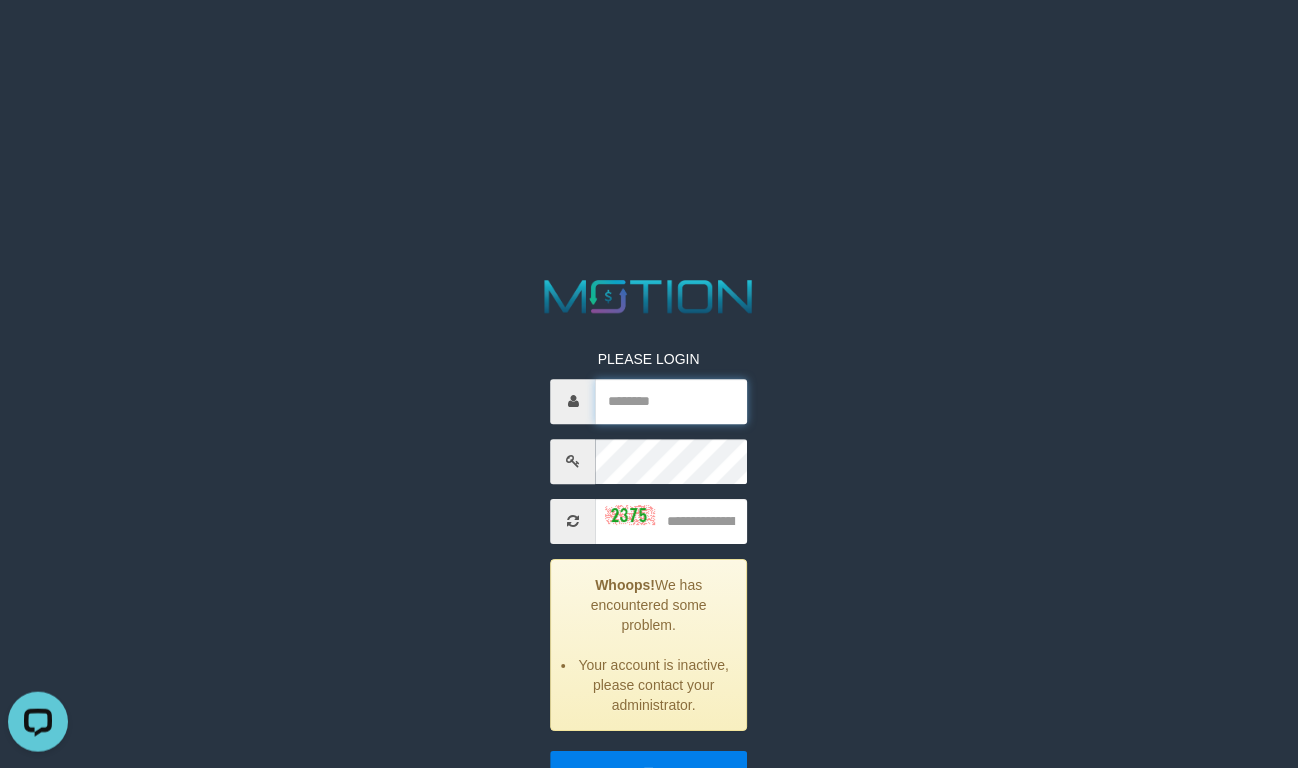 type on "********" 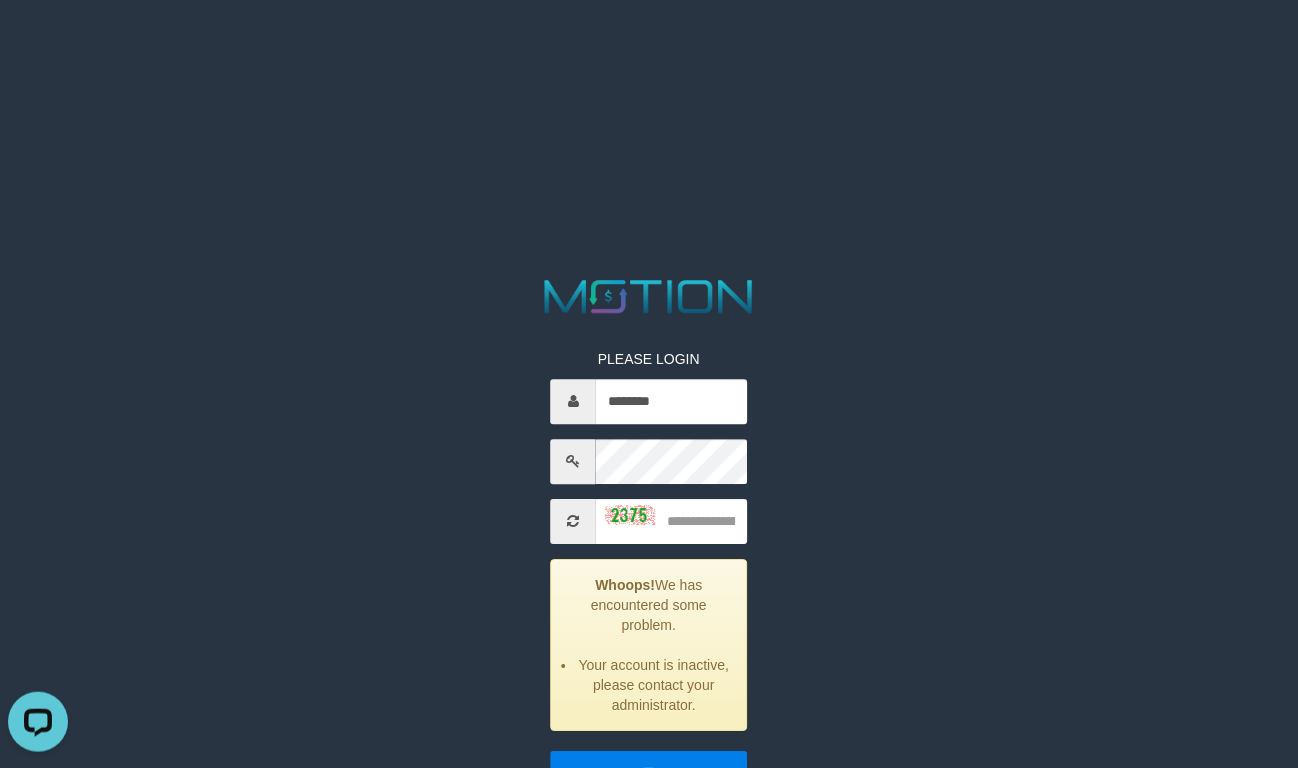 drag, startPoint x: 957, startPoint y: 437, endPoint x: 849, endPoint y: 437, distance: 108 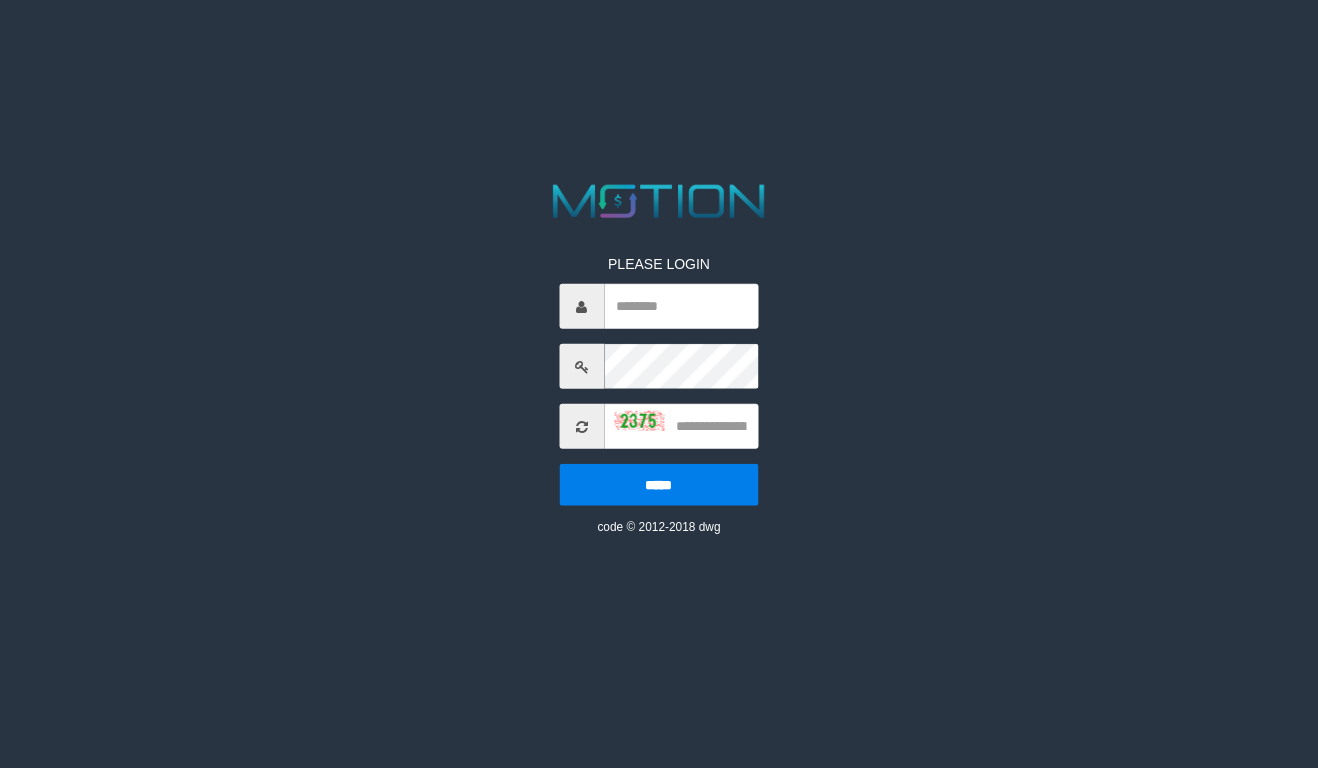 scroll, scrollTop: 0, scrollLeft: 0, axis: both 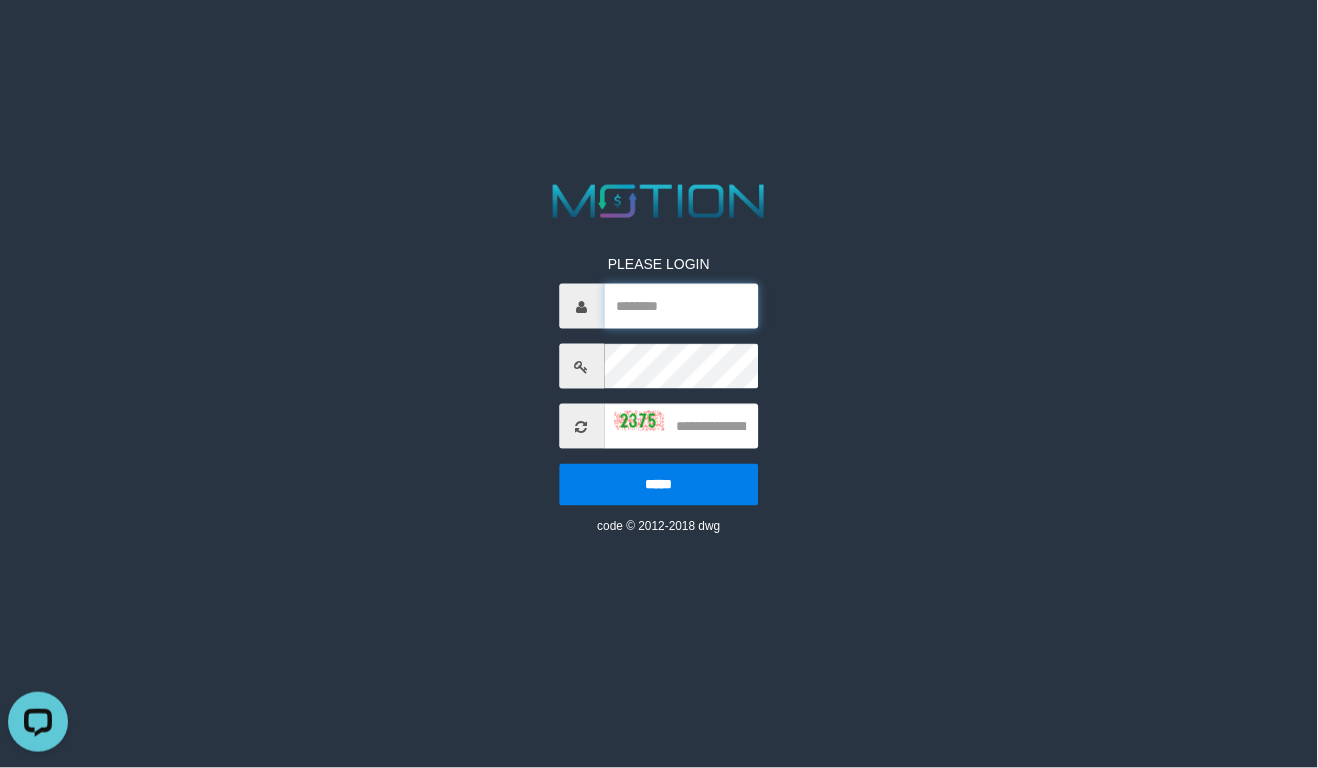 type on "********" 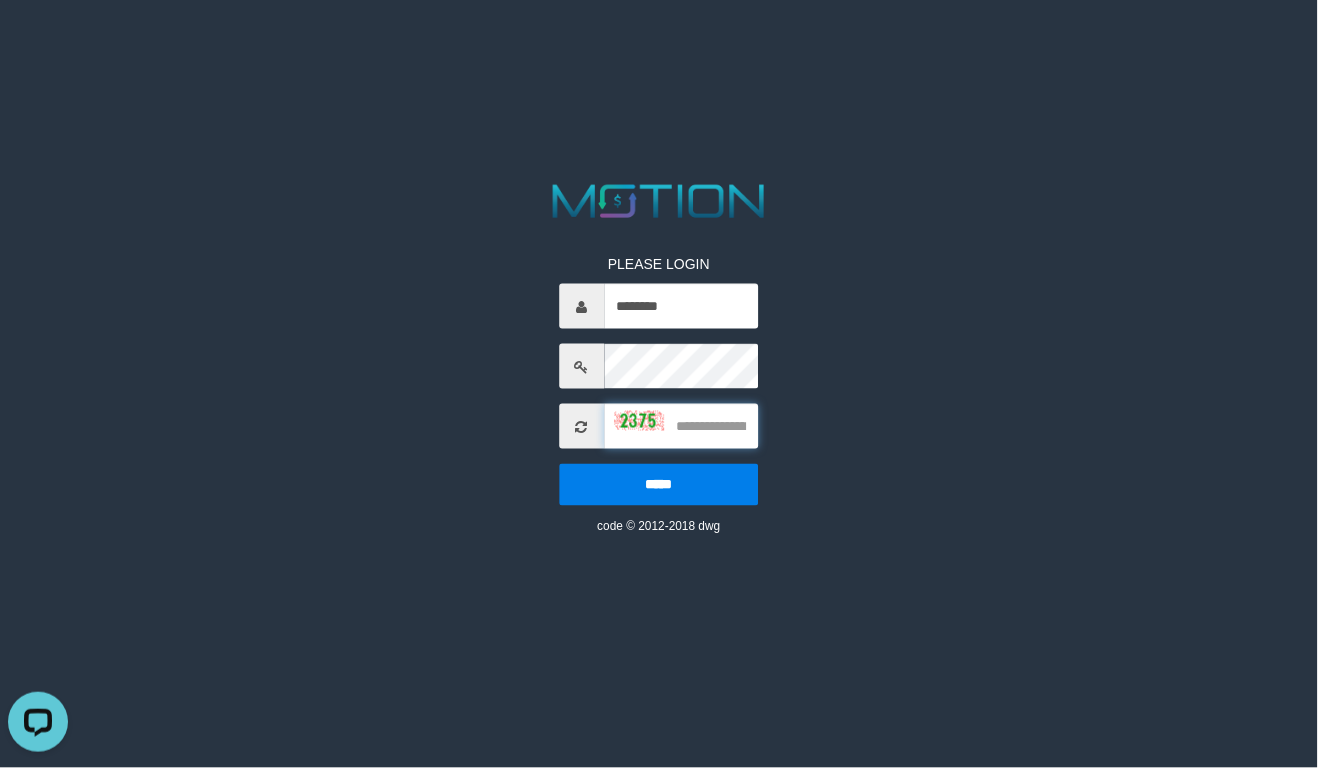 click at bounding box center [681, 426] 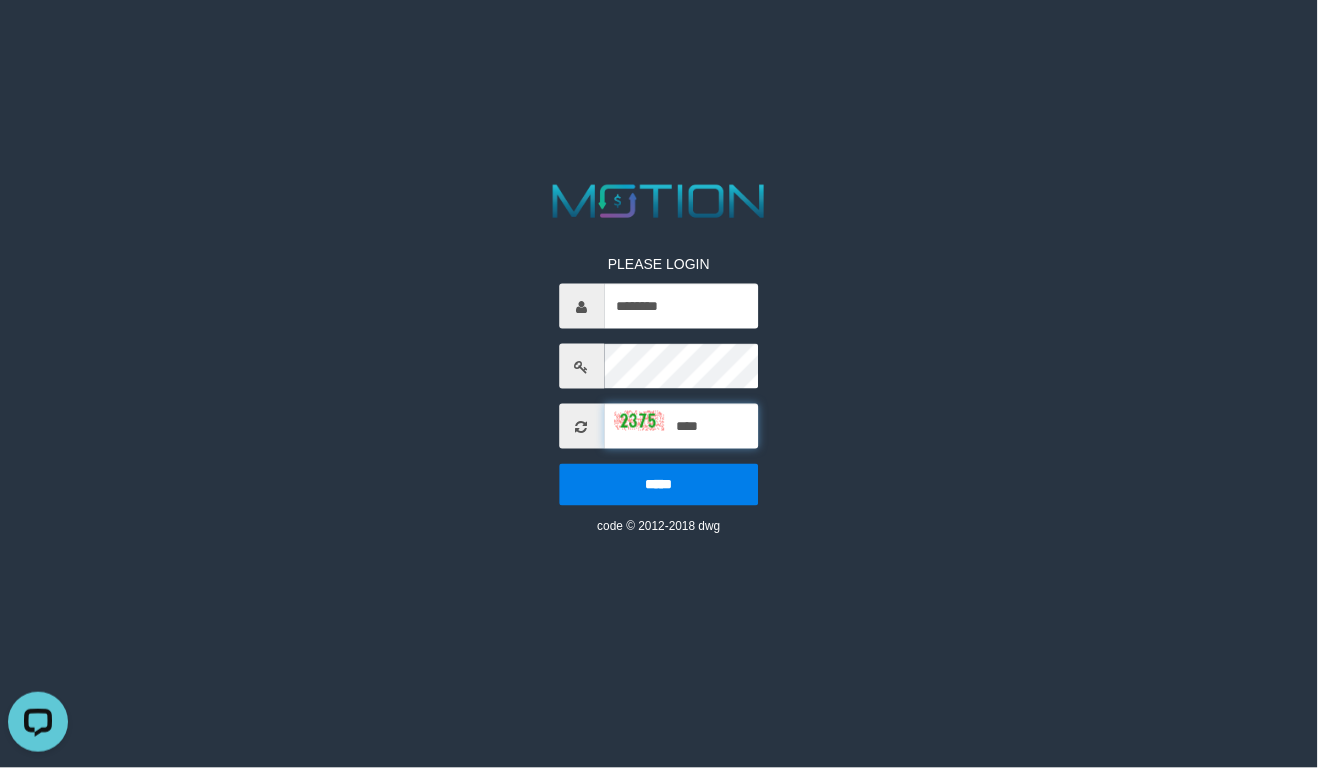 type on "****" 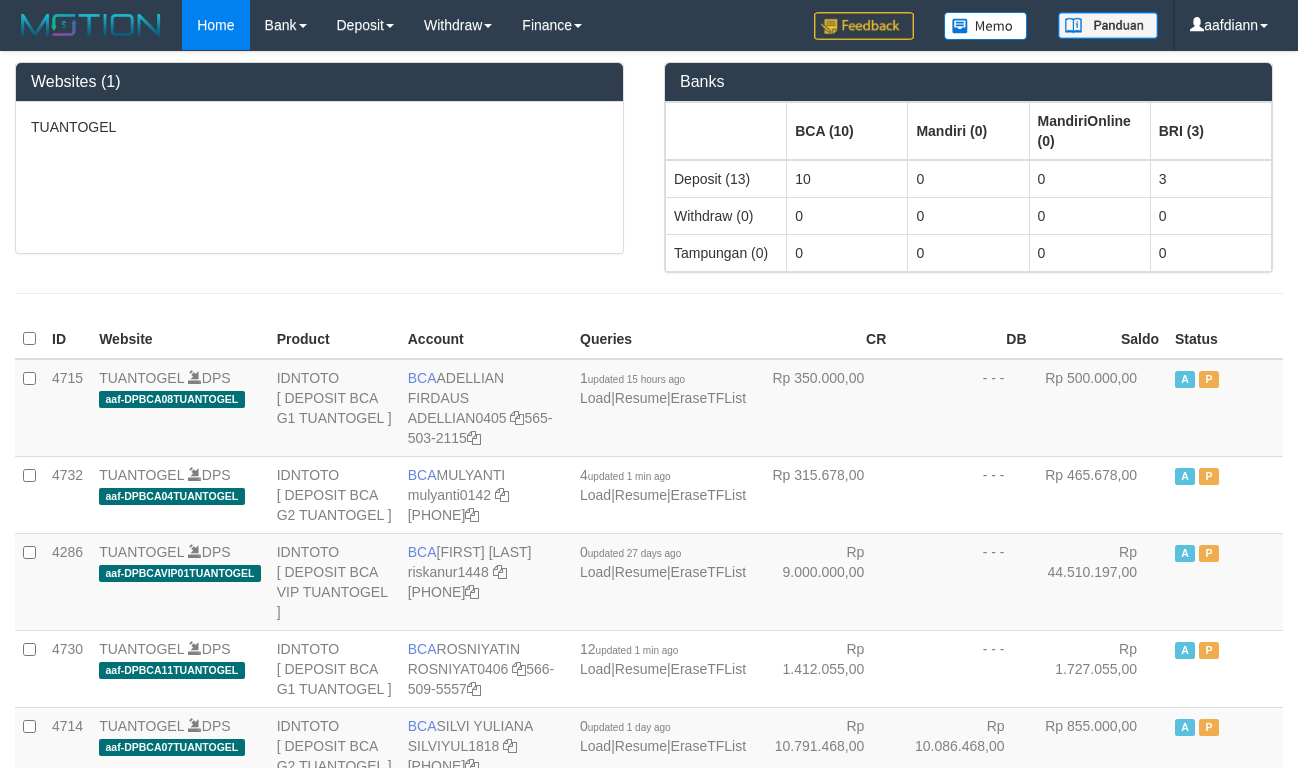 scroll, scrollTop: 0, scrollLeft: 0, axis: both 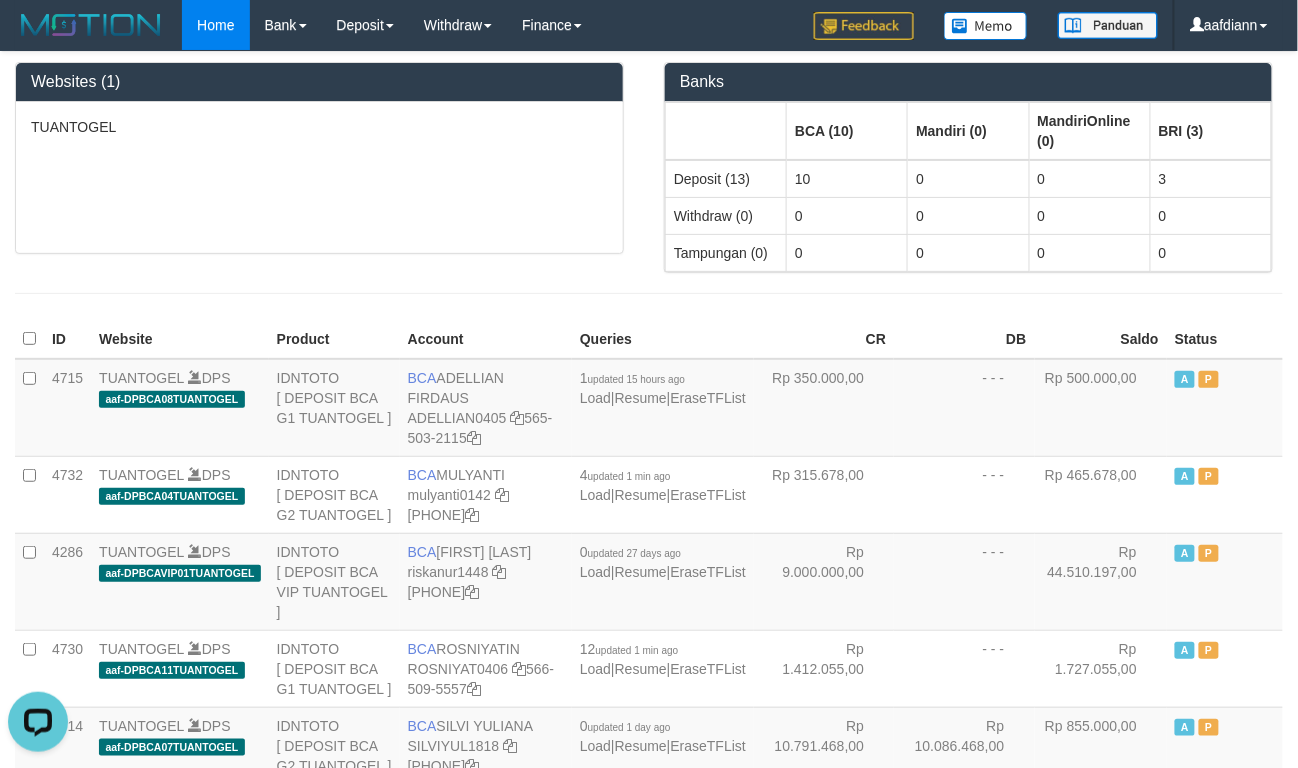 drag, startPoint x: 421, startPoint y: 178, endPoint x: 728, endPoint y: 137, distance: 309.72568 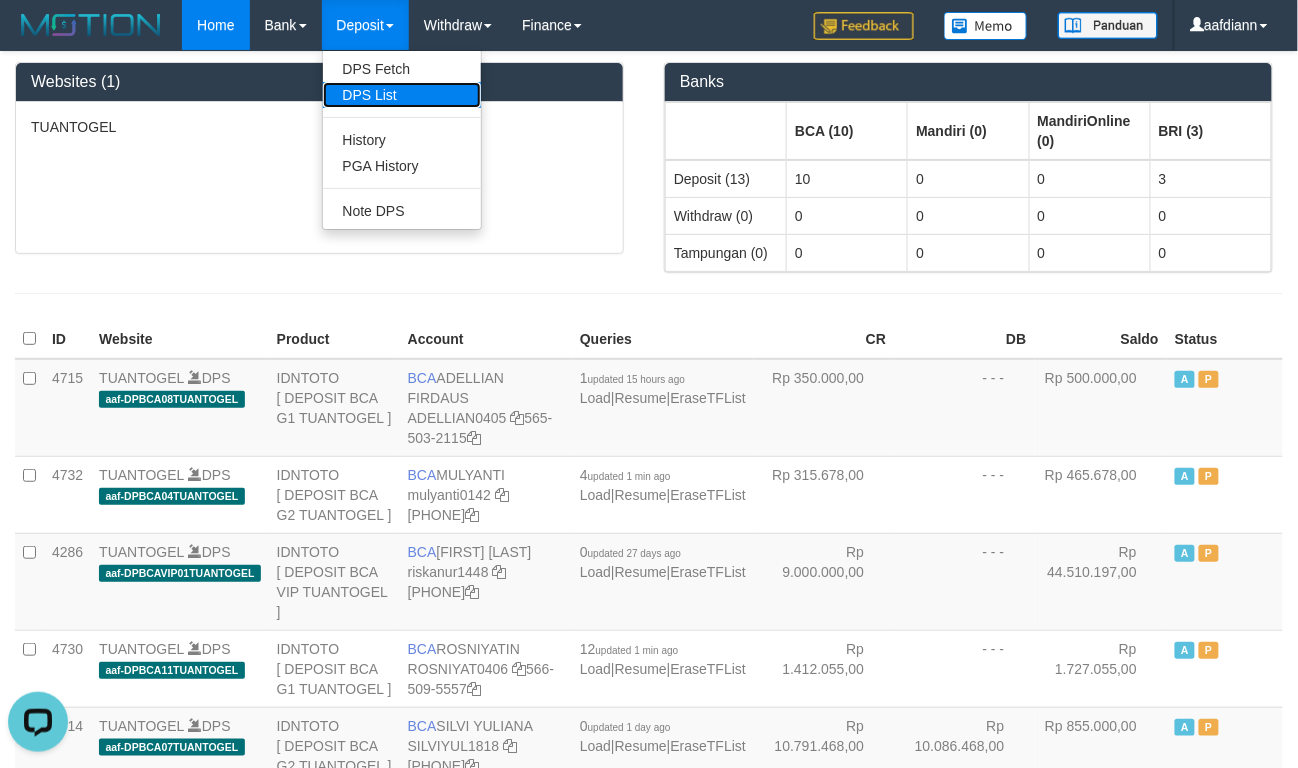 click on "DPS List" at bounding box center (402, 95) 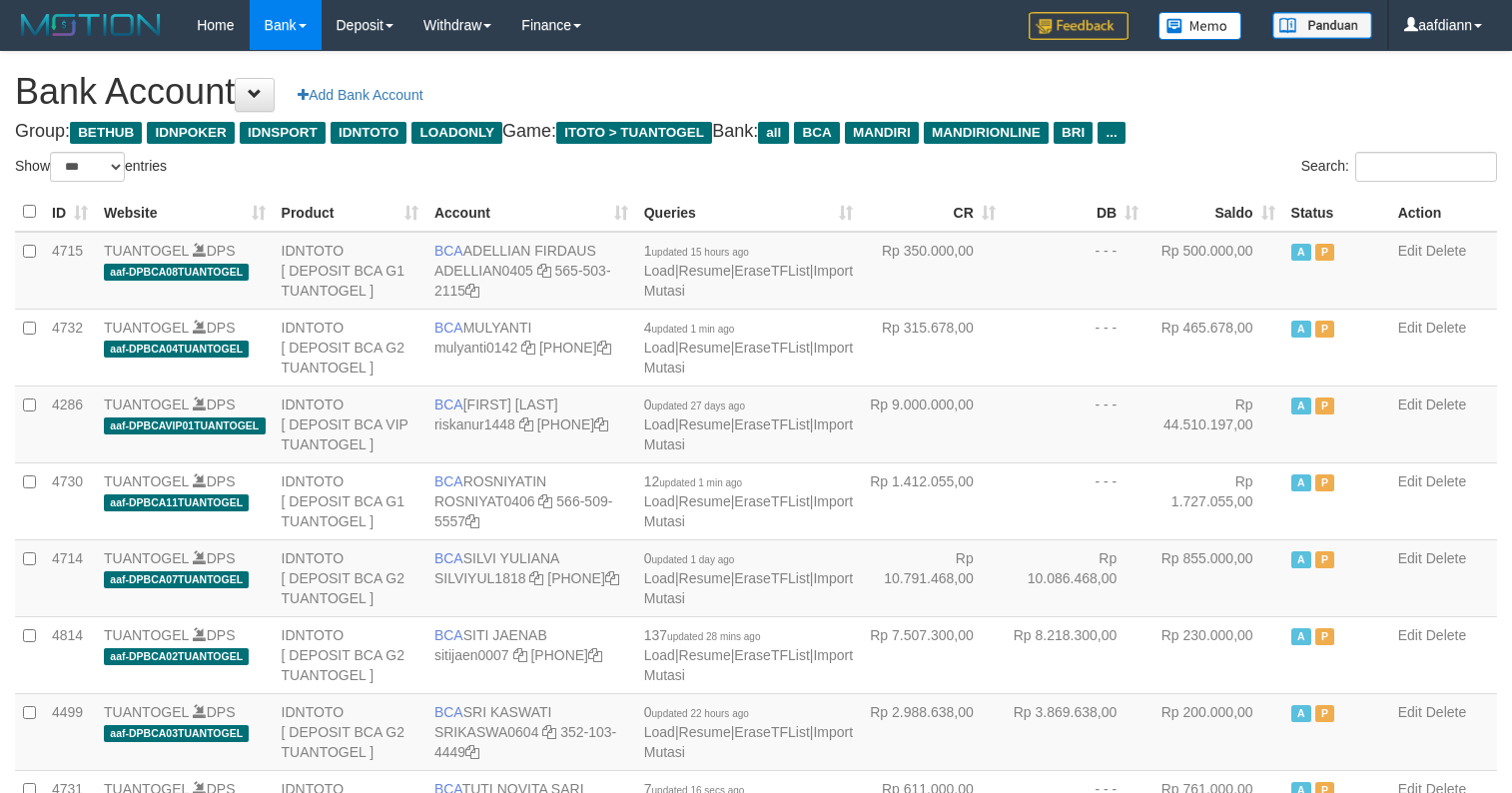 select on "***" 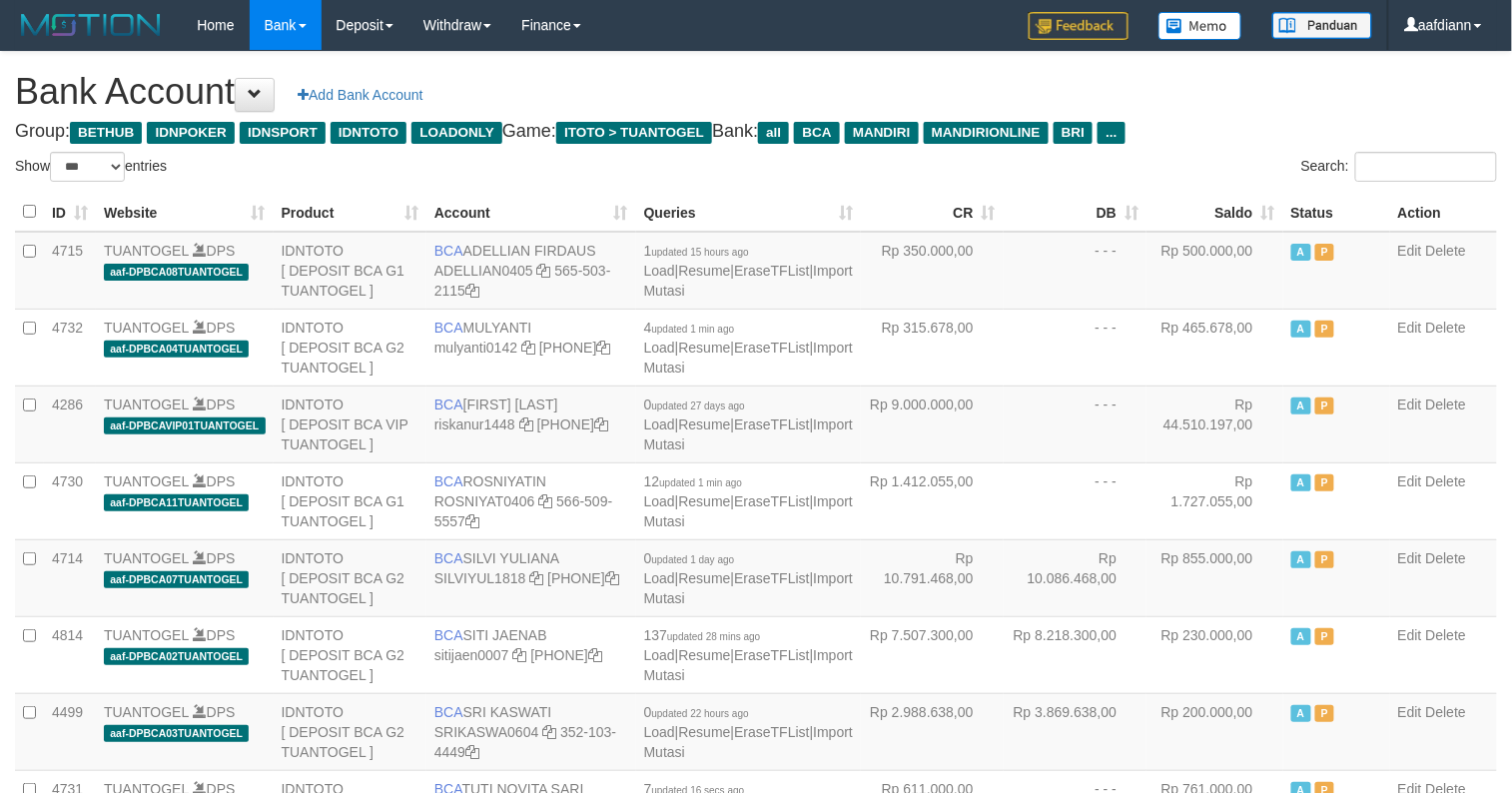 click on "Bank Account
Add Bank Account" at bounding box center [756, 92] 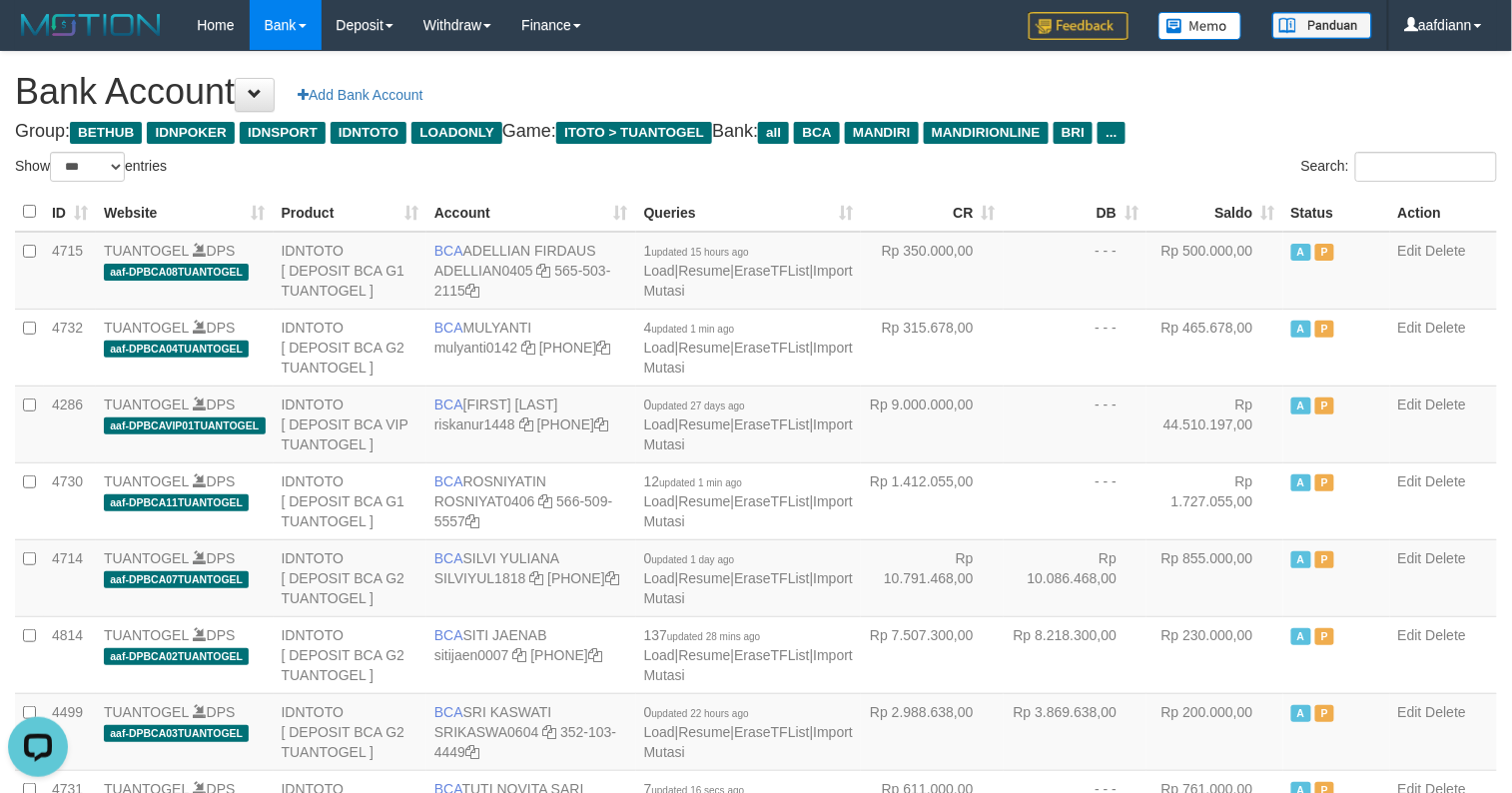scroll, scrollTop: 0, scrollLeft: 0, axis: both 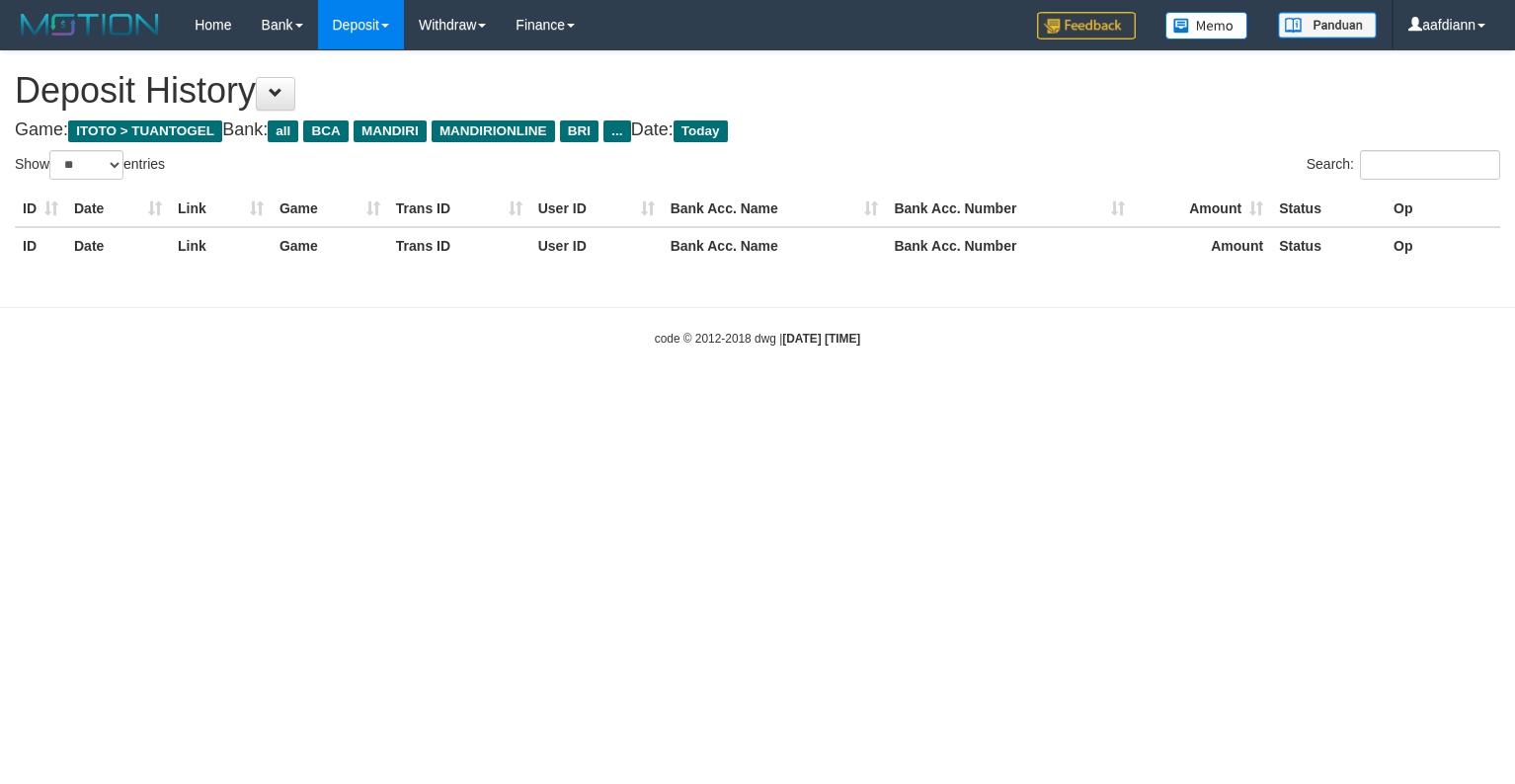 select on "**" 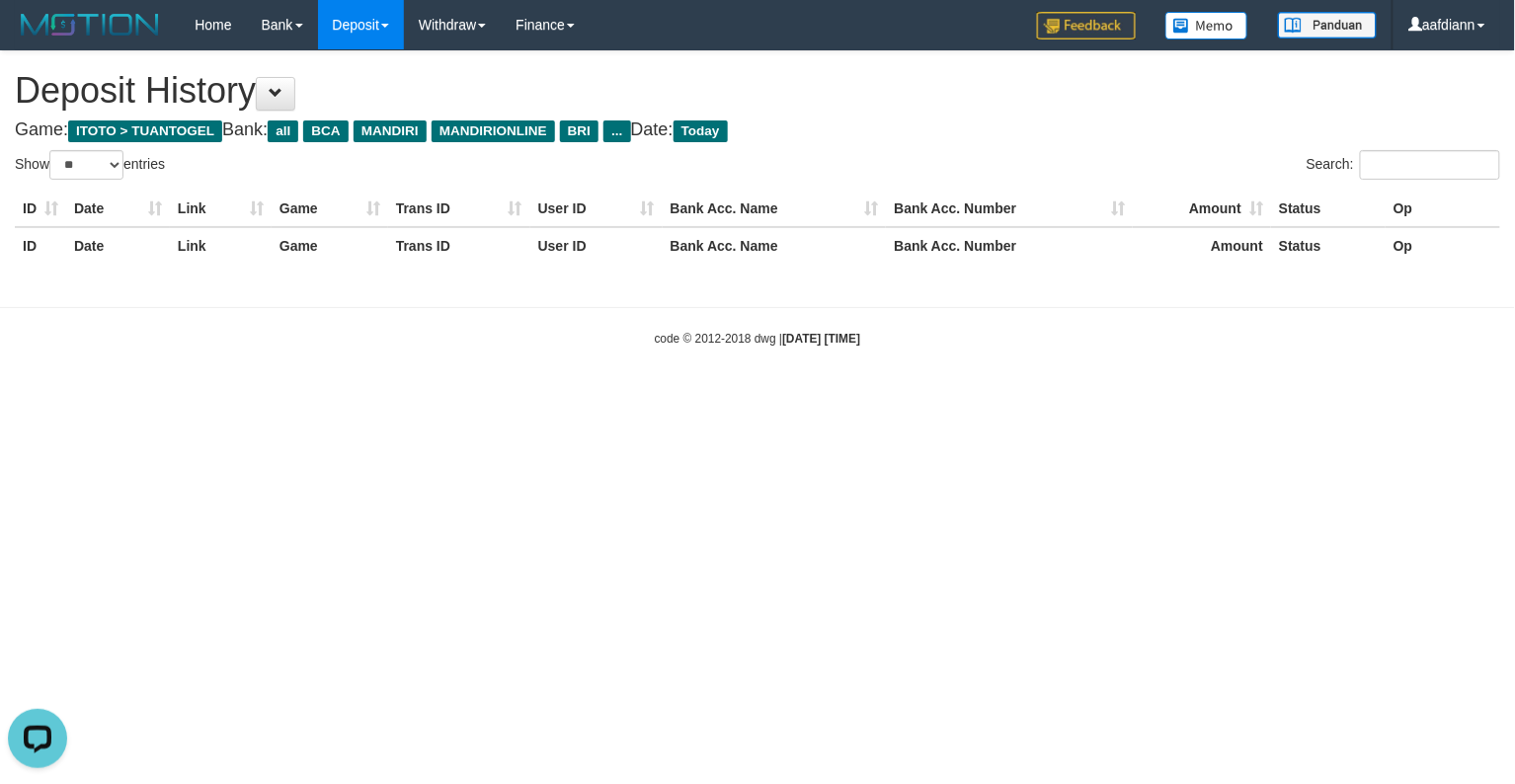 scroll, scrollTop: 0, scrollLeft: 0, axis: both 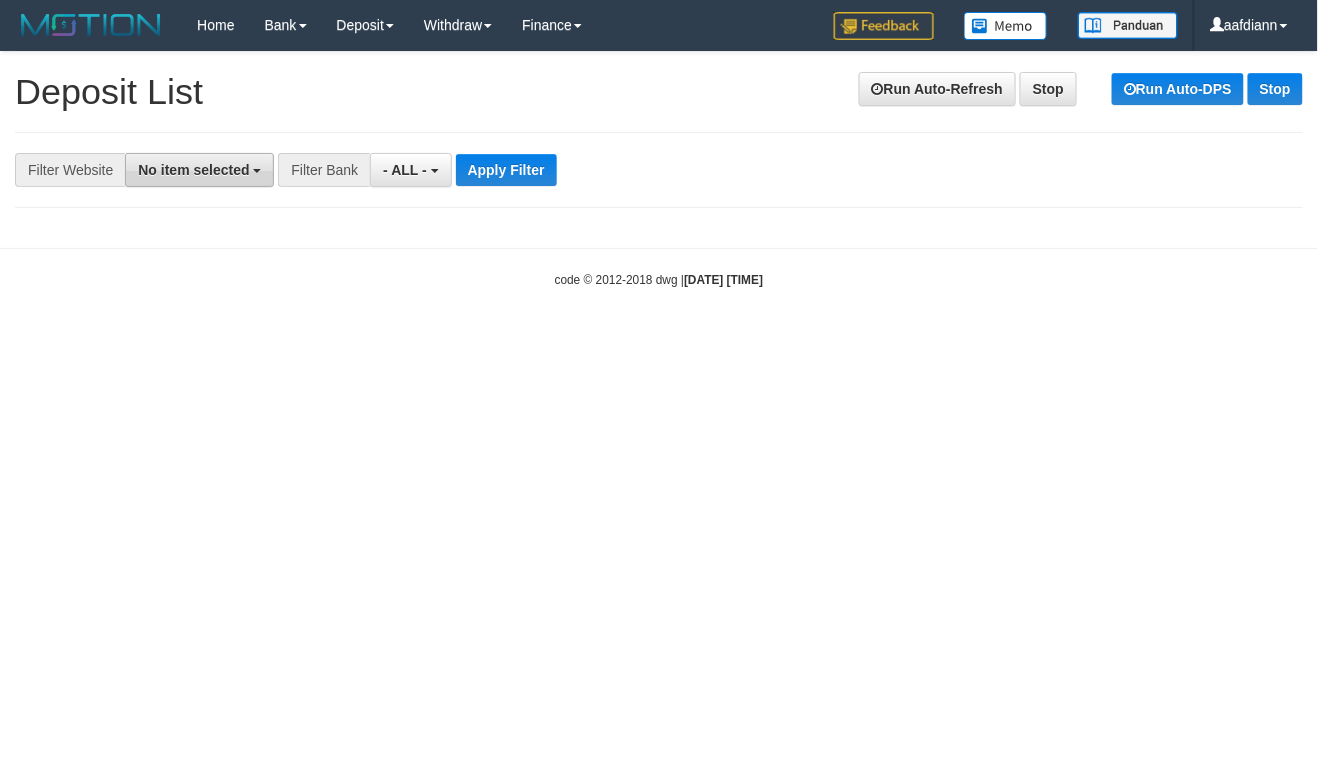 click on "No item selected" at bounding box center [193, 170] 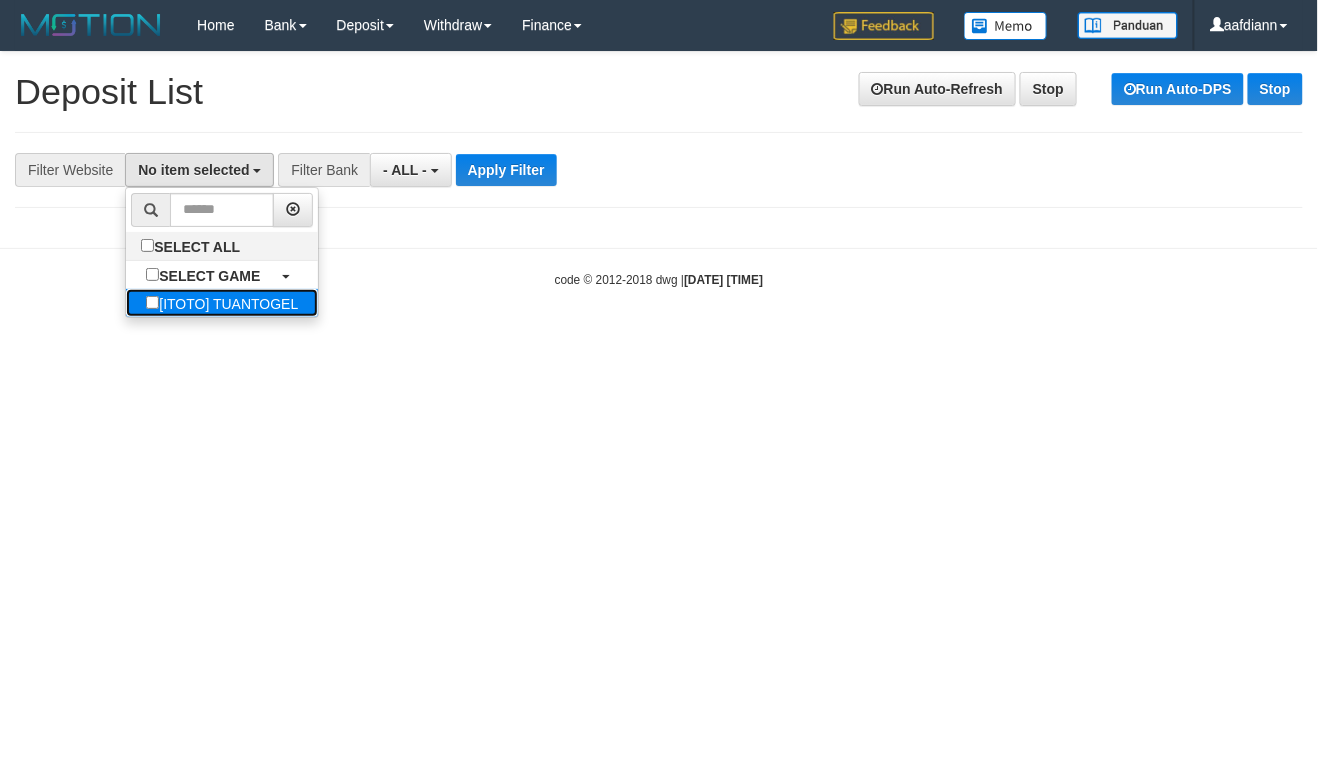 click on "[ITOTO] TUANTOGEL" at bounding box center [222, 303] 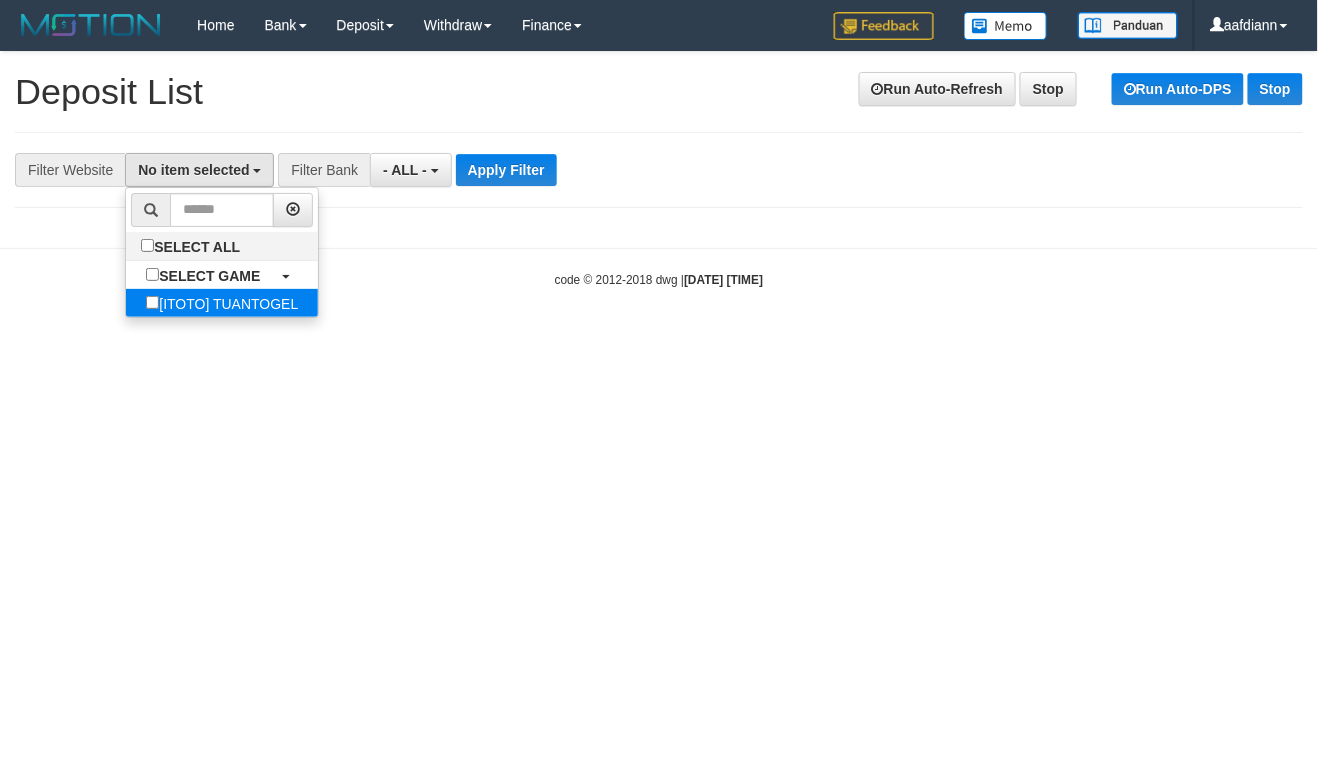 select on "***" 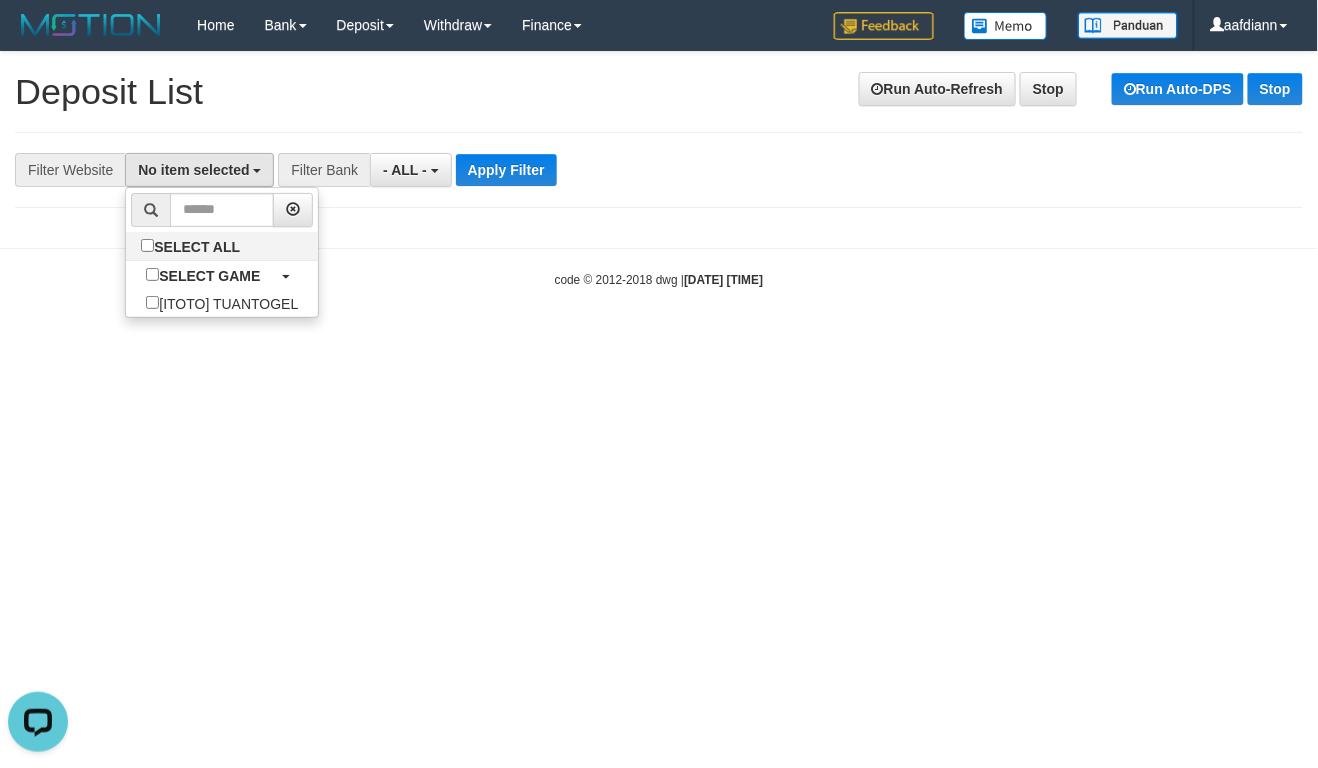 scroll, scrollTop: 0, scrollLeft: 0, axis: both 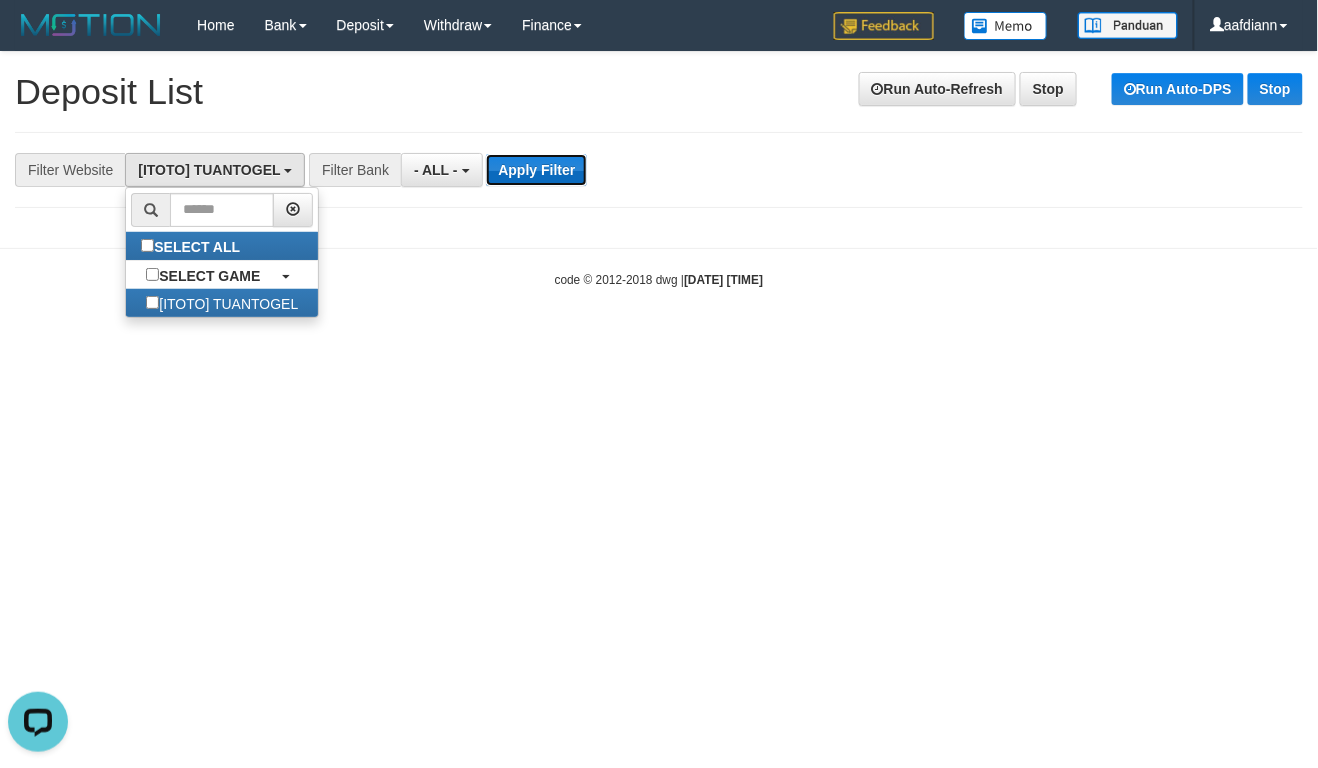 click on "Apply Filter" at bounding box center (536, 170) 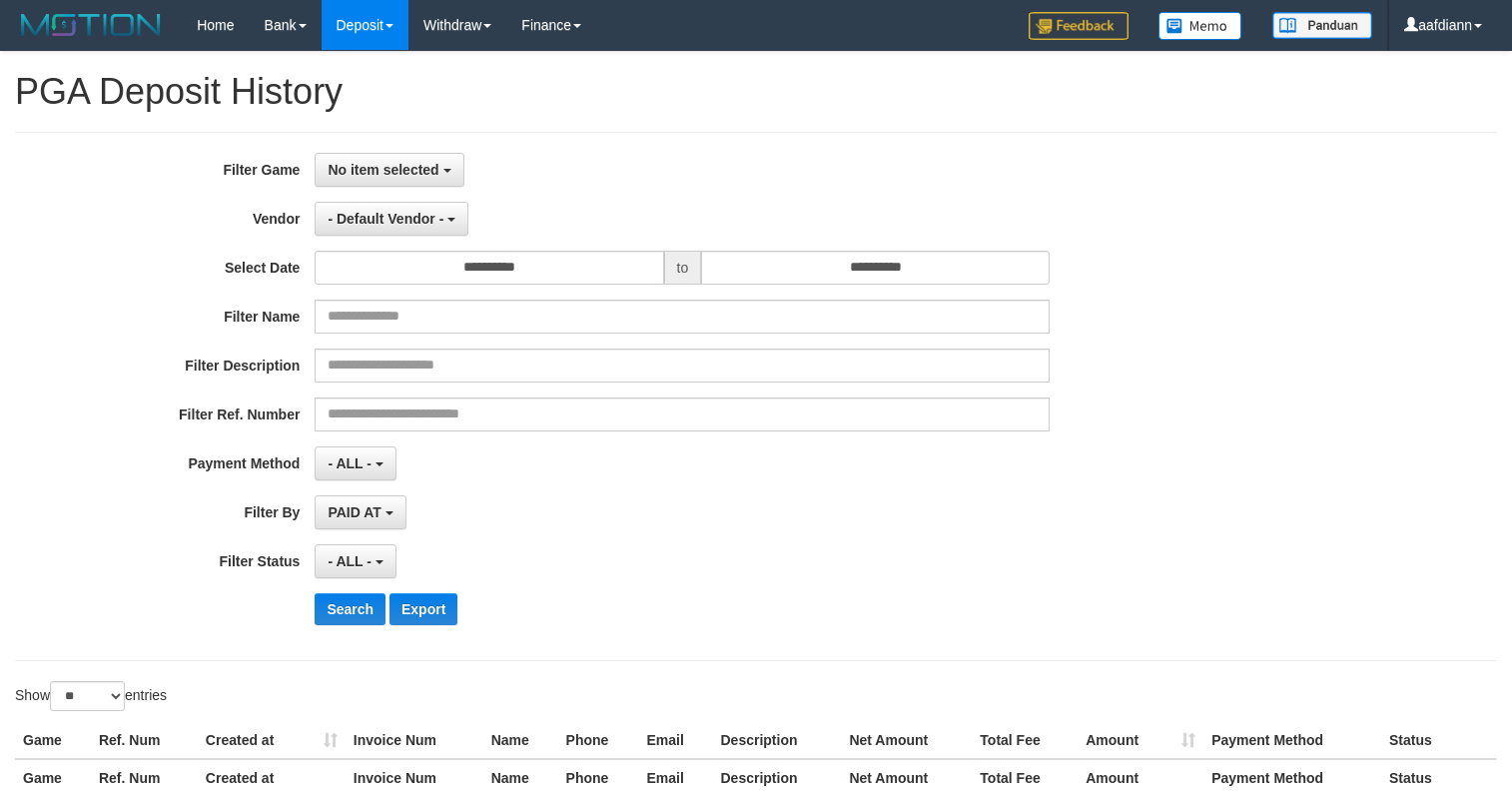 select 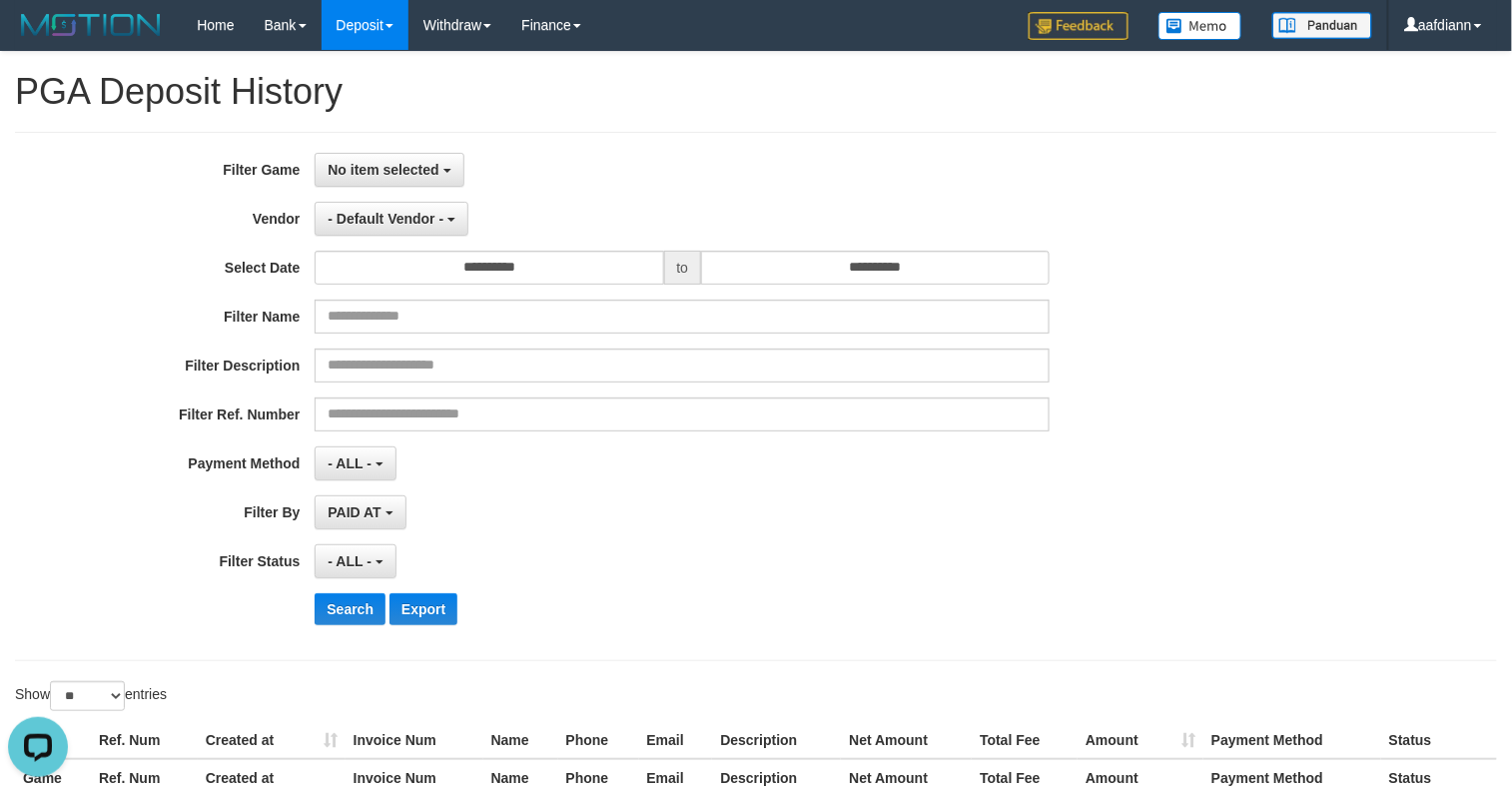 scroll, scrollTop: 0, scrollLeft: 0, axis: both 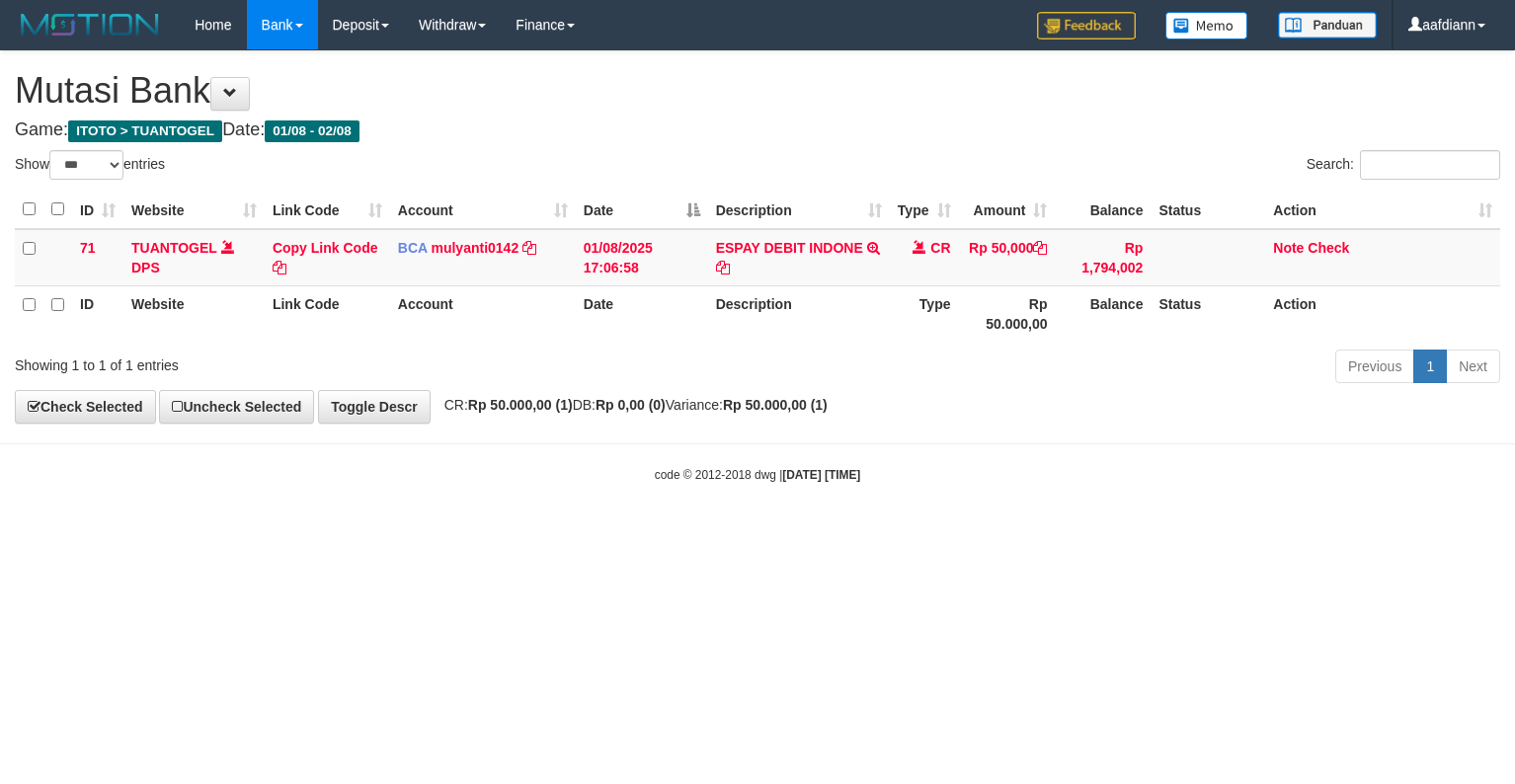 select on "***" 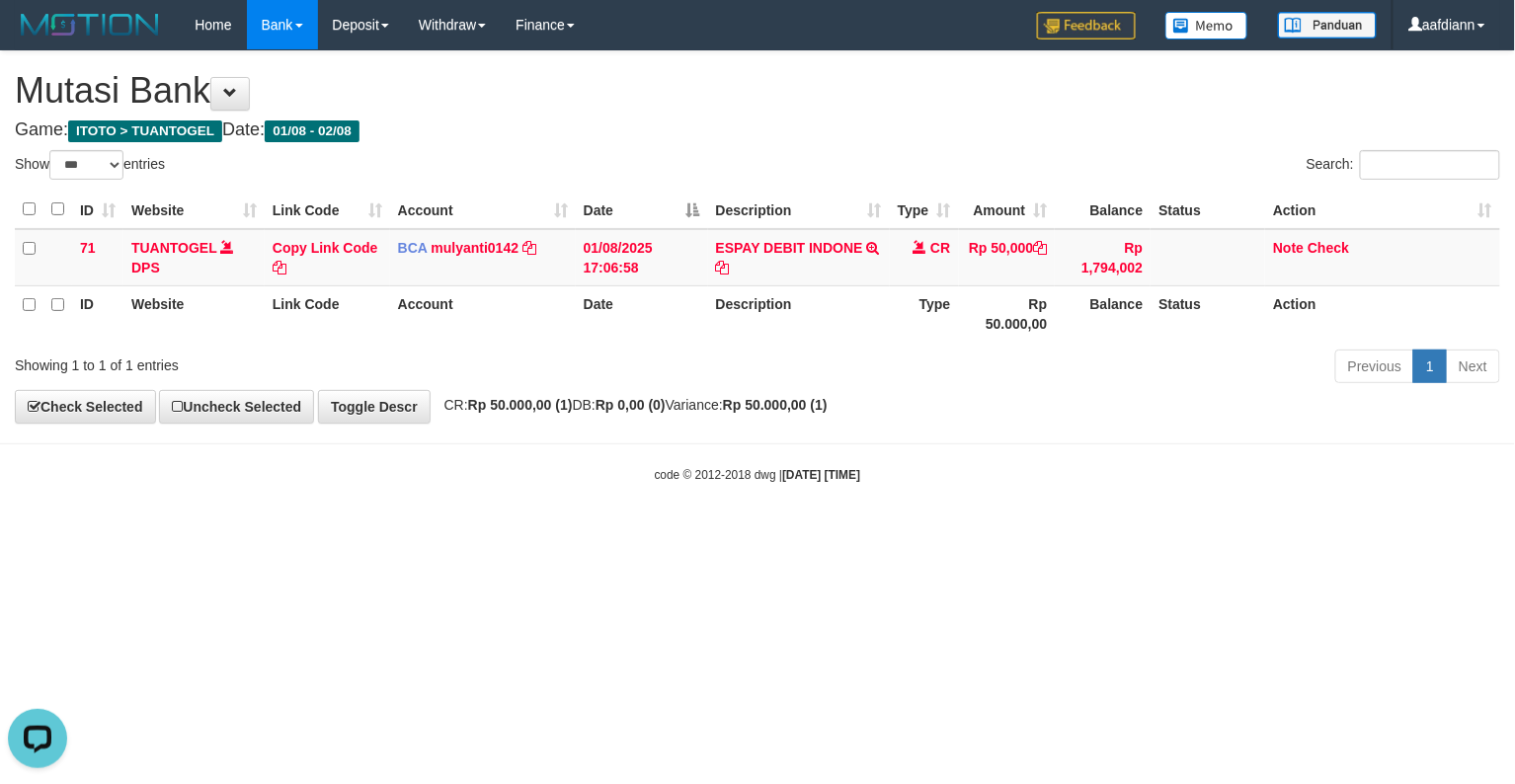 scroll, scrollTop: 0, scrollLeft: 0, axis: both 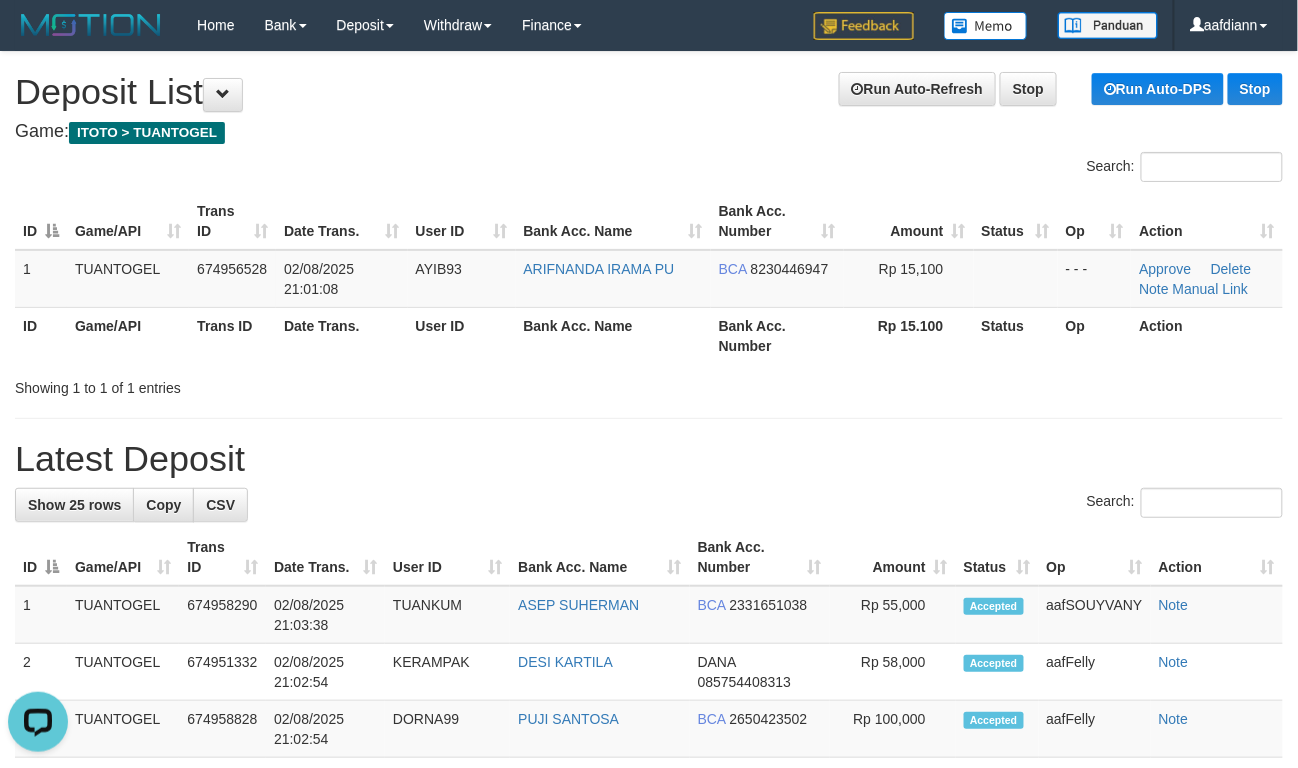 click on "Run Auto-Refresh
Stop
Run Auto-DPS
Stop
Deposit List" at bounding box center (649, 92) 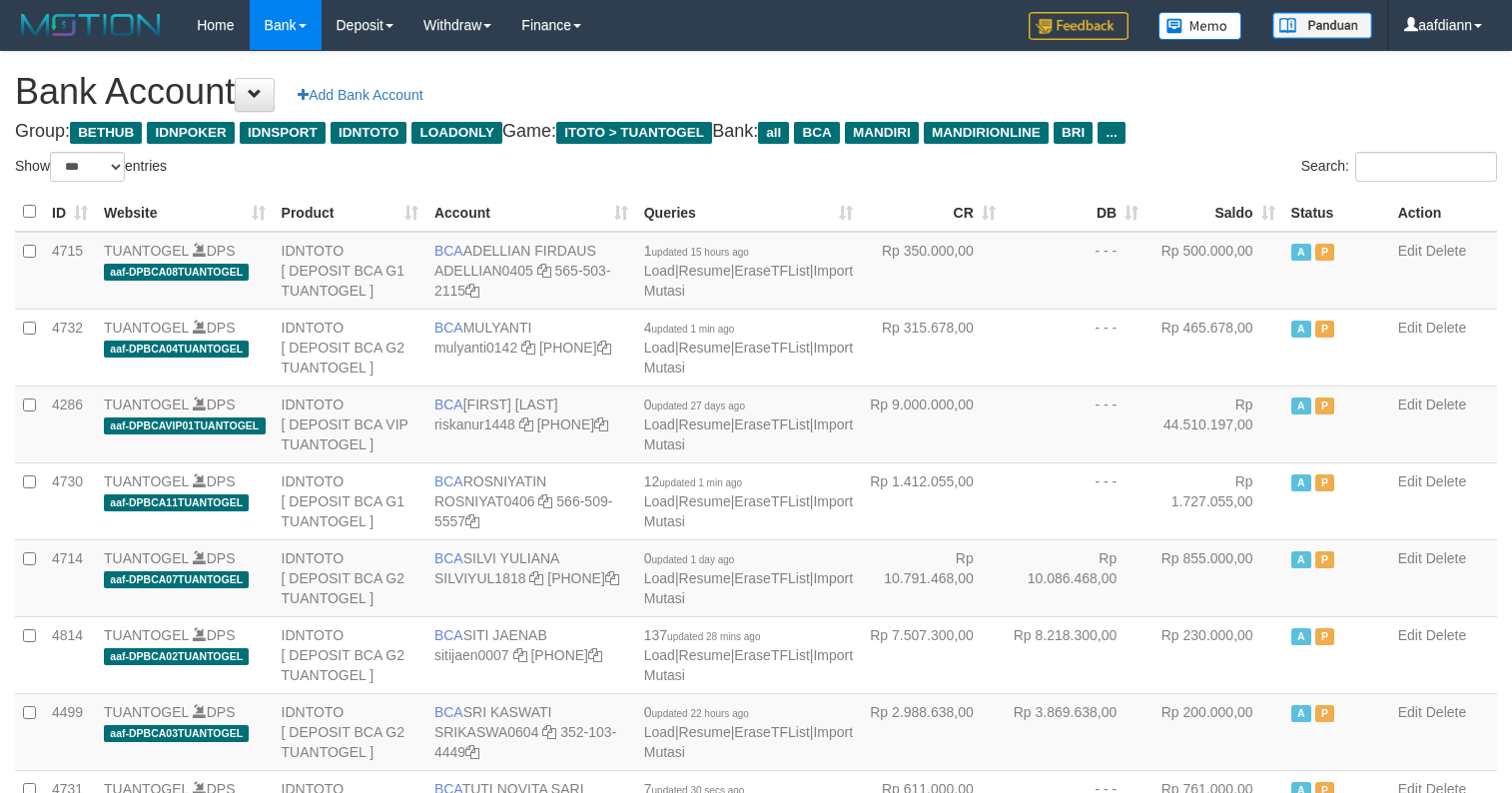 select on "***" 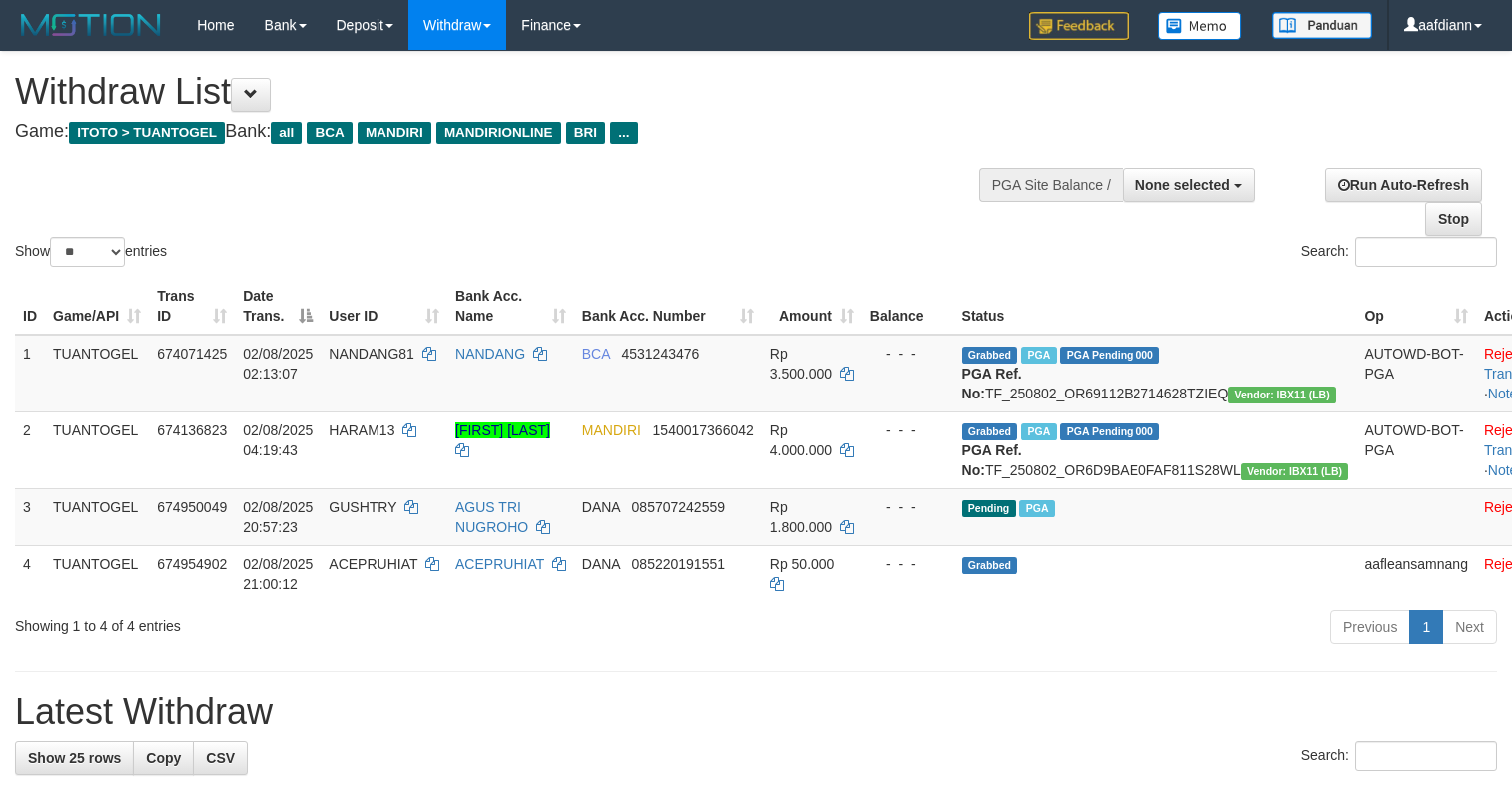 select 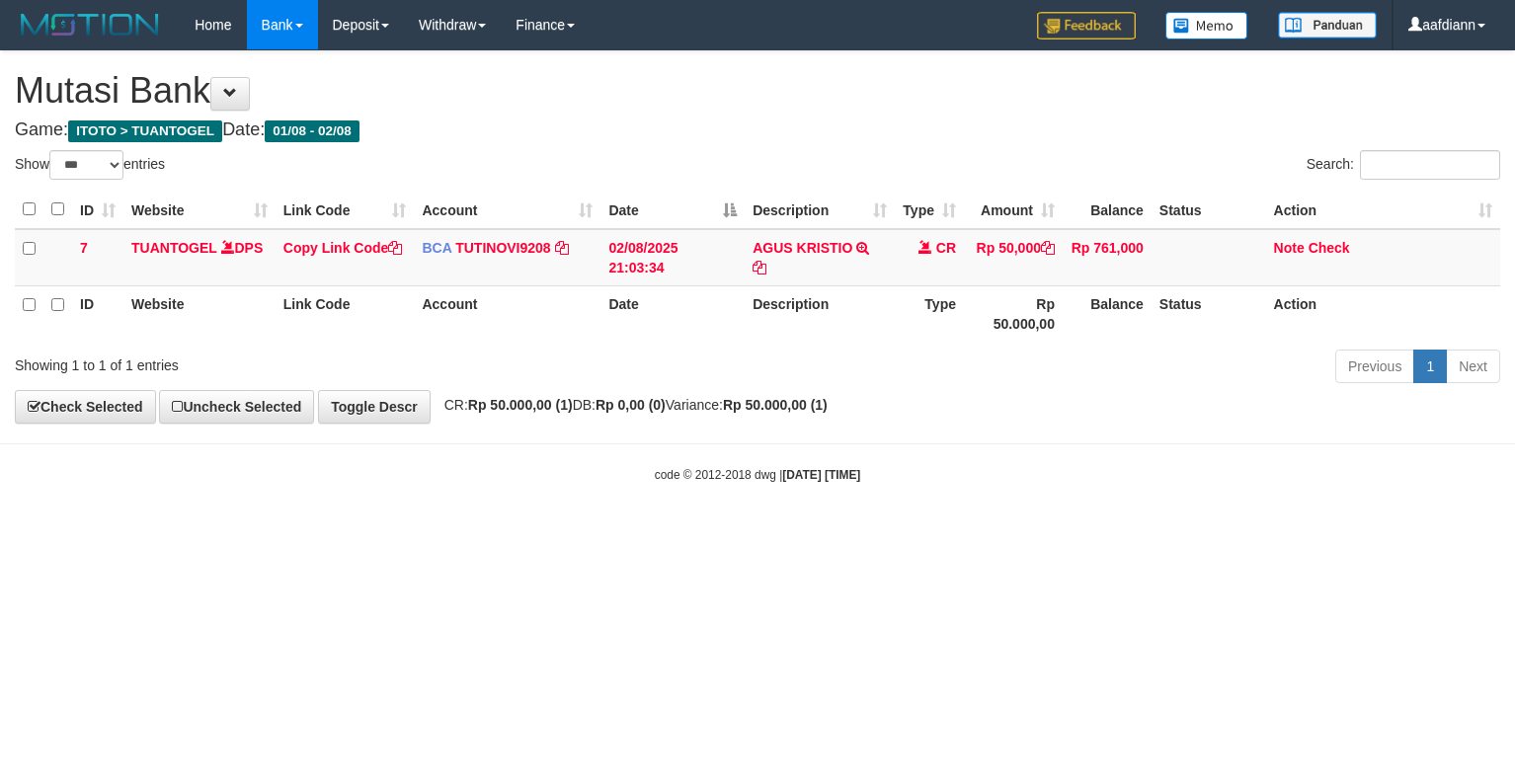 select on "***" 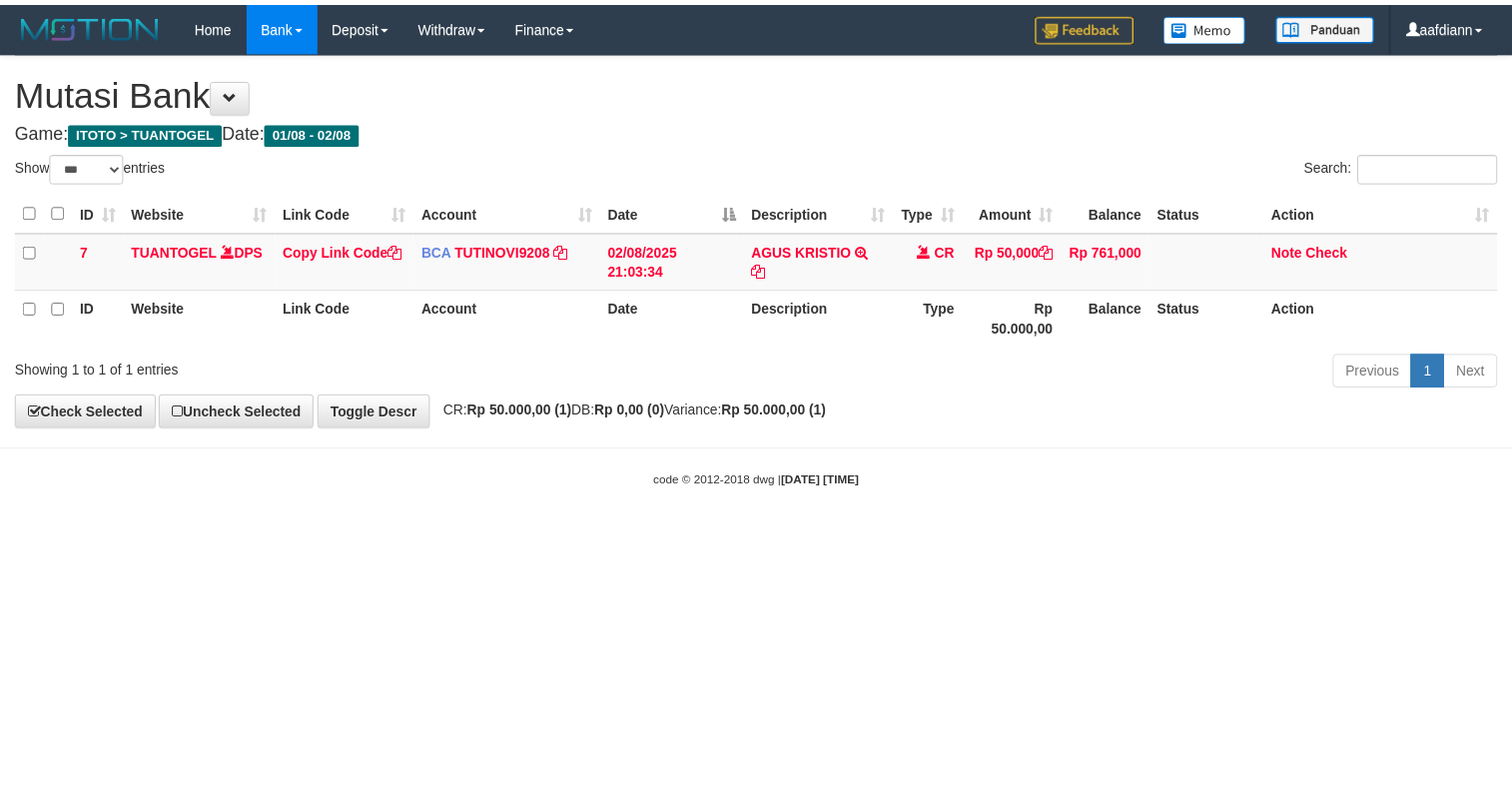 scroll, scrollTop: 0, scrollLeft: 0, axis: both 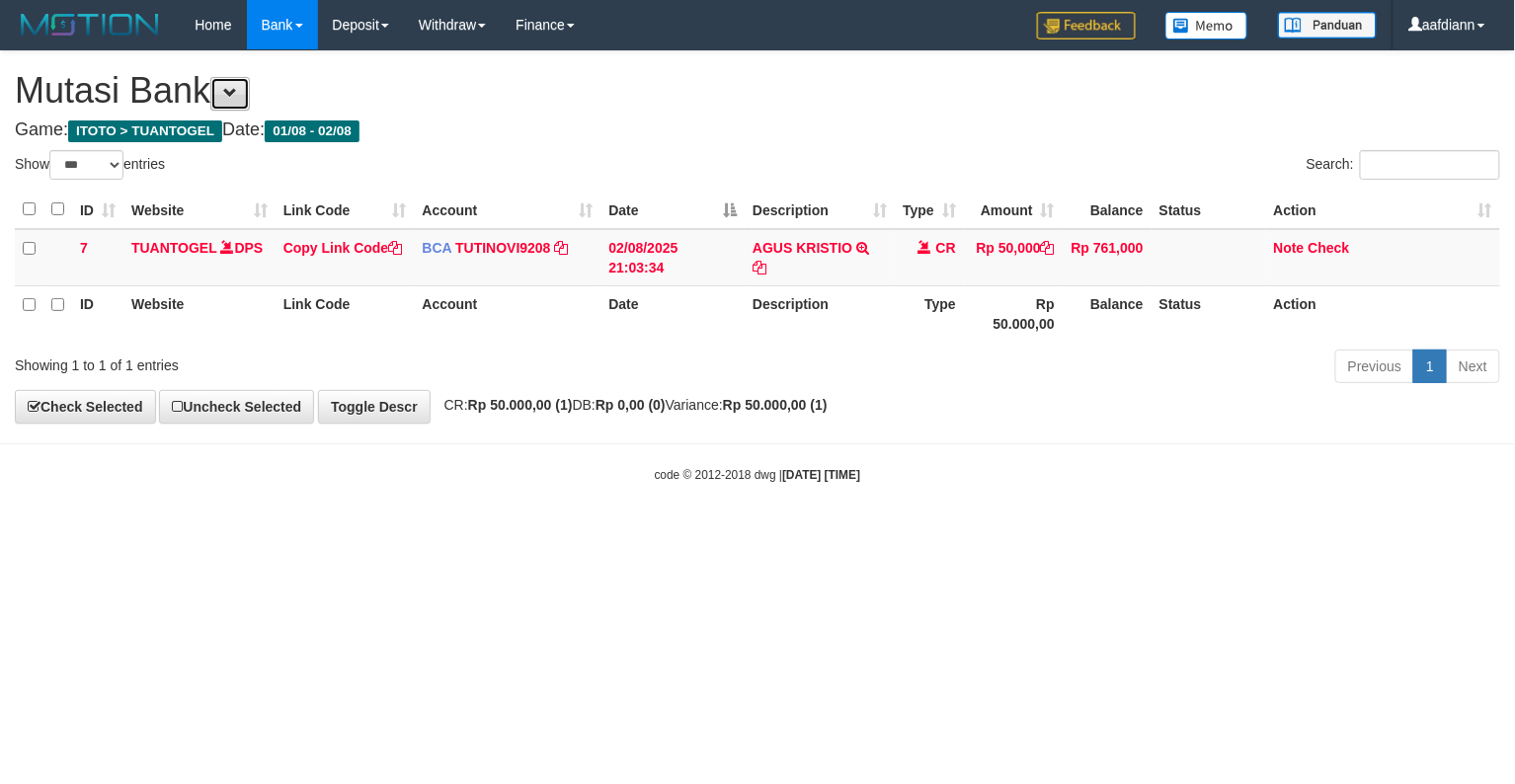 click at bounding box center (230, 94) 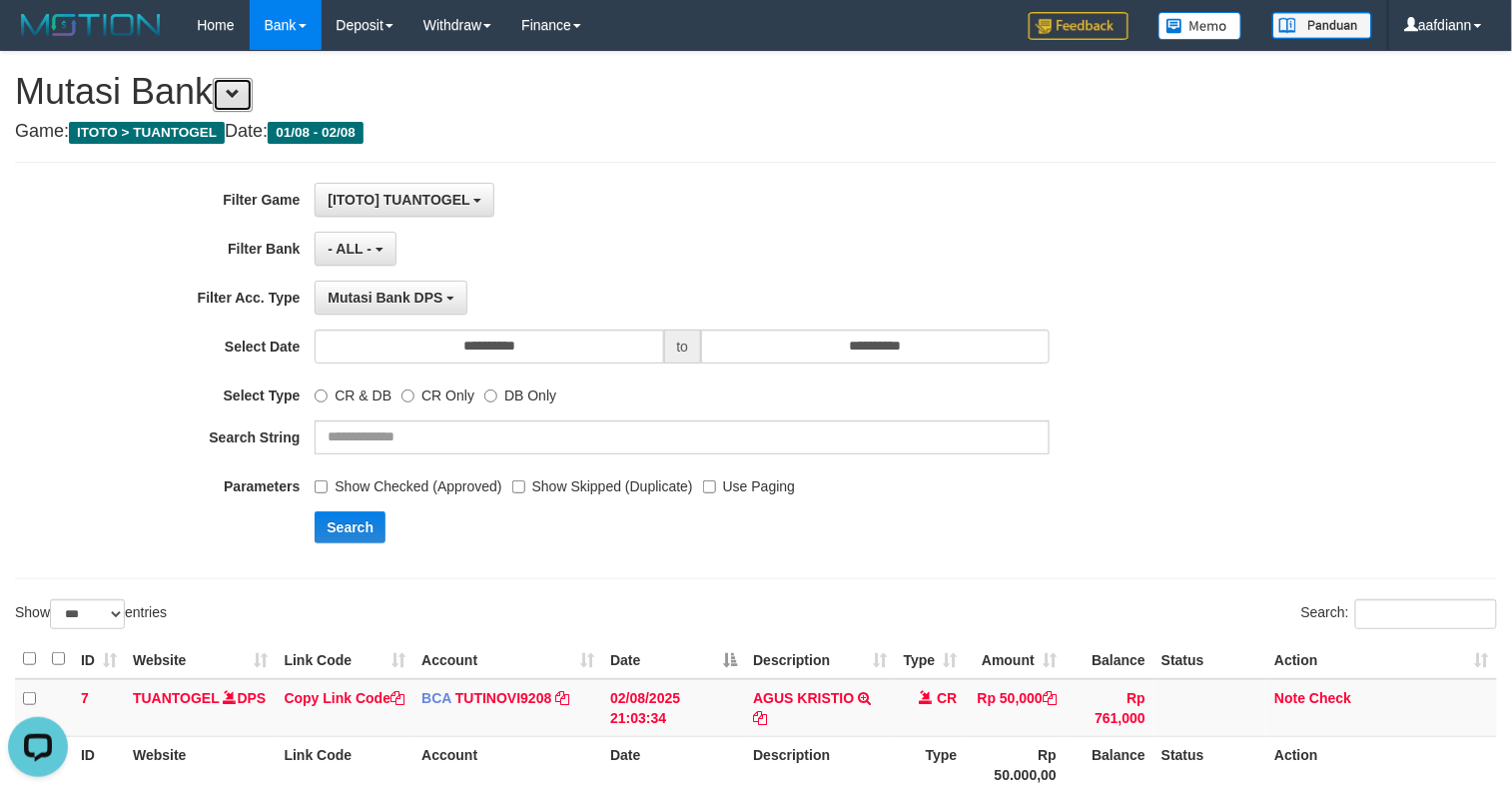 scroll, scrollTop: 0, scrollLeft: 0, axis: both 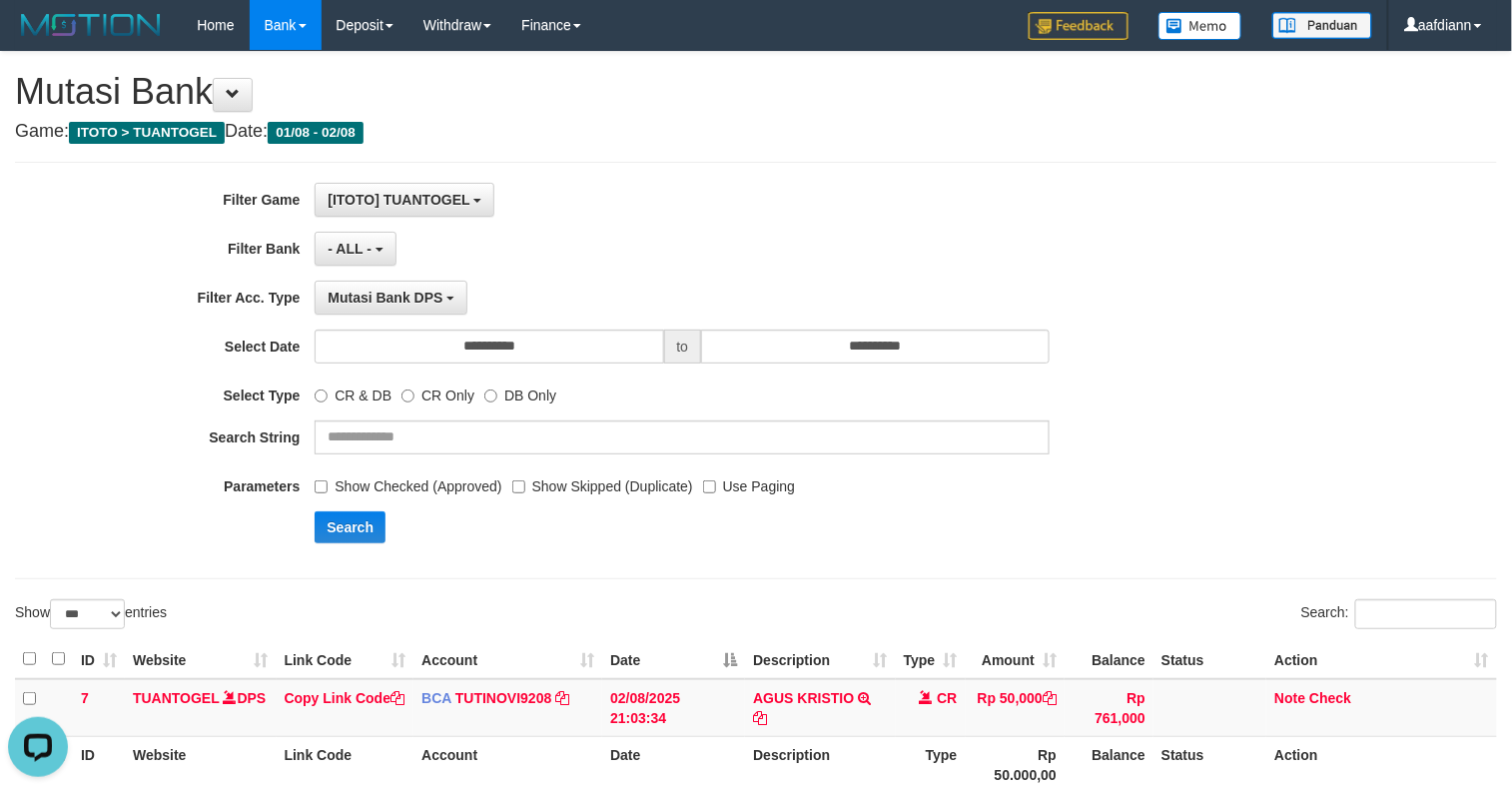click on "Show Checked (Approved)" at bounding box center (407, 482) 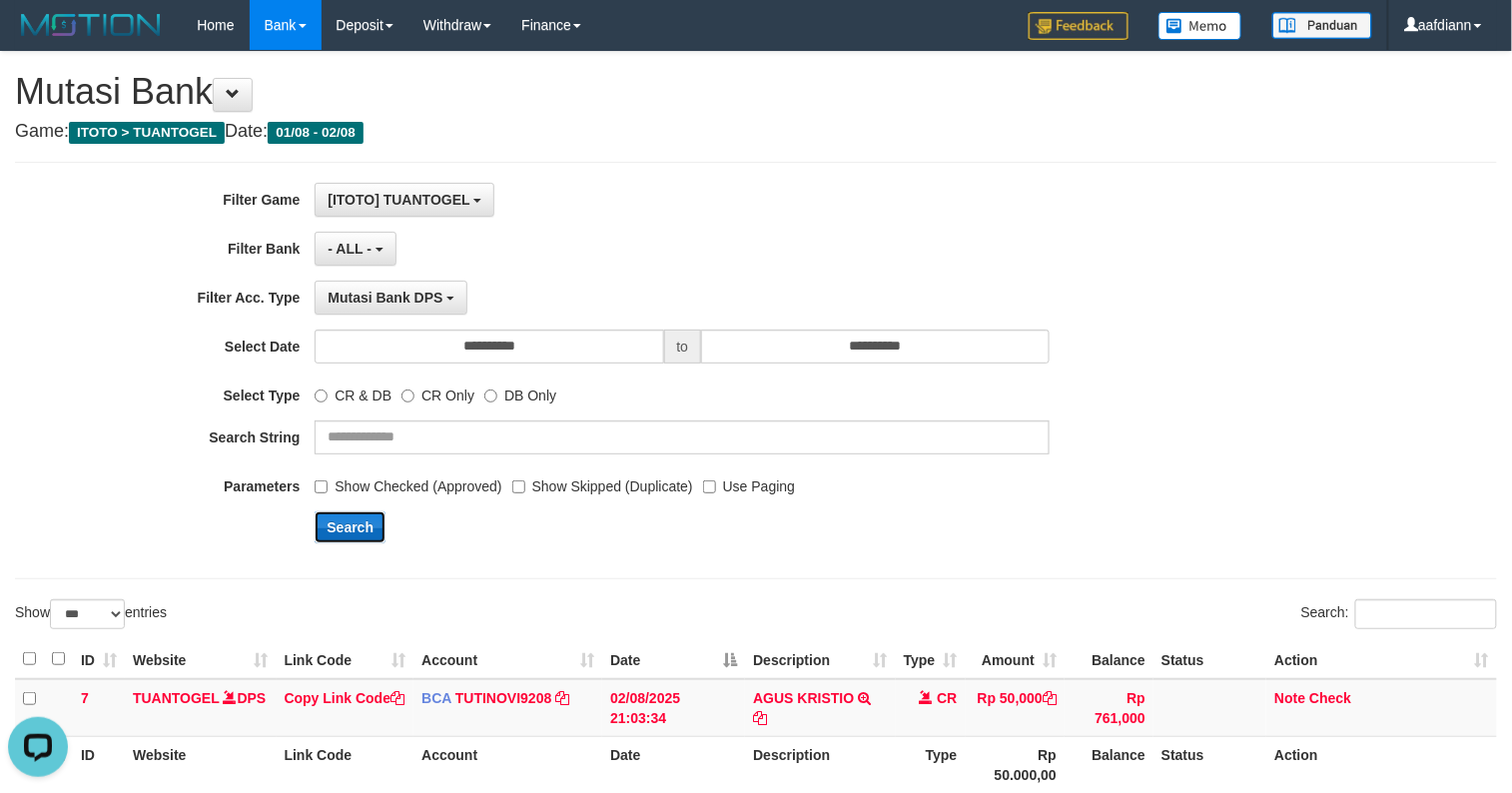 click on "Search" at bounding box center (350, 527) 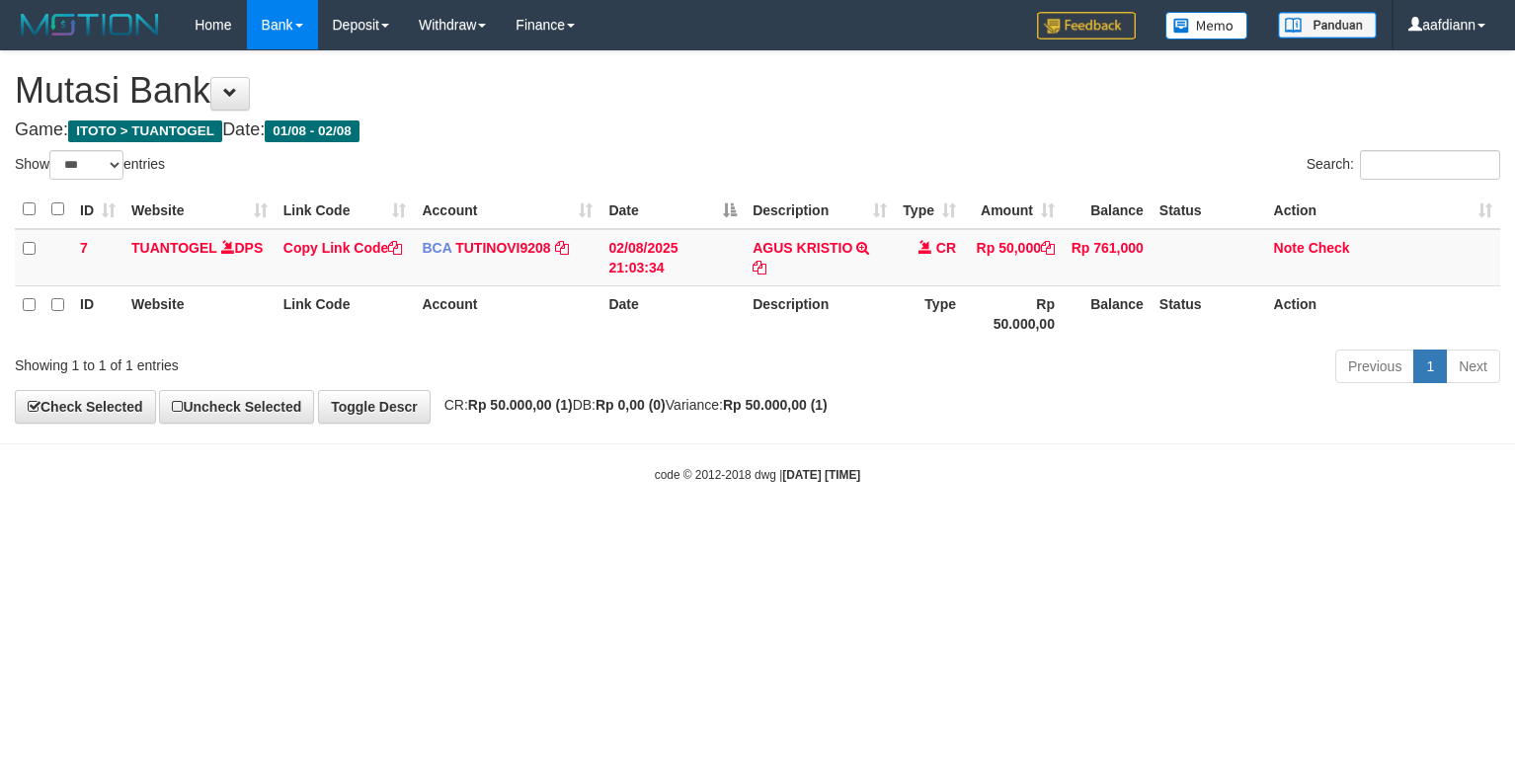 select on "***" 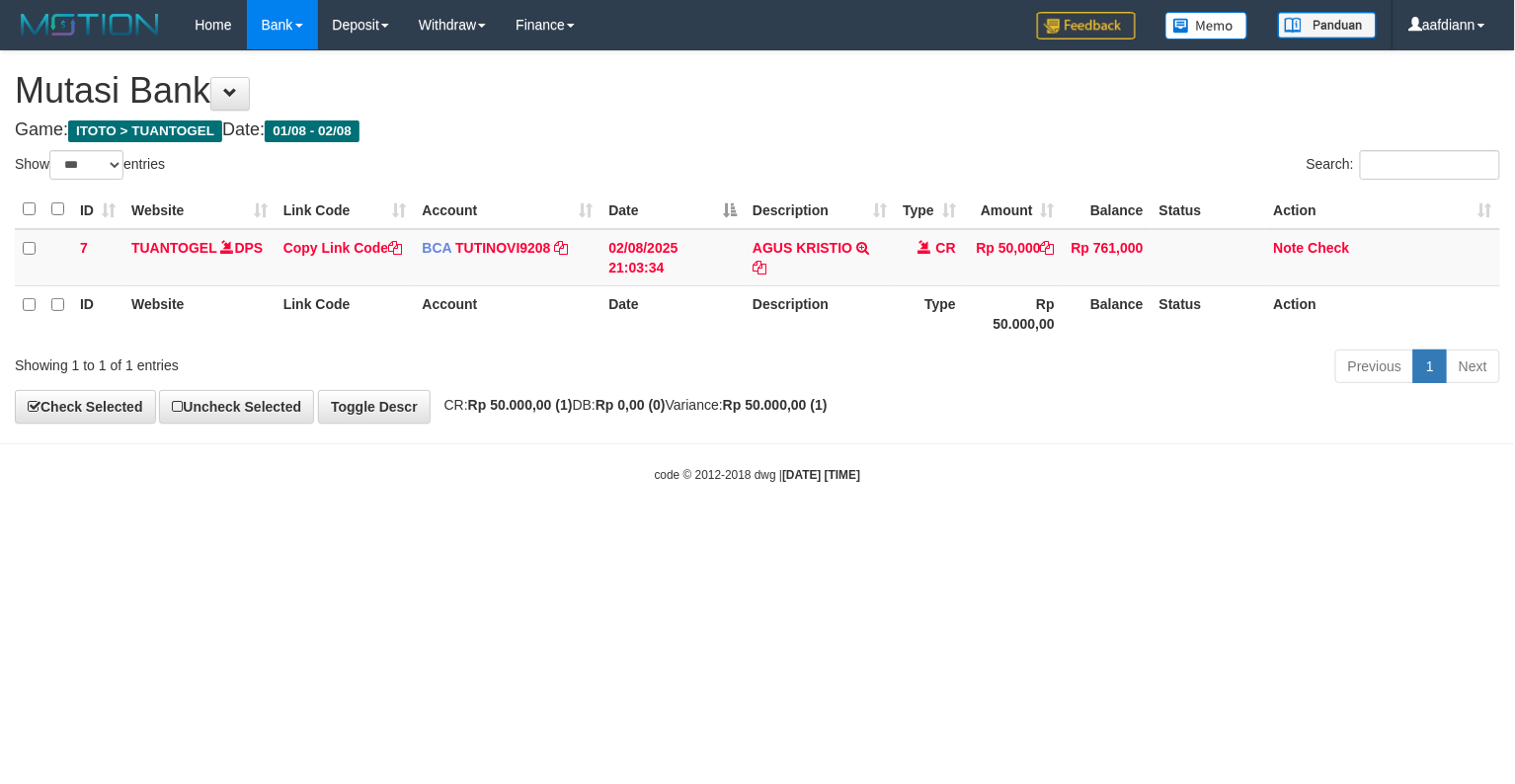 drag, startPoint x: 835, startPoint y: 656, endPoint x: 862, endPoint y: 732, distance: 80.6536 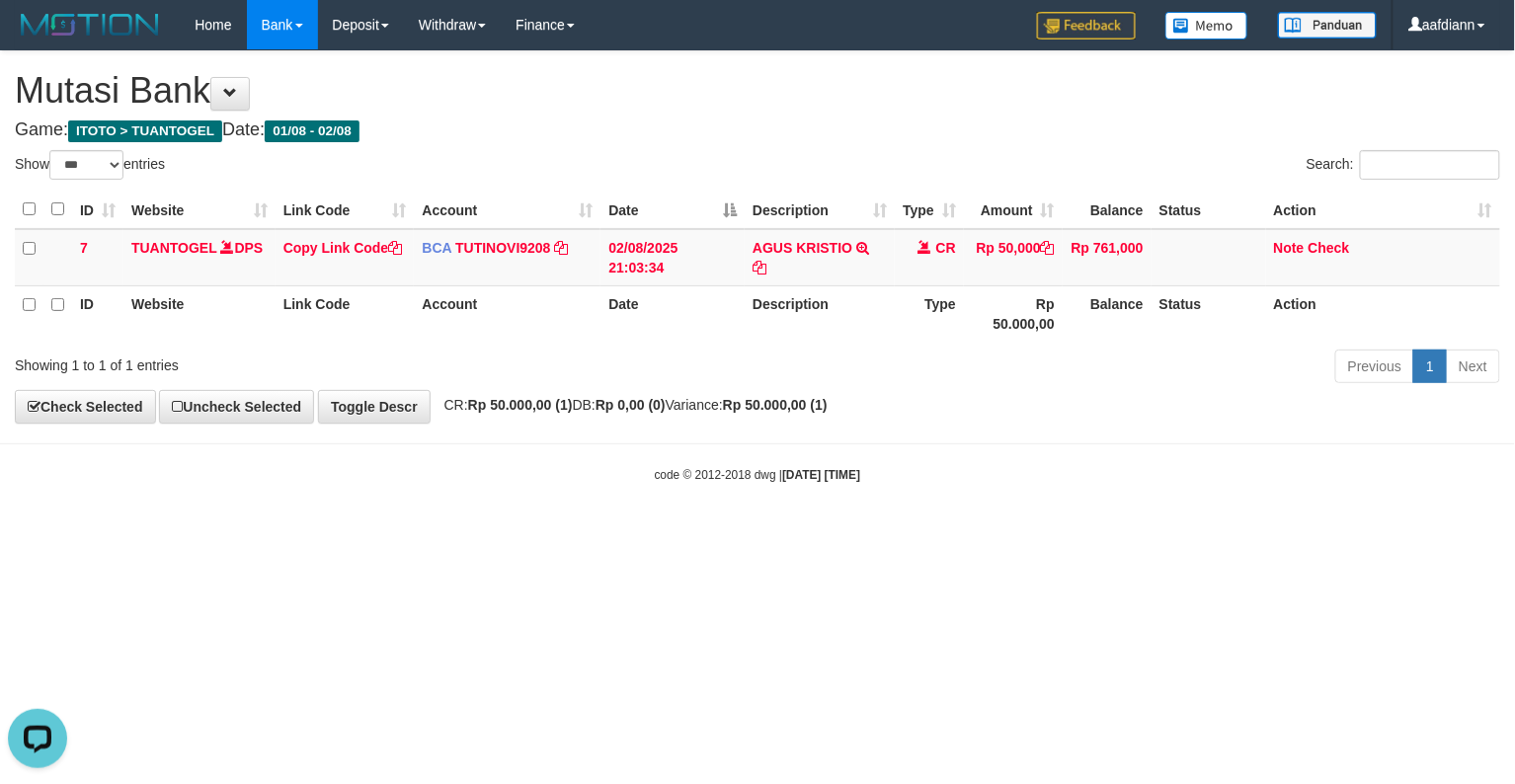 scroll, scrollTop: 0, scrollLeft: 0, axis: both 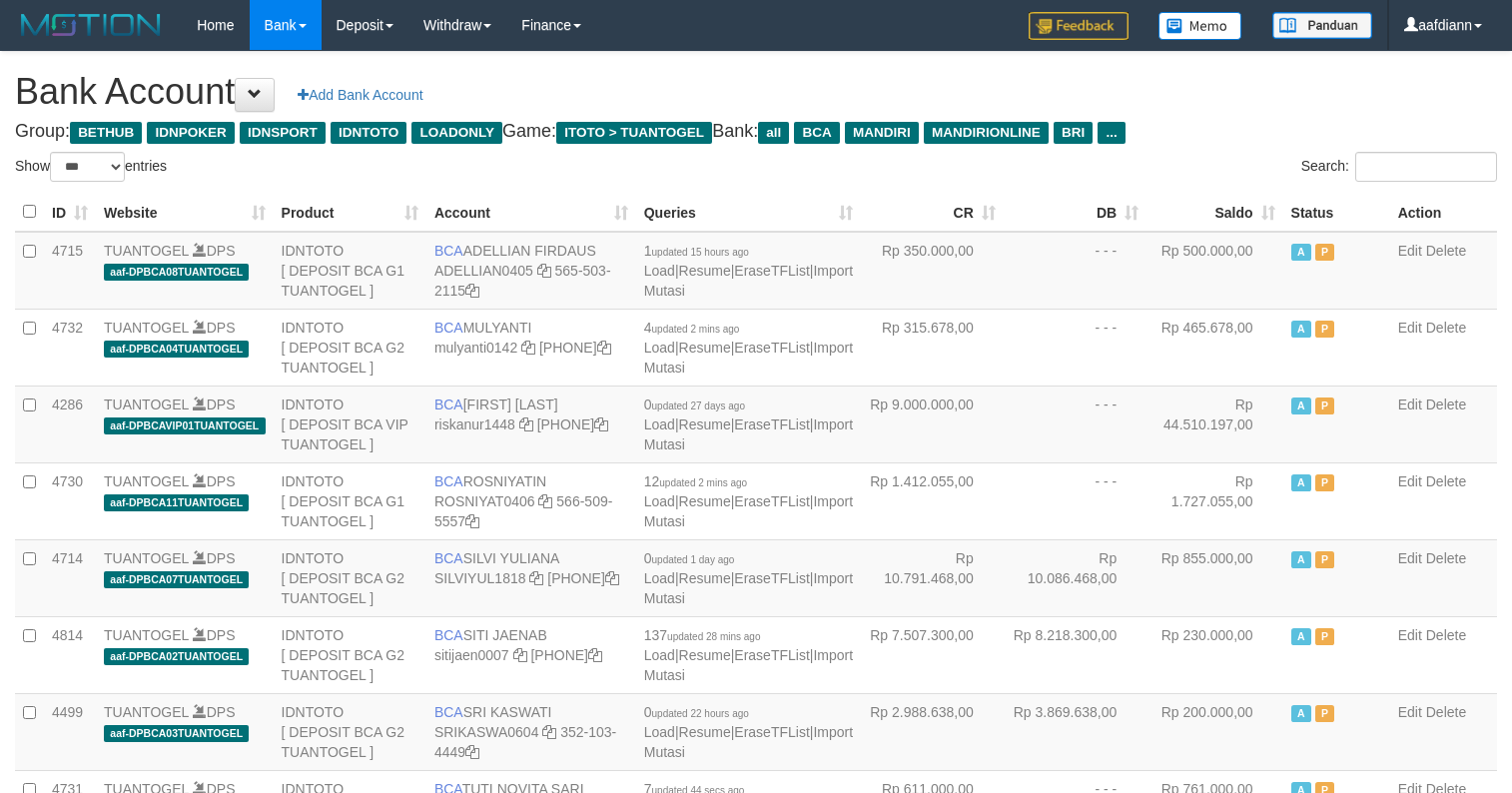 select on "***" 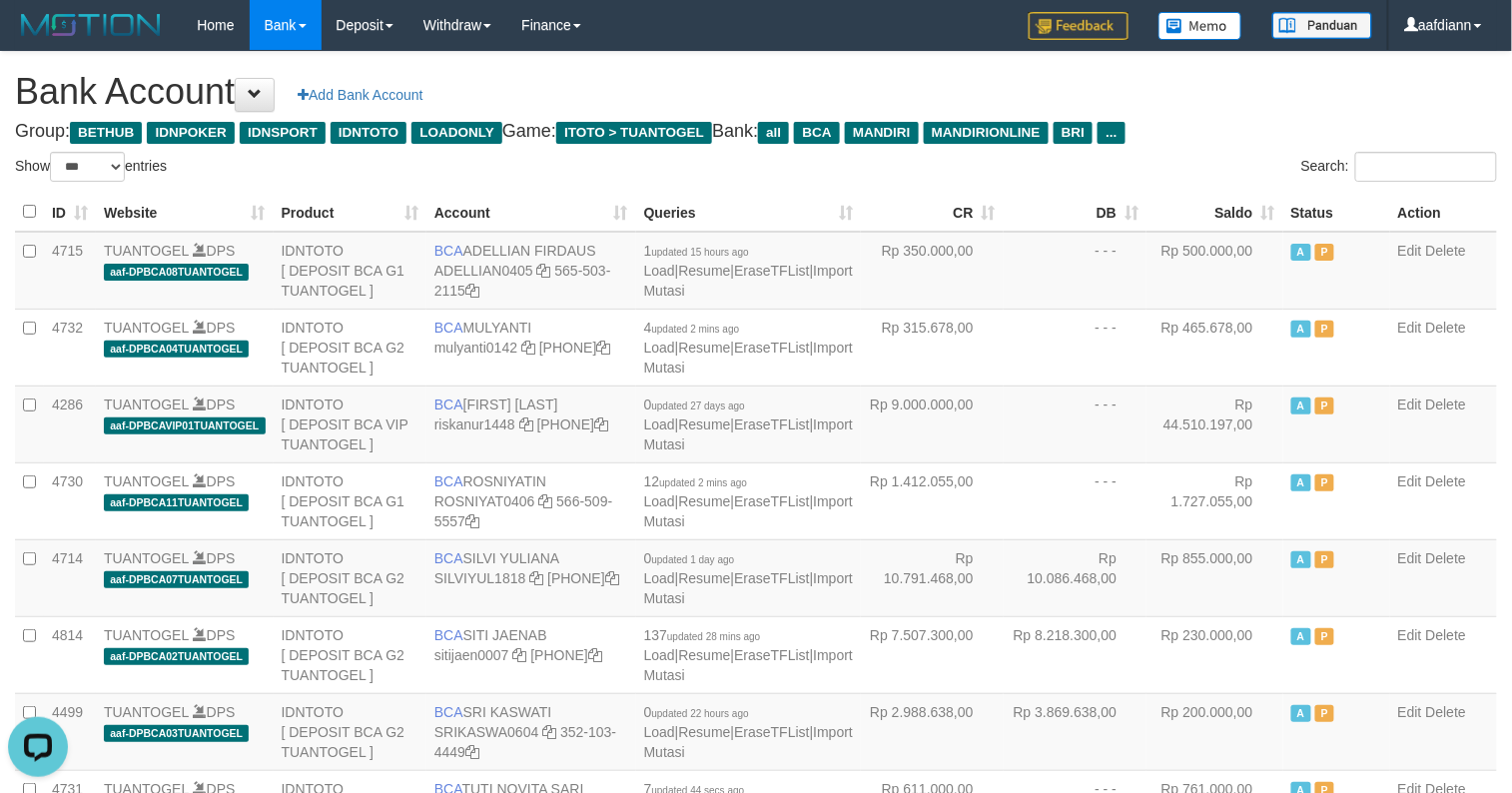 scroll, scrollTop: 0, scrollLeft: 0, axis: both 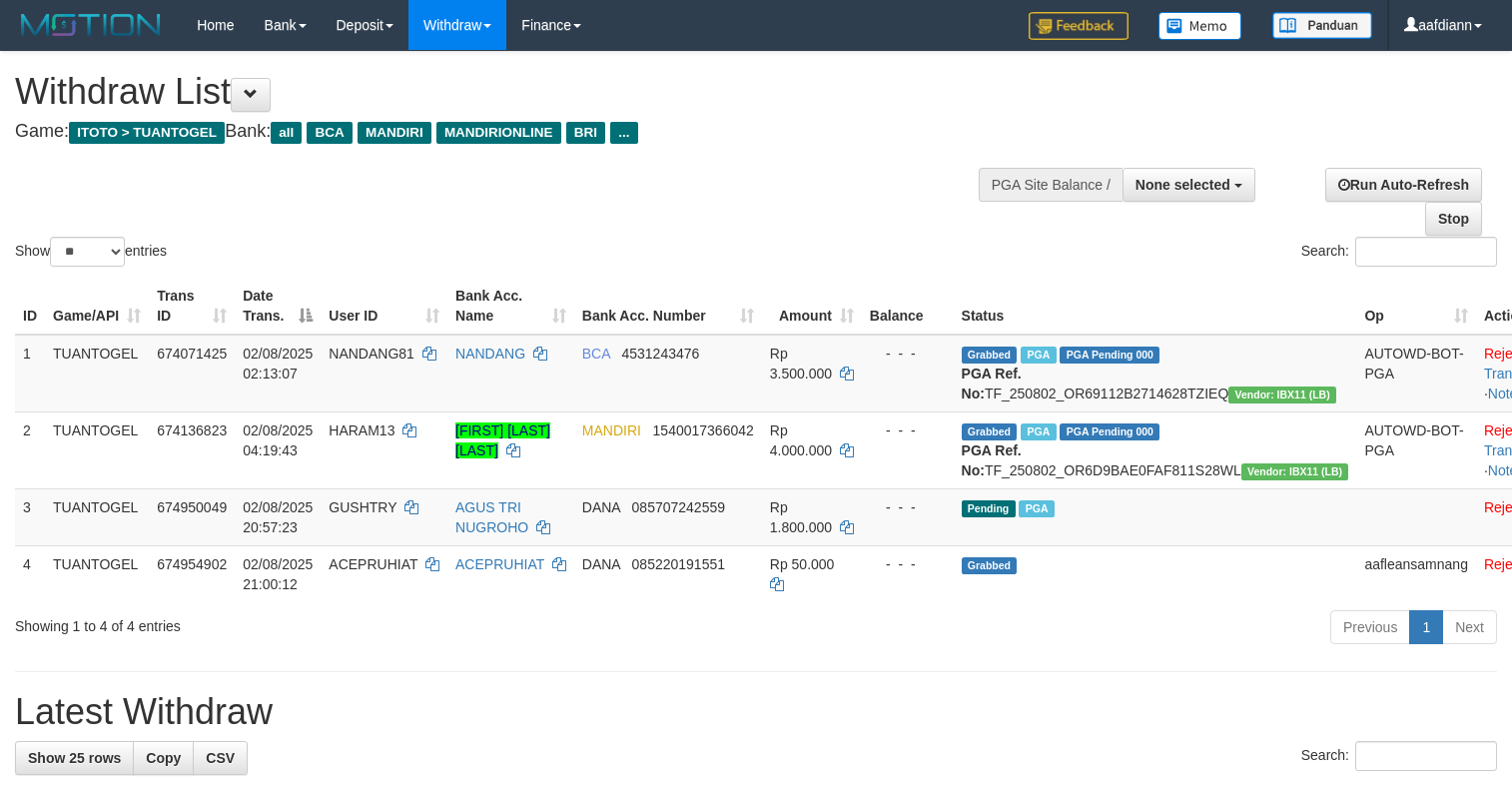 select 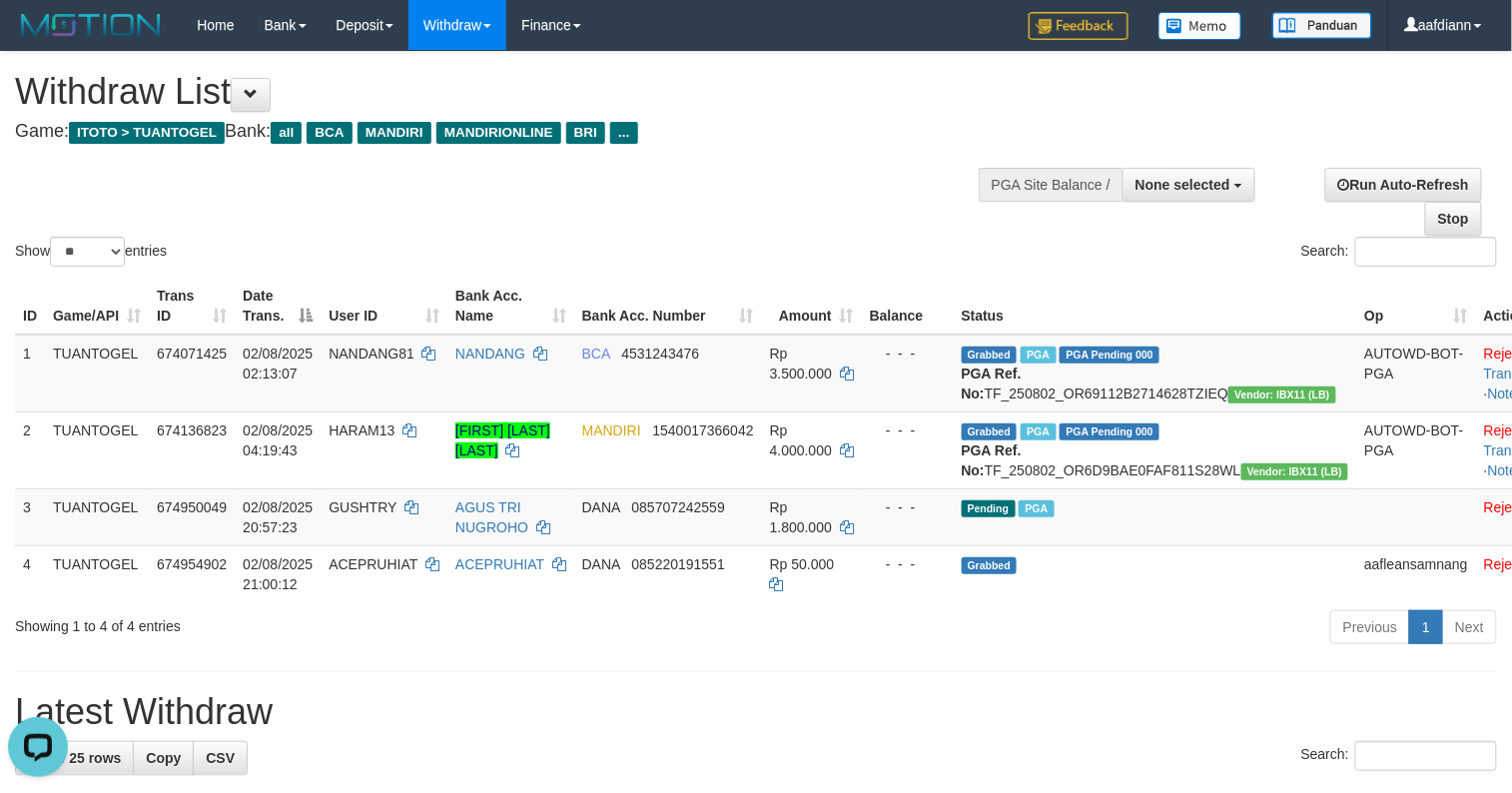 scroll, scrollTop: 0, scrollLeft: 0, axis: both 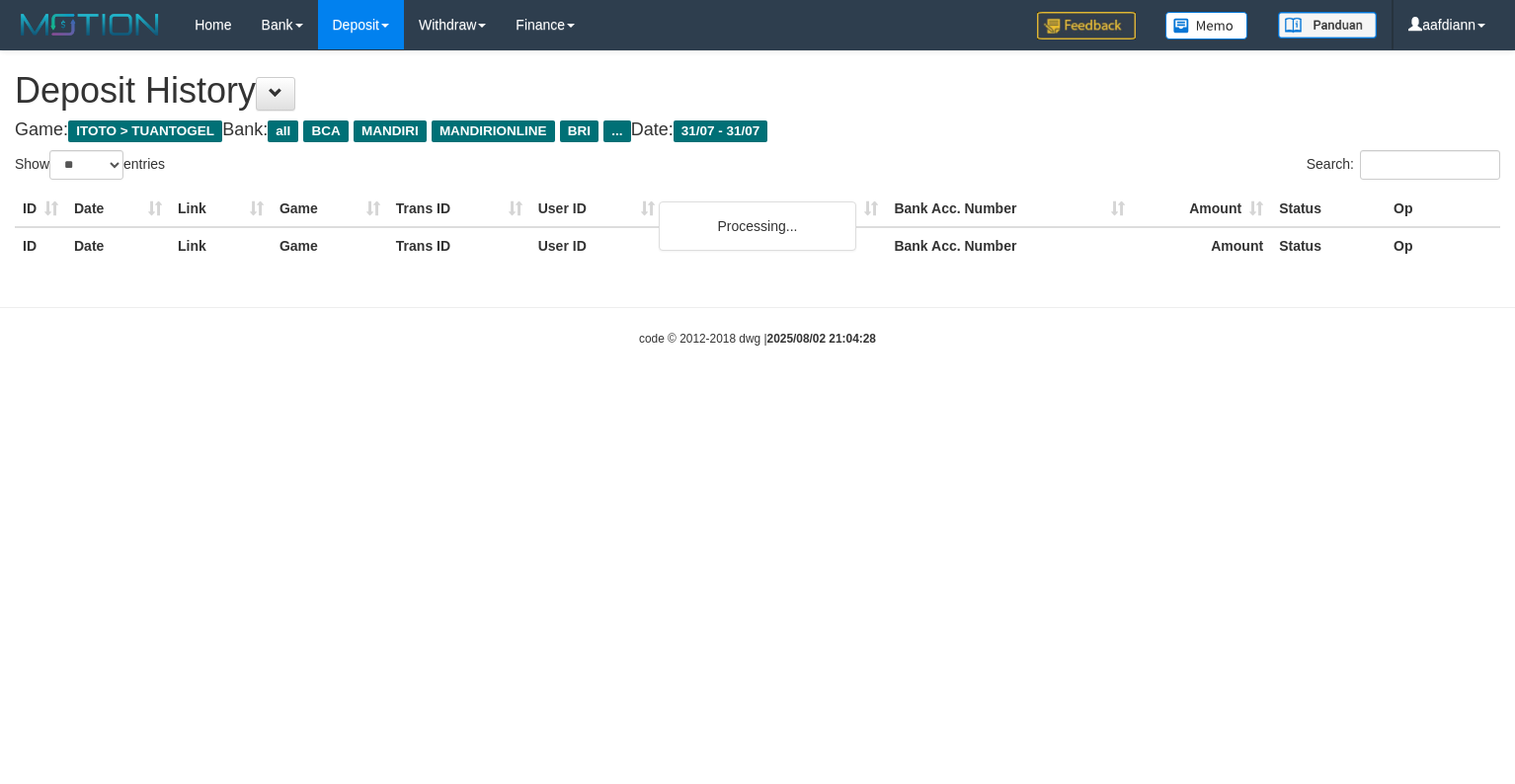 select on "**" 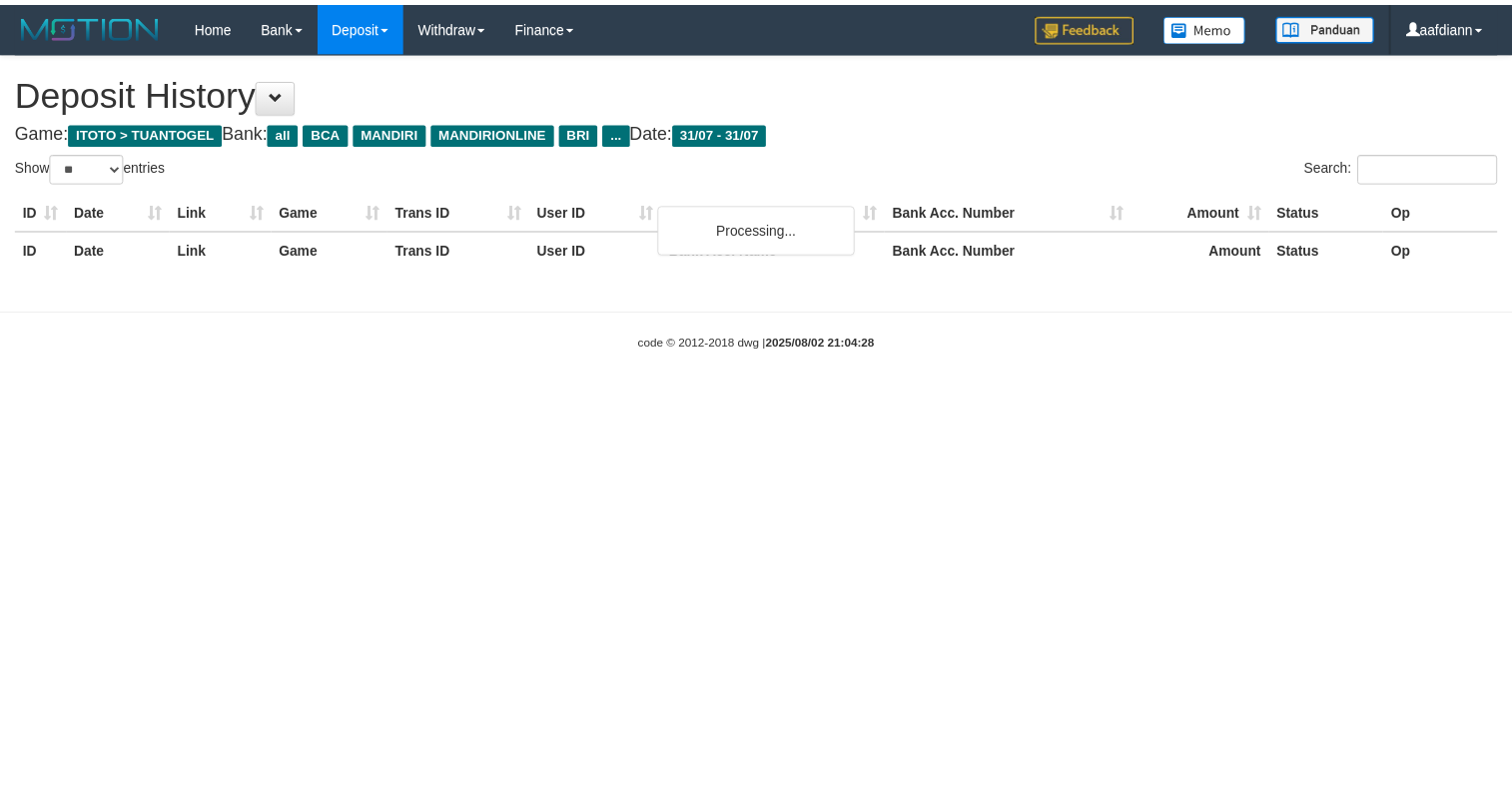 scroll, scrollTop: 0, scrollLeft: 0, axis: both 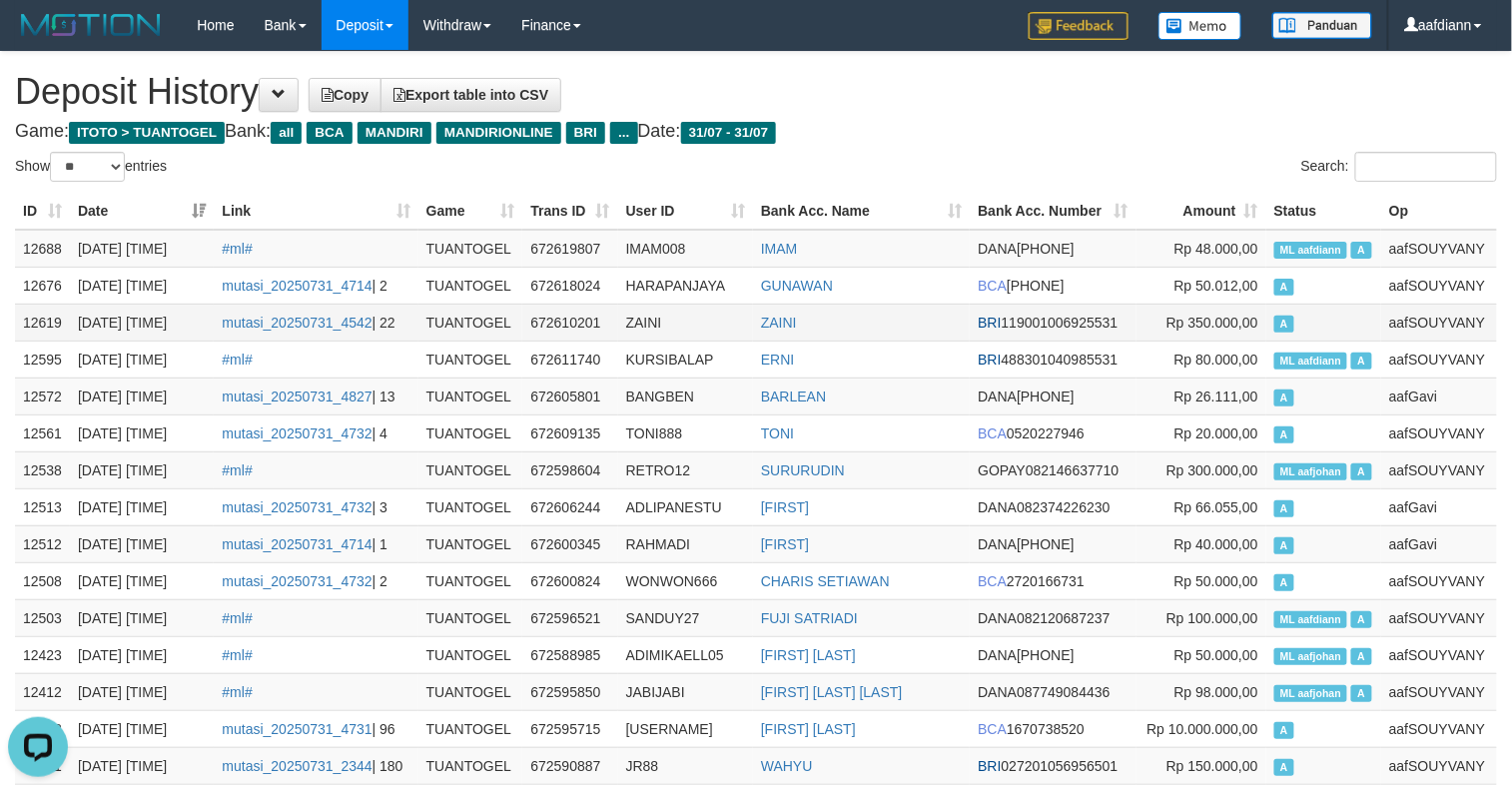 drag, startPoint x: 1231, startPoint y: 468, endPoint x: 1028, endPoint y: 388, distance: 218.1949 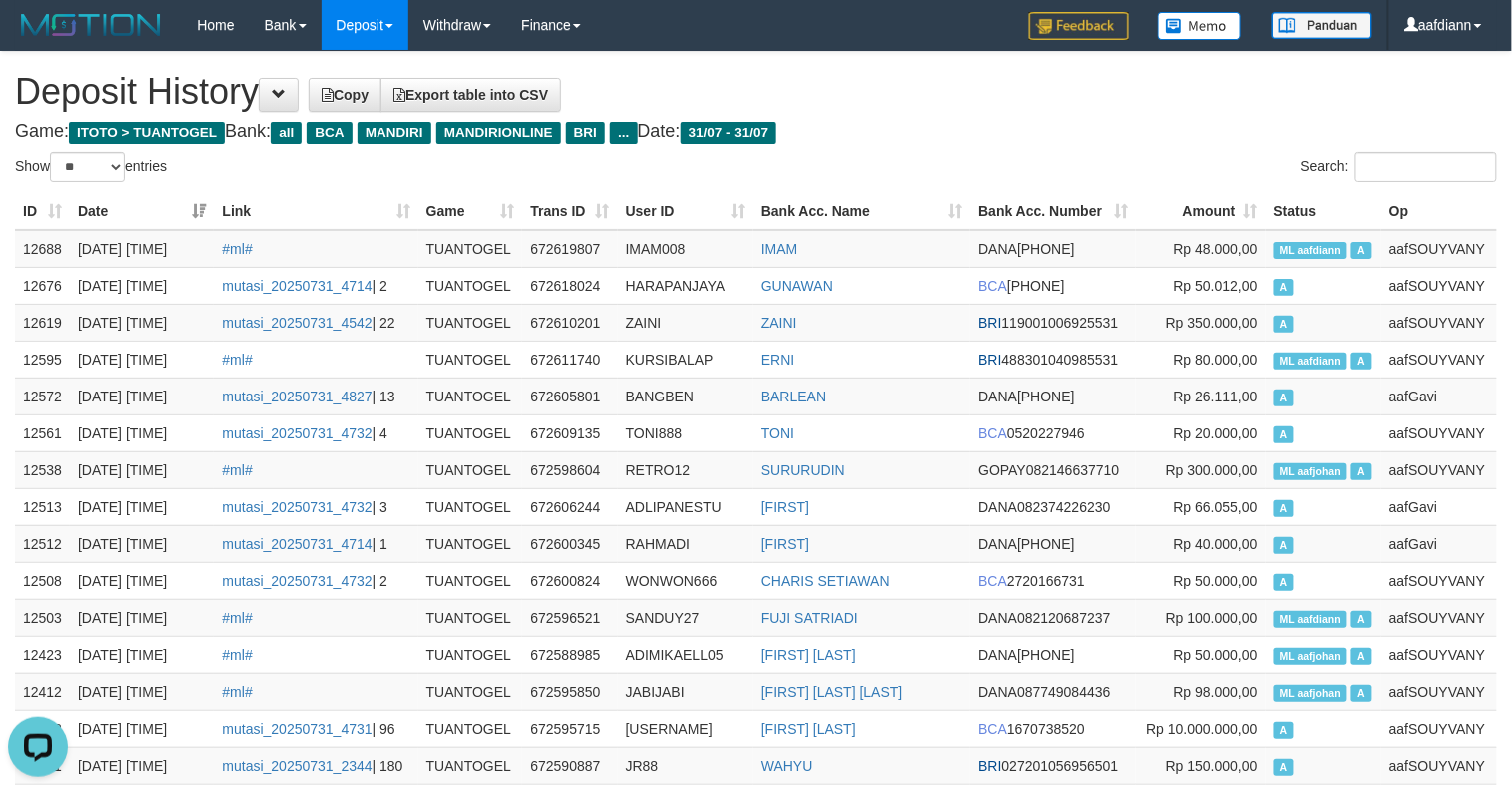 click on "Deposit History
Copy  Export table into CSV" at bounding box center (756, 92) 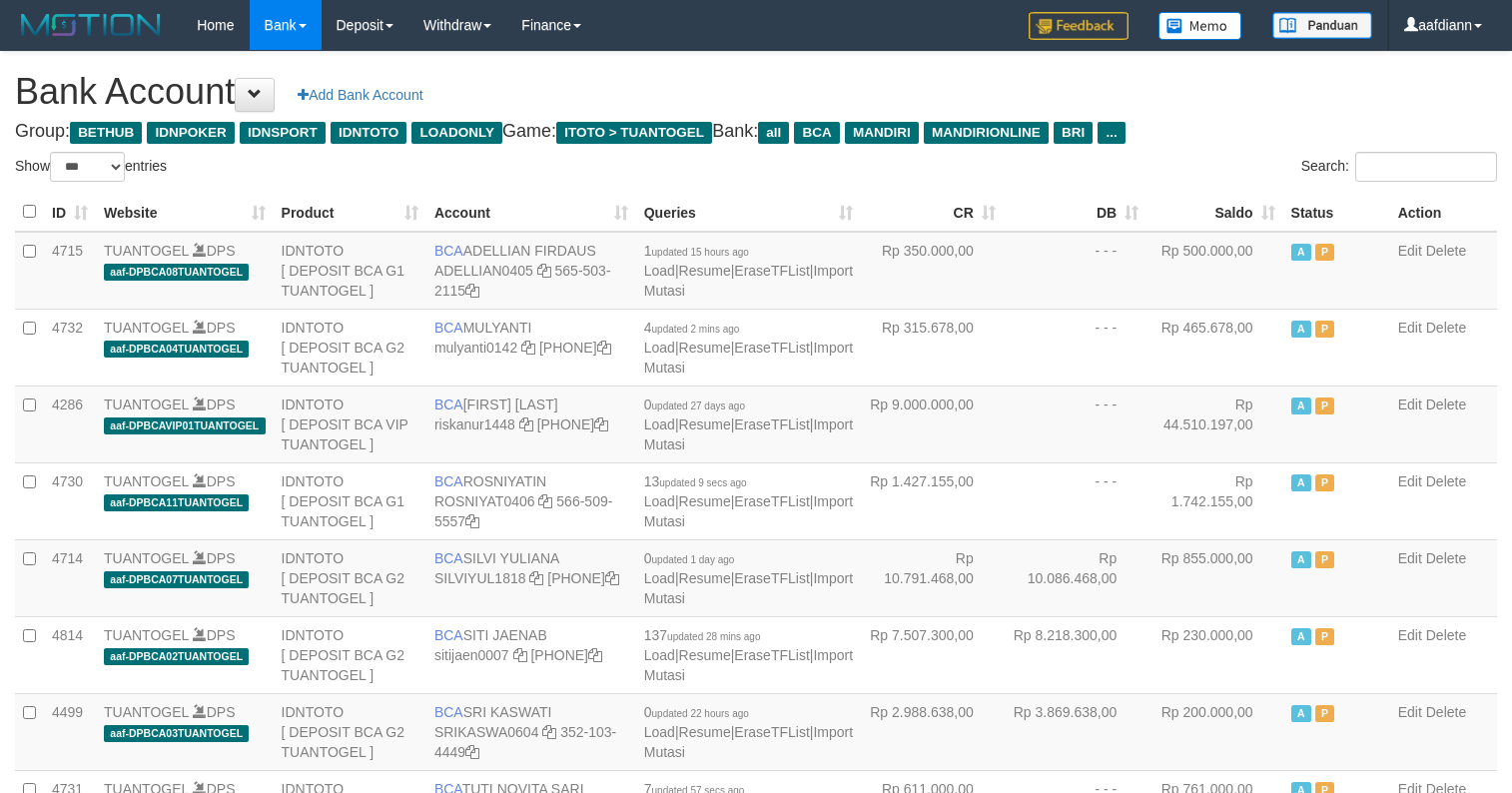 select on "***" 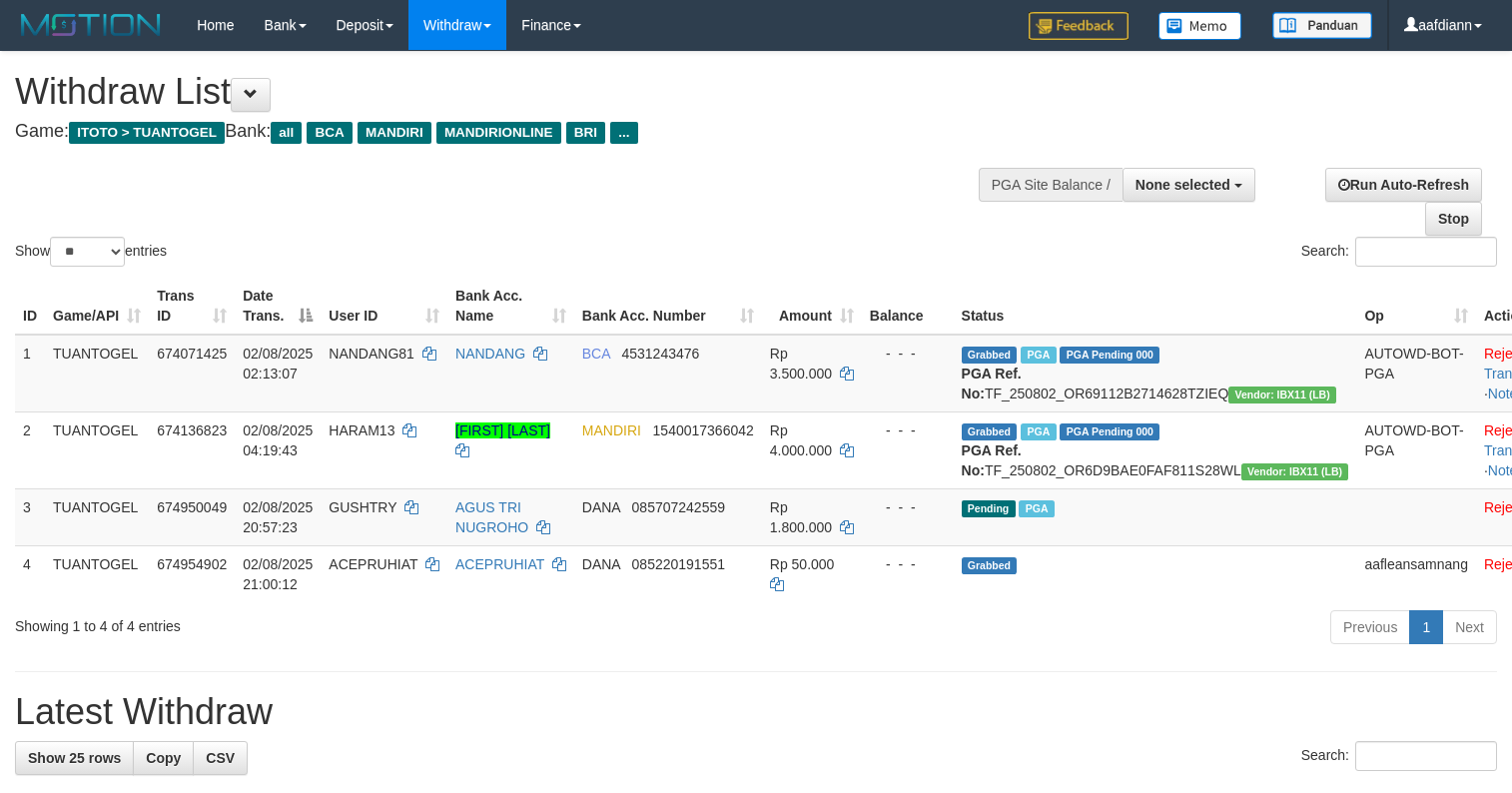 select 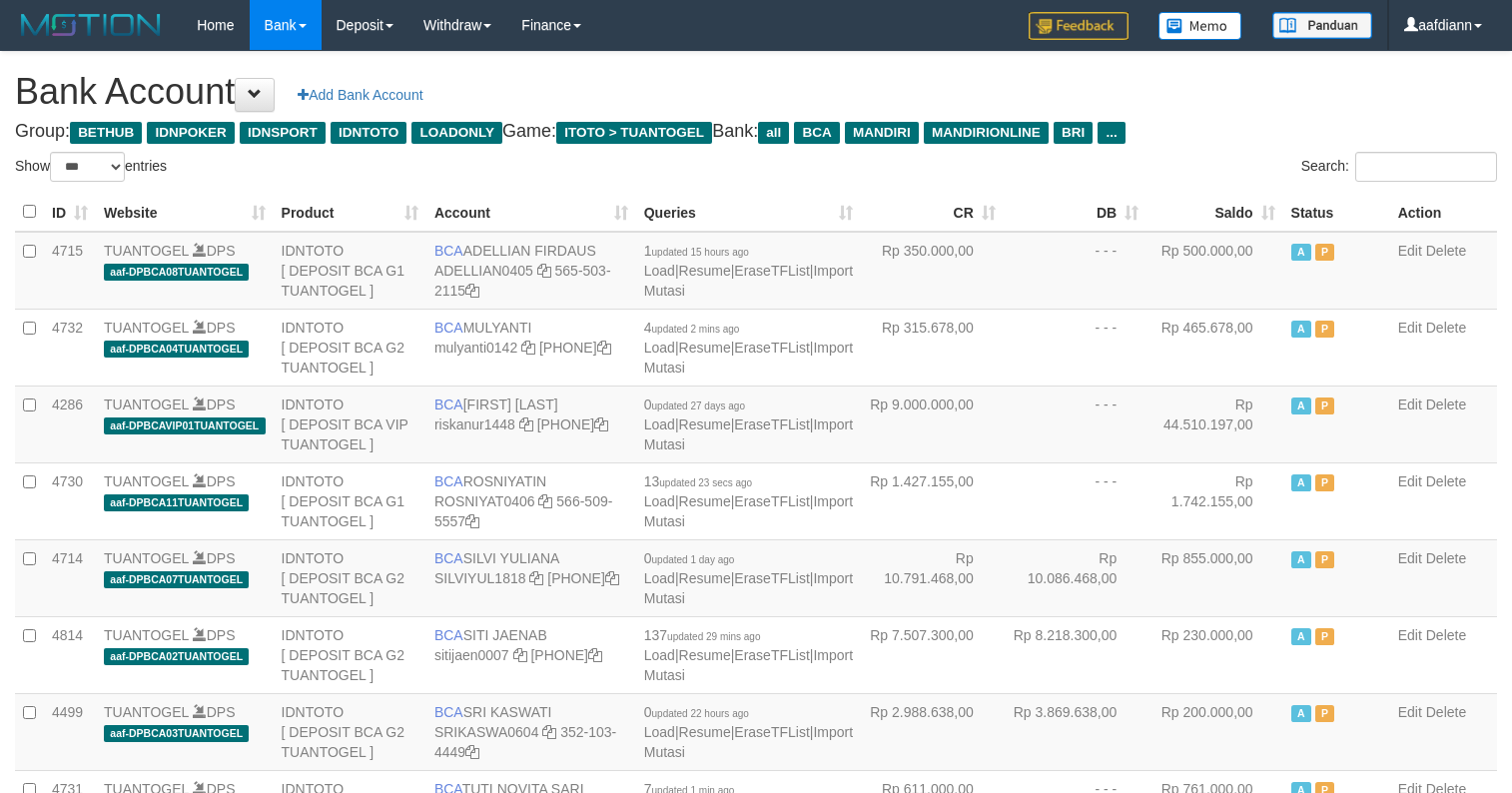 select on "***" 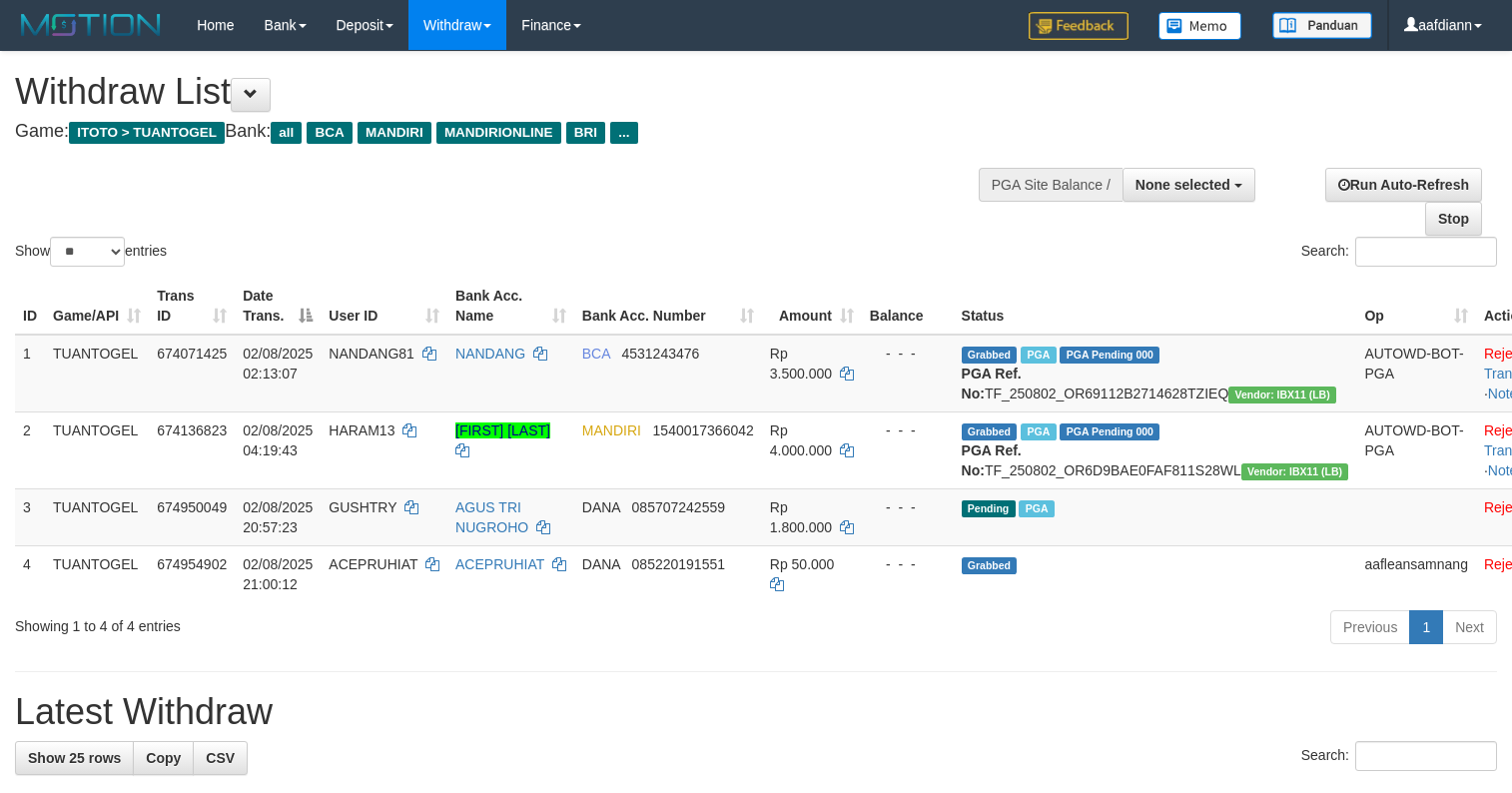 select 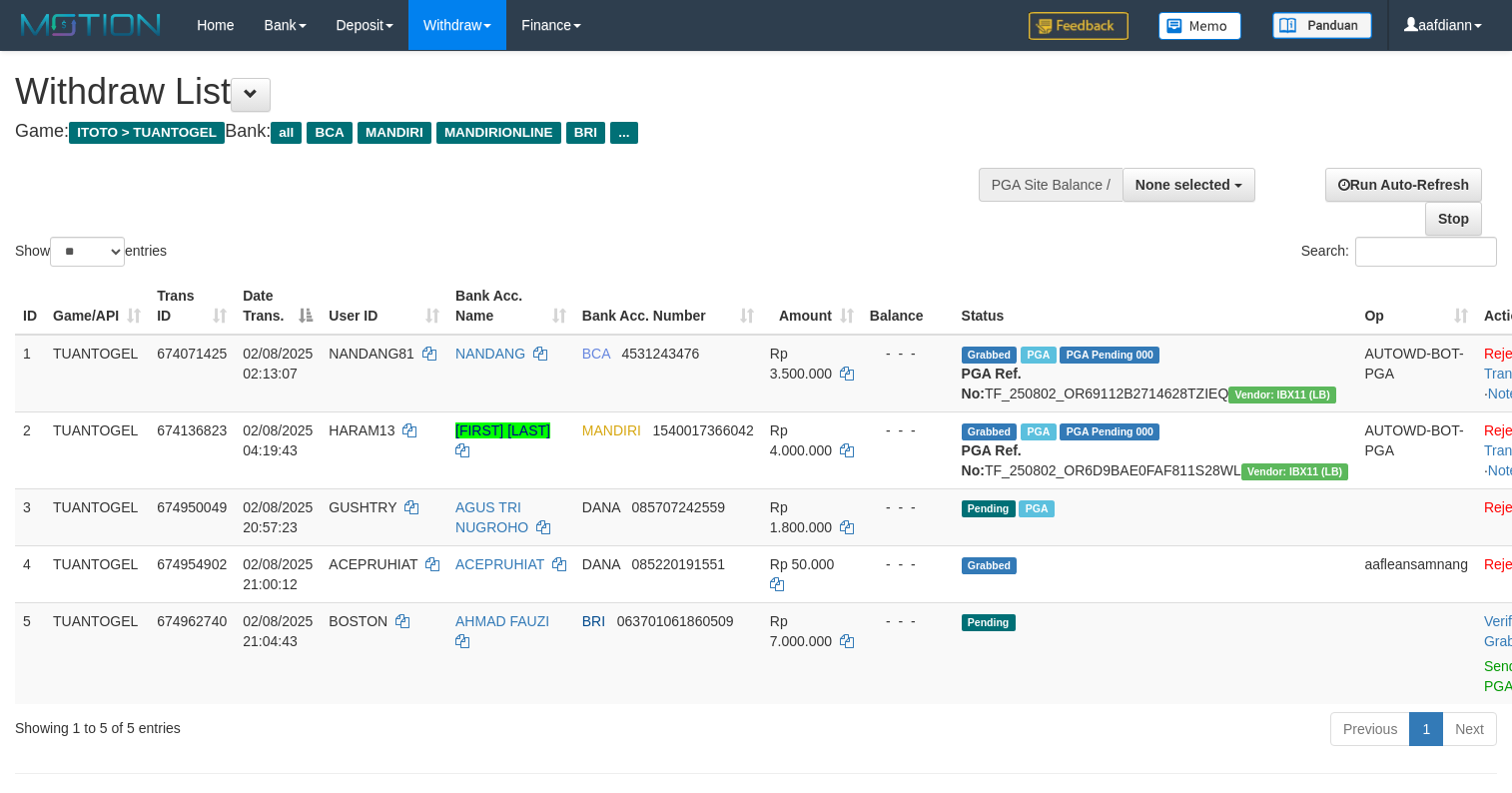 select 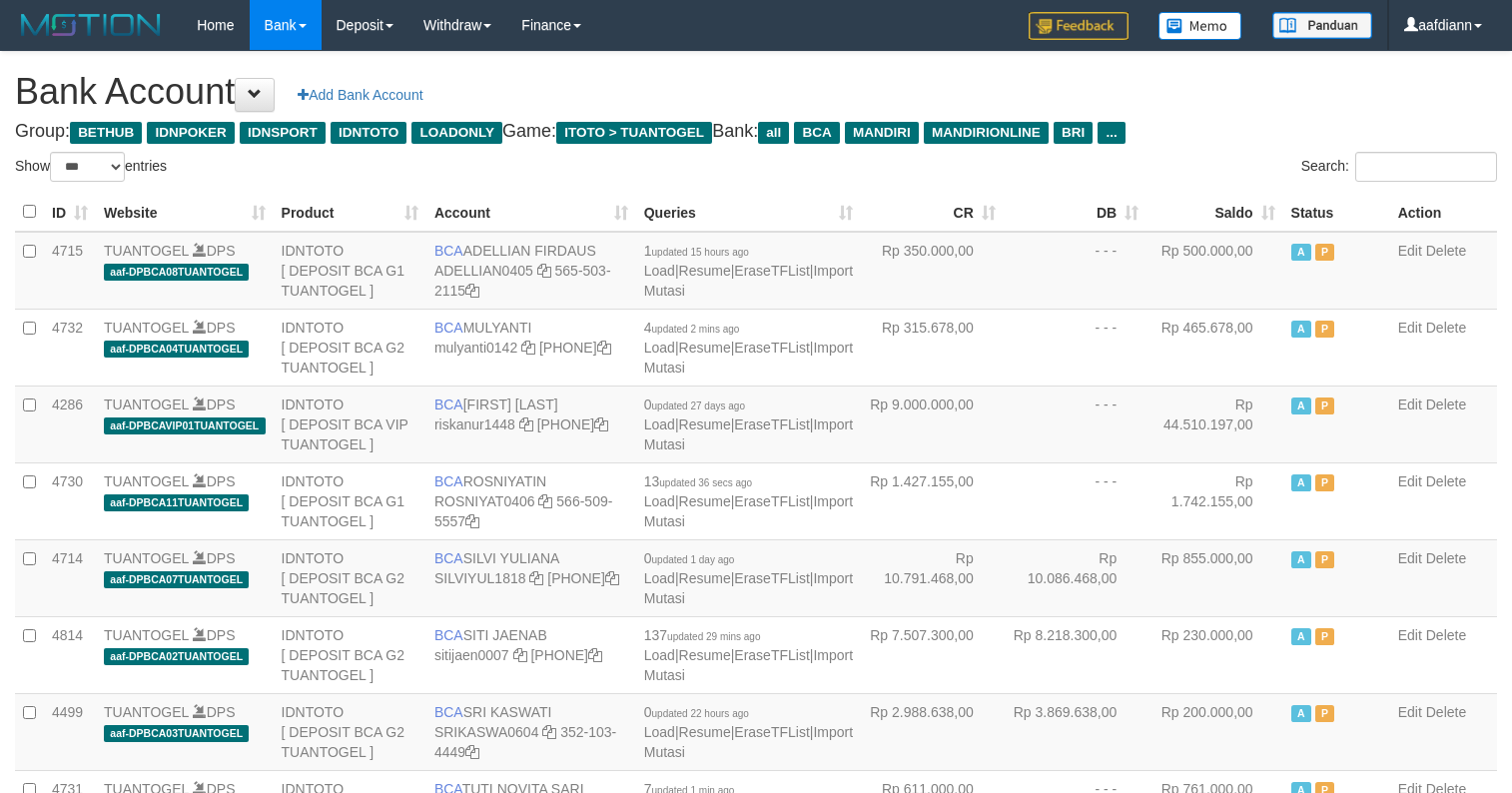 select on "***" 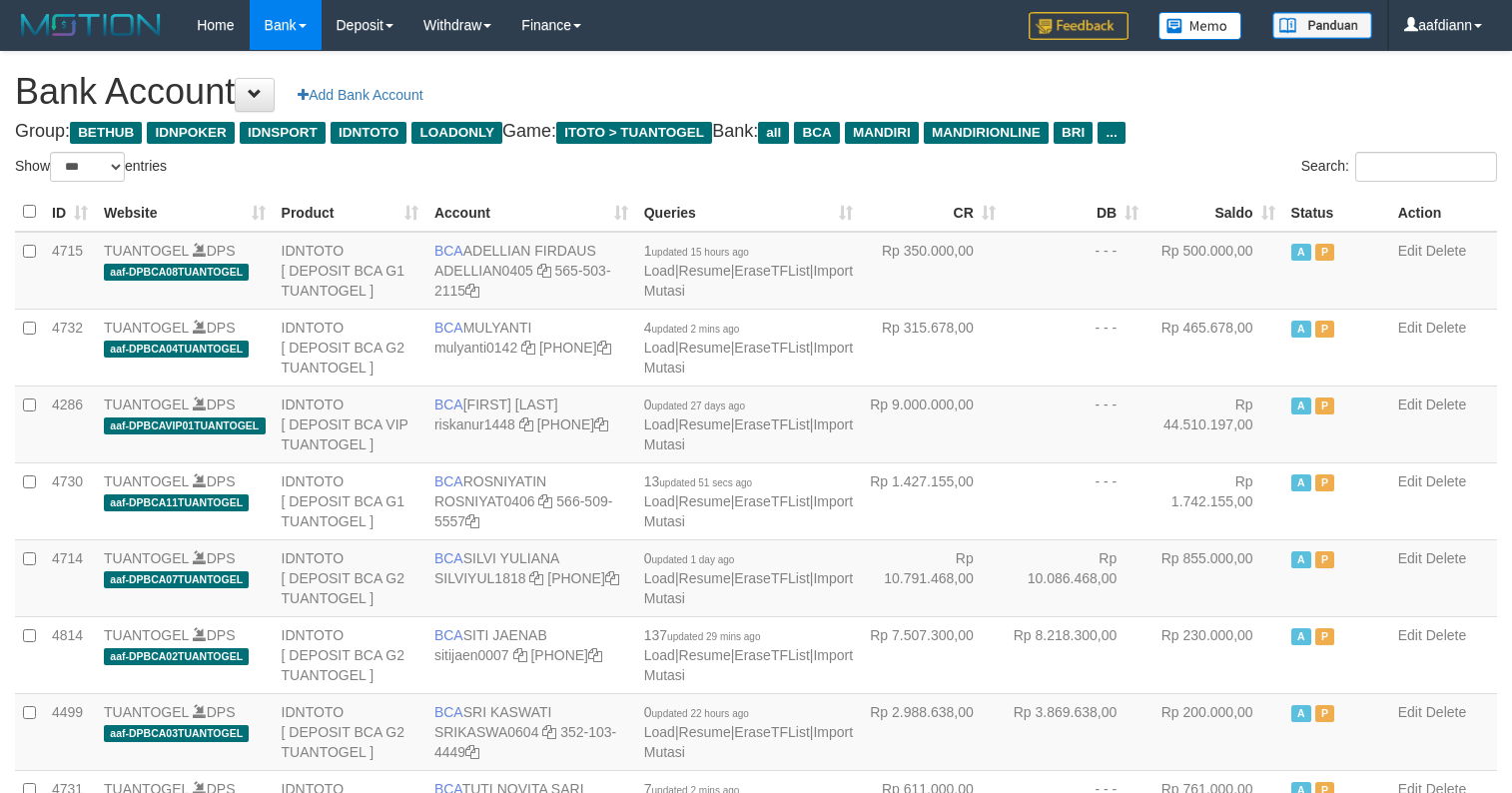 select on "***" 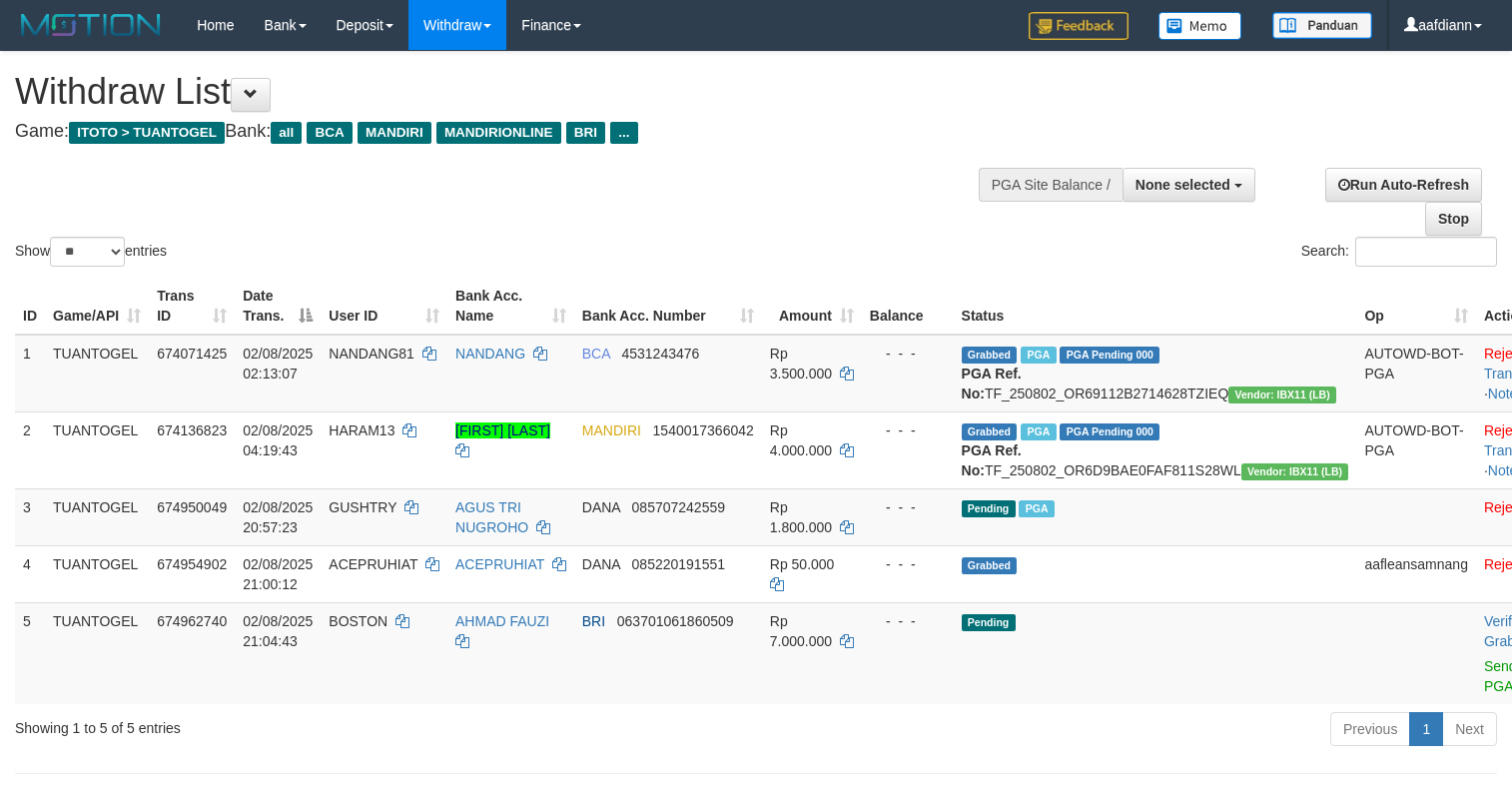 select 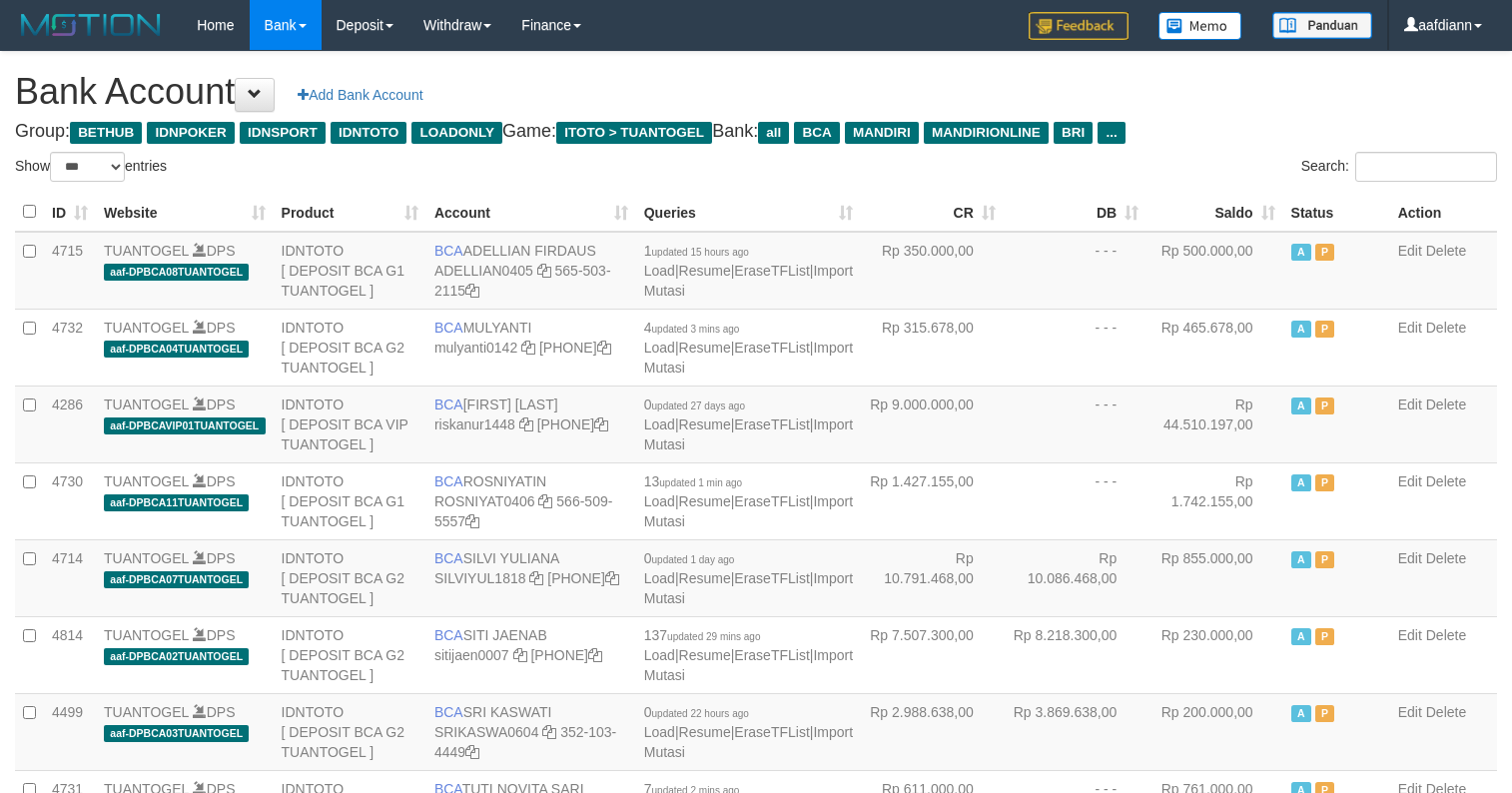 select on "***" 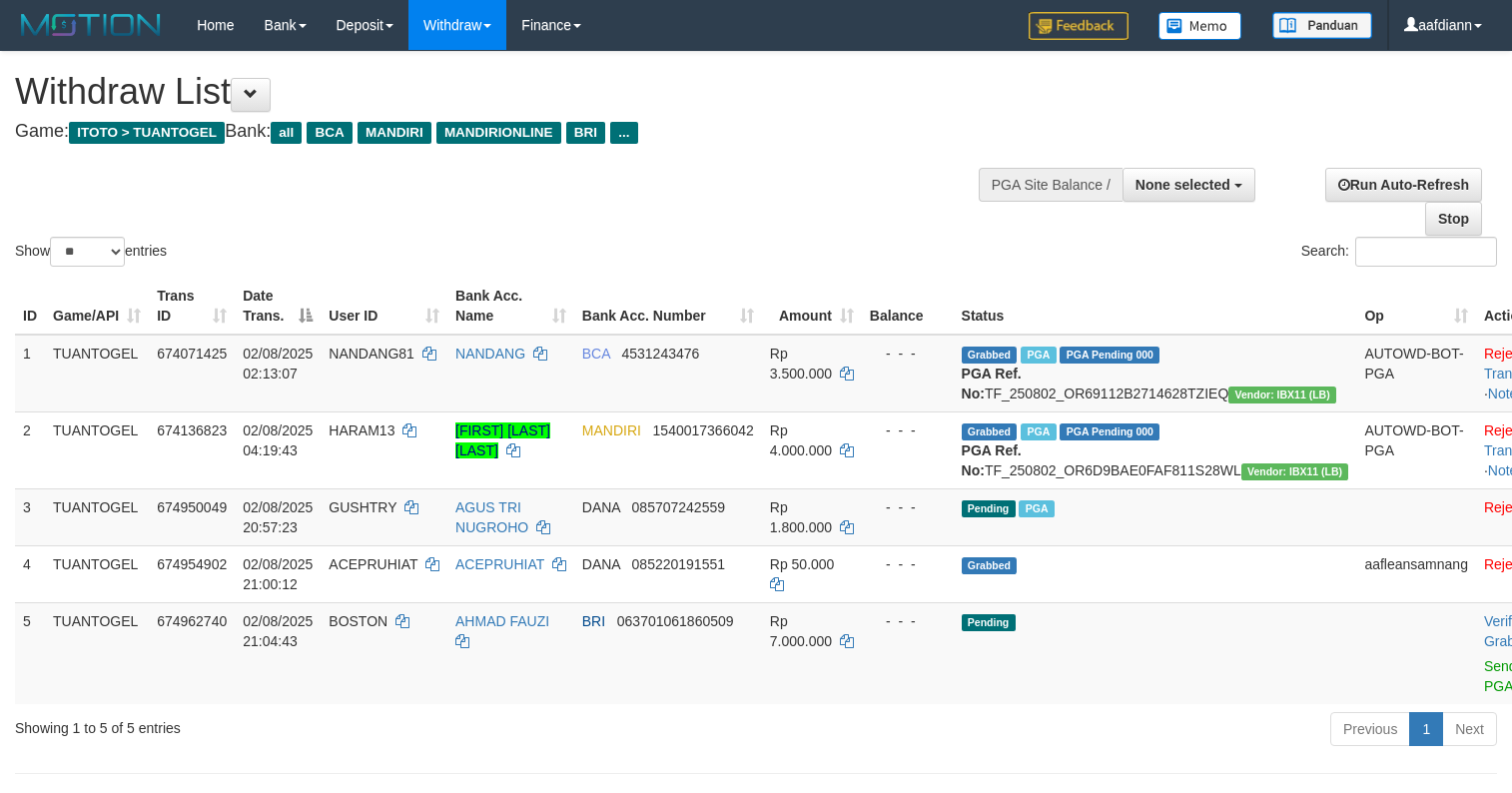 select 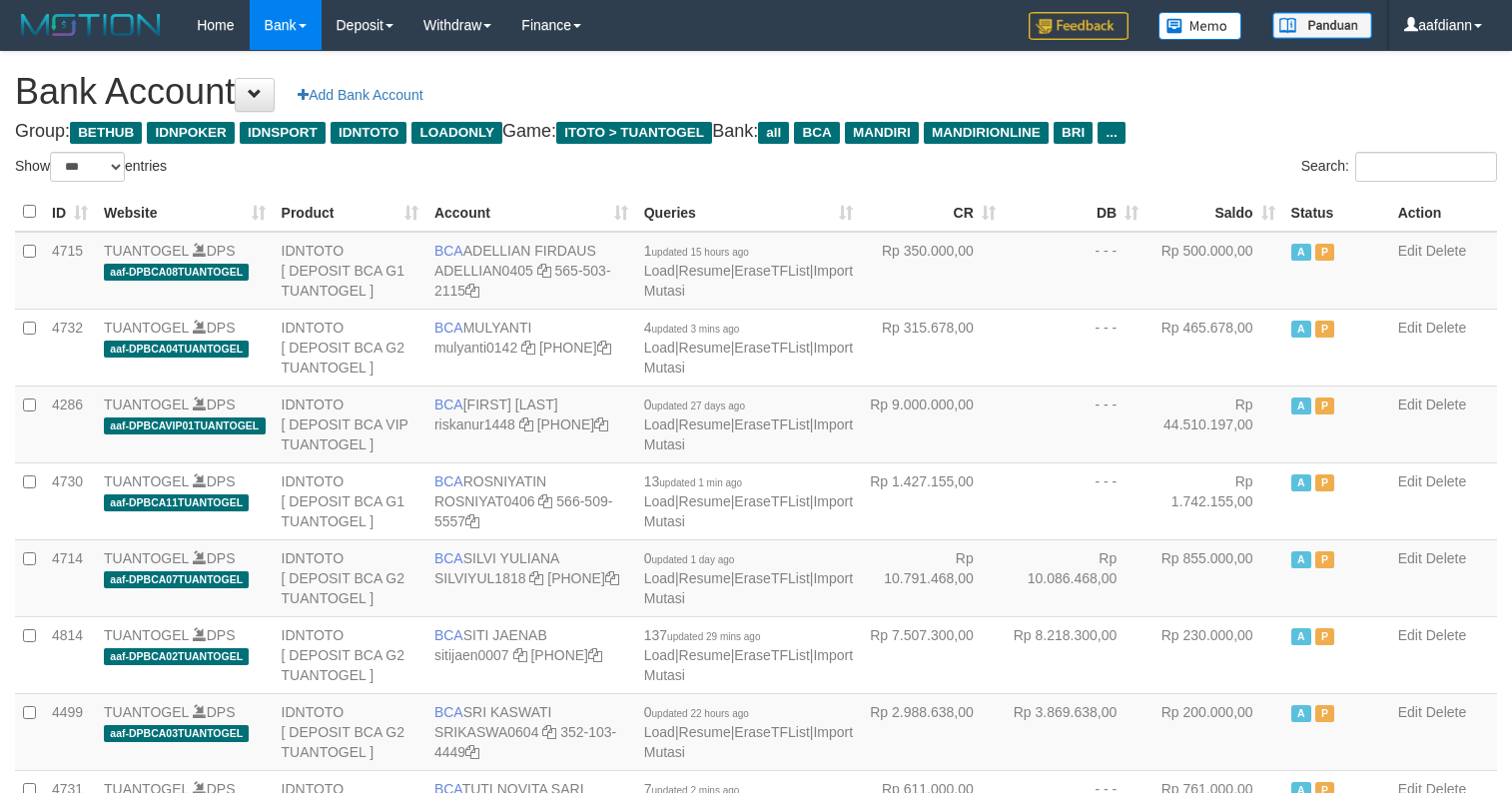 select on "***" 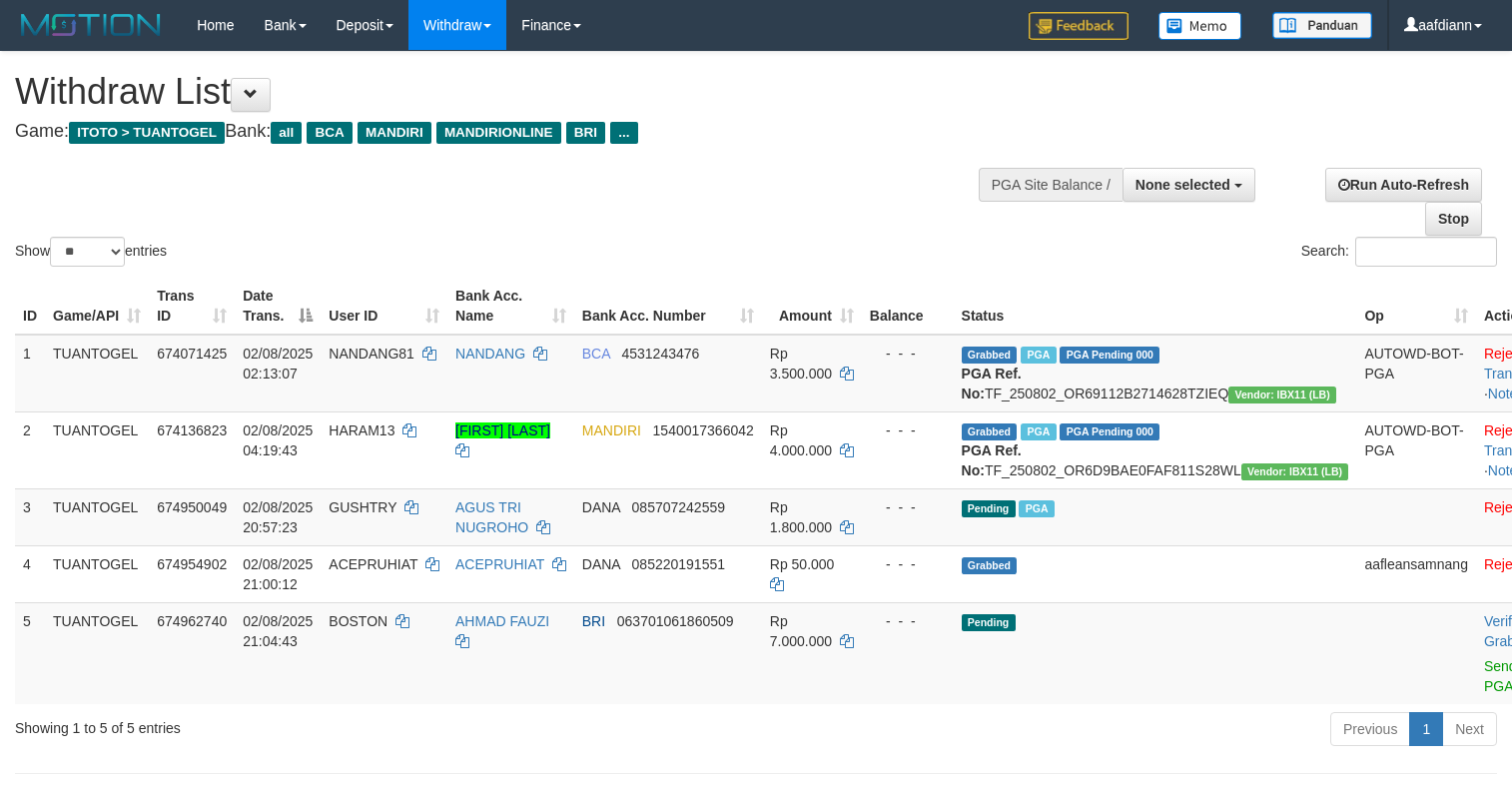 select 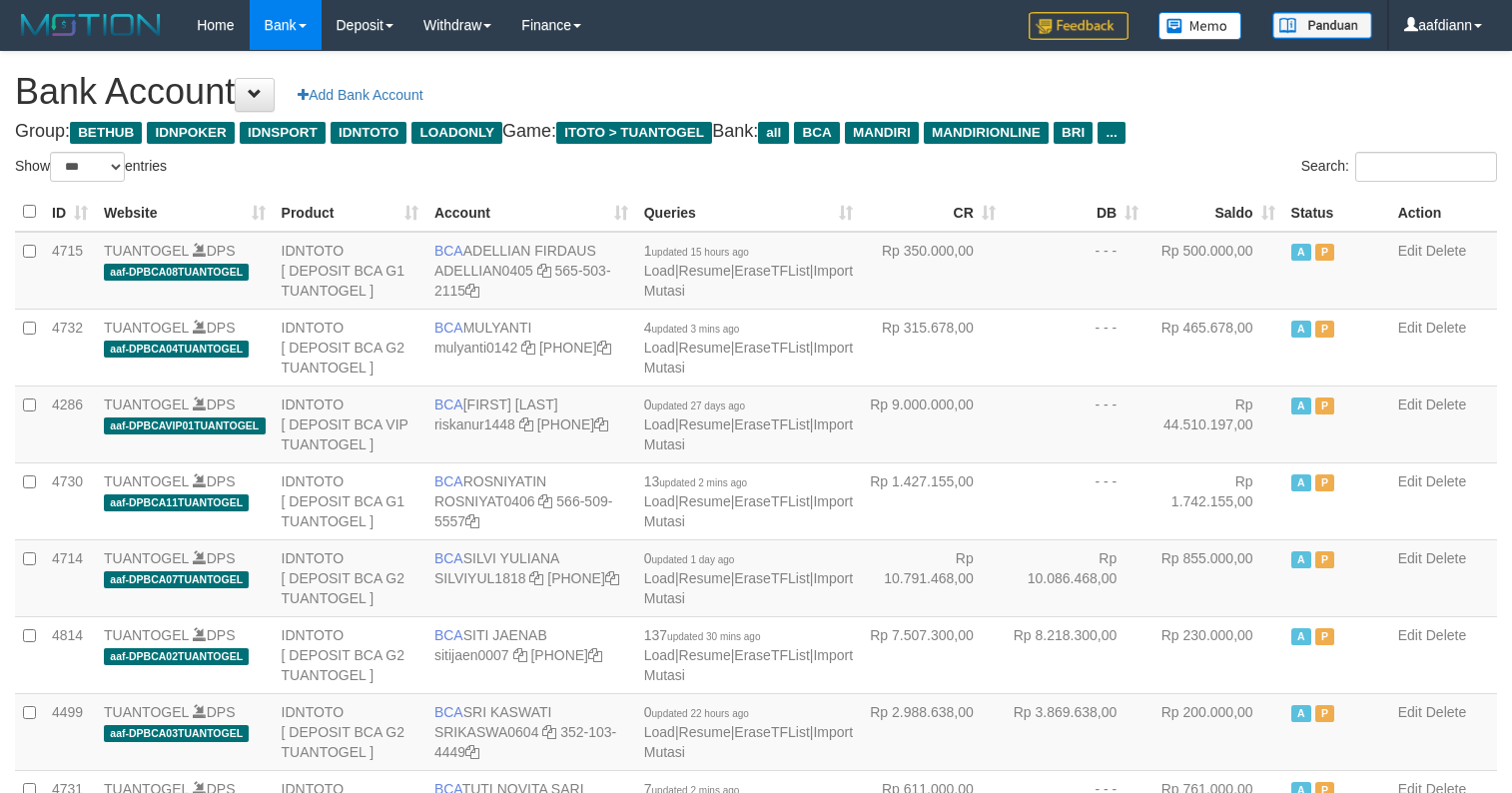 select on "***" 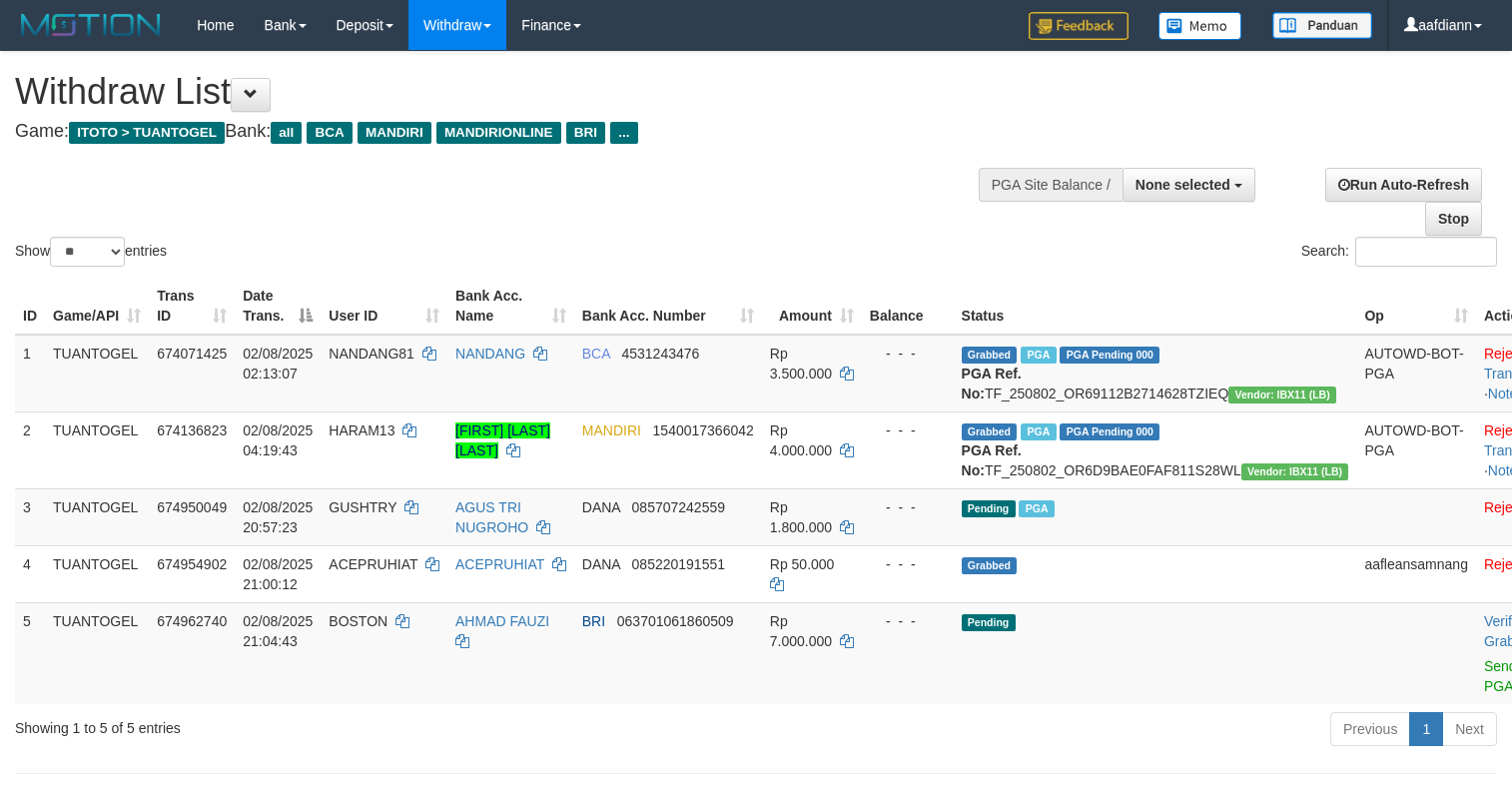 select 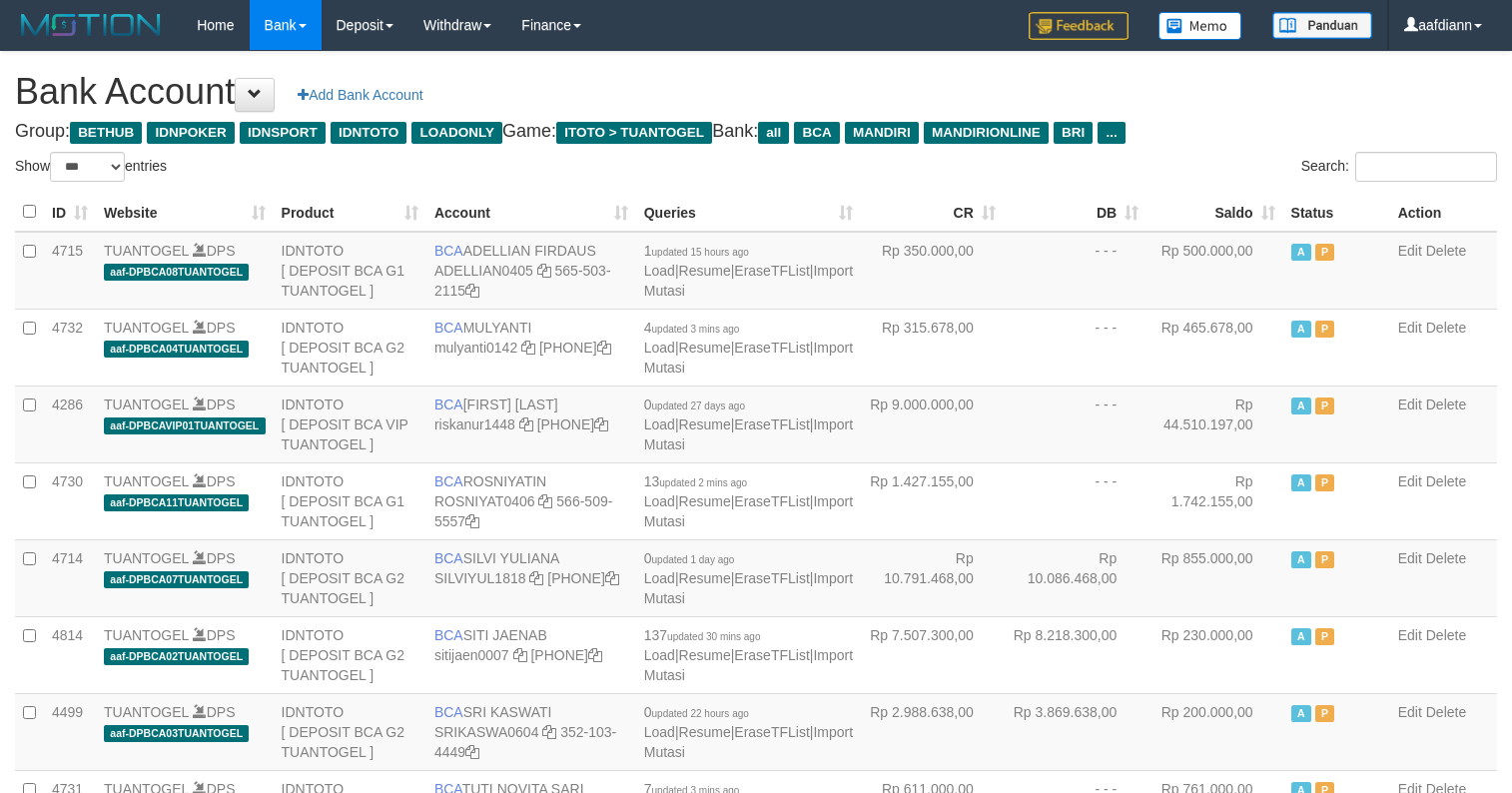 select on "***" 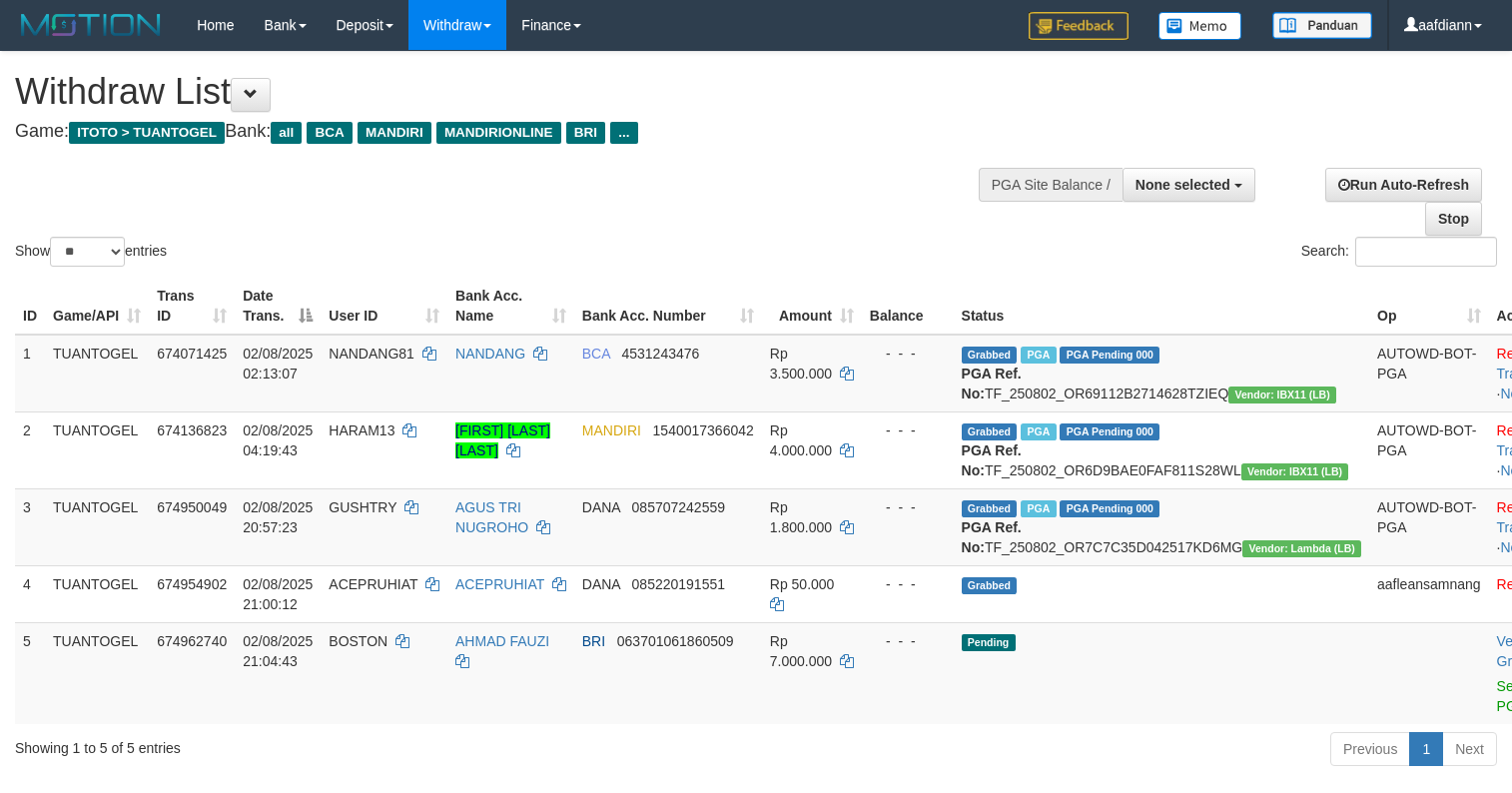 select 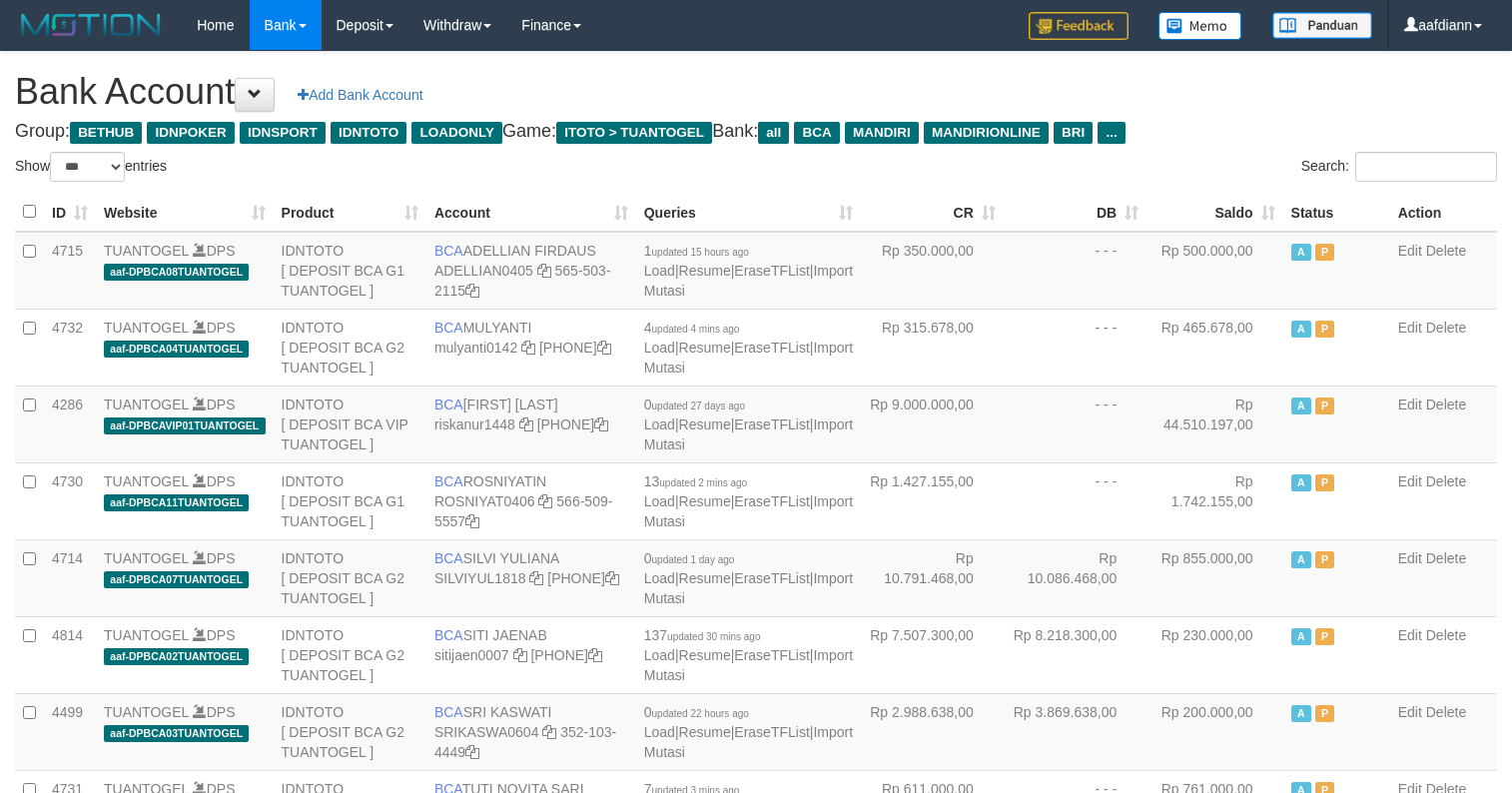 select on "***" 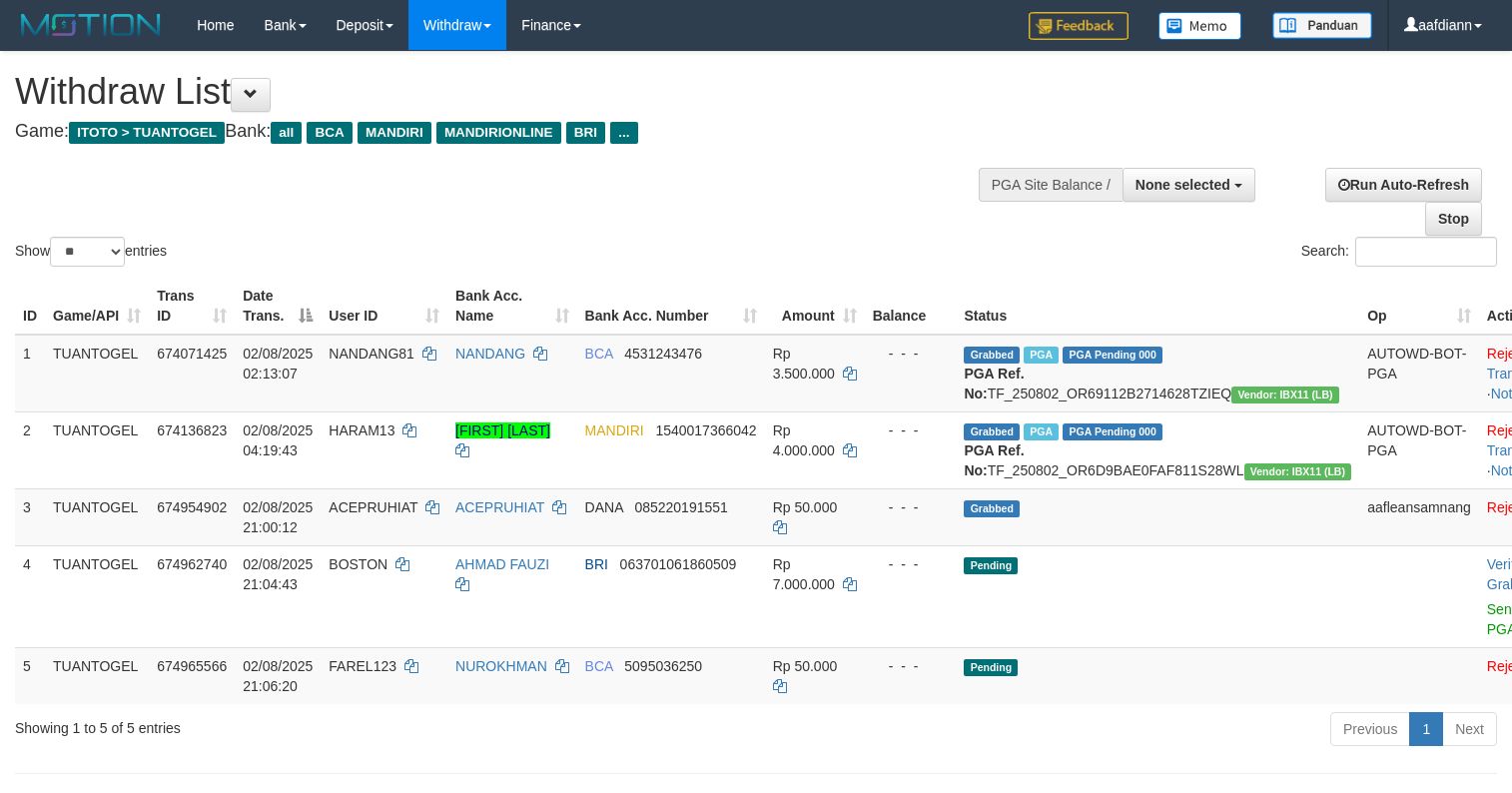 select 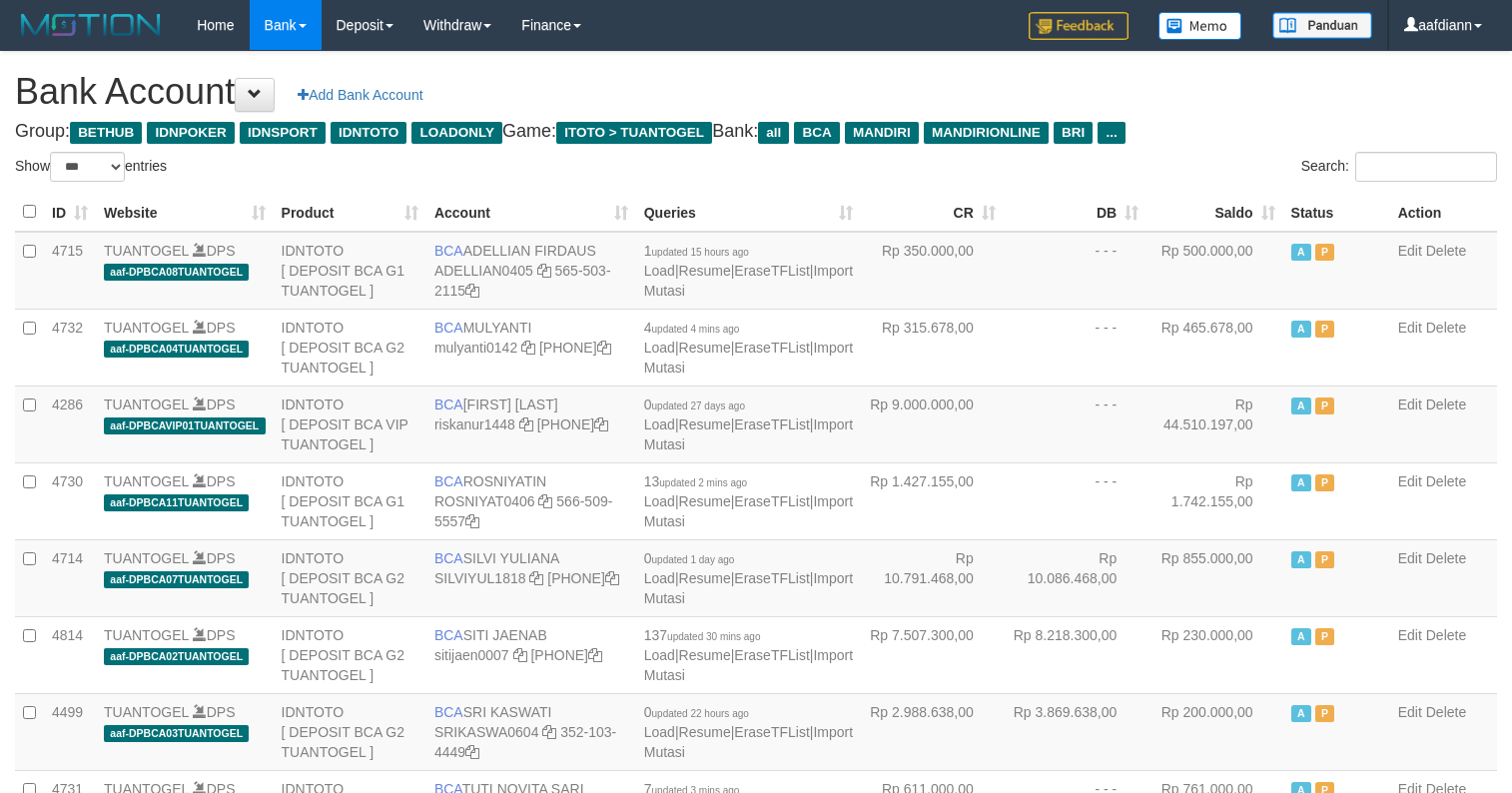 select on "***" 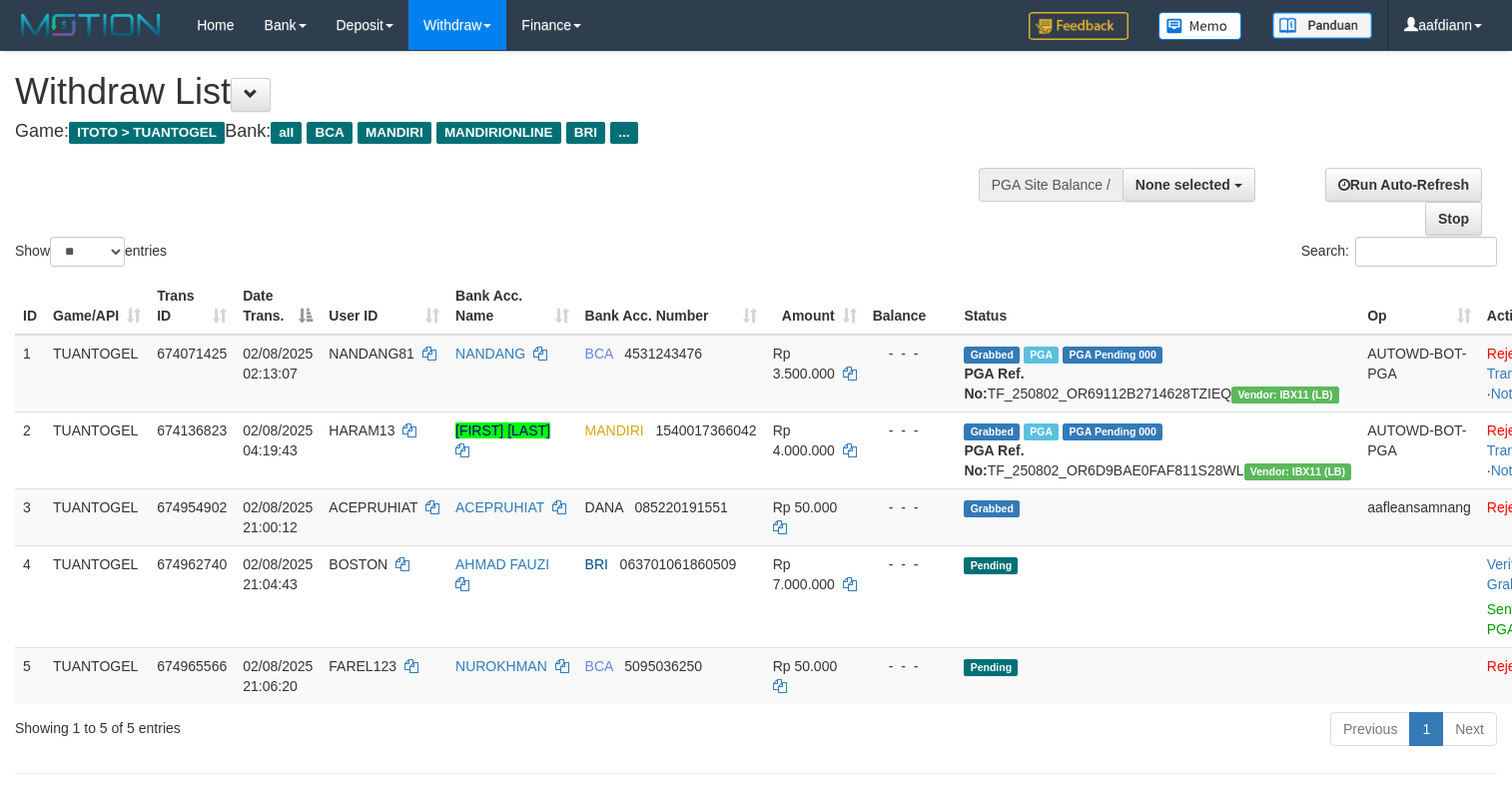 select 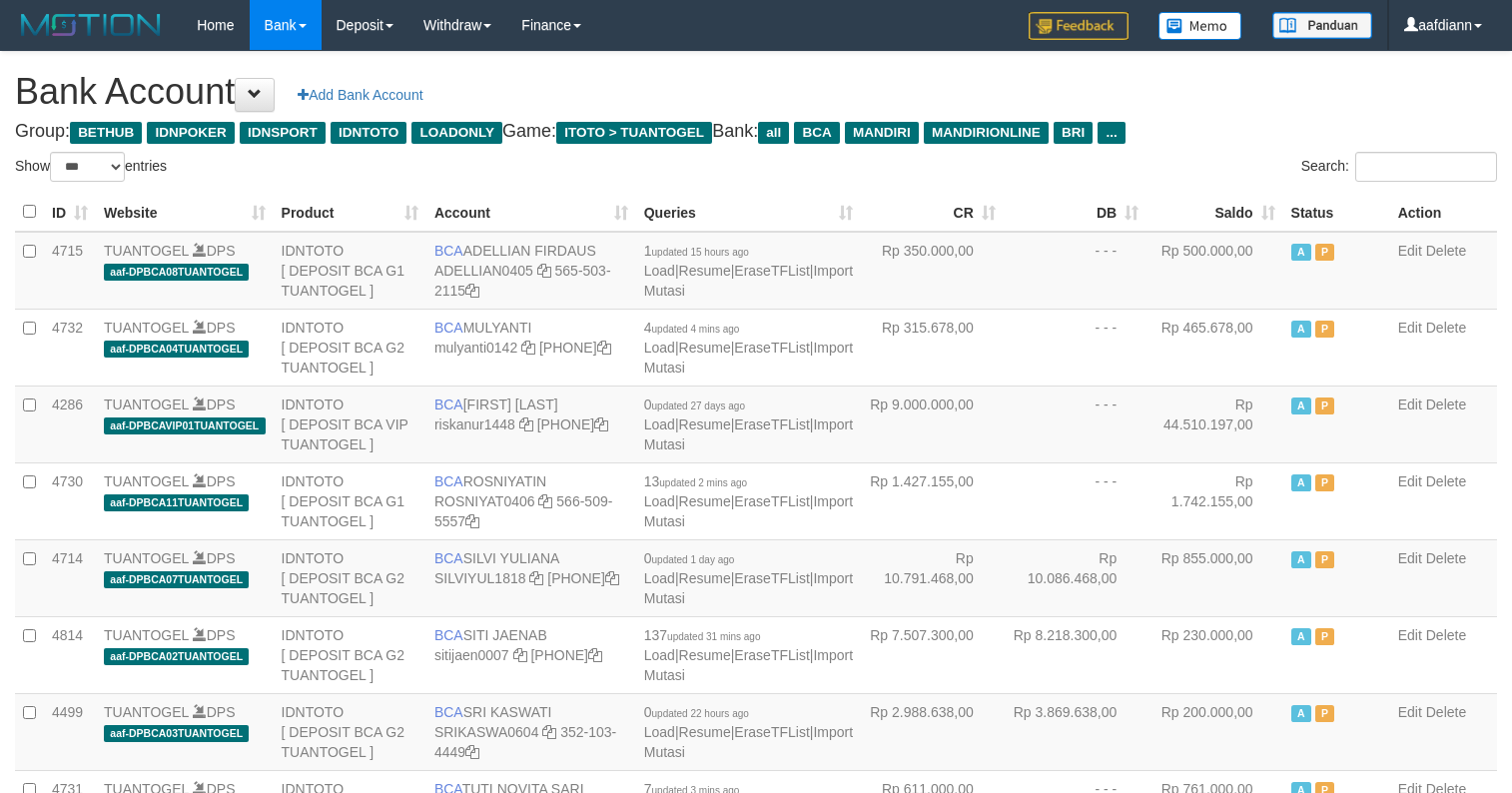 select on "***" 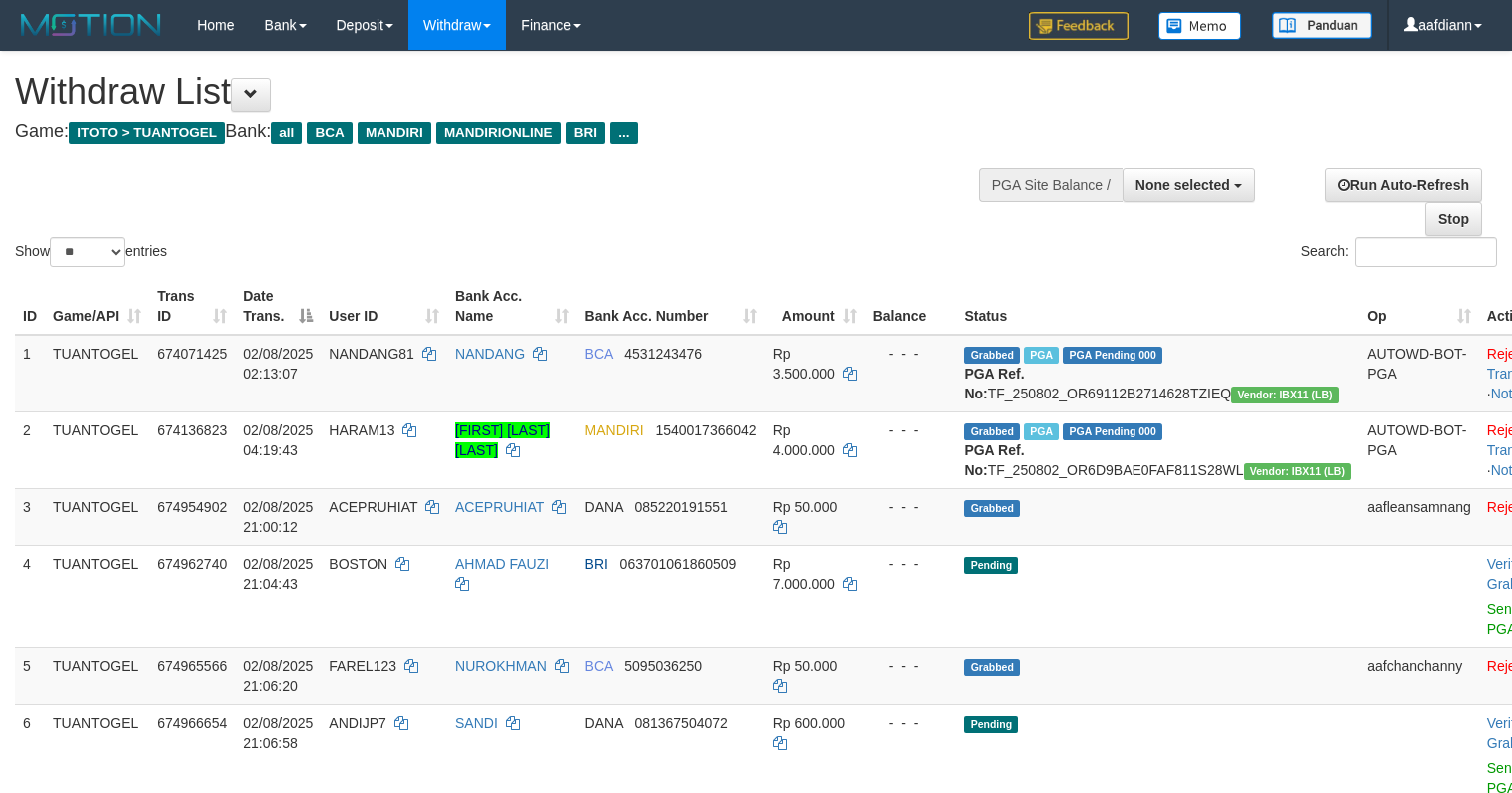 select 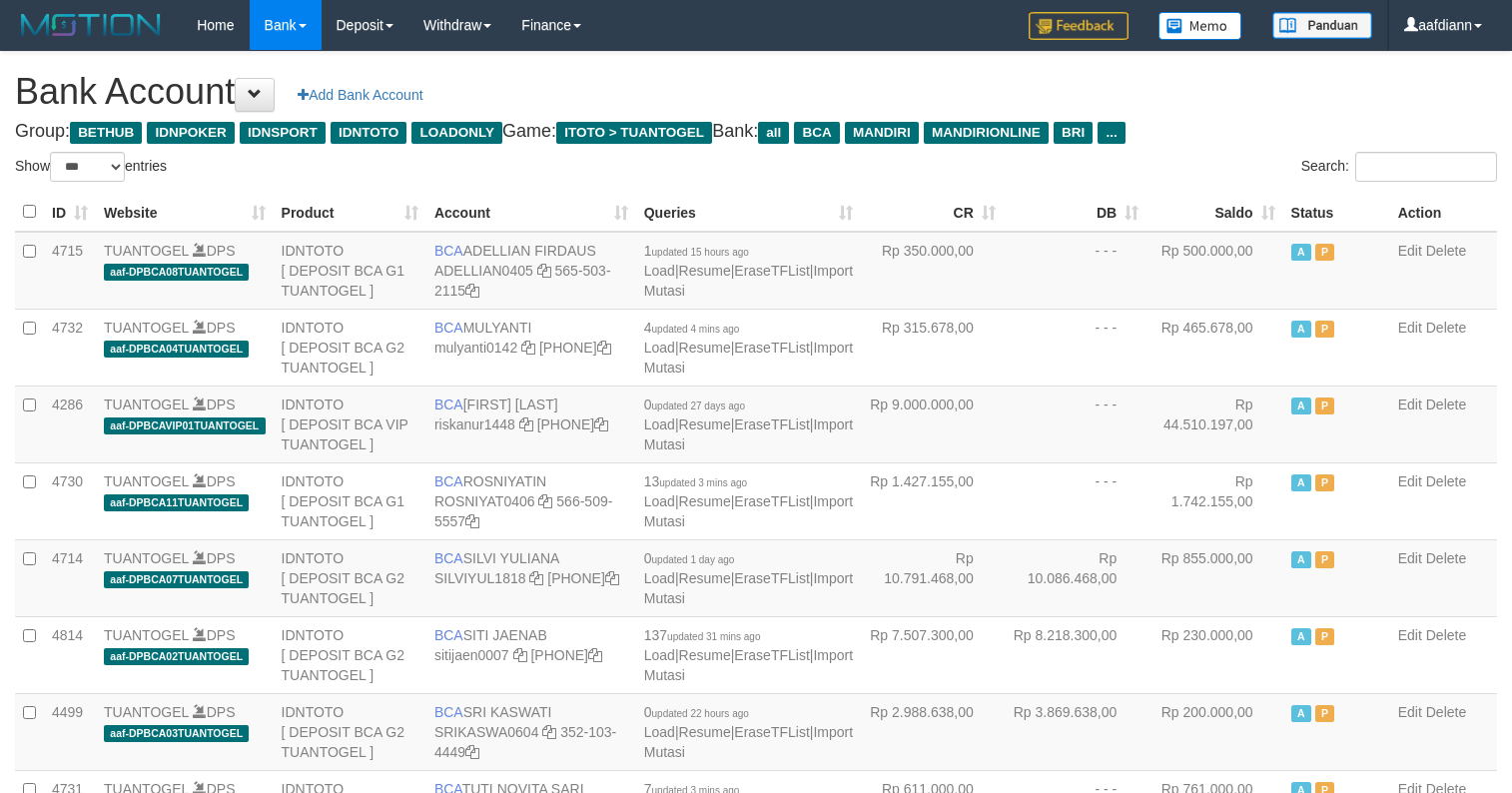 select on "***" 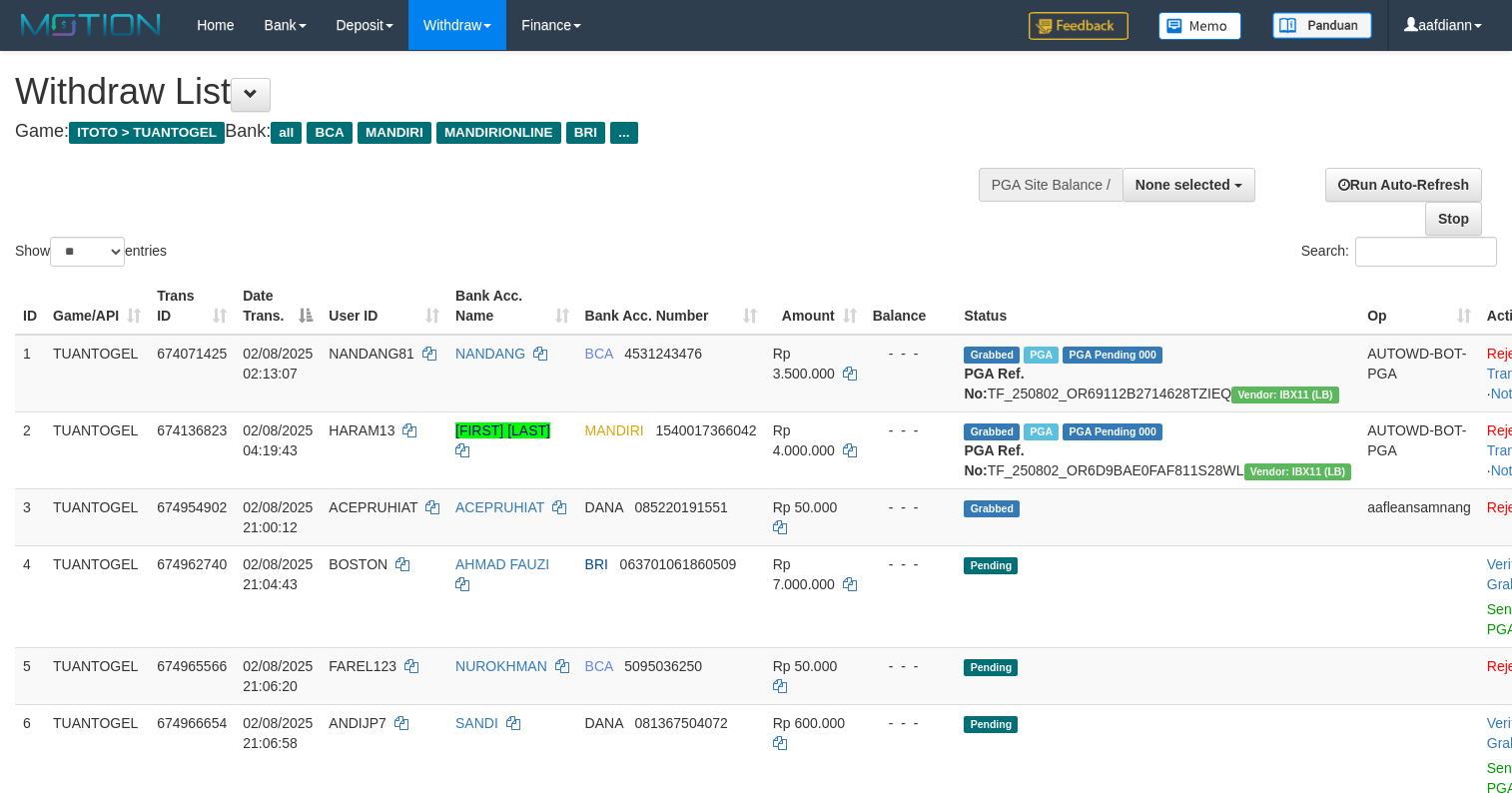 select 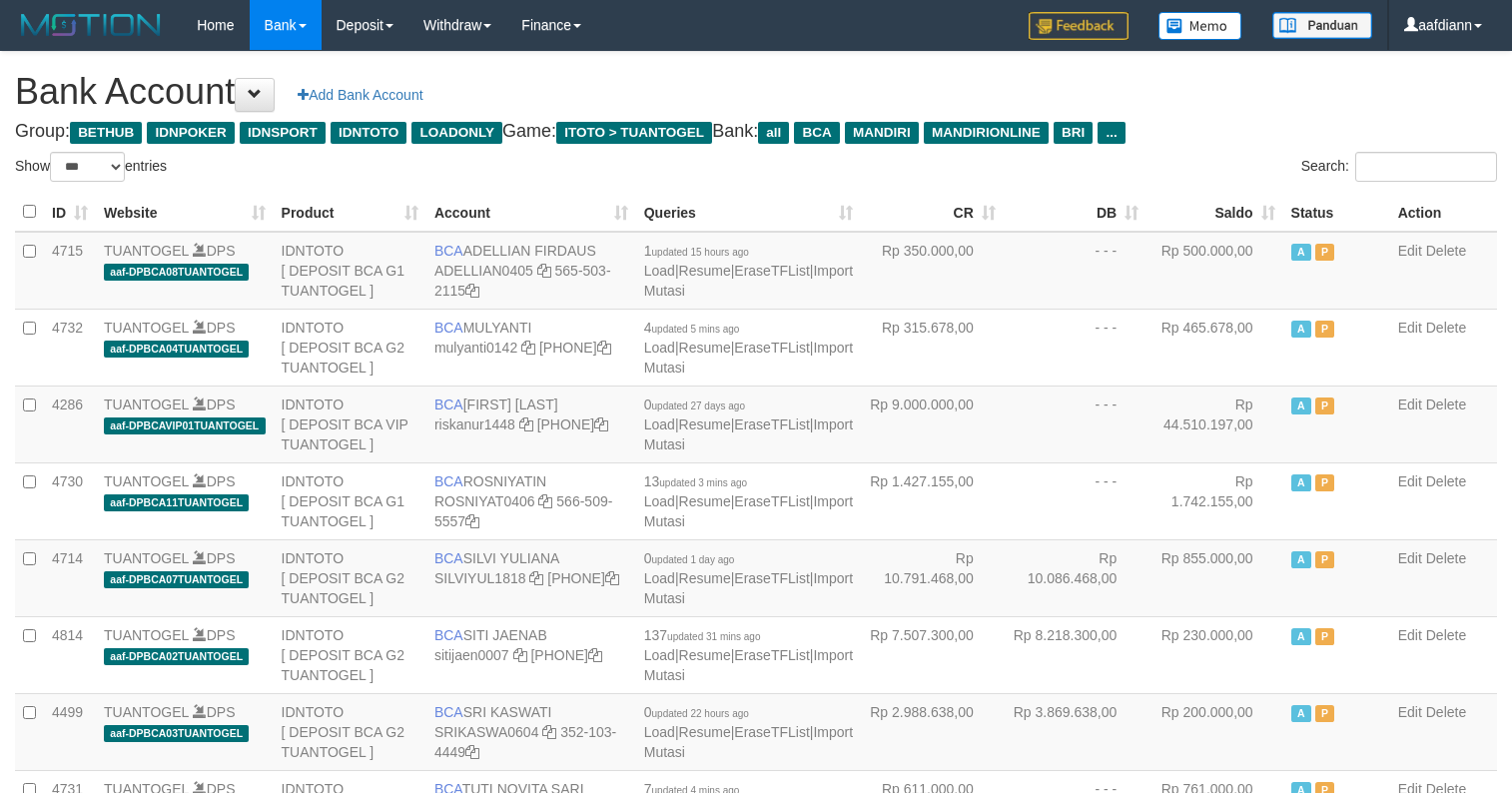 select on "***" 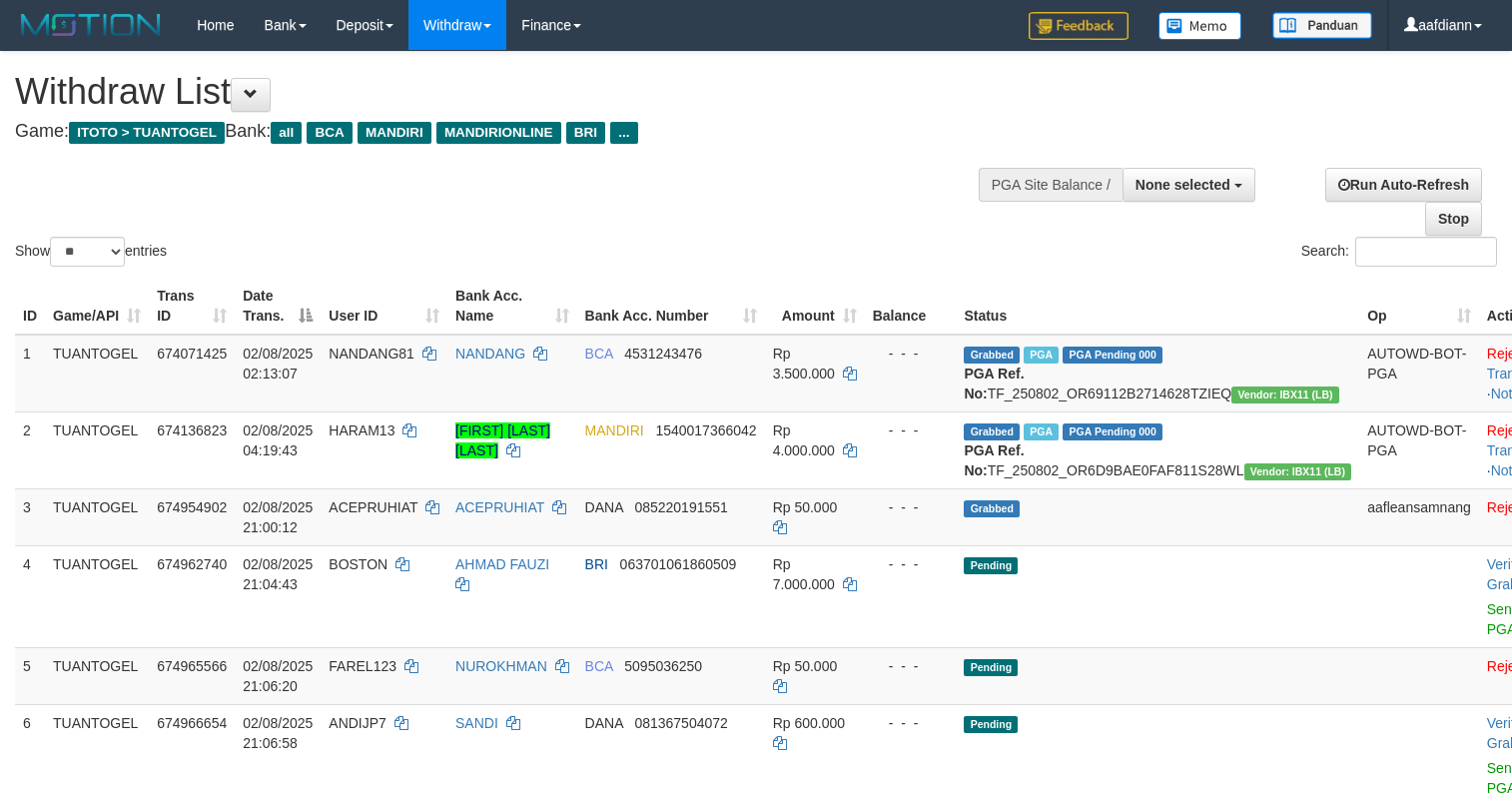 select 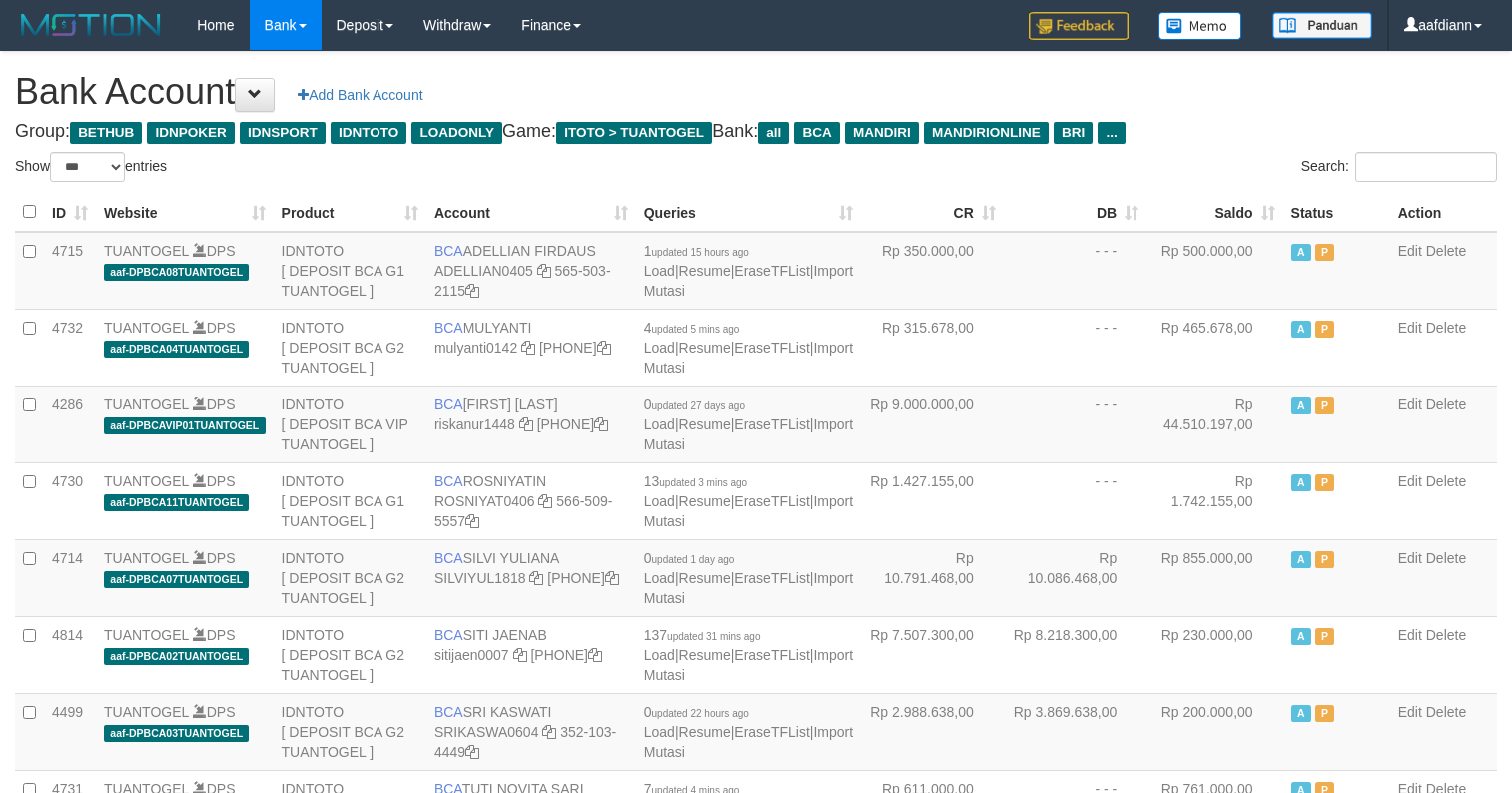 select on "***" 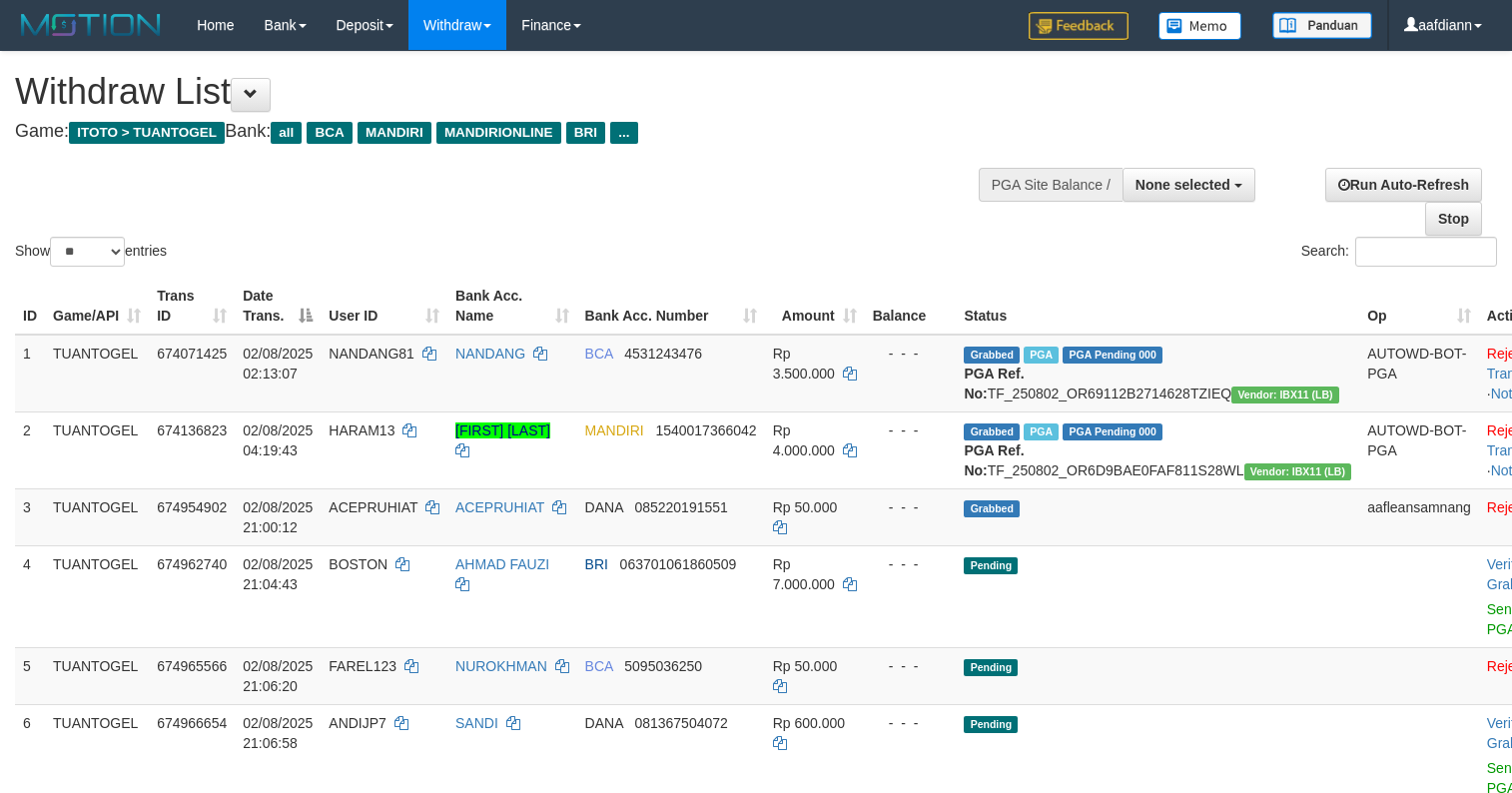 select 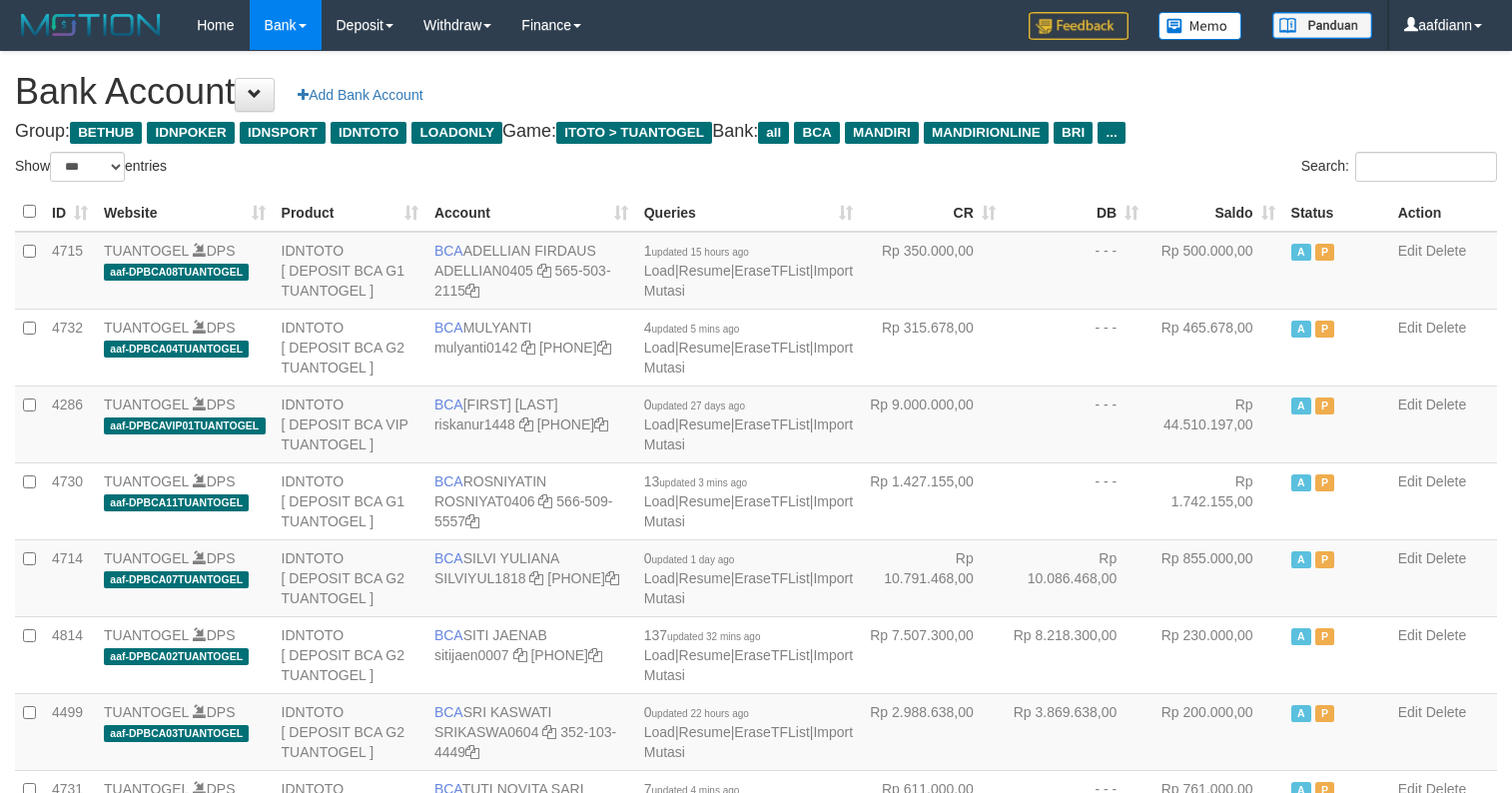 select on "***" 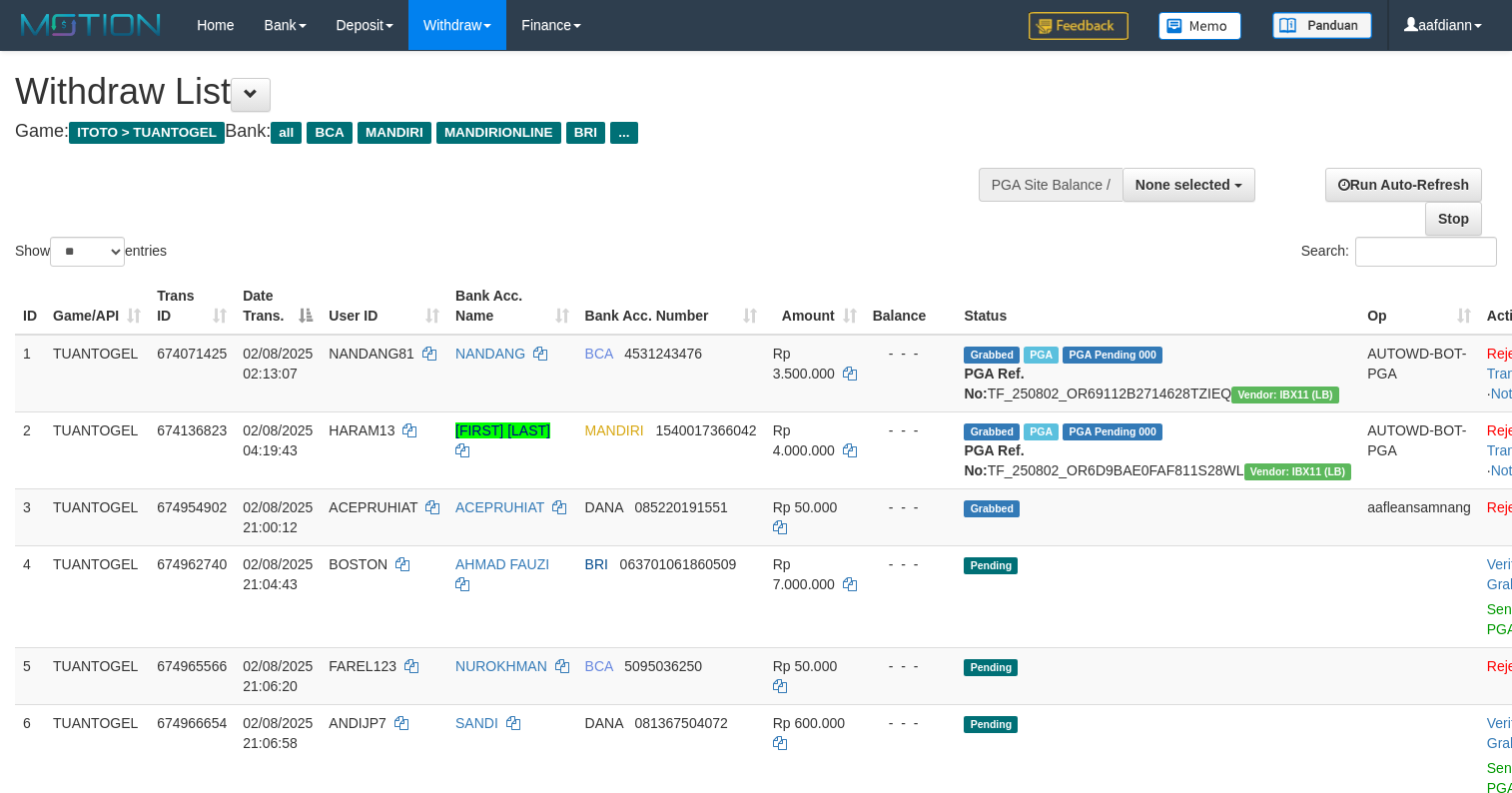 select 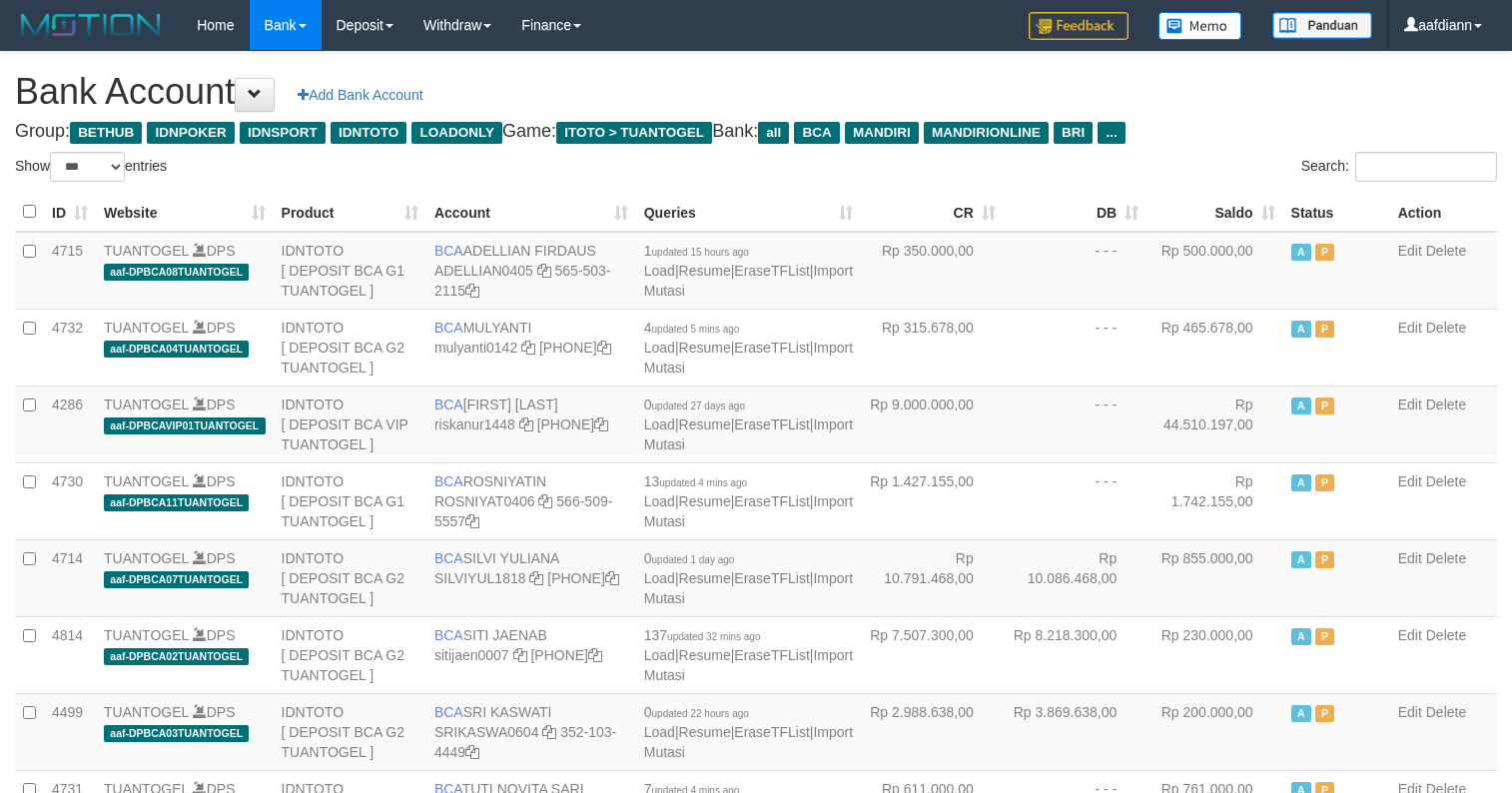 select on "***" 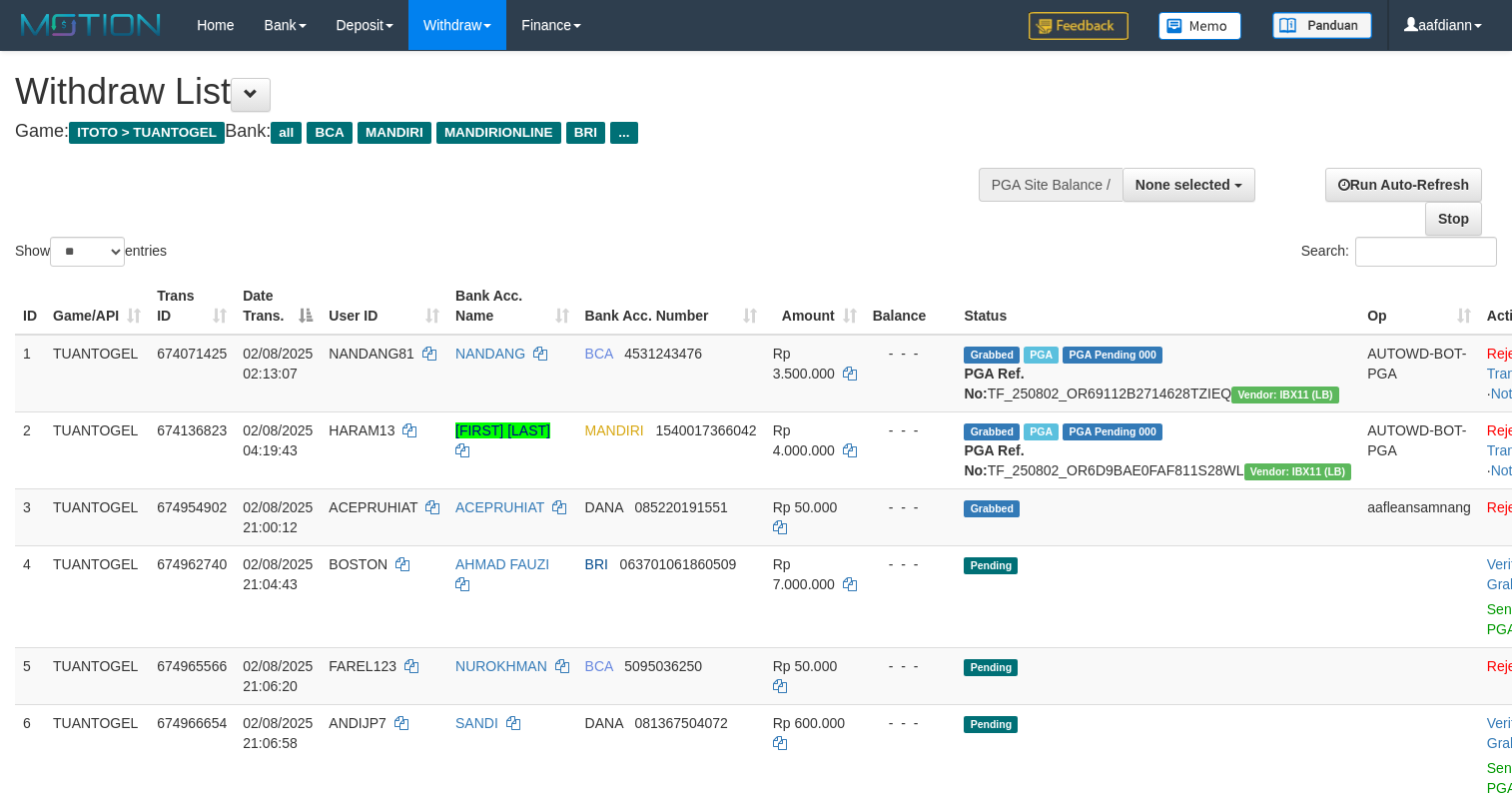 select 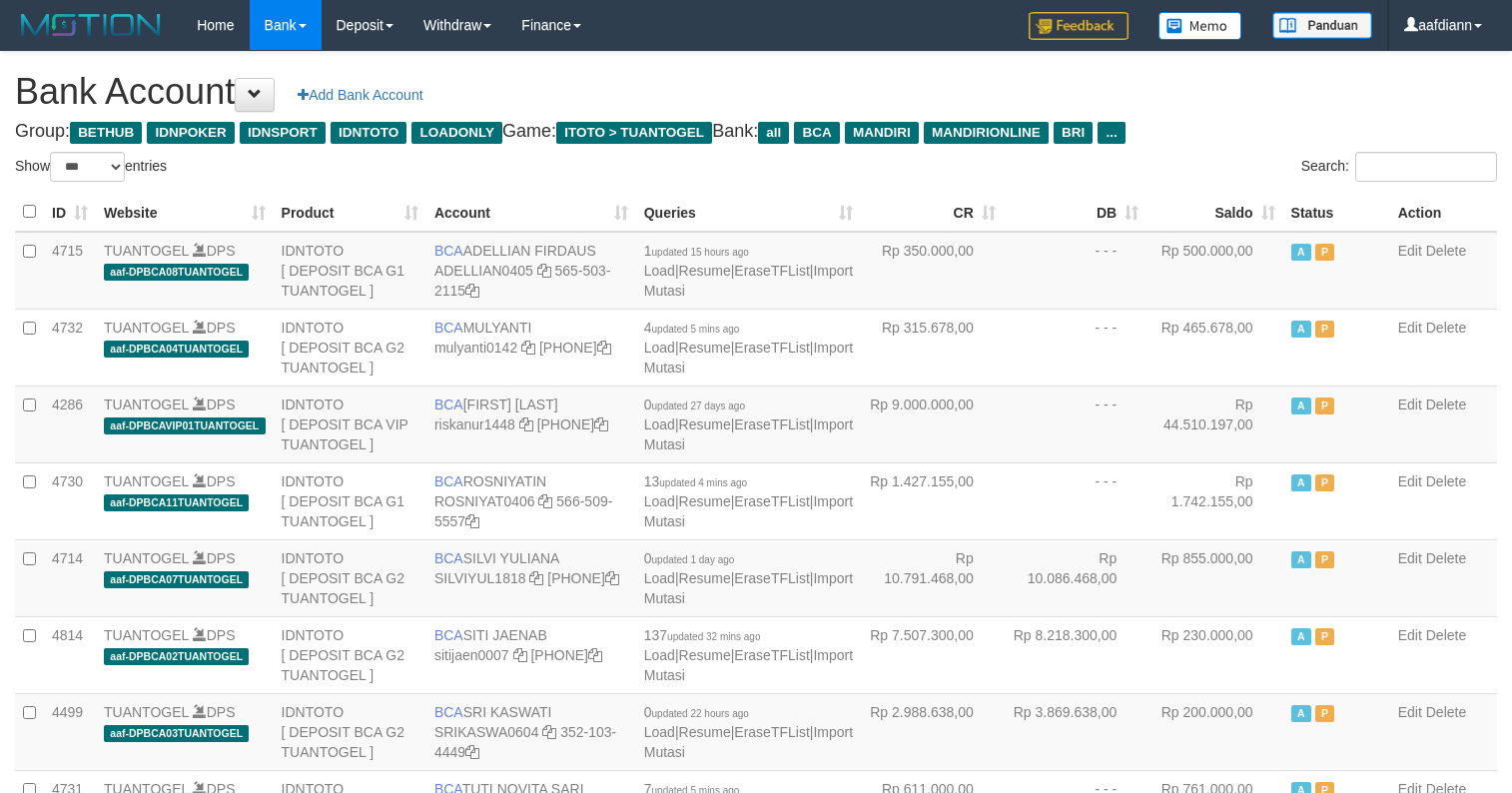 select on "***" 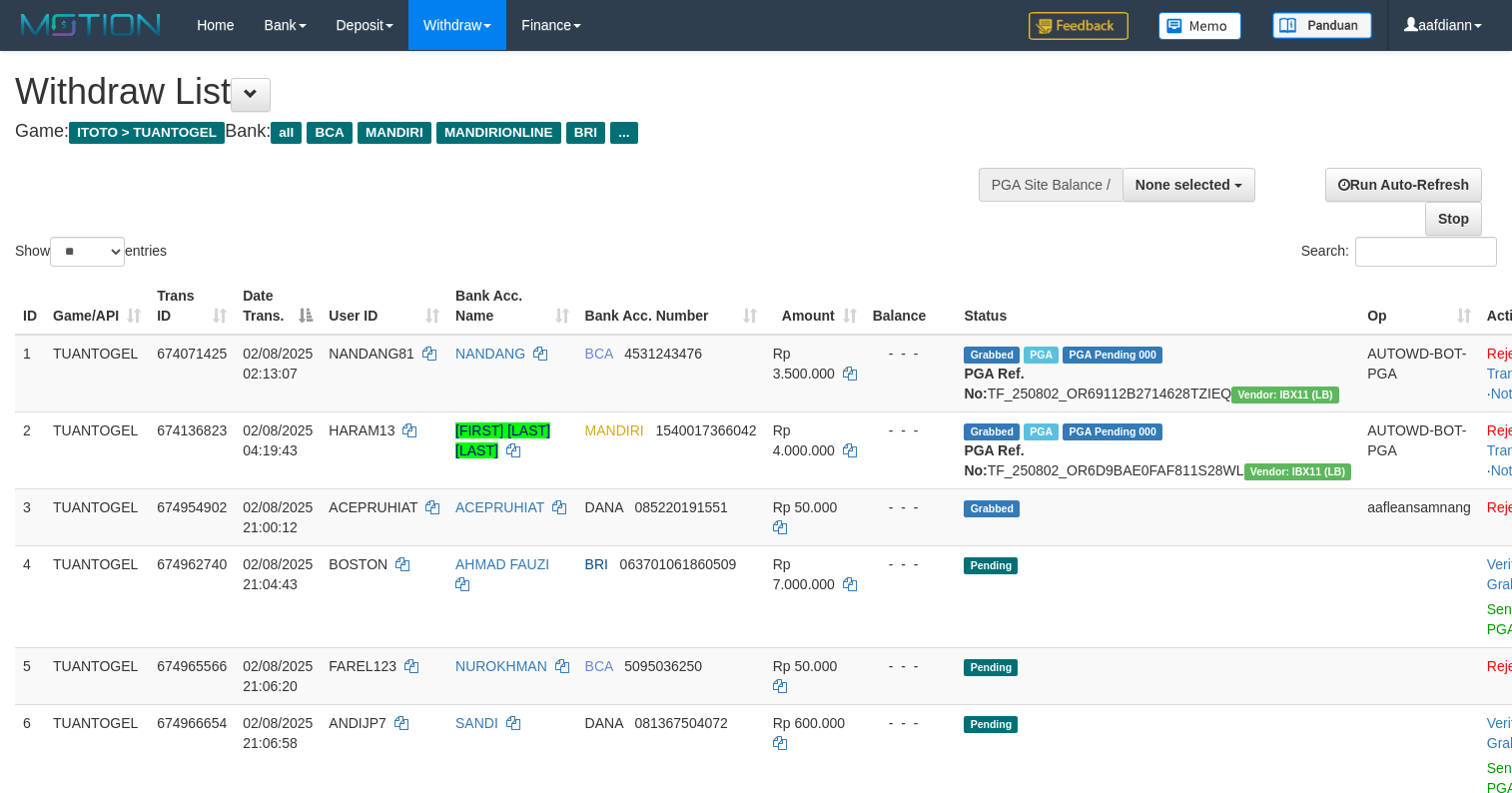 select 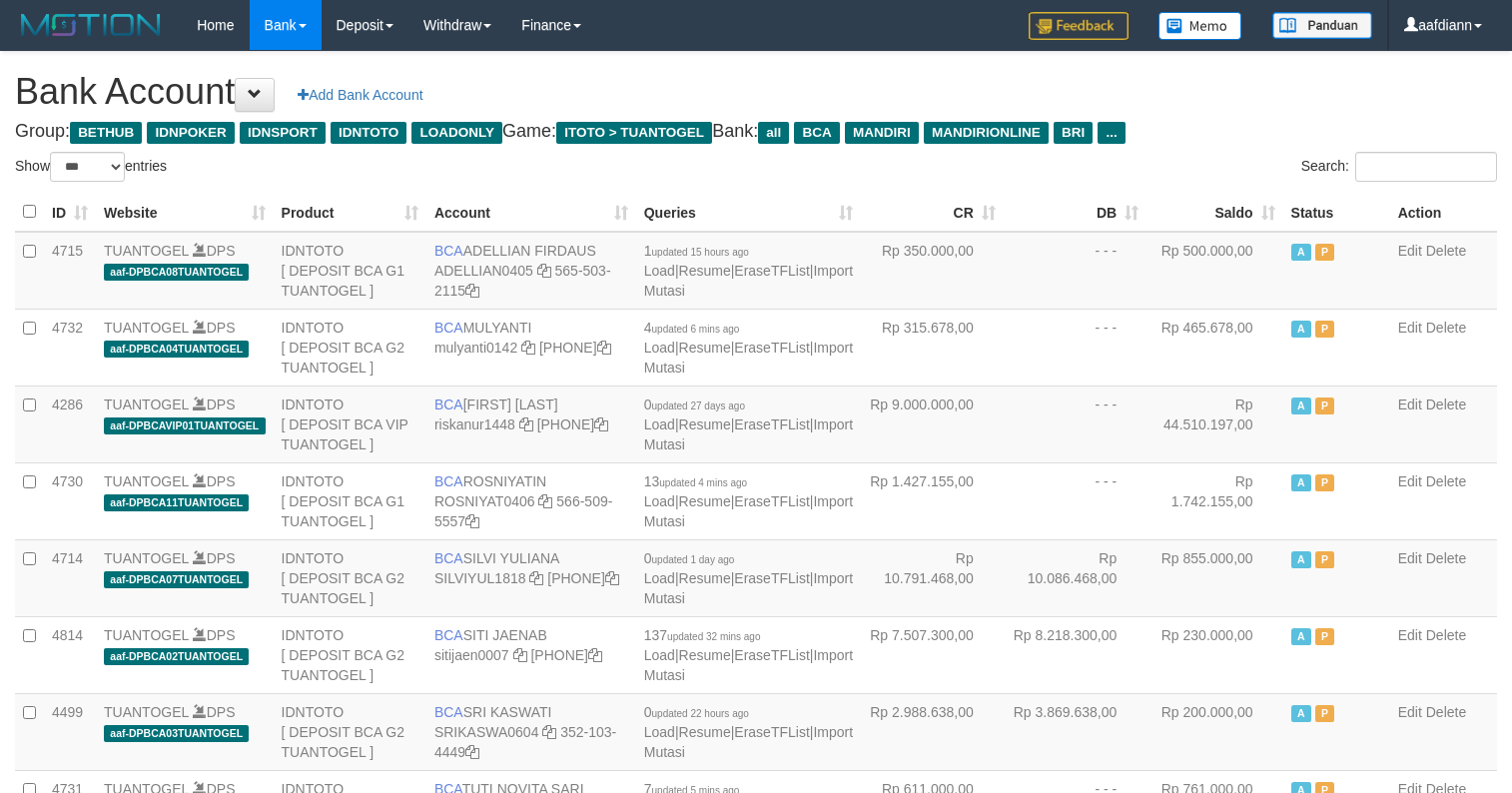 select on "***" 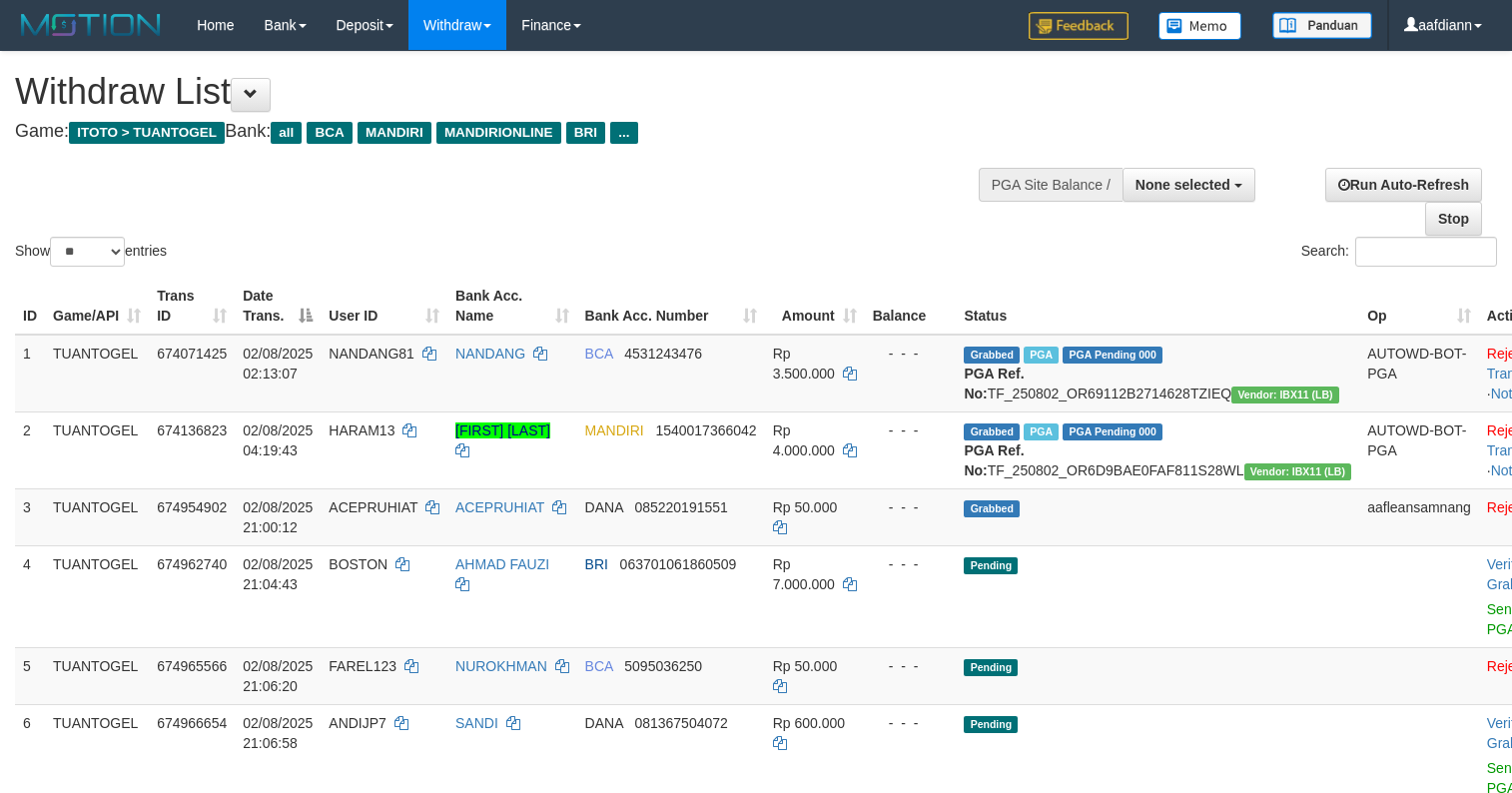 select 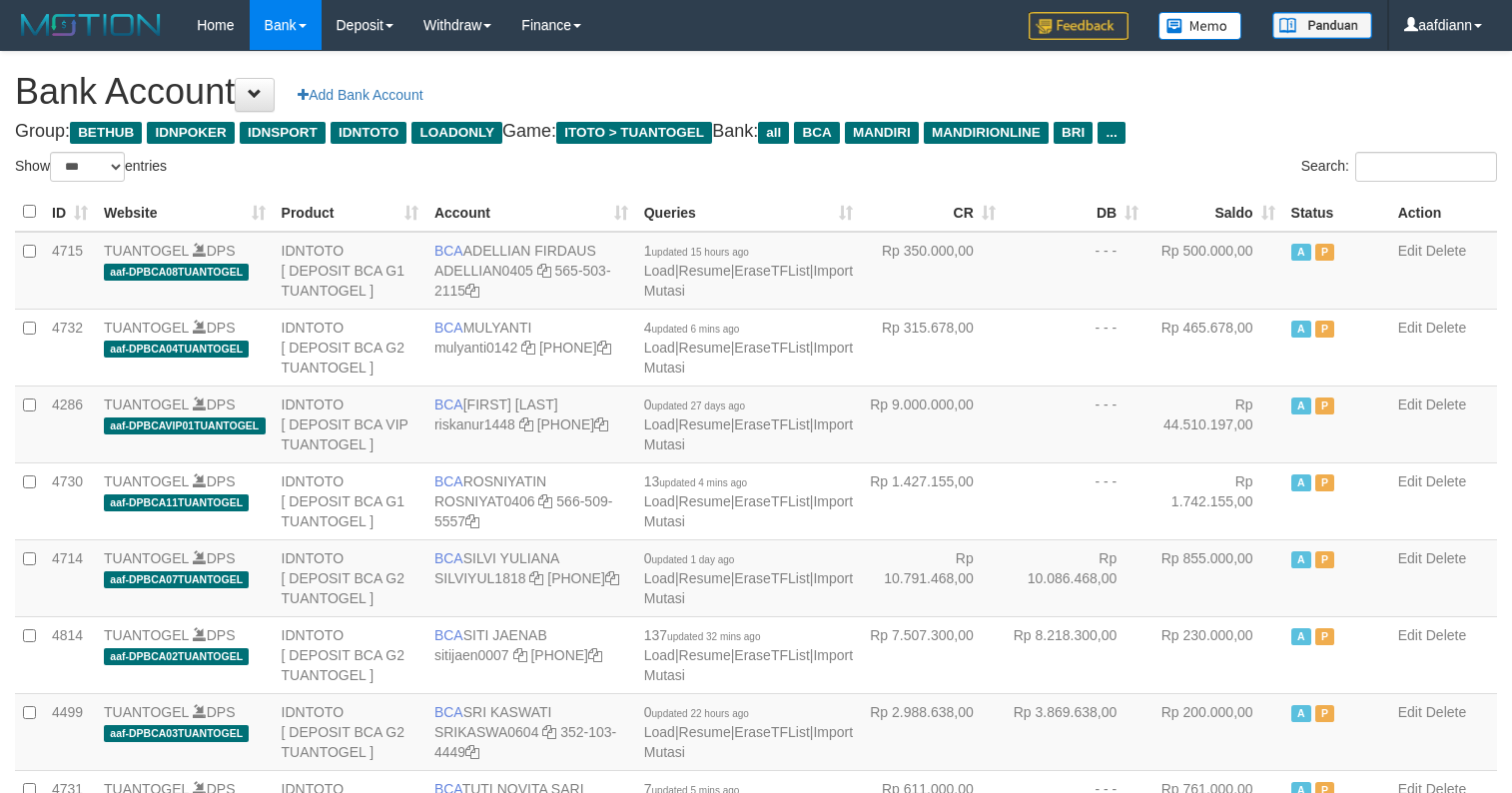 select on "***" 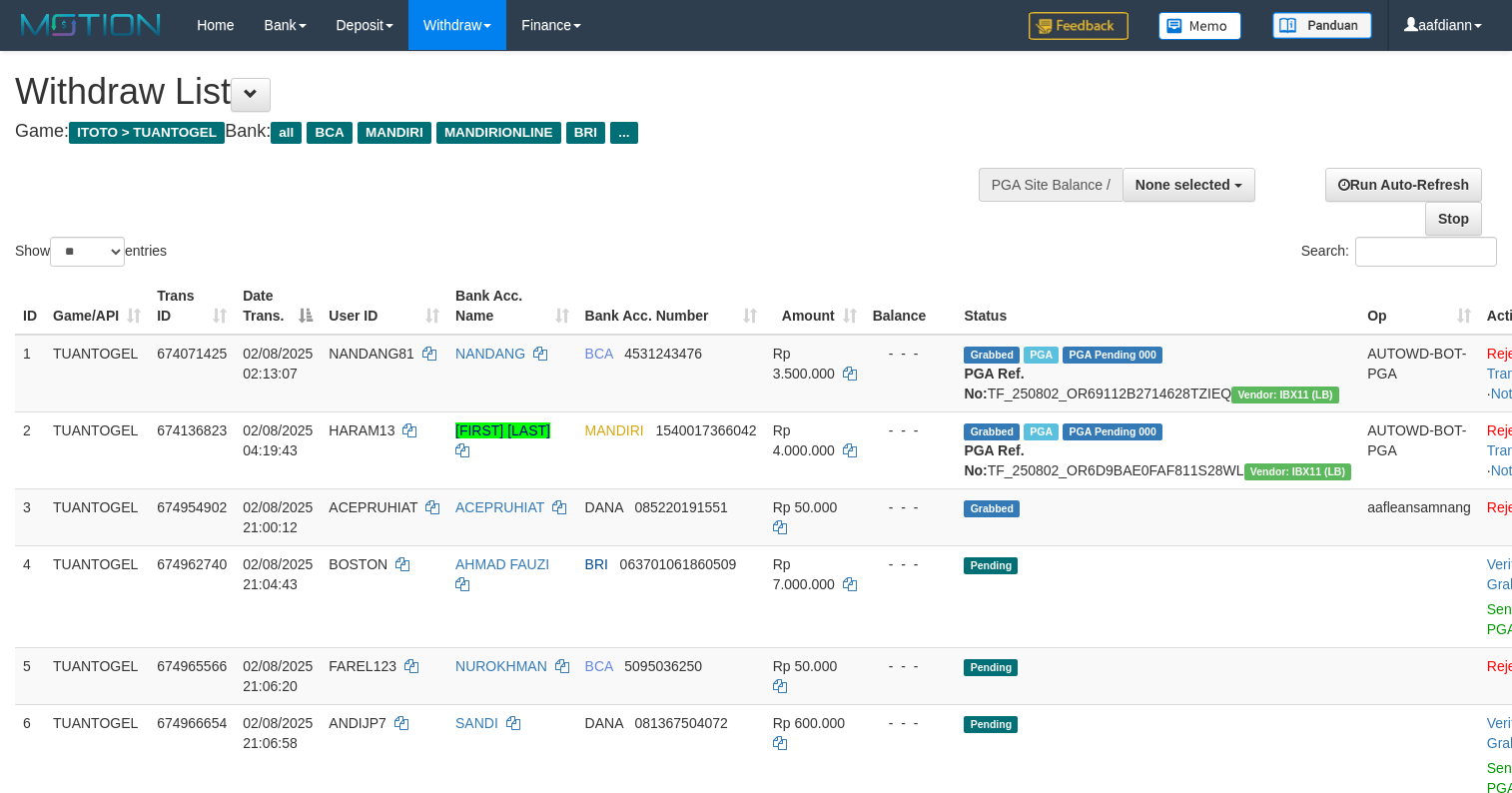 select 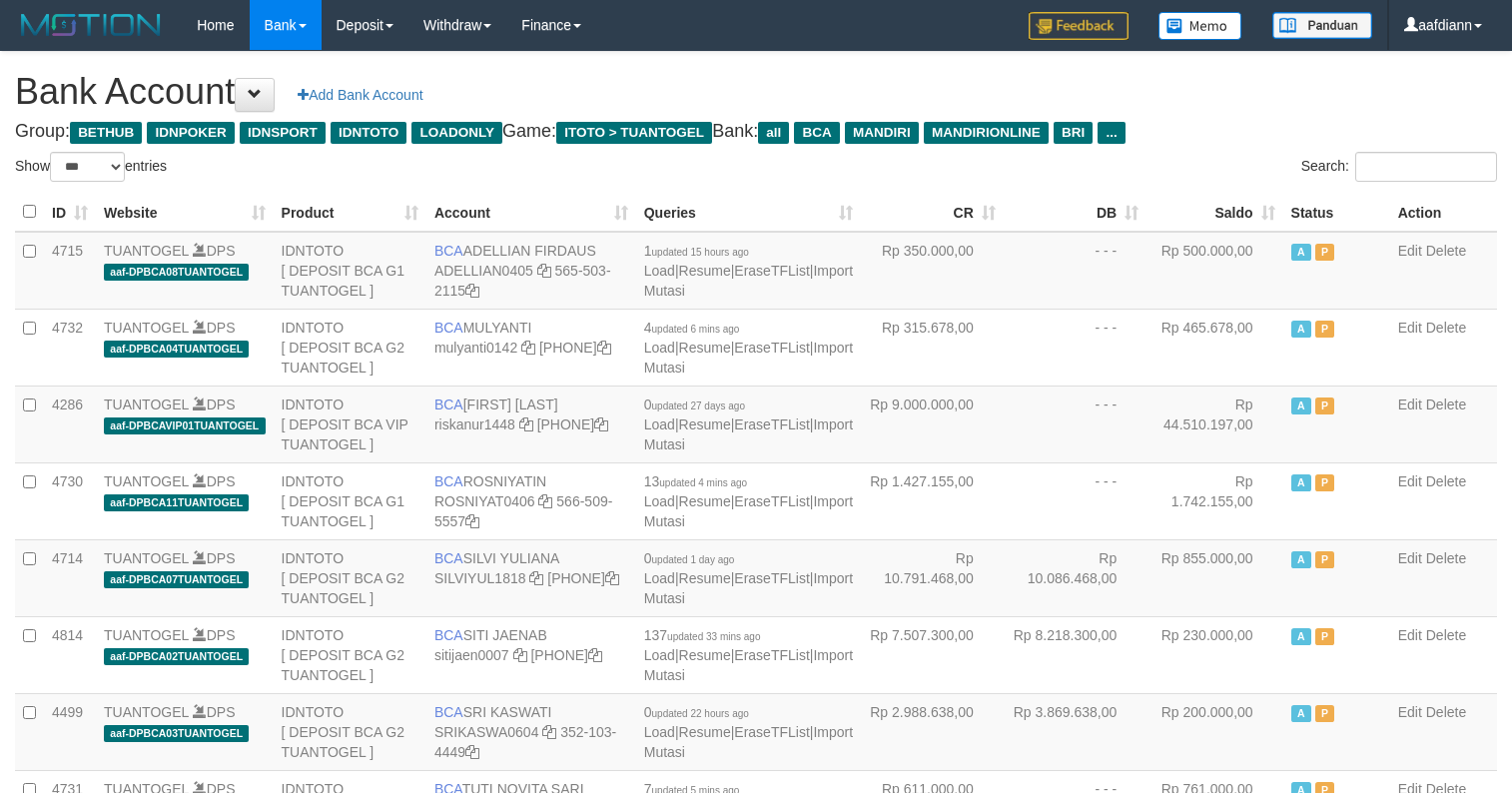 select on "***" 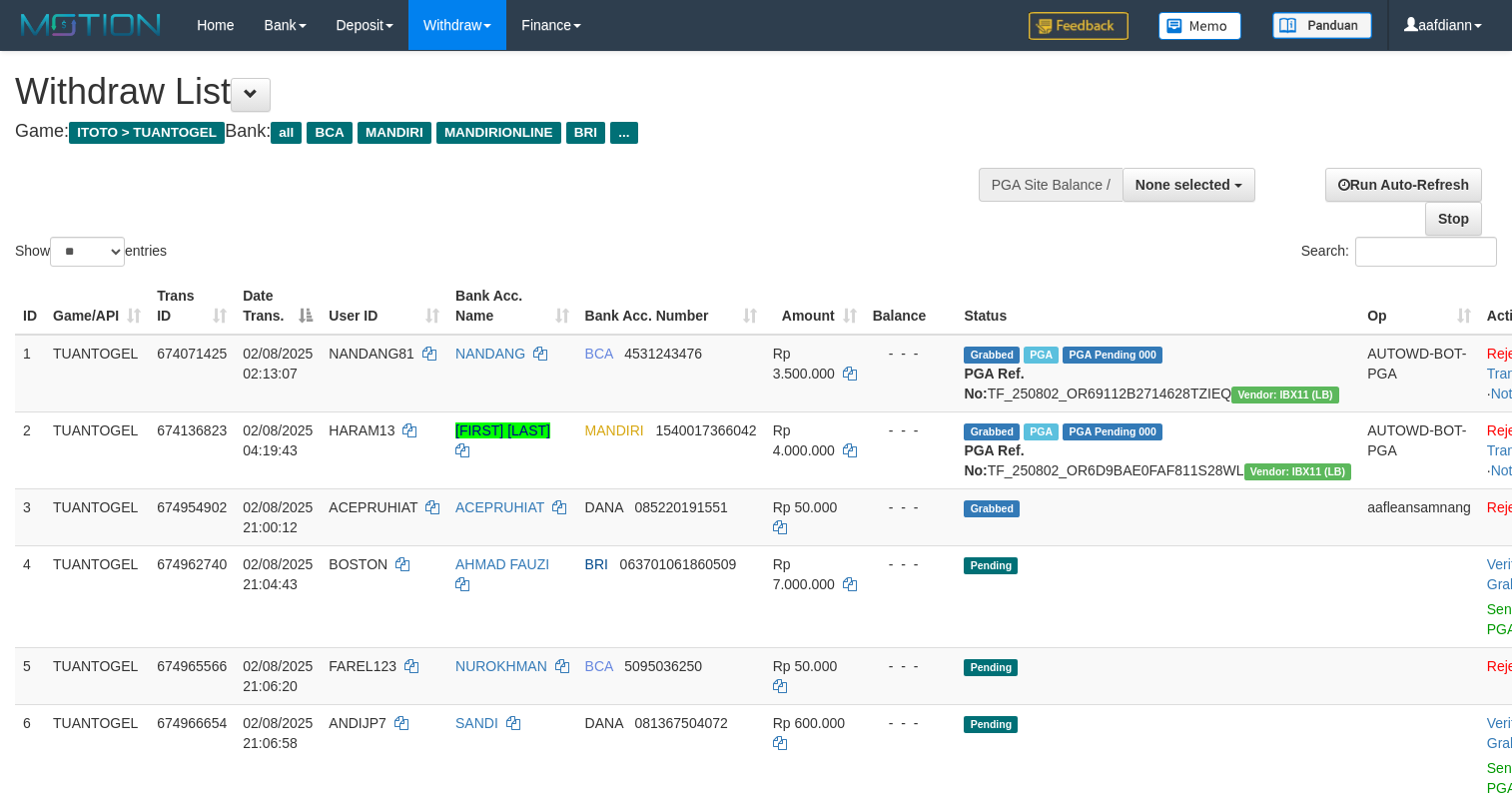 select 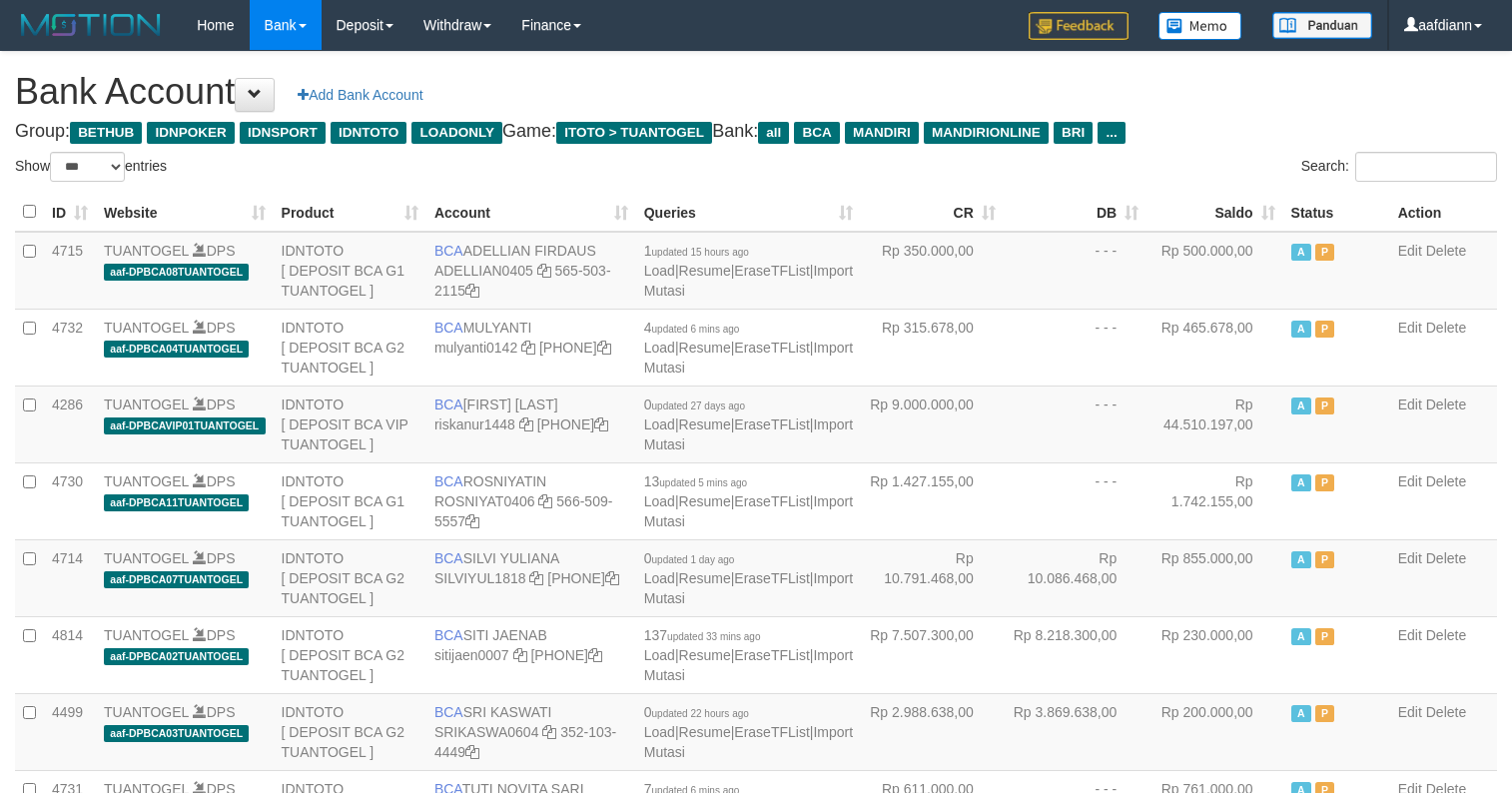 select on "***" 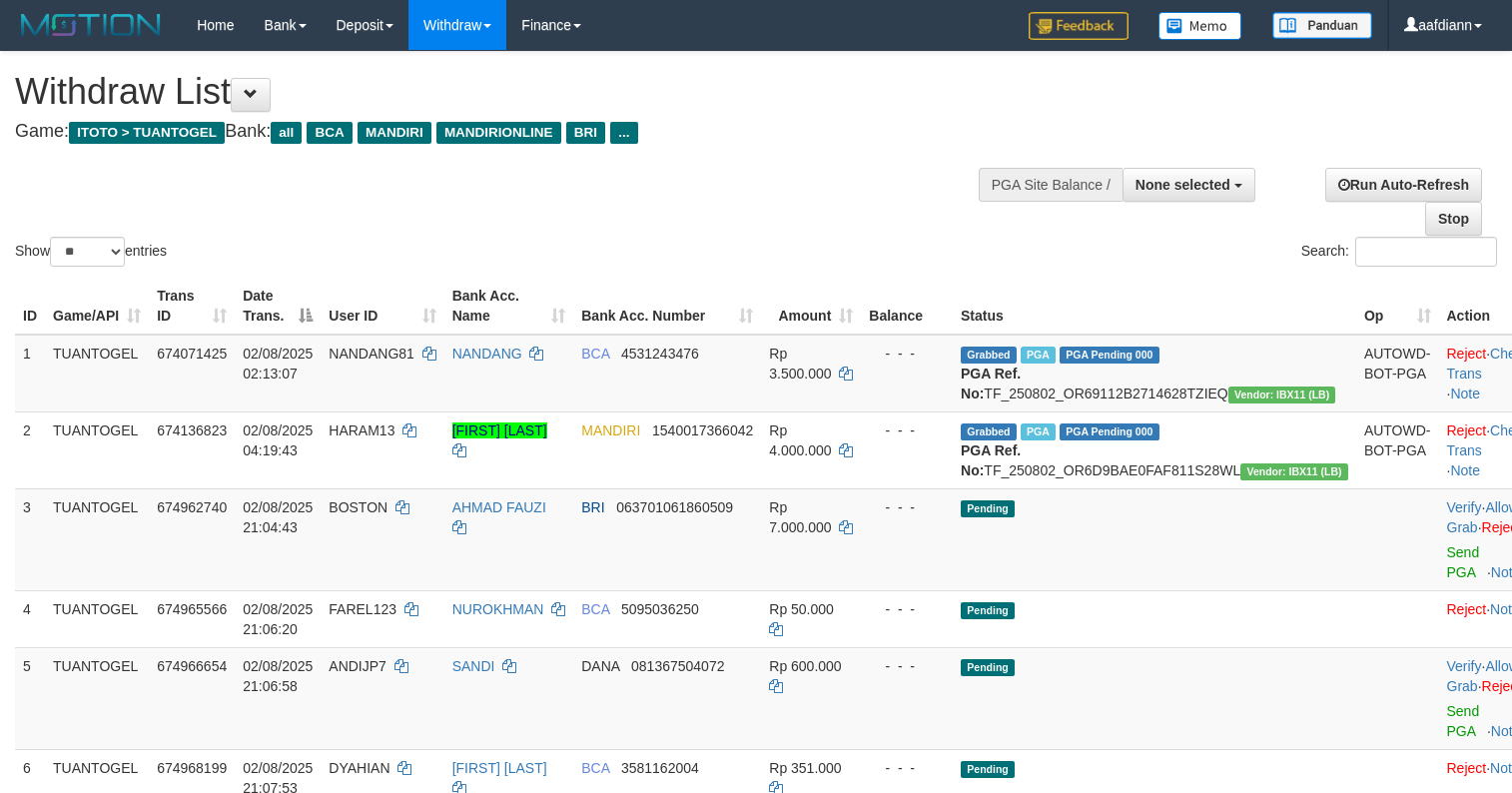select 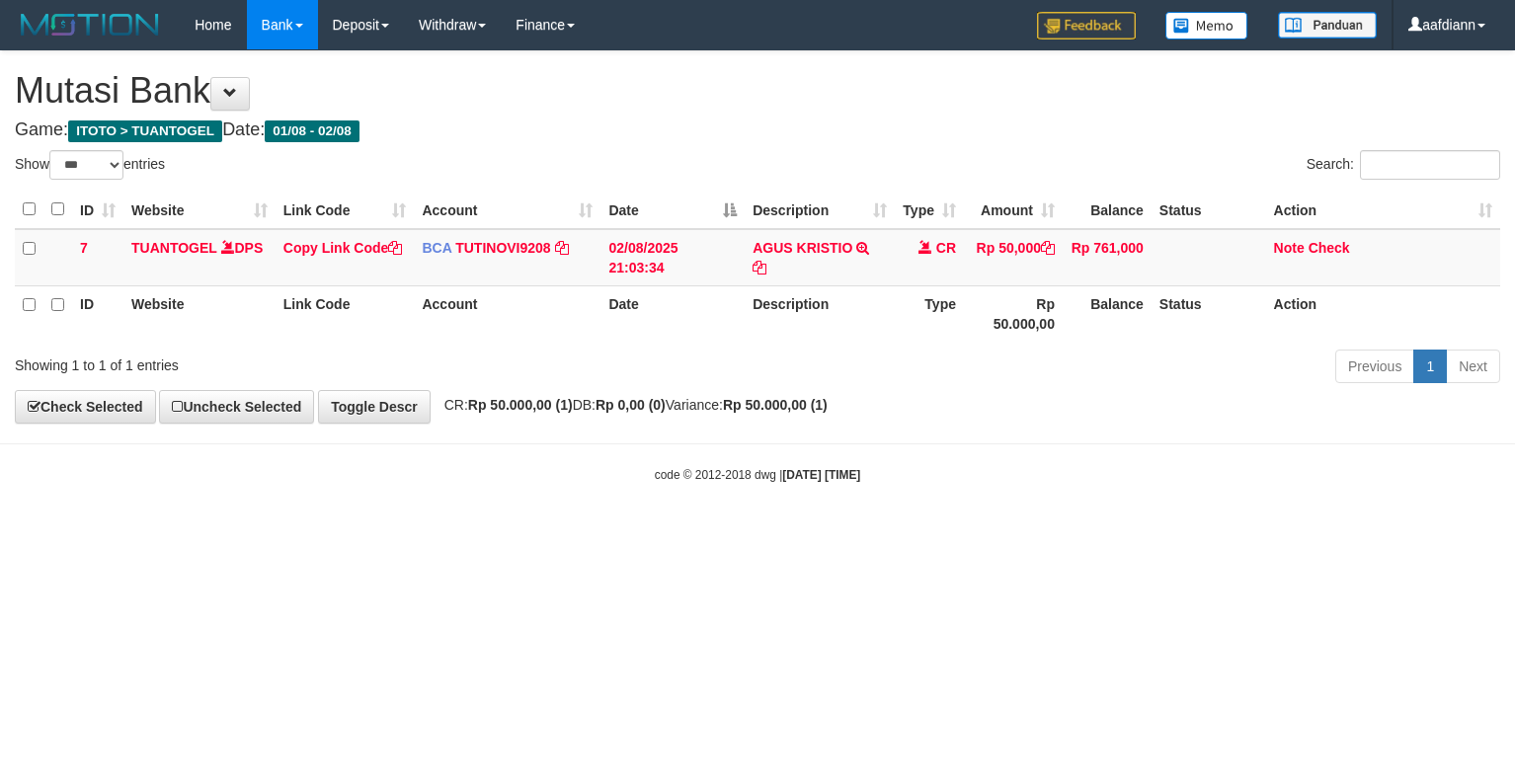 select on "***" 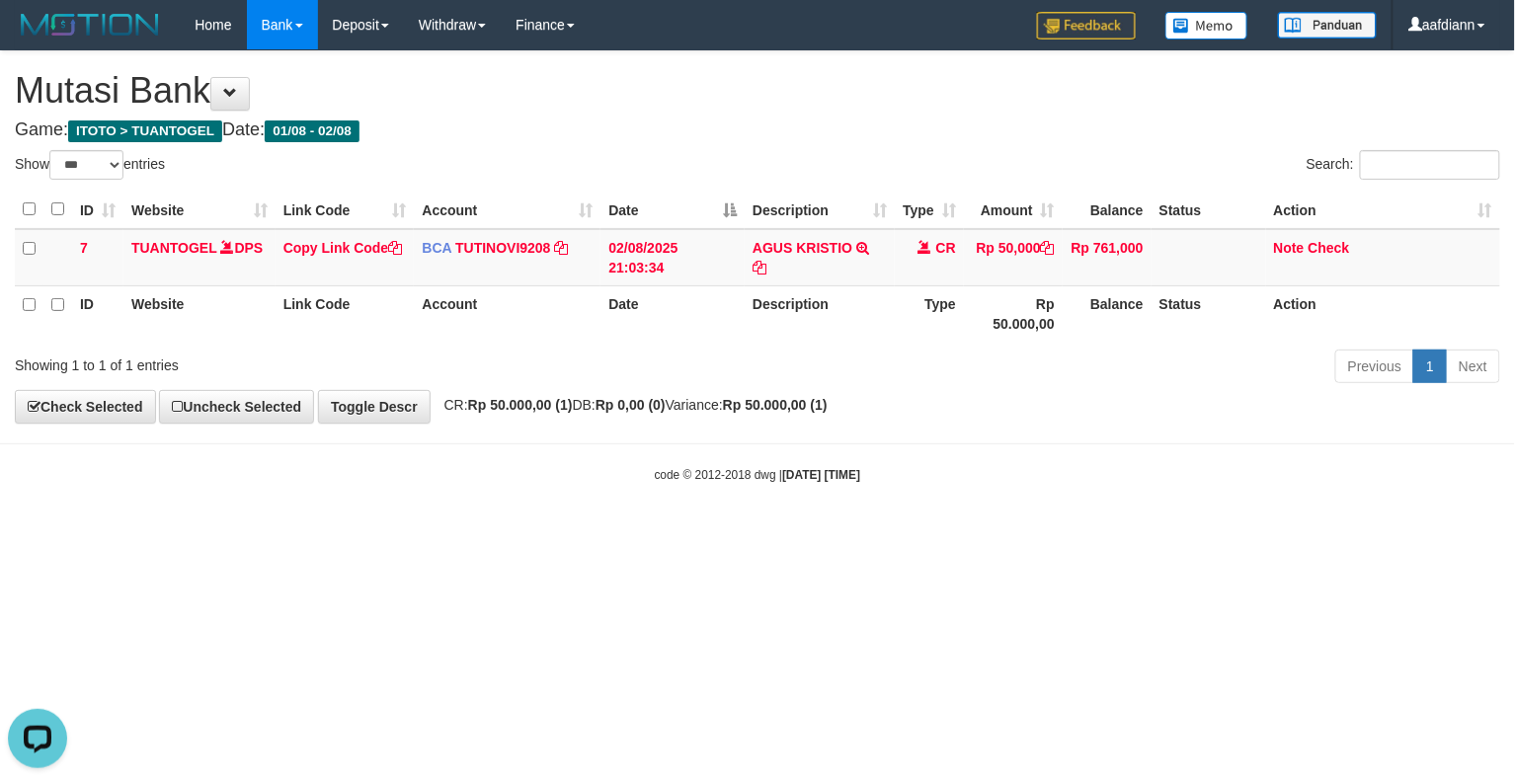scroll, scrollTop: 0, scrollLeft: 0, axis: both 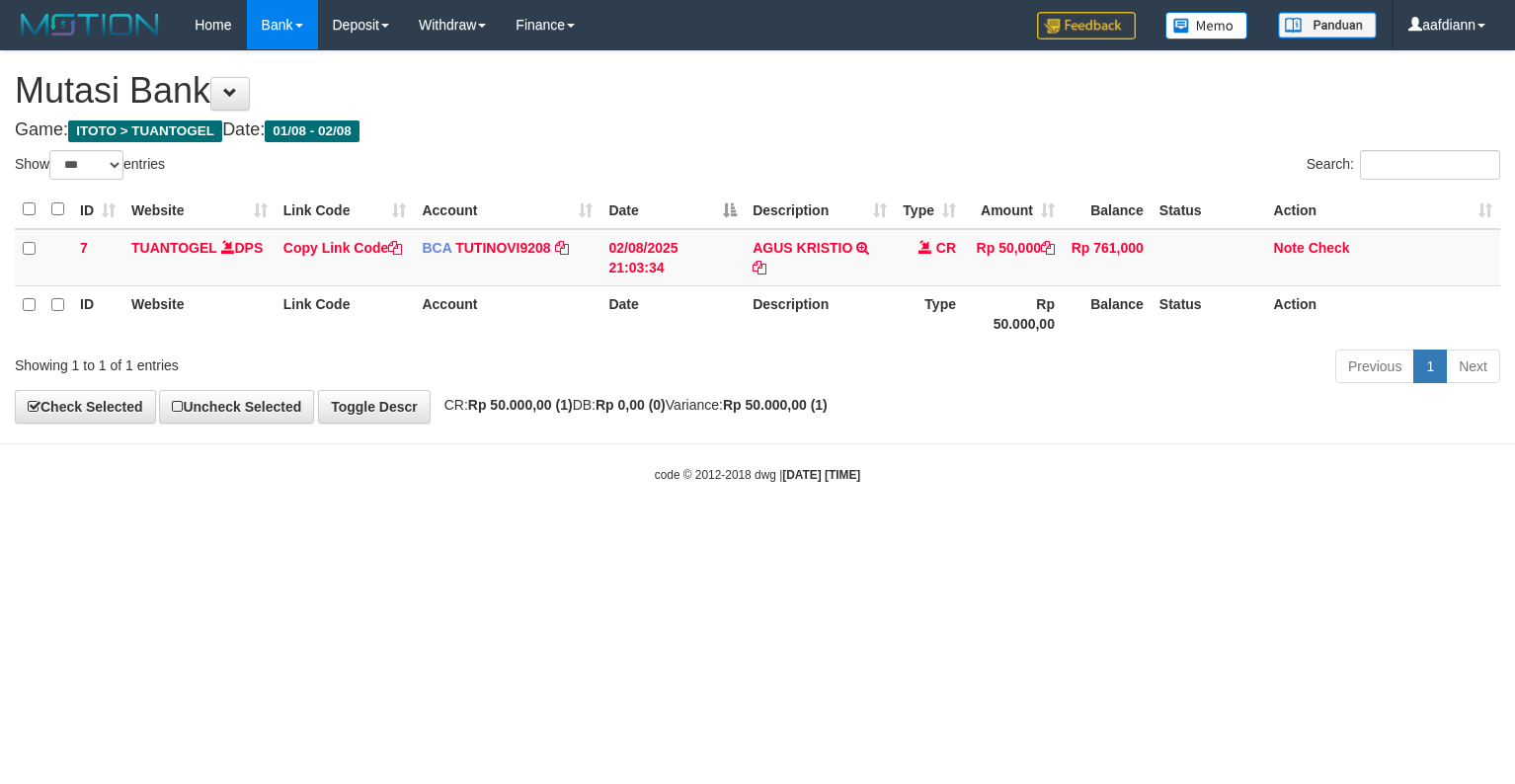 select on "***" 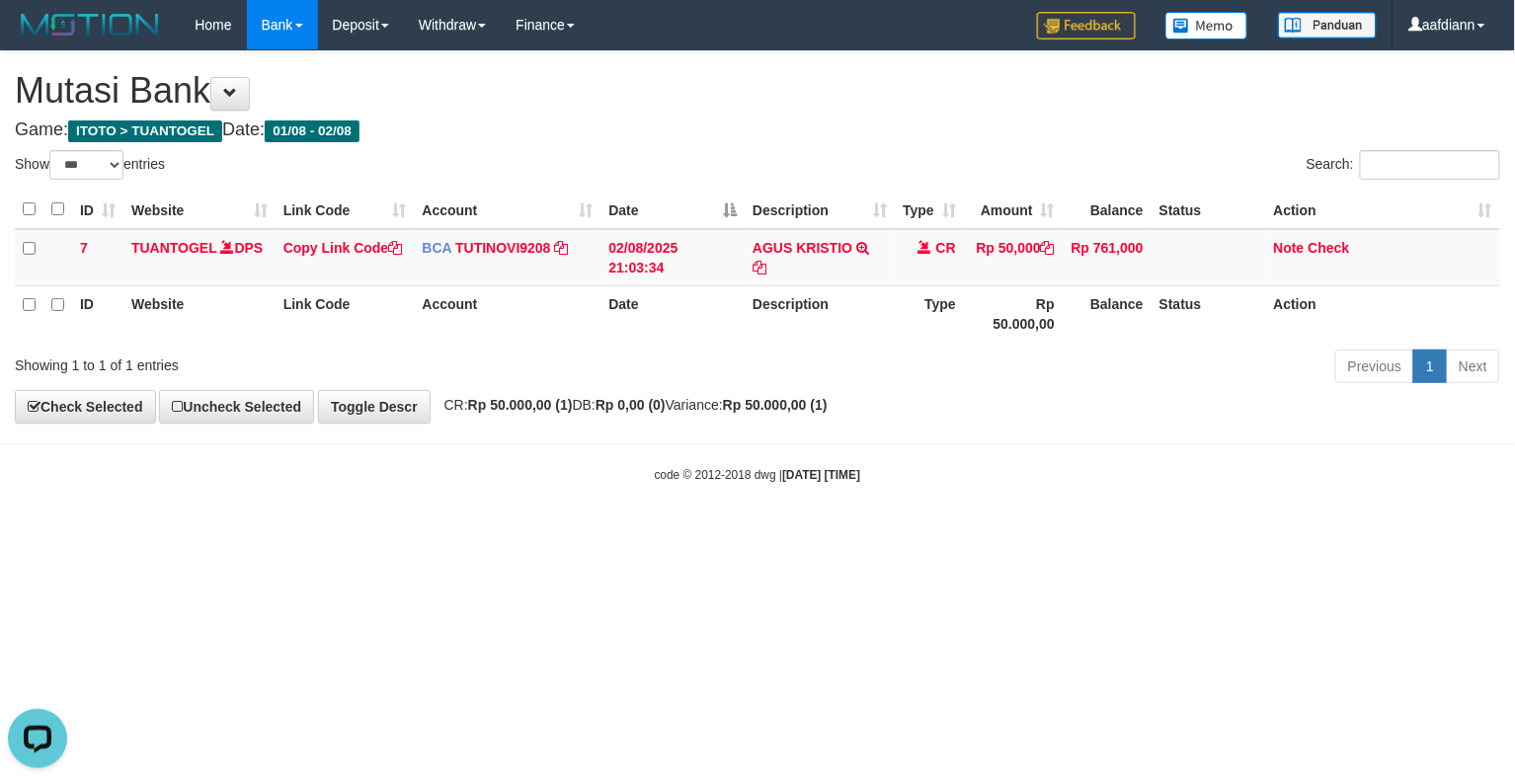 scroll, scrollTop: 0, scrollLeft: 0, axis: both 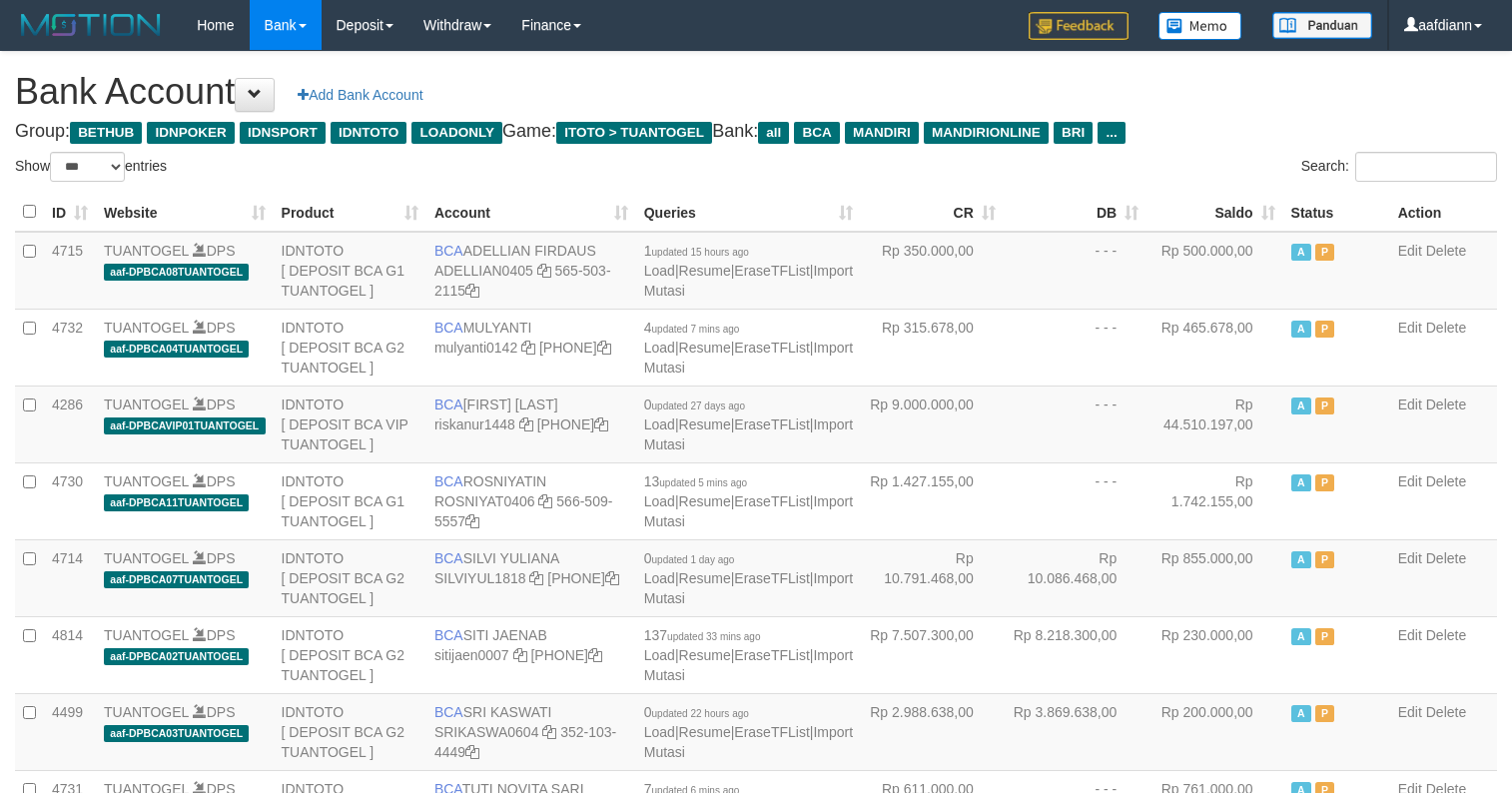 select on "***" 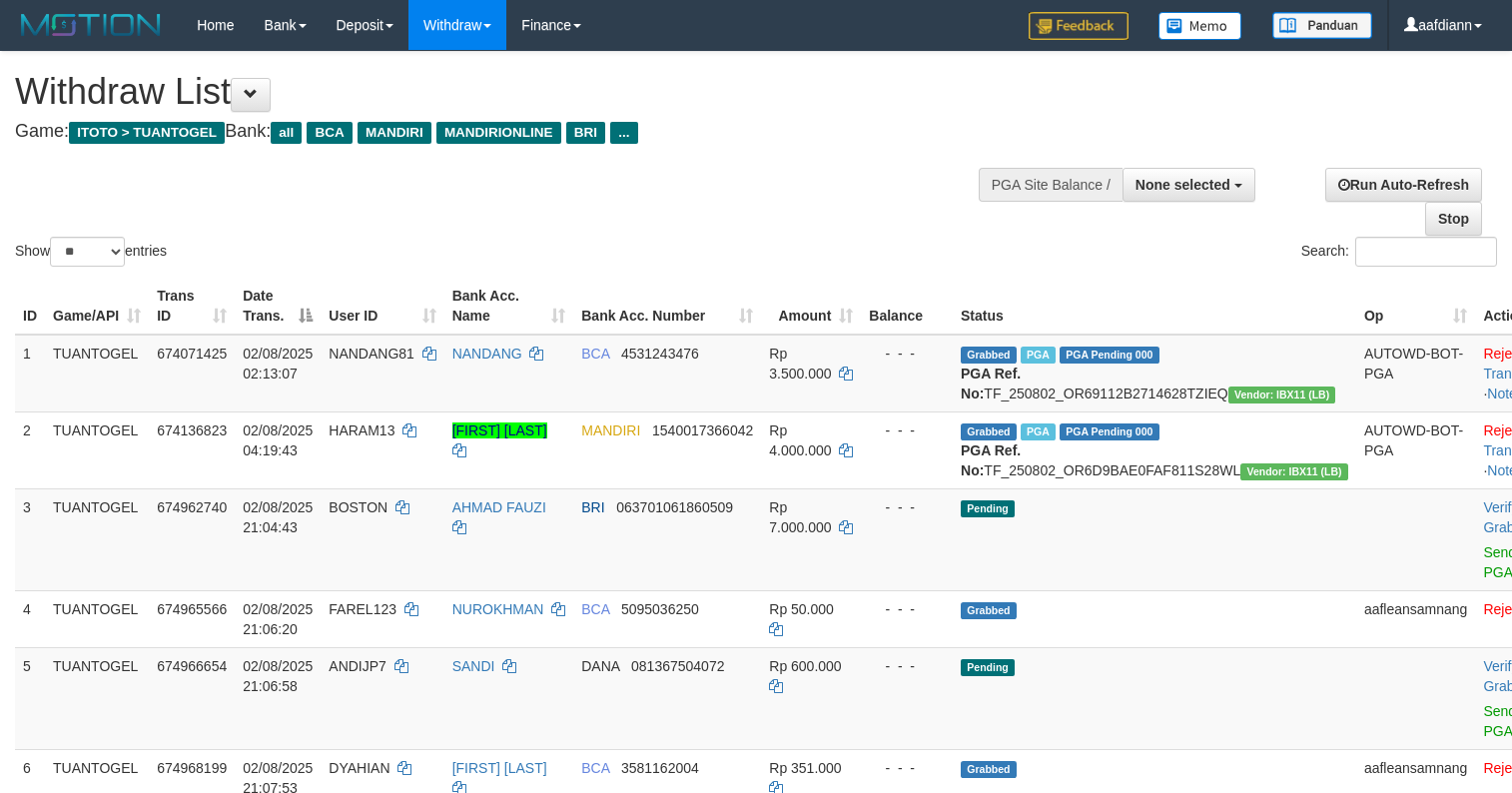 select 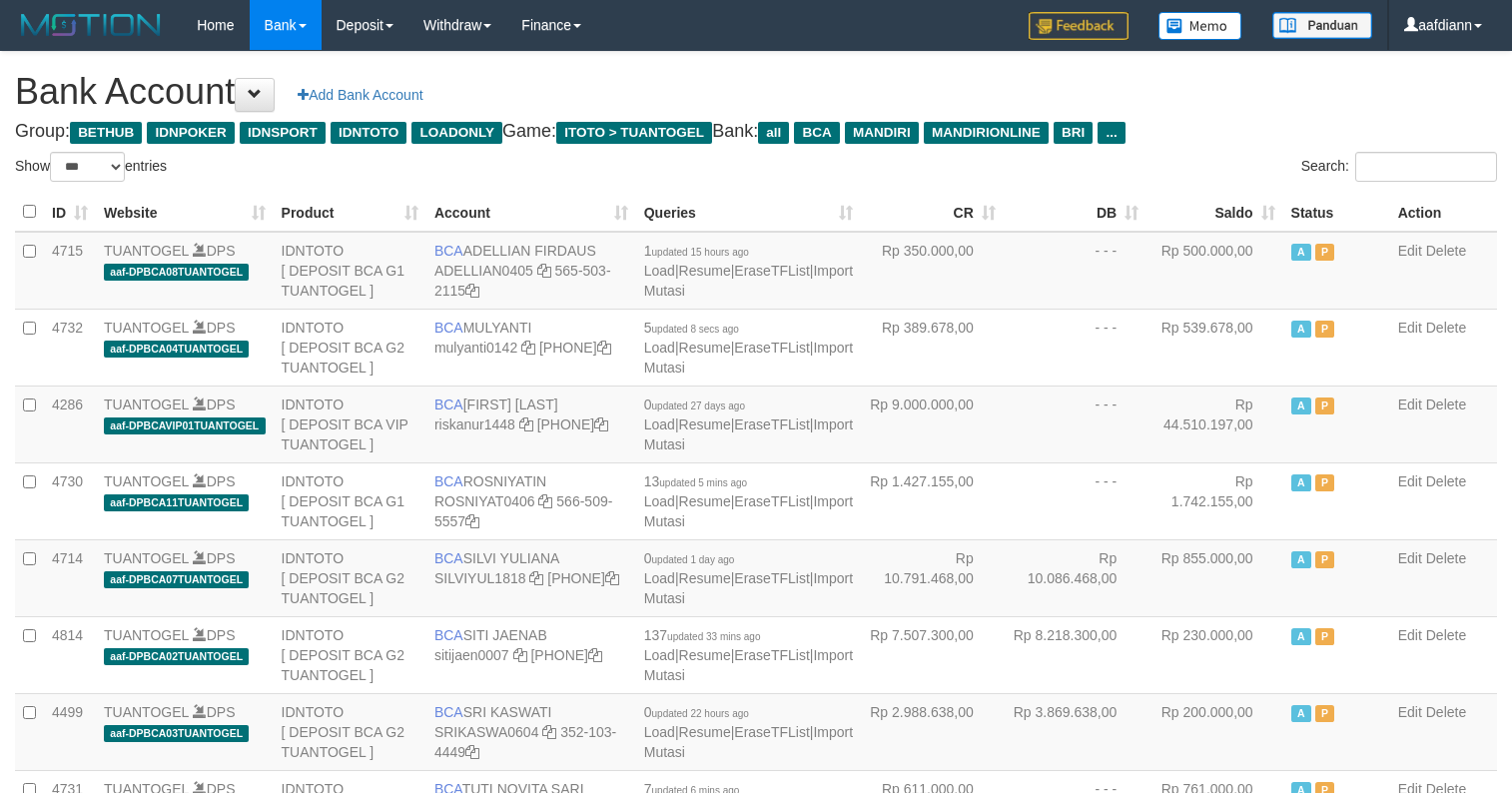 select on "***" 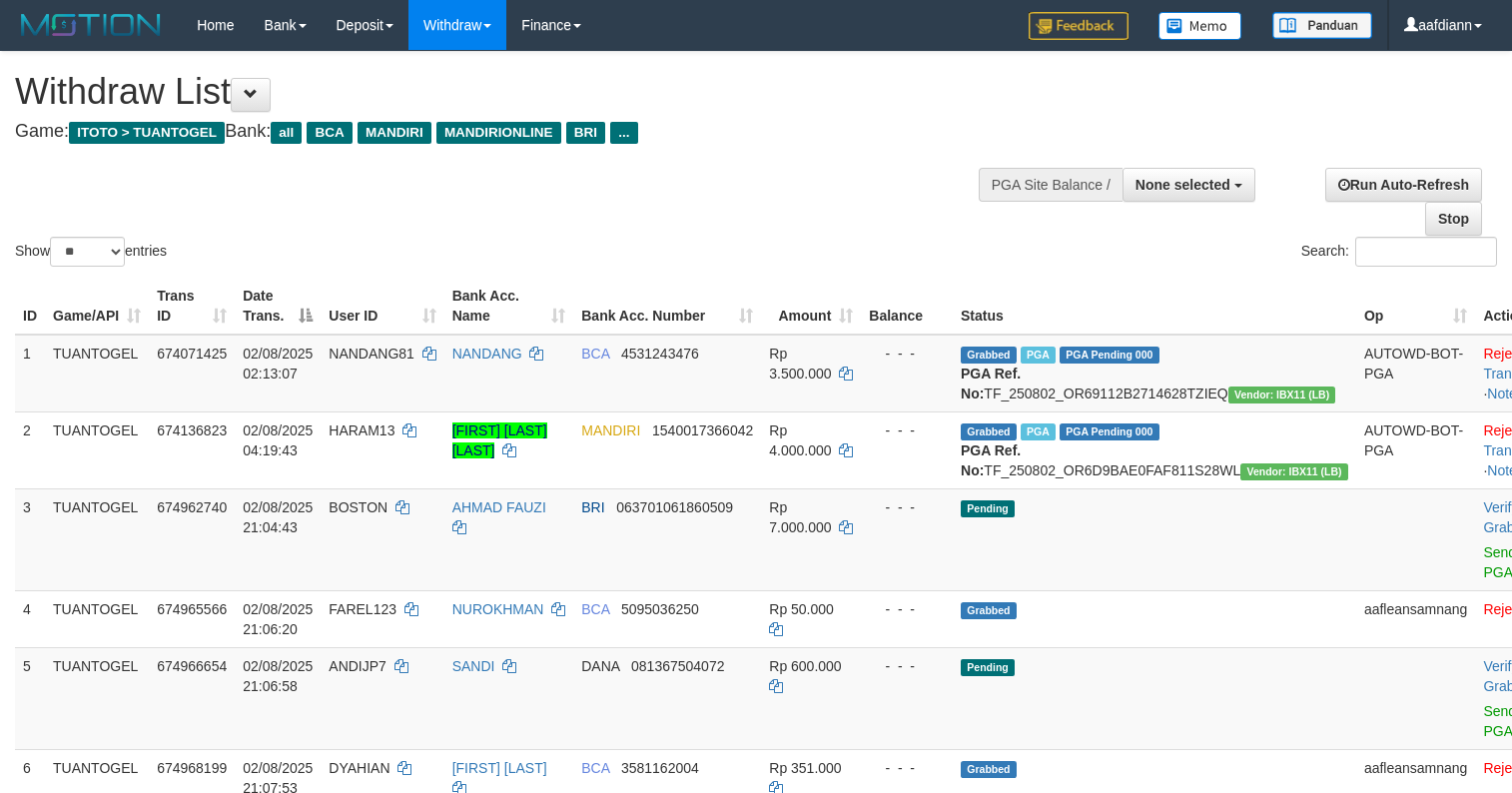 select 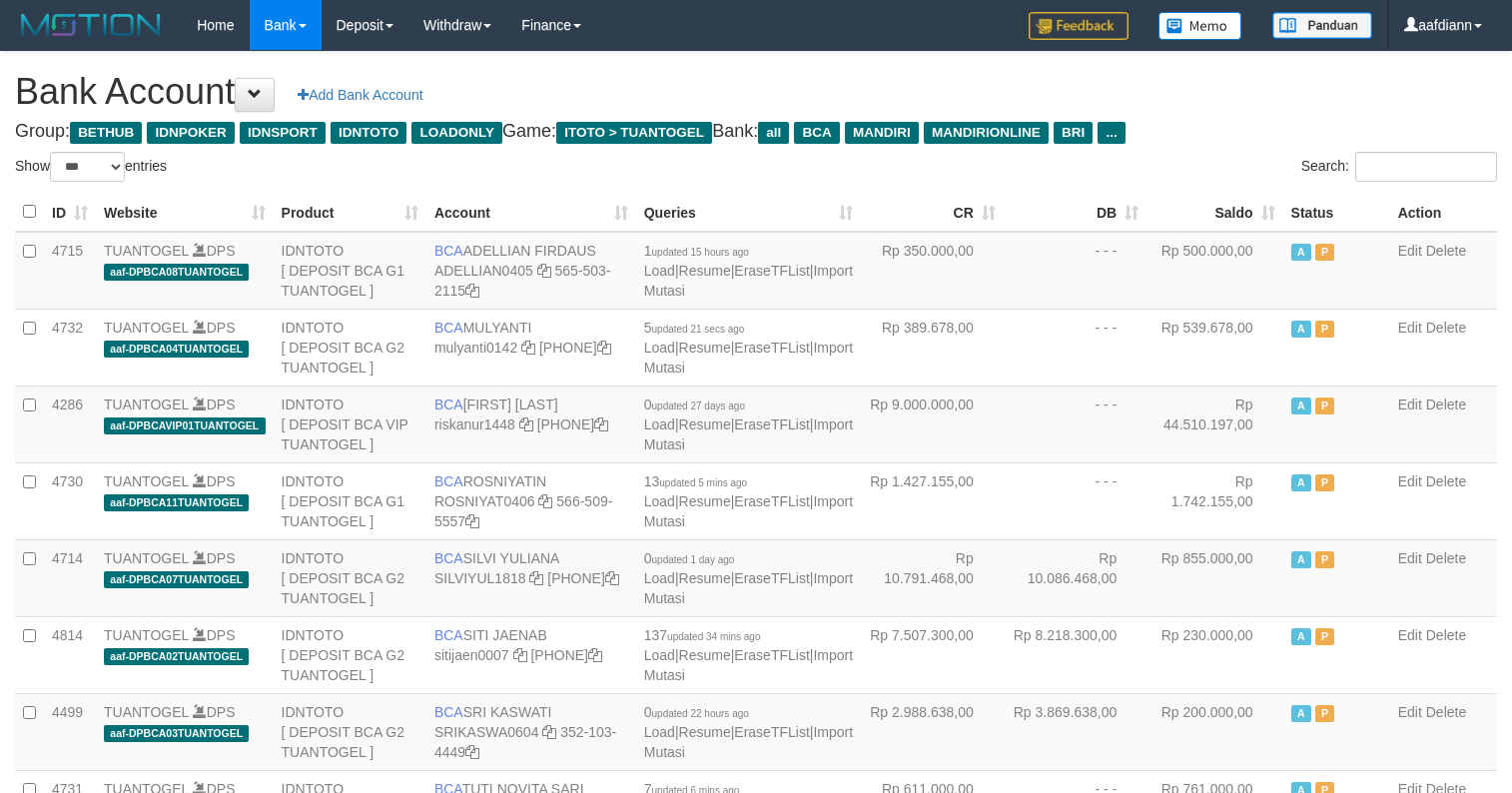 select on "***" 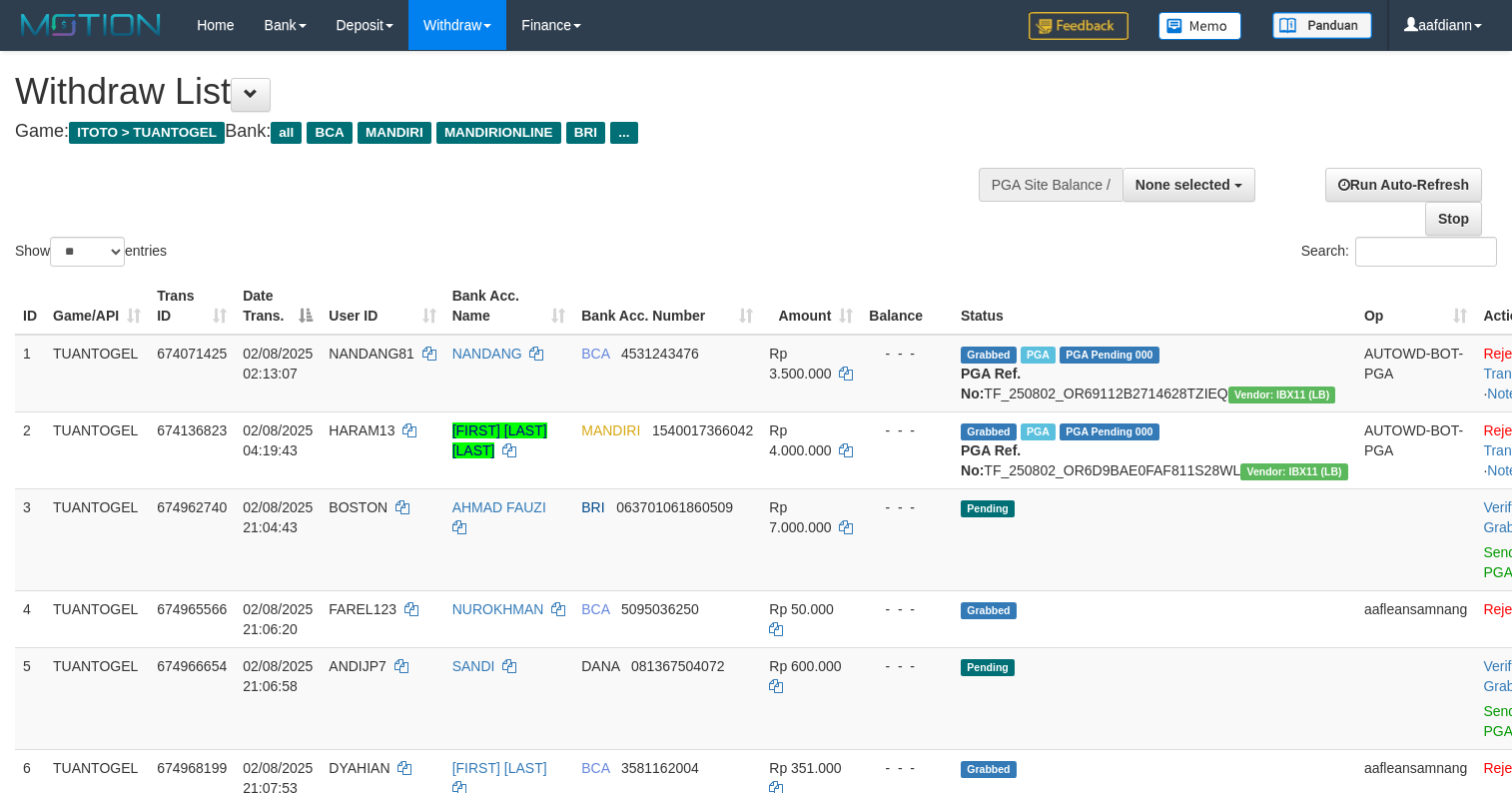 select 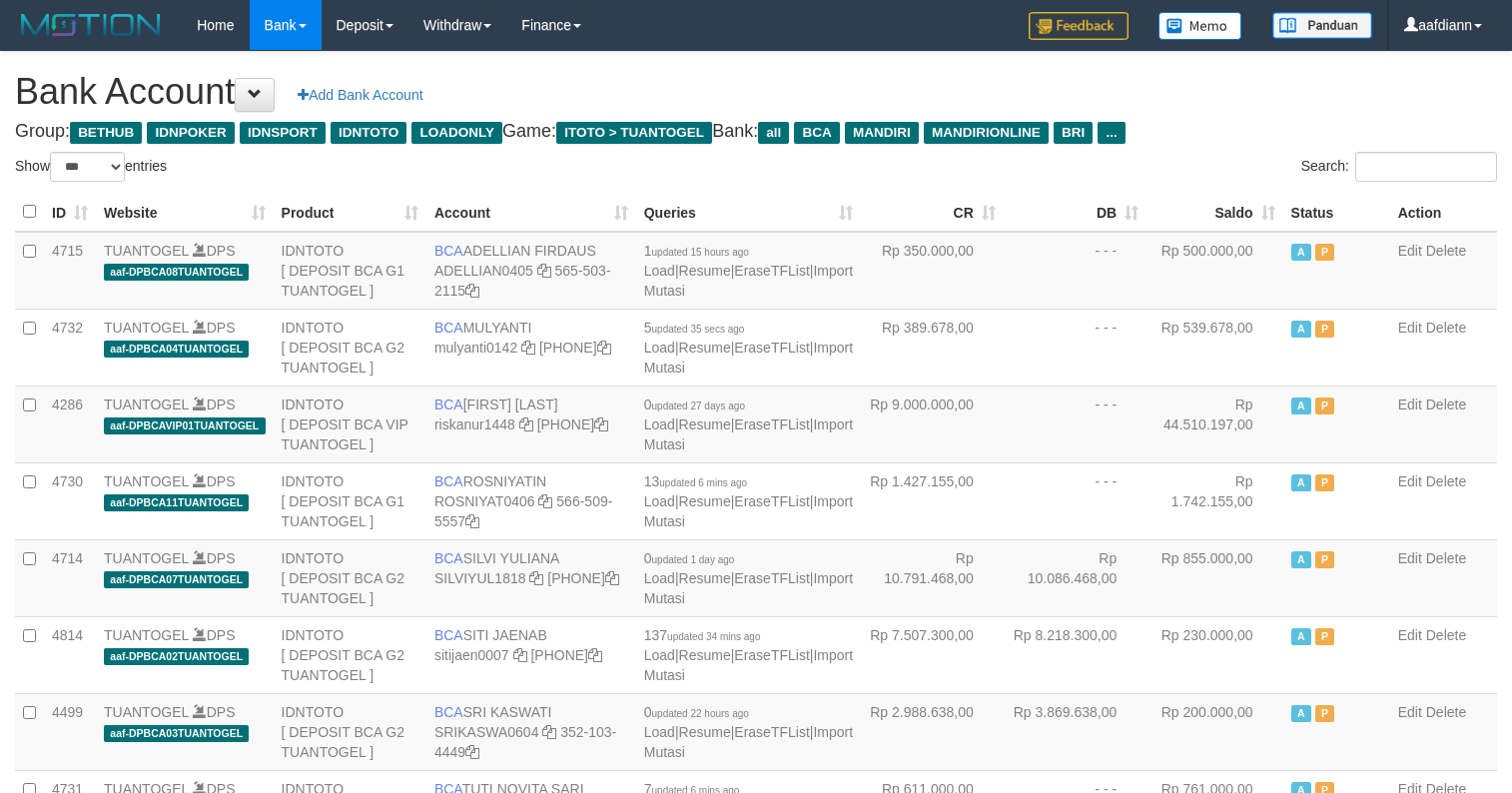 select on "***" 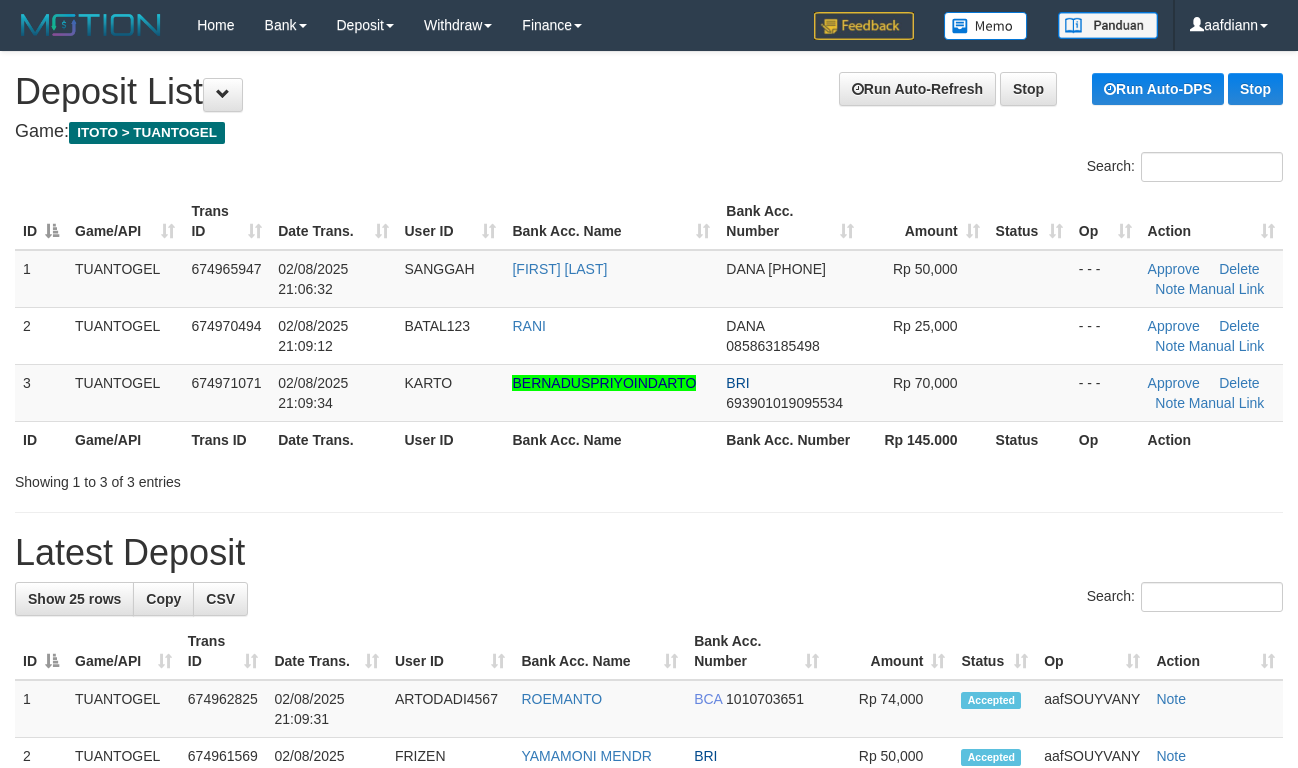 scroll, scrollTop: 0, scrollLeft: 0, axis: both 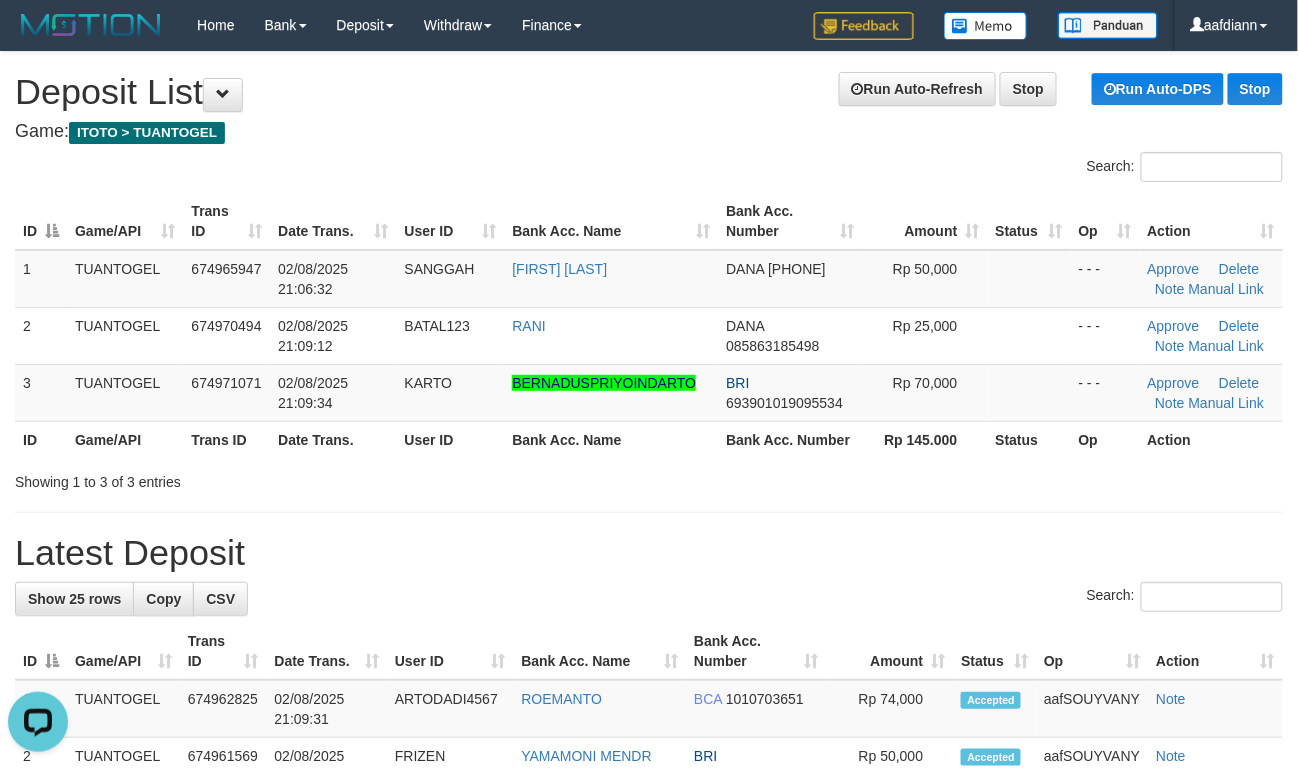 click on "**********" at bounding box center [649, 1145] 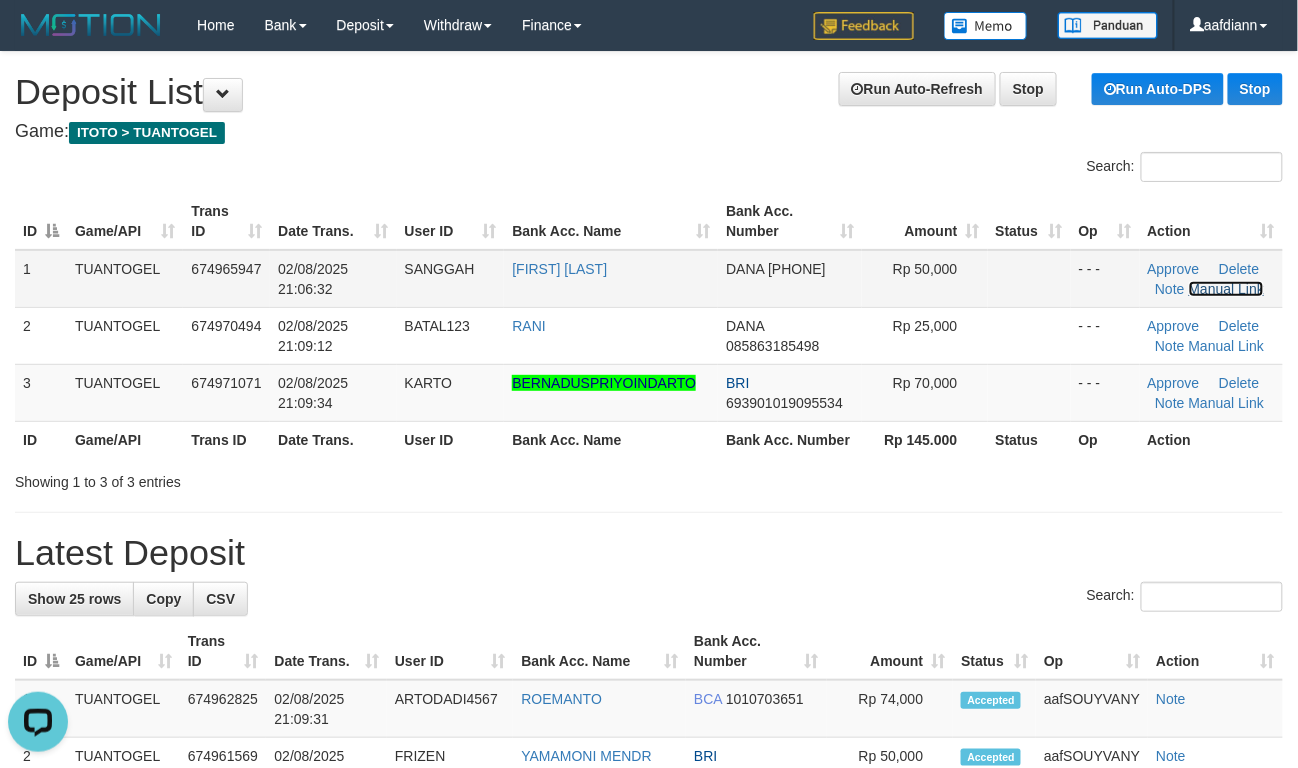 click on "Manual Link" at bounding box center (1227, 289) 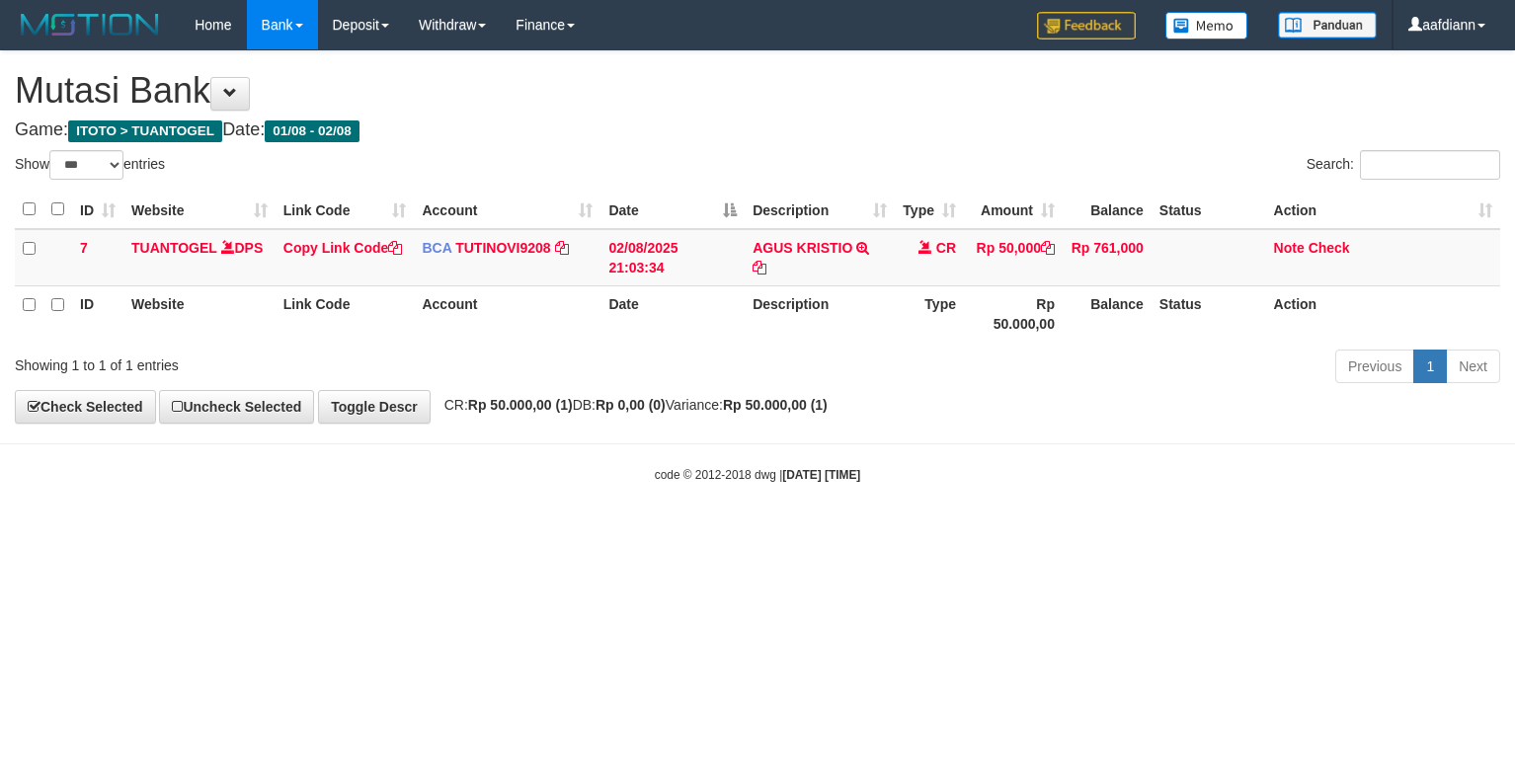 select on "***" 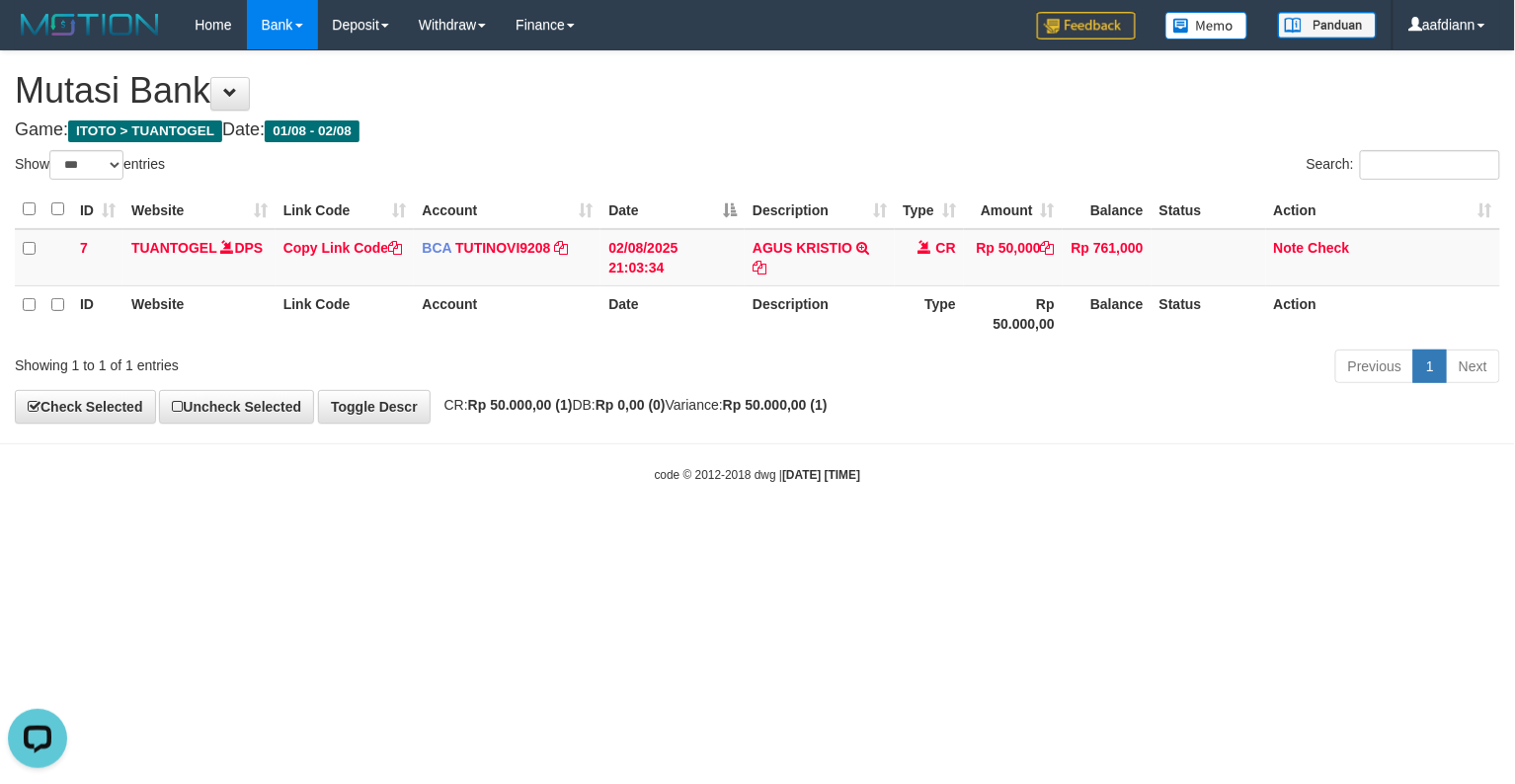 scroll, scrollTop: 0, scrollLeft: 0, axis: both 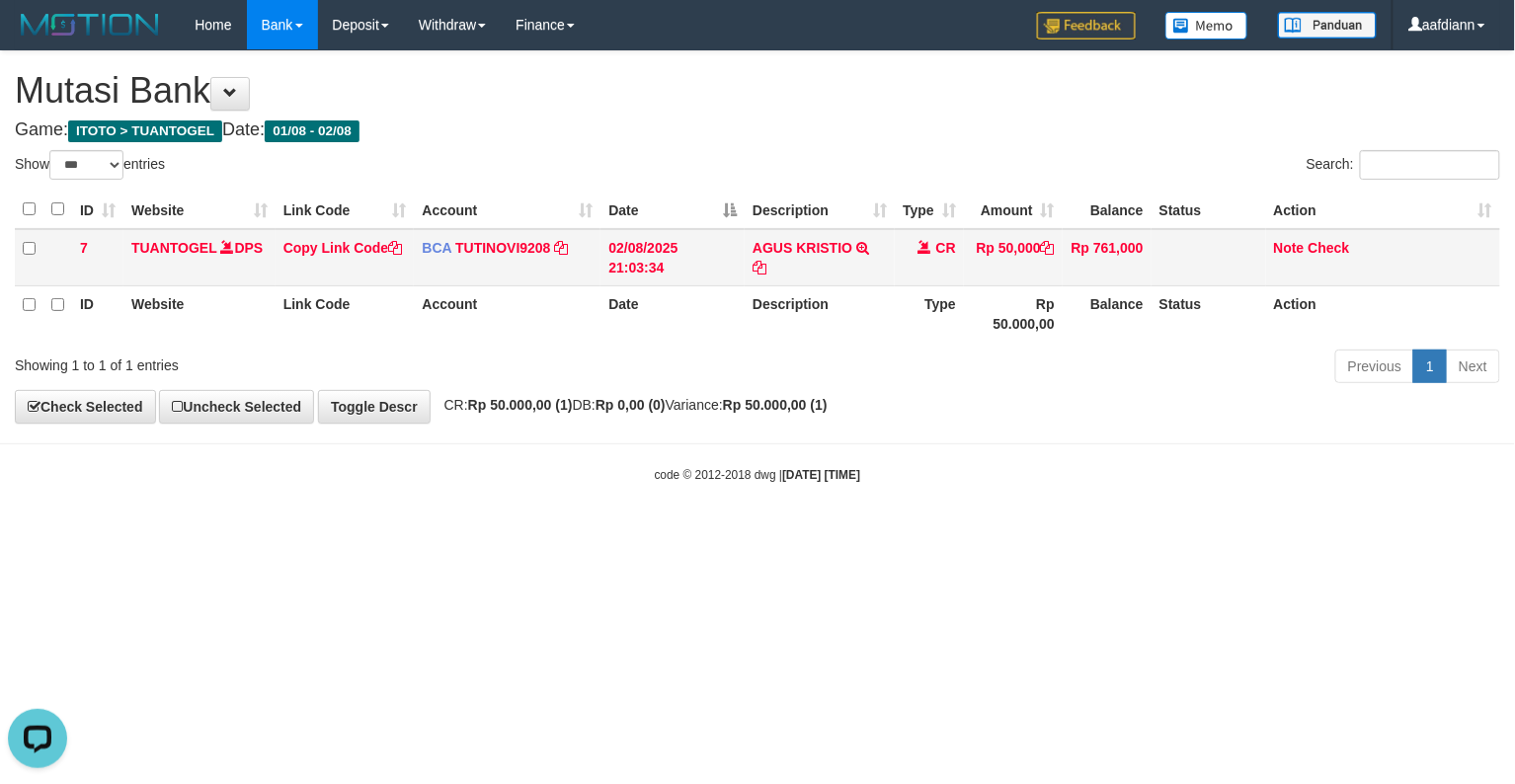 click on "AGUS KRISTIO         TRSF E-BANKING CR 0208/FTSCY/WS95051
50000.002025080224681238 TRFDN-AGUS KRISTIOESPAY DEBIT INDONE" at bounding box center [820, 258] 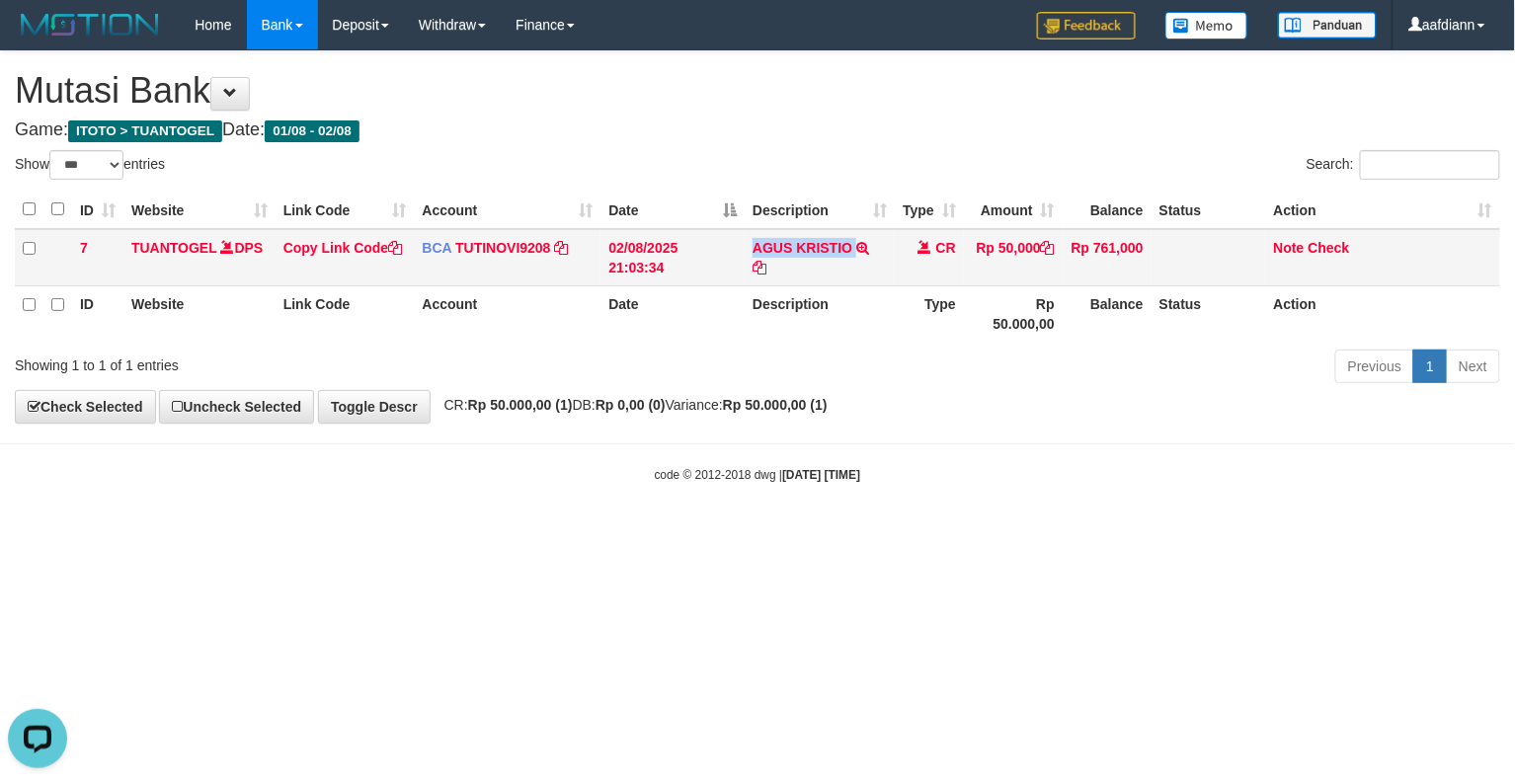 click on "AGUS KRISTIO         TRSF E-BANKING CR 0208/FTSCY/WS95051
50000.002025080224681238 TRFDN-AGUS KRISTIOESPAY DEBIT INDONE" at bounding box center [820, 258] 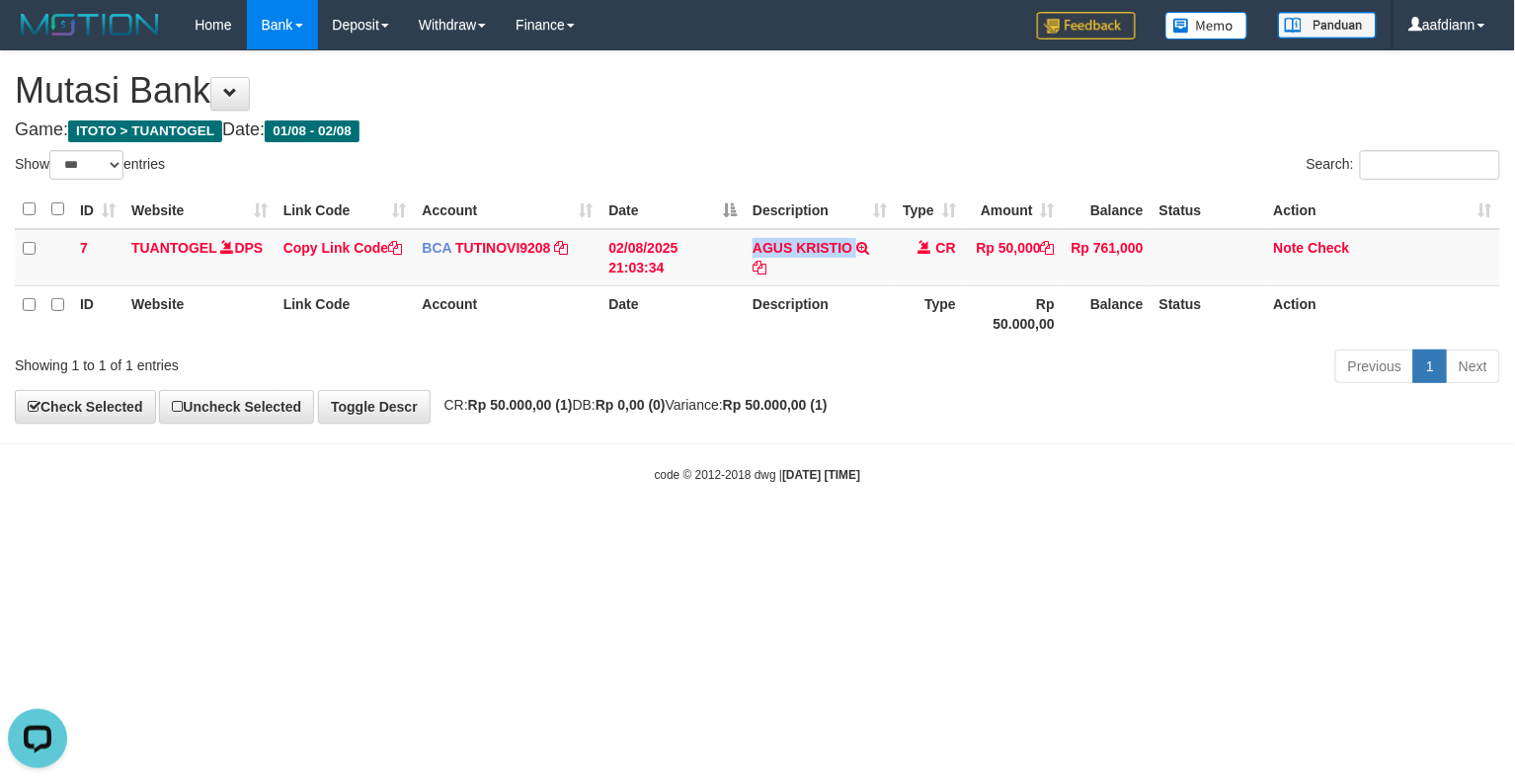 copy on "AGUS KRISTIO         TRSF E-BANKING CR 0208/FTSCY/WS95051
50000.002025080224681238 TRFDN-AGUS KRISTIOESPAY DEBIT INDONE" 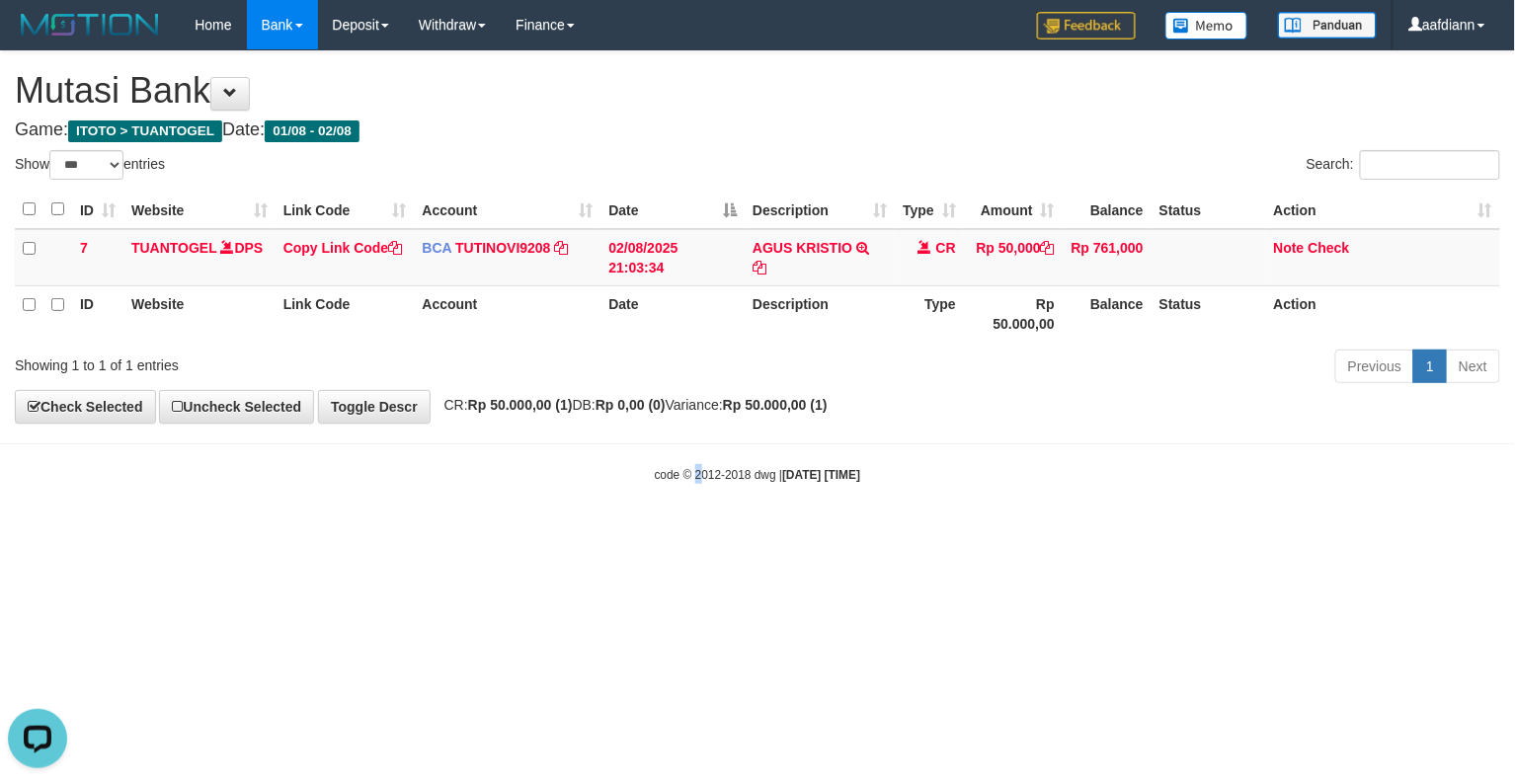 drag, startPoint x: 681, startPoint y: 621, endPoint x: 662, endPoint y: 549, distance: 74.464757 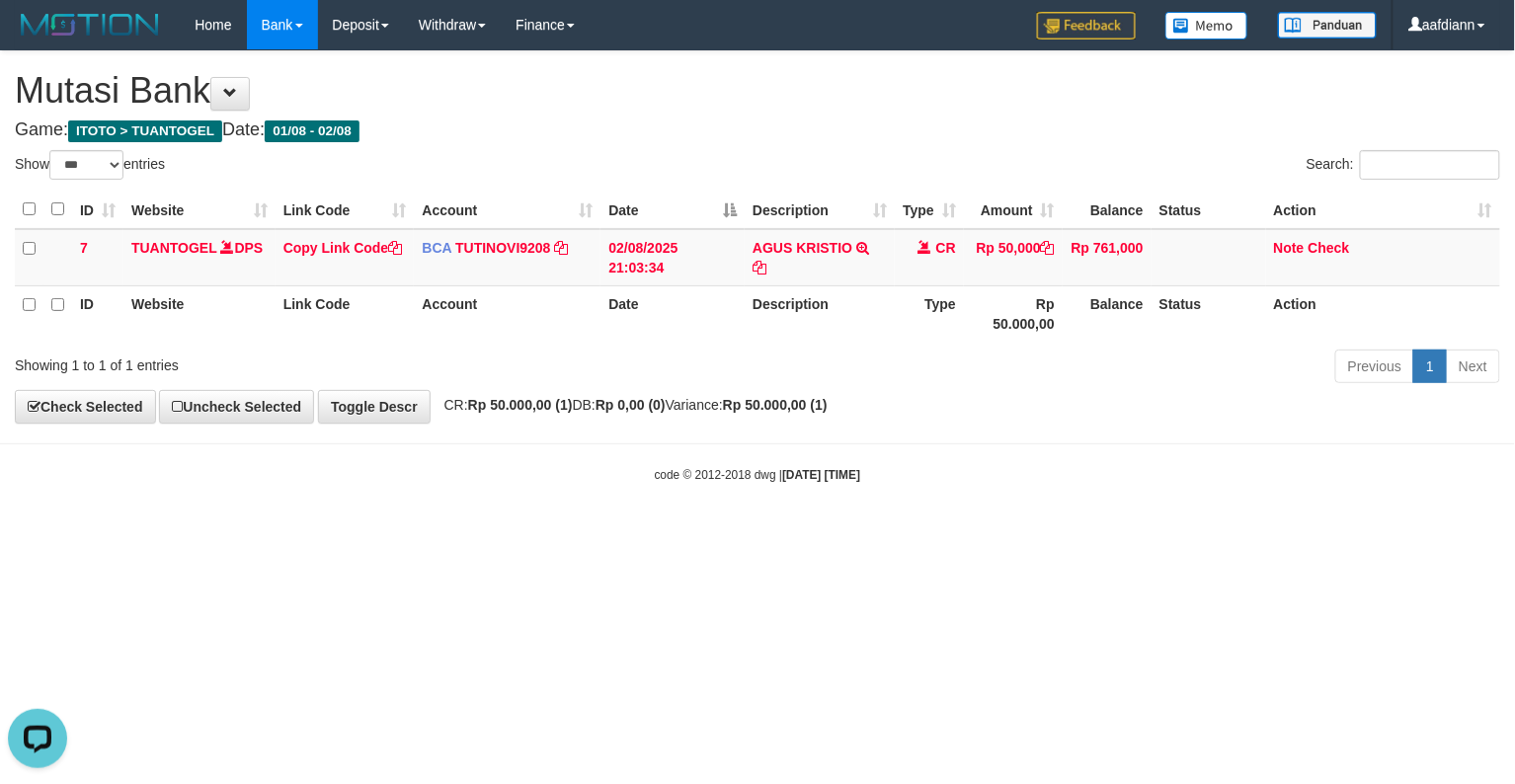 click on "Toggle navigation
Home
Bank
Account List
Load
By Website
Group
[ITOTO]													TUANTOGEL
By Load Group (DPS)
Group aaf-DPBCA02TUANTOGEL" at bounding box center (758, 267) 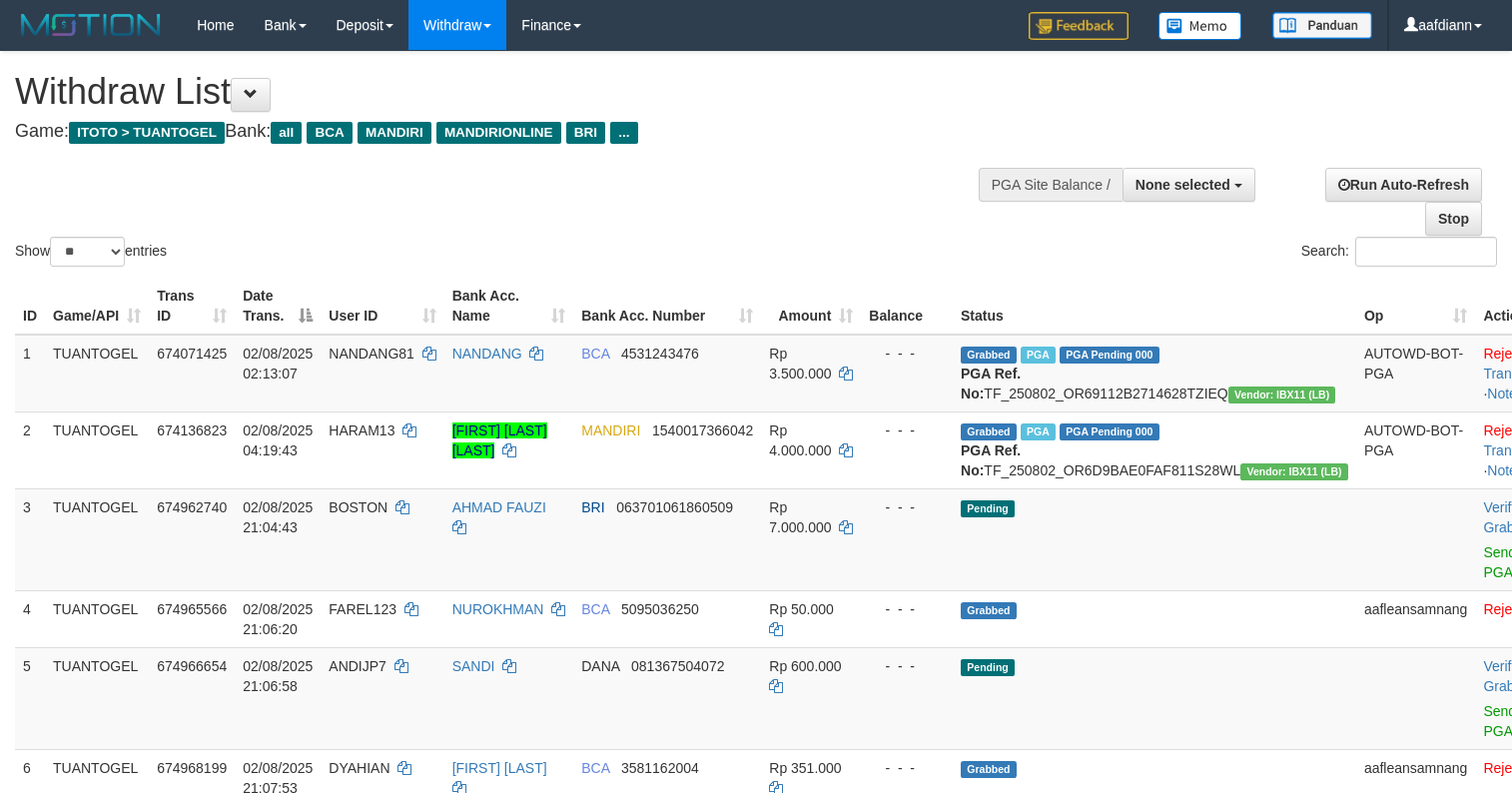 select 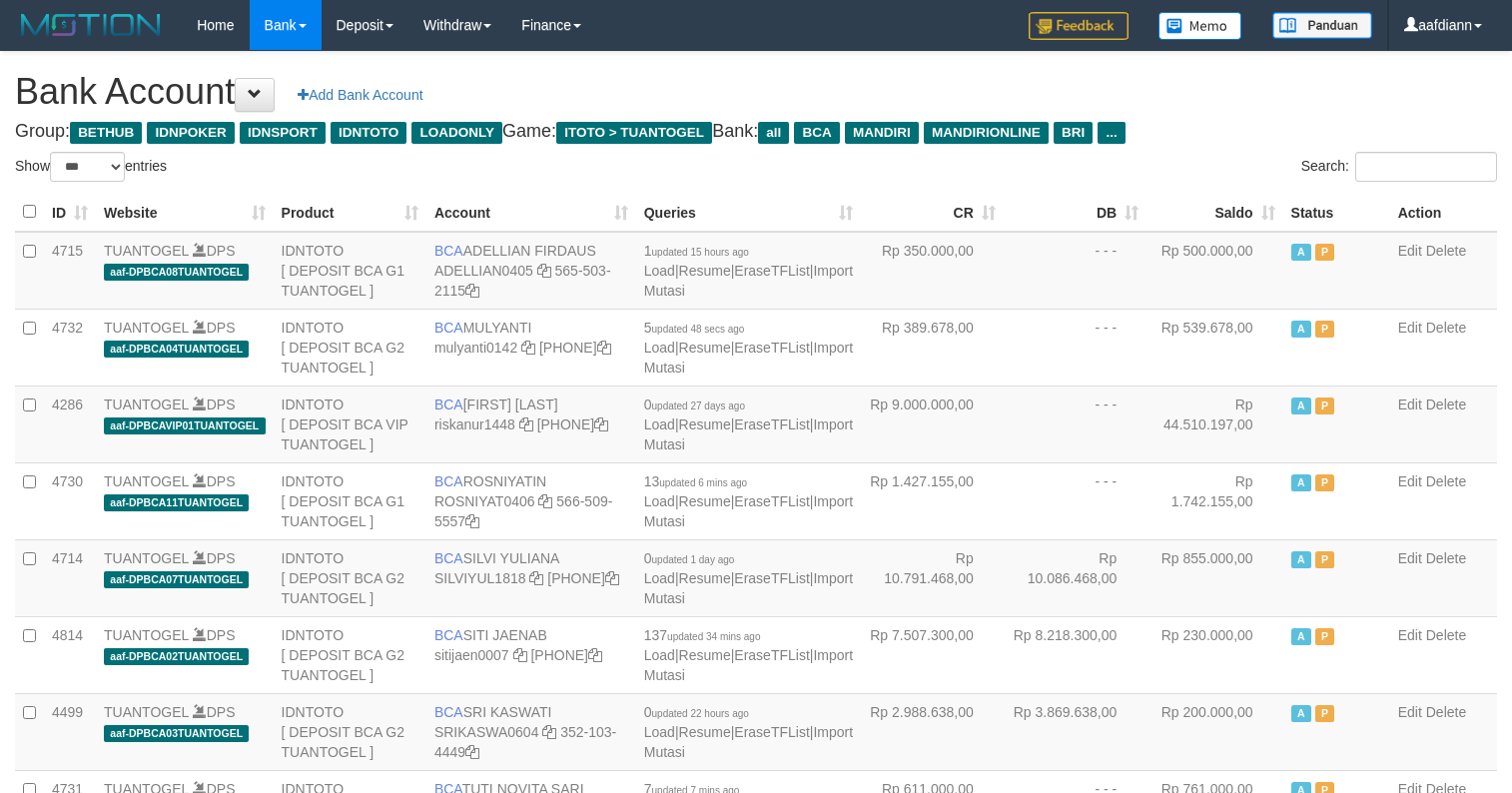 select on "***" 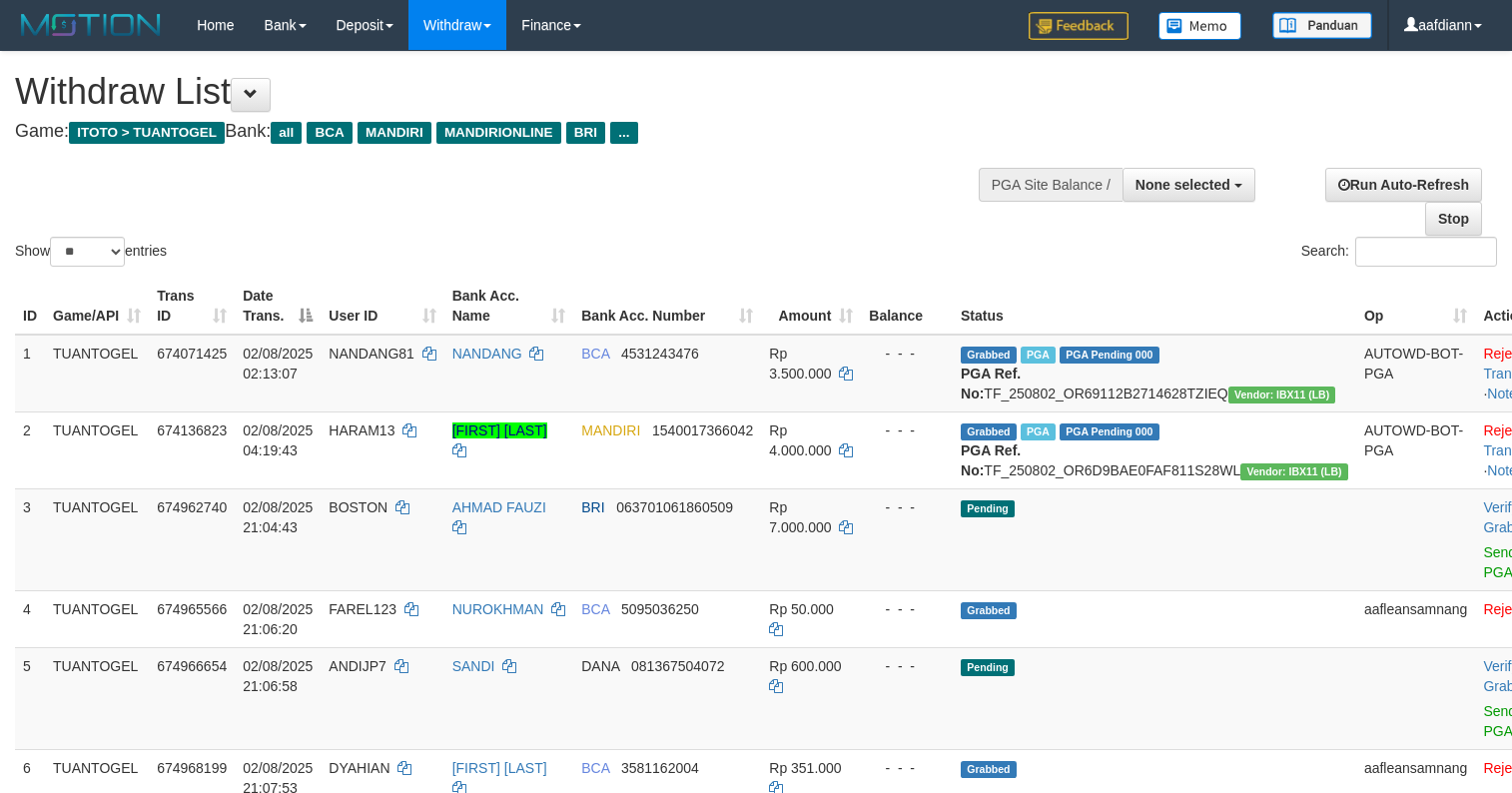select 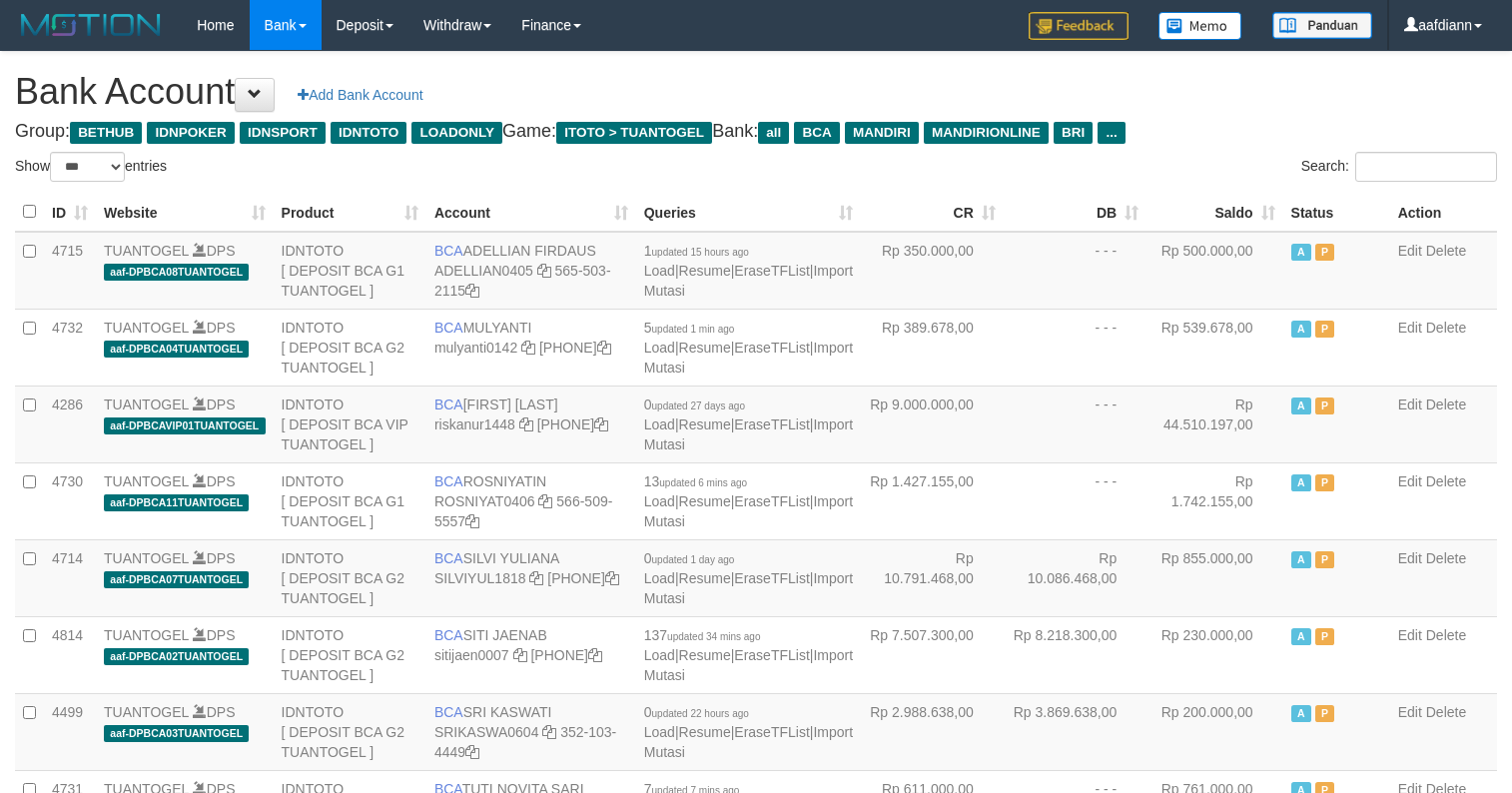 select on "***" 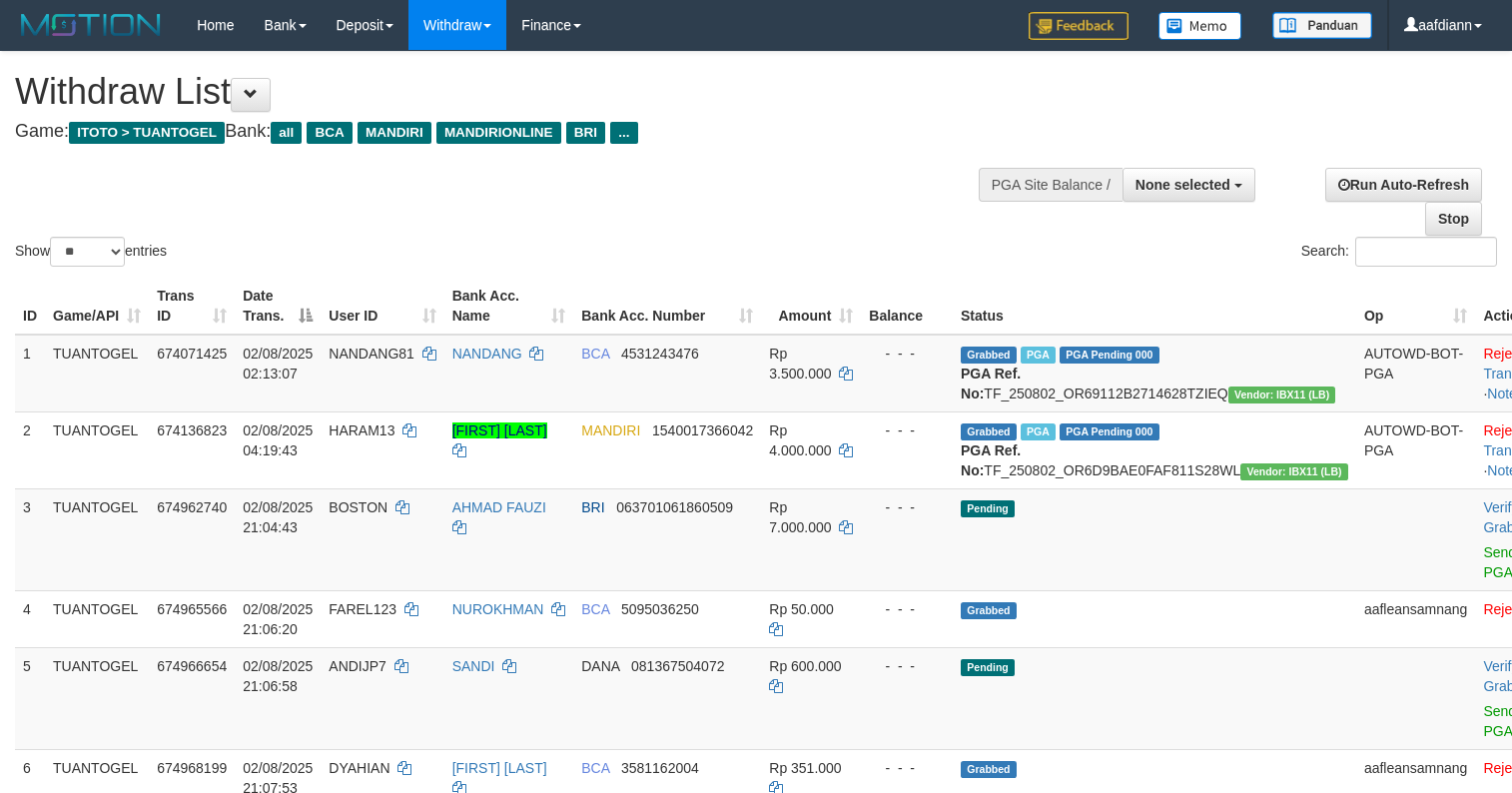 select 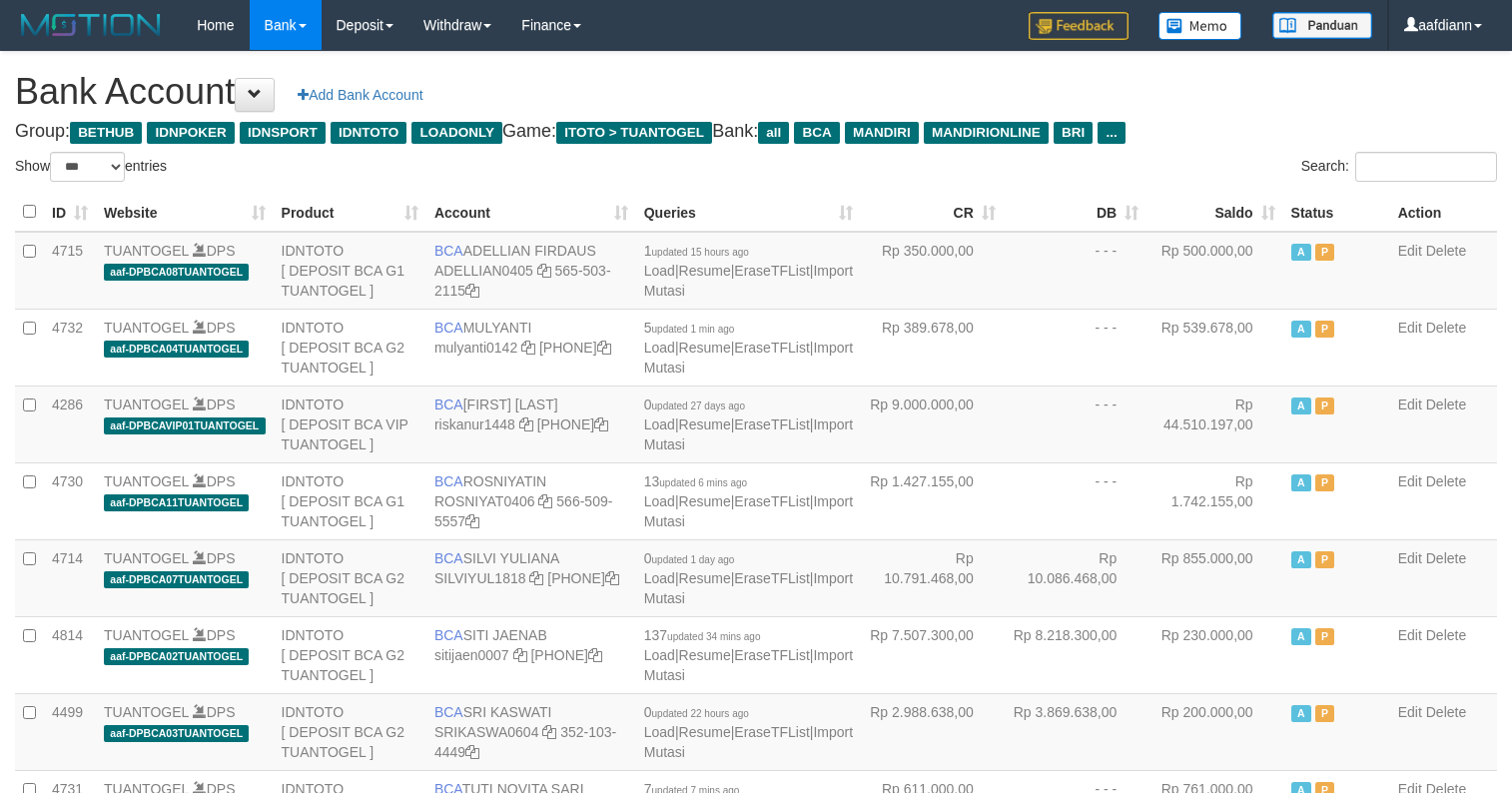 select on "***" 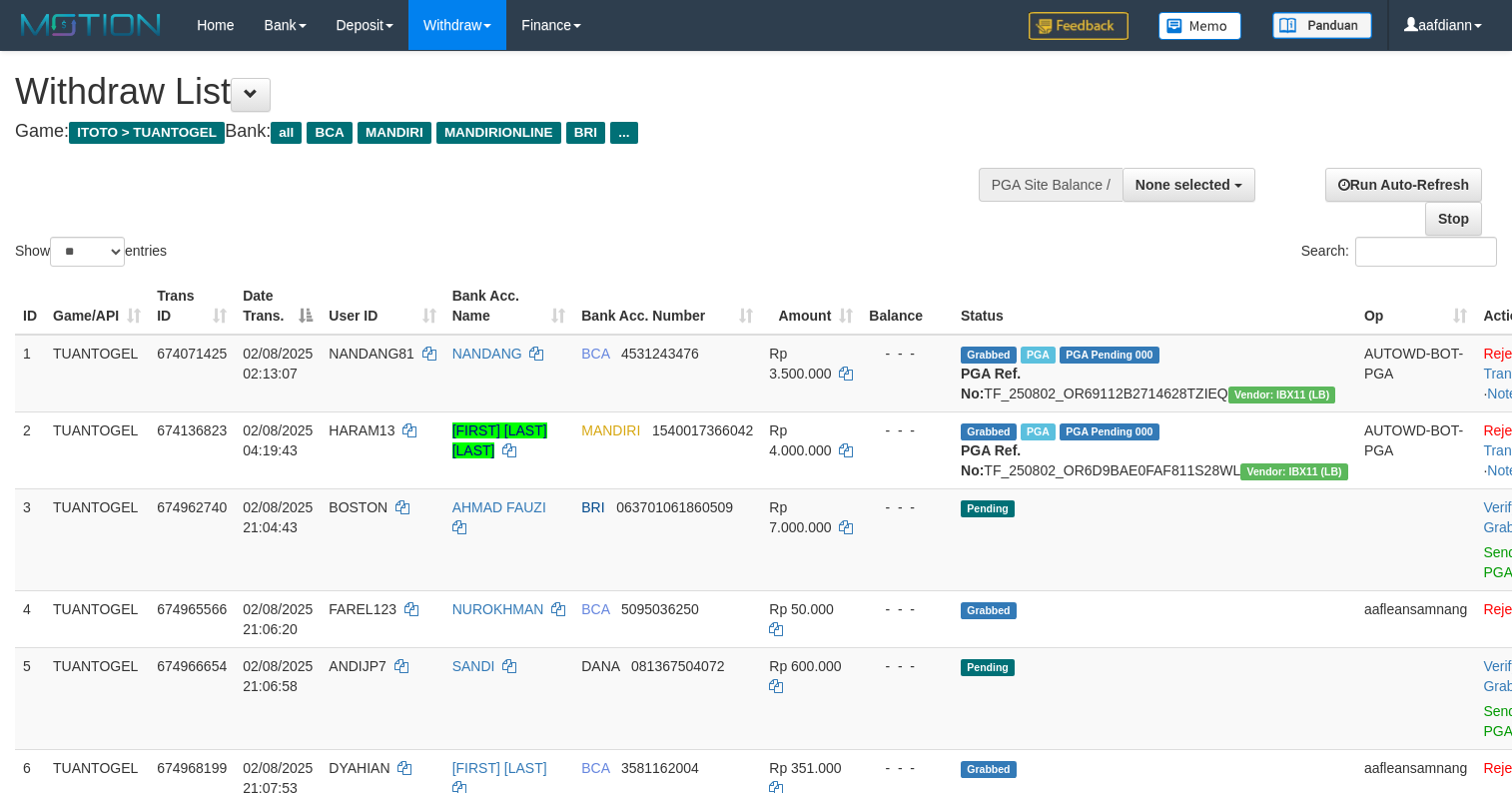 select 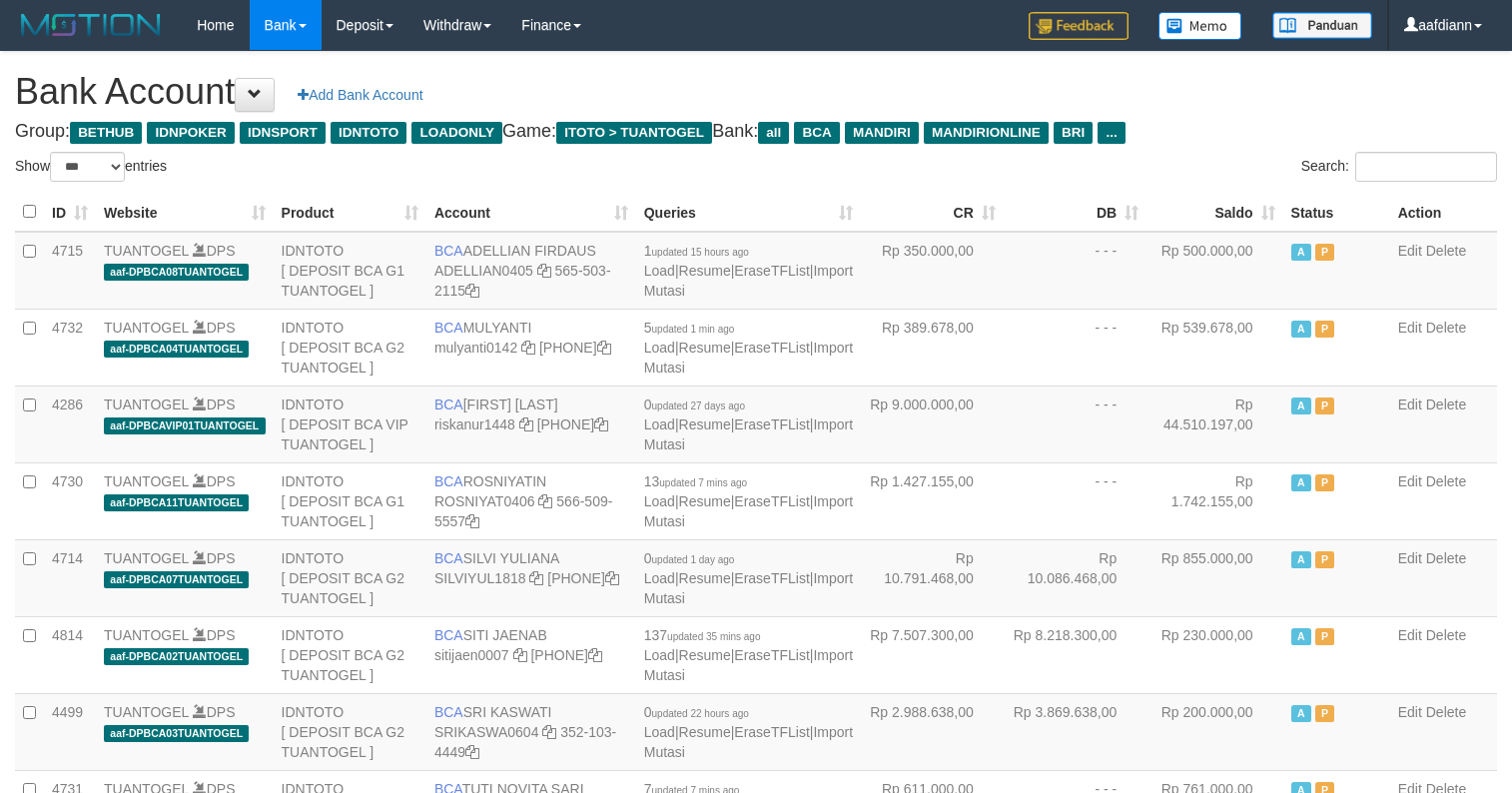 select on "***" 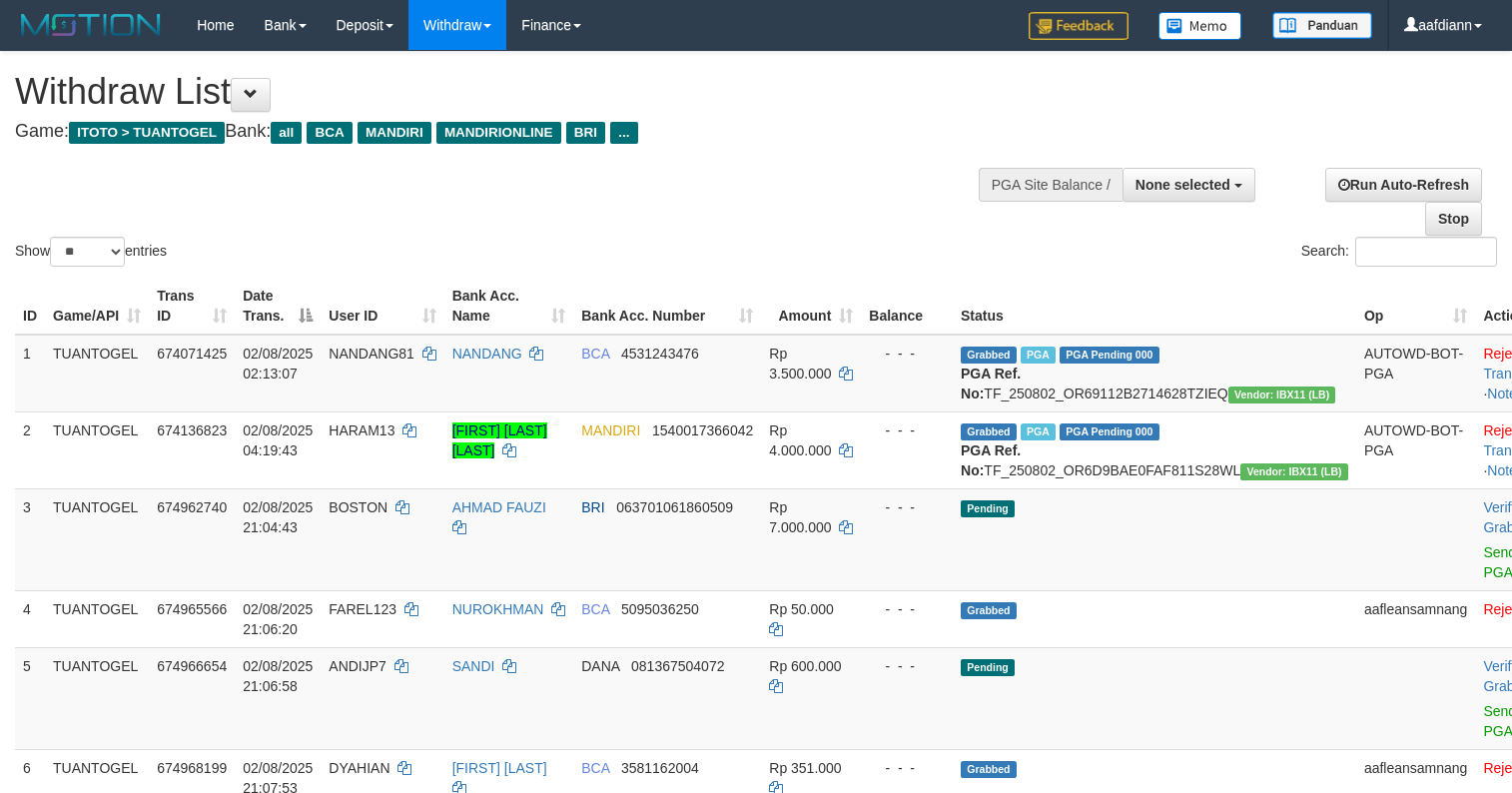 select 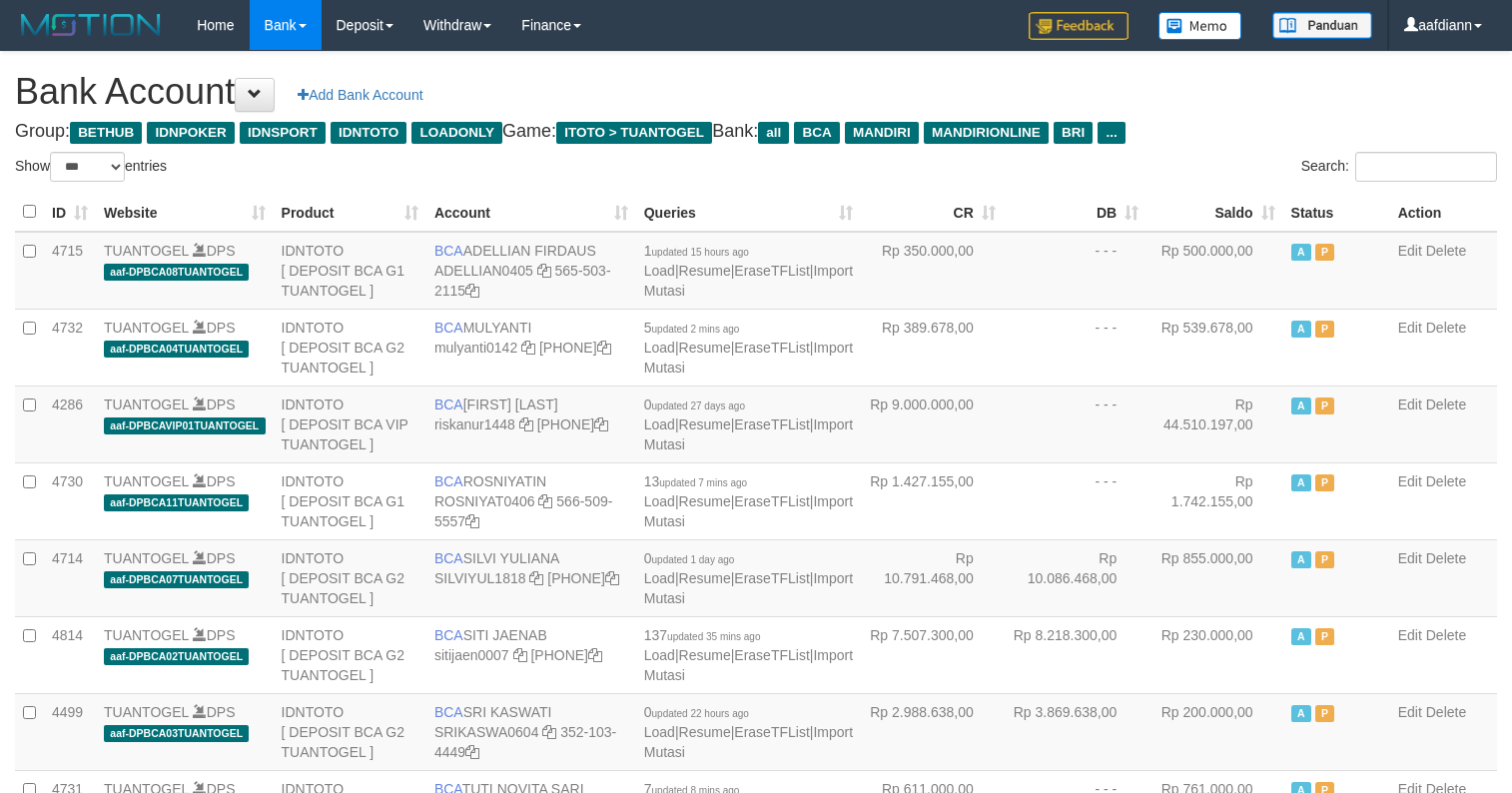 select on "***" 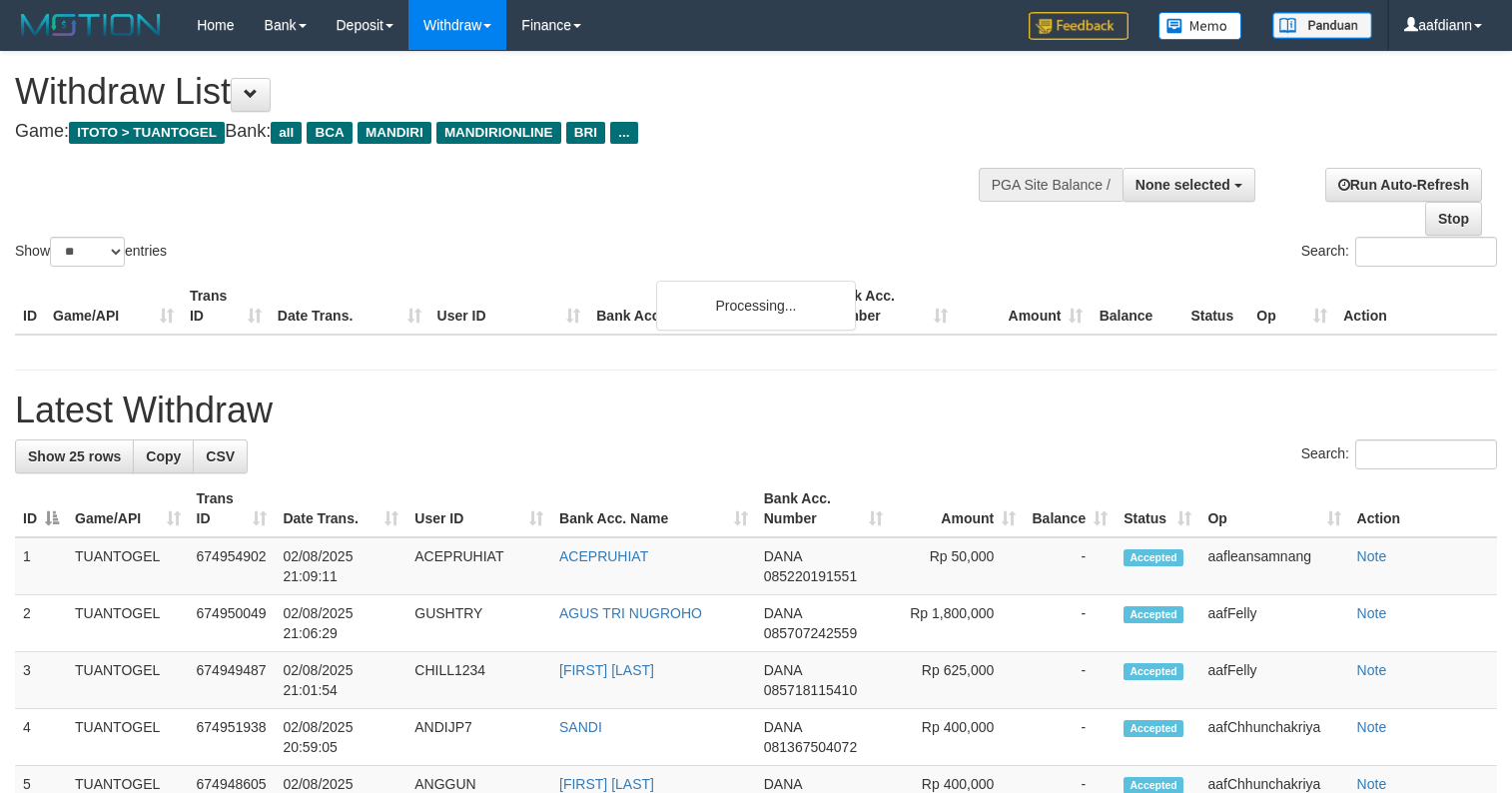 select 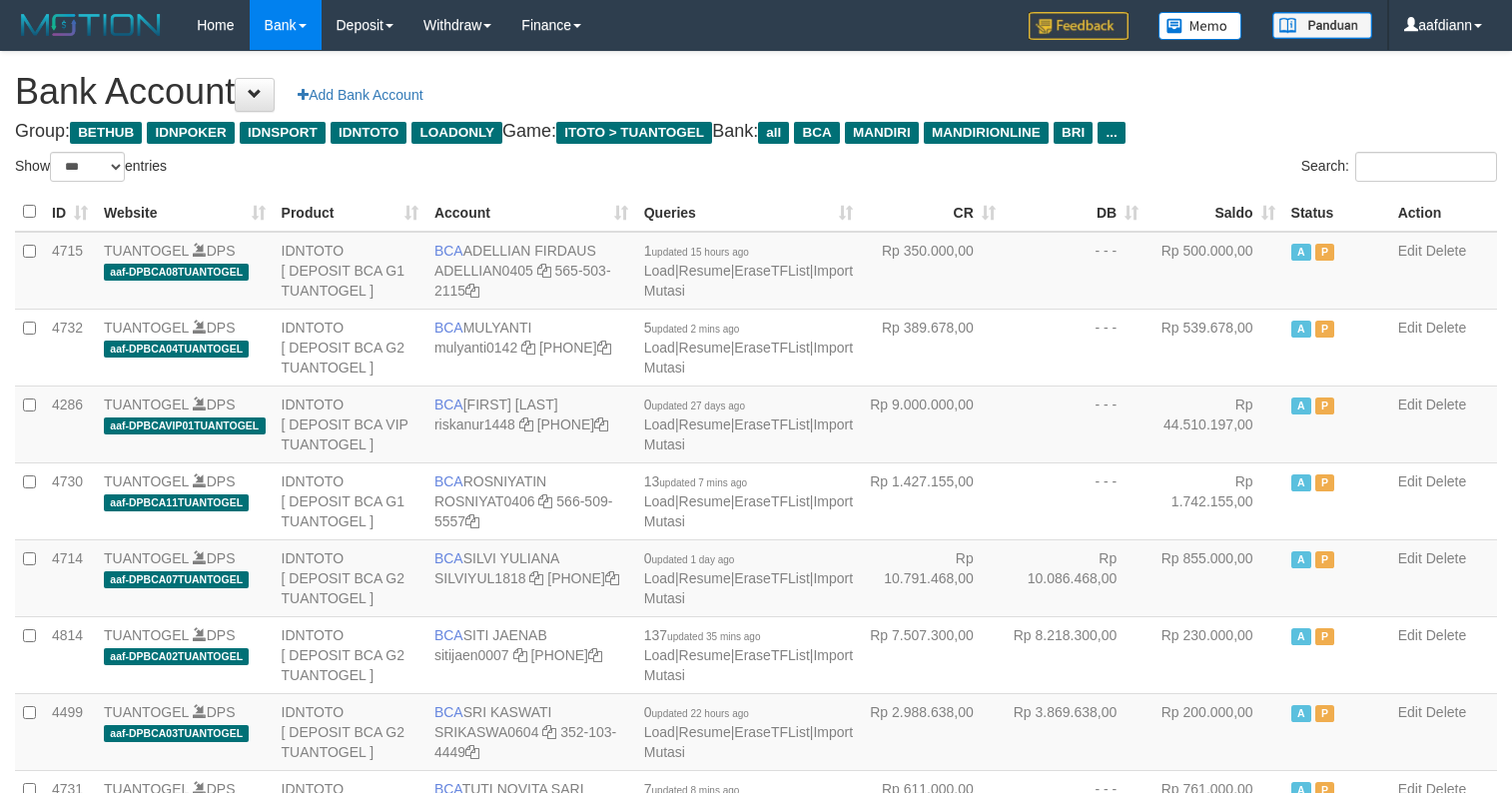 select on "***" 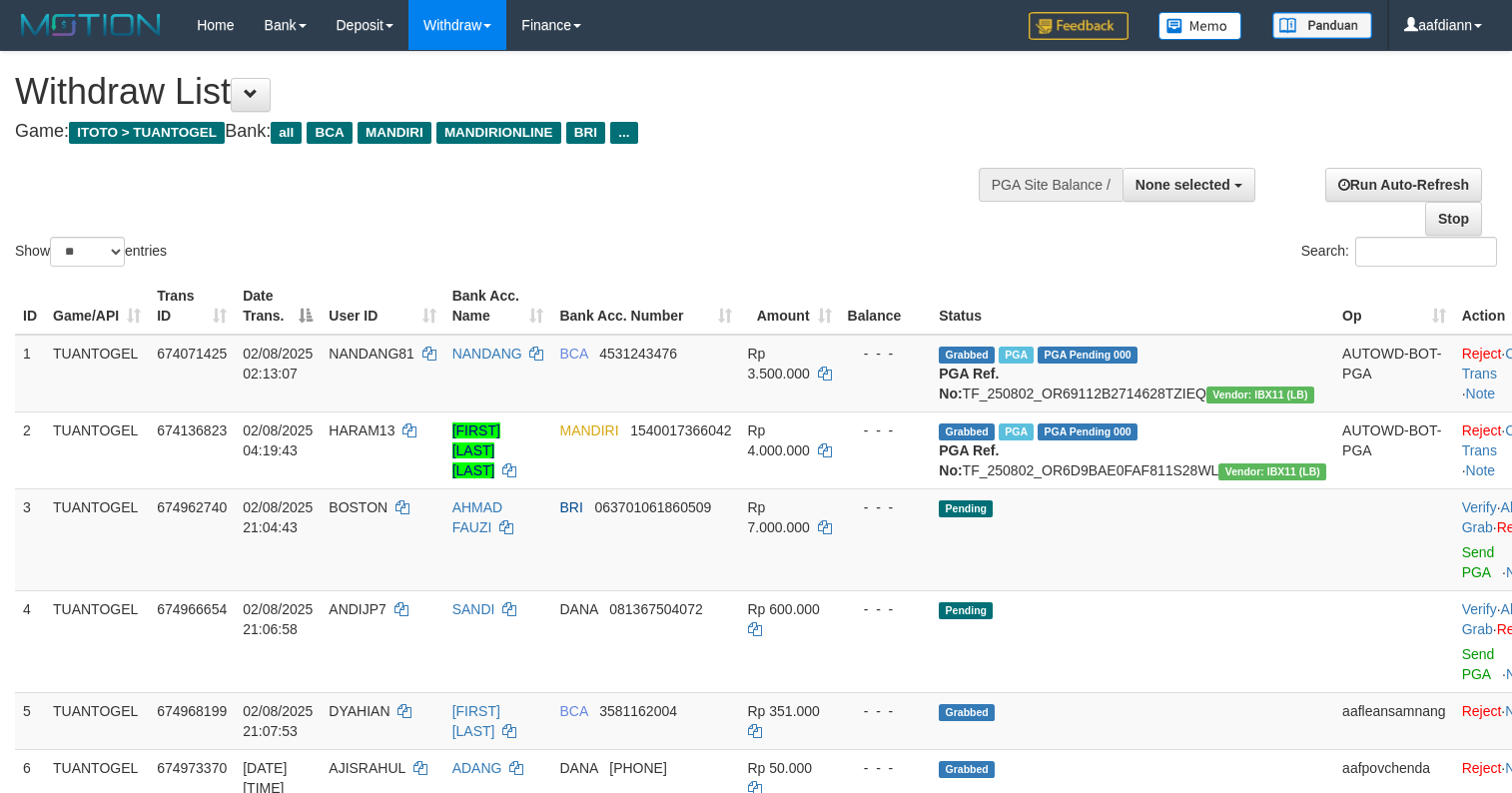select 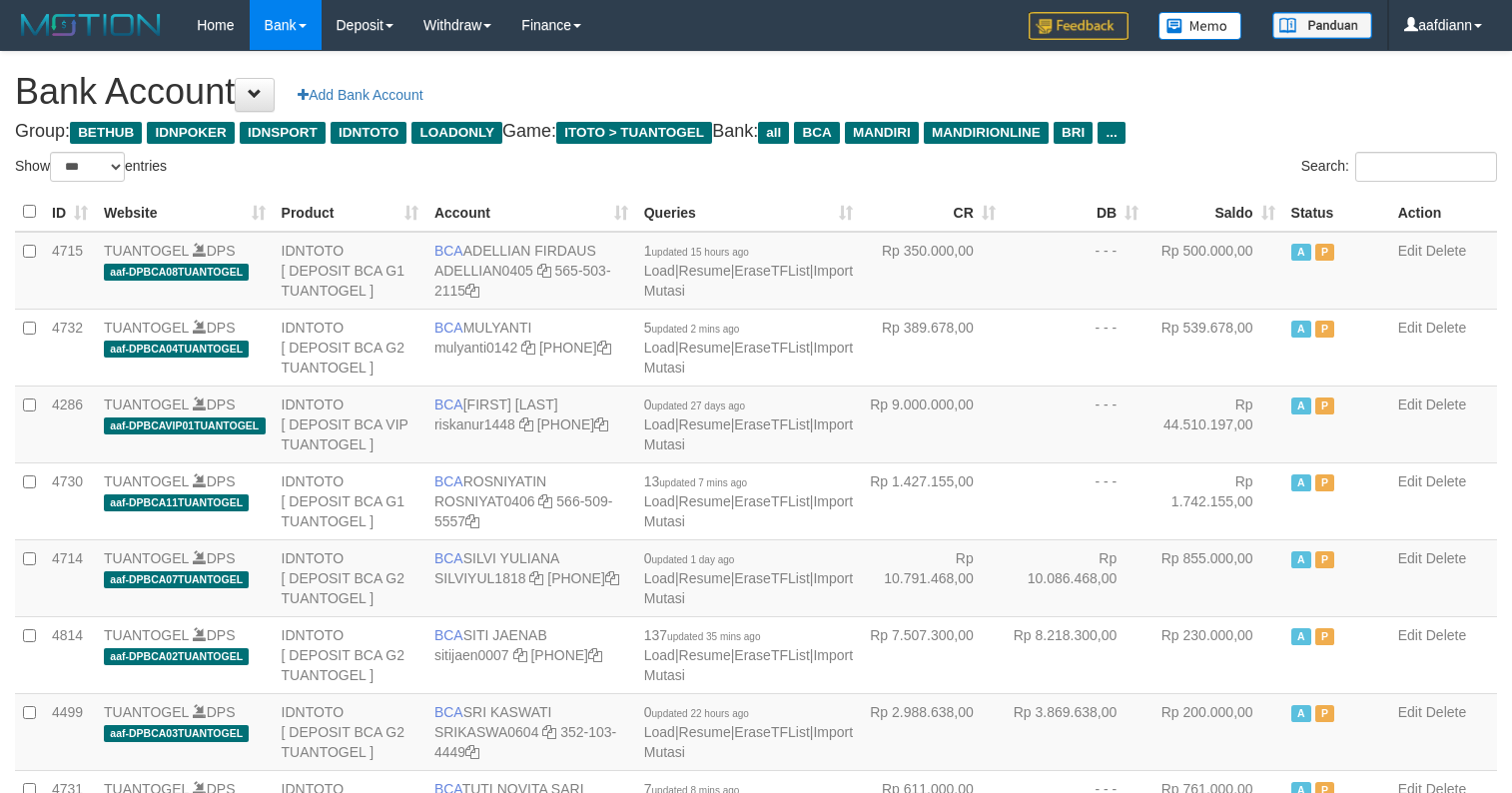select on "***" 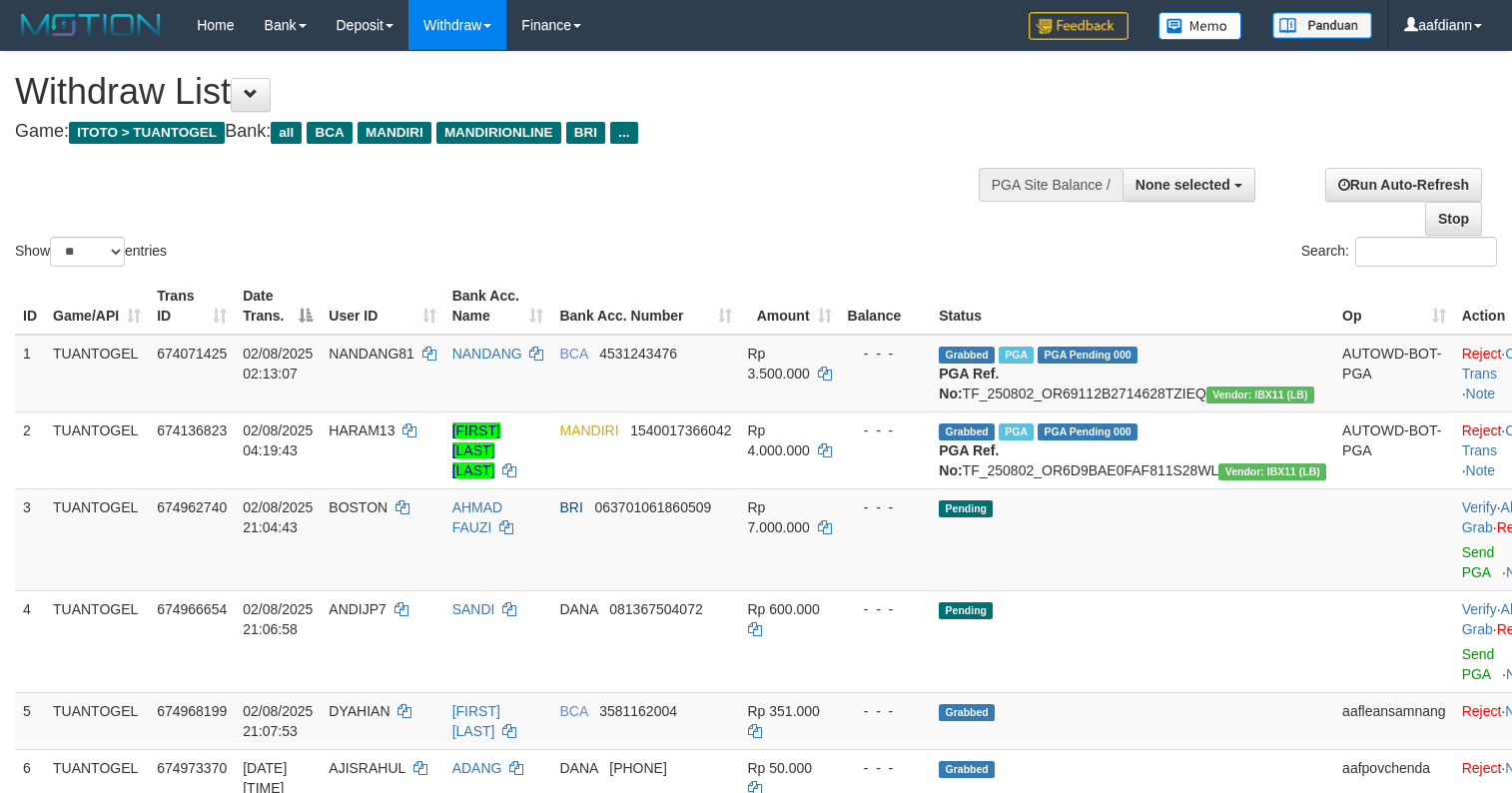 select 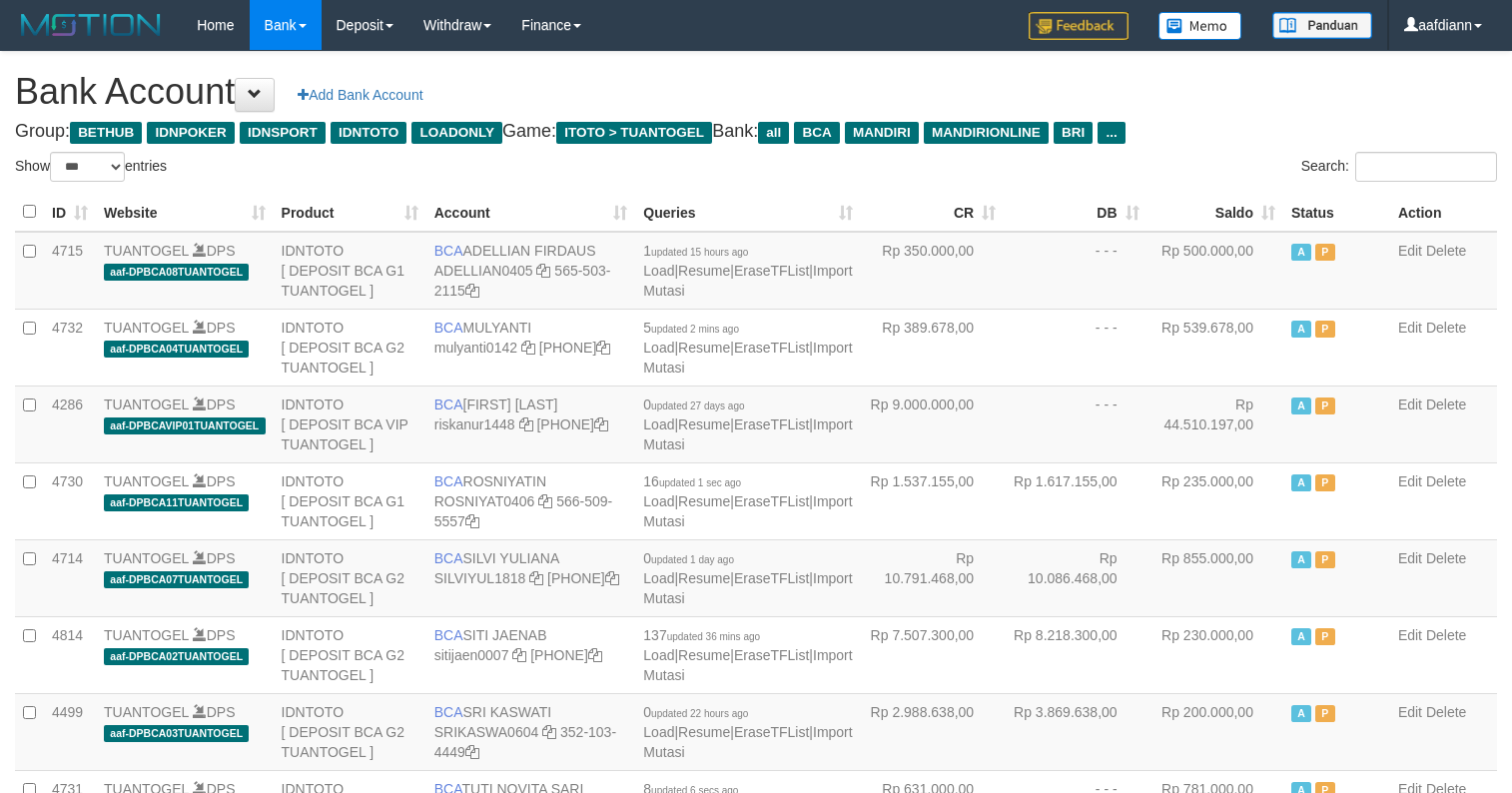select on "***" 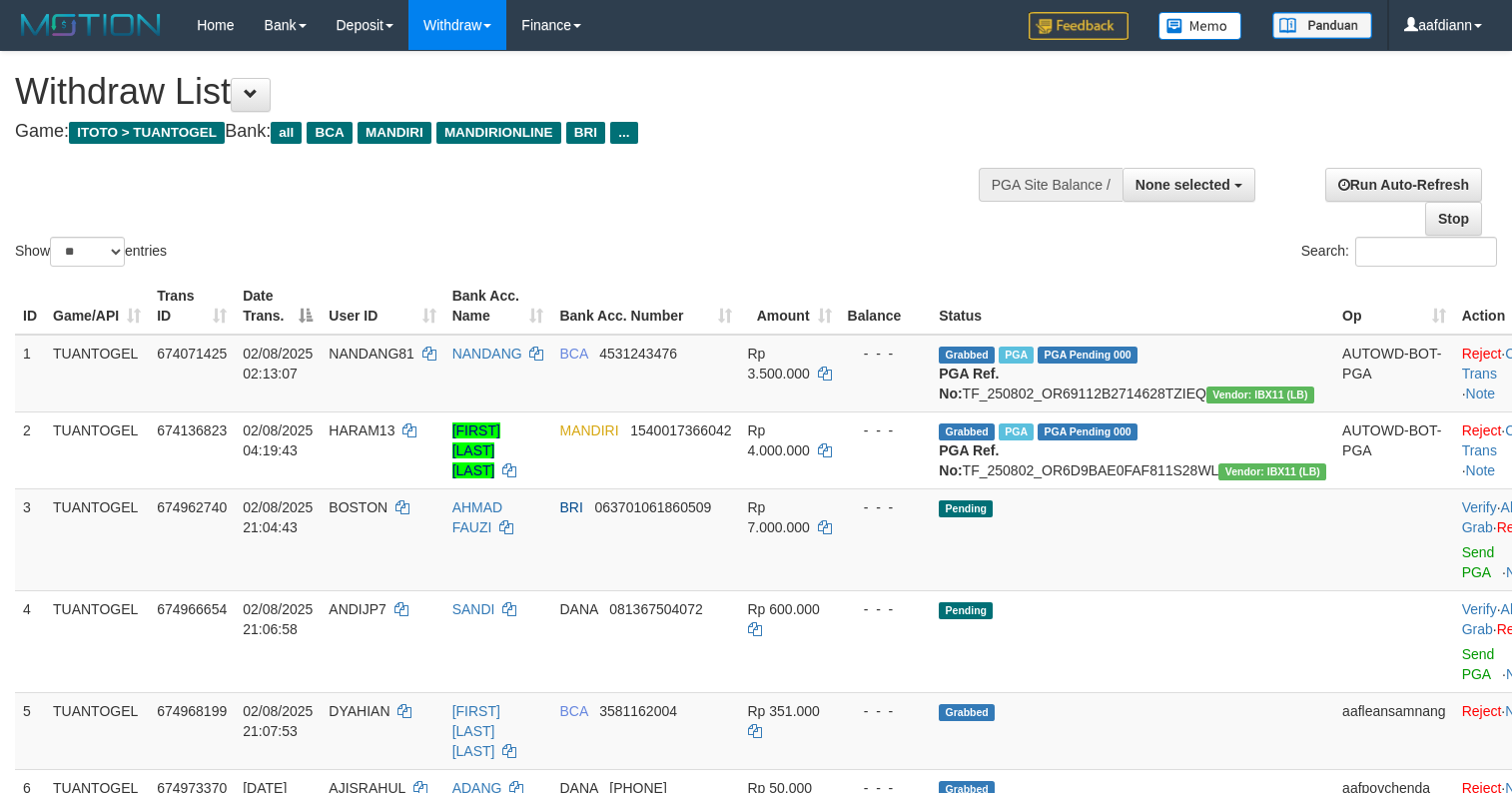 select 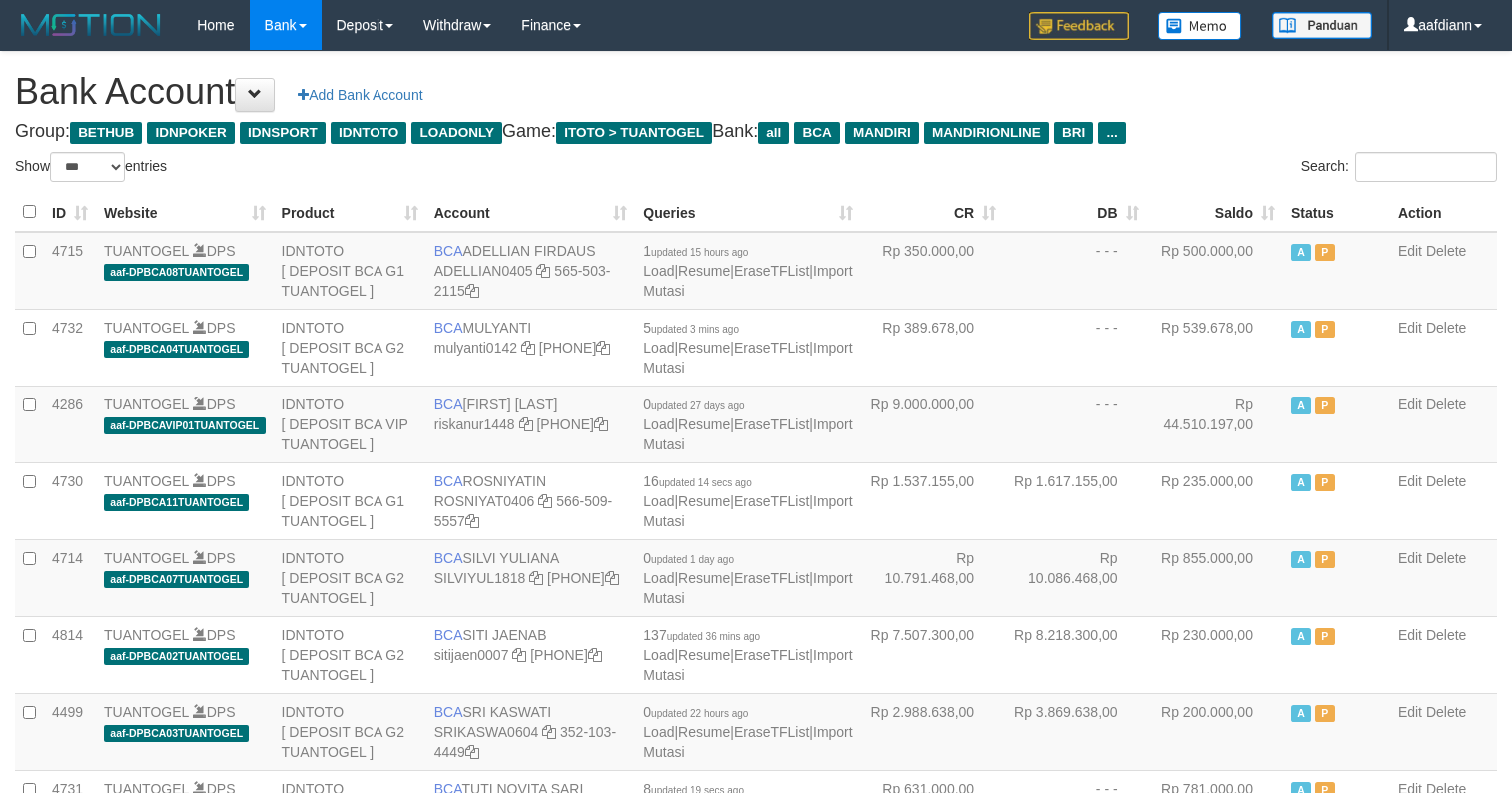 select on "***" 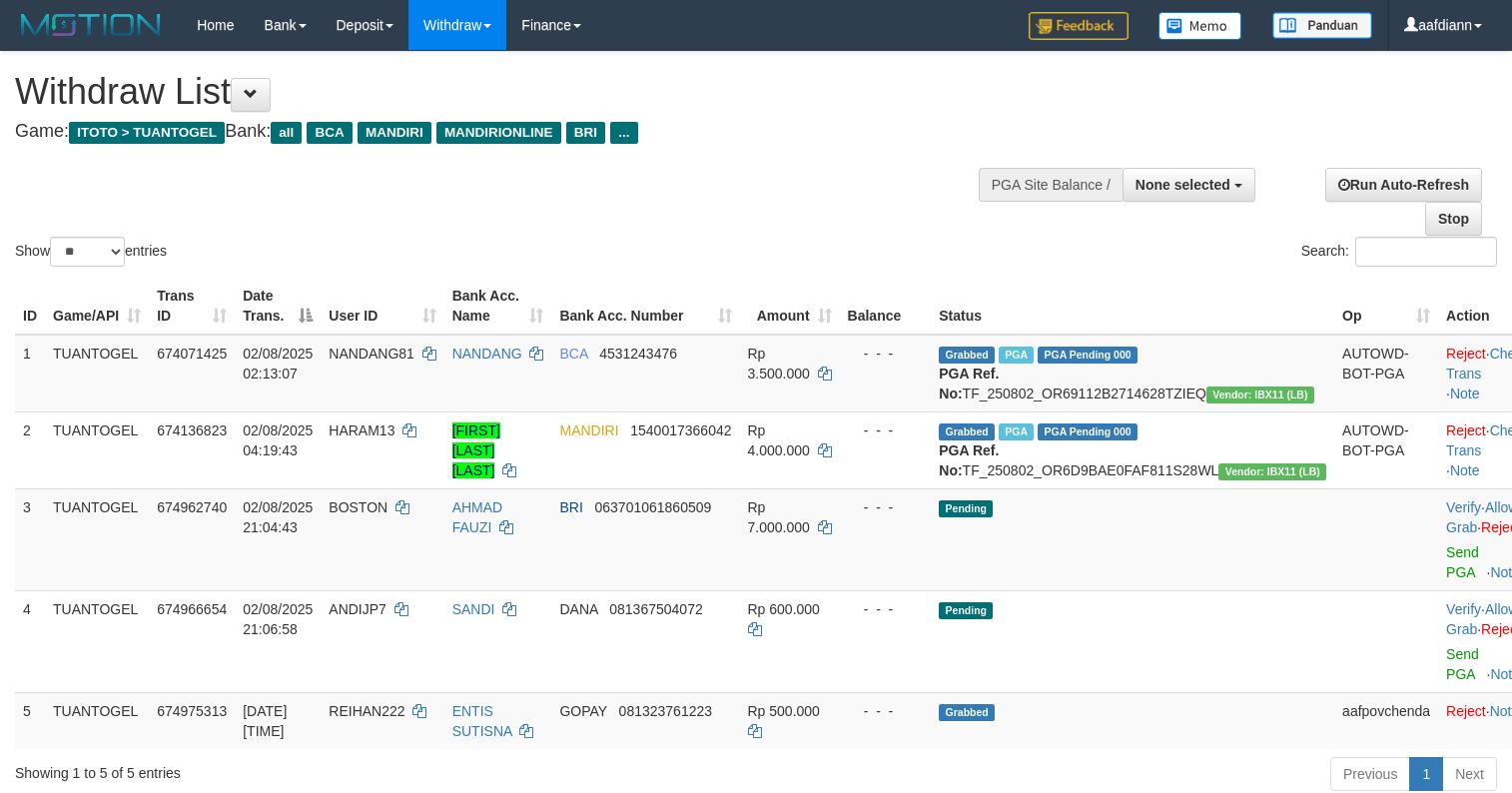select 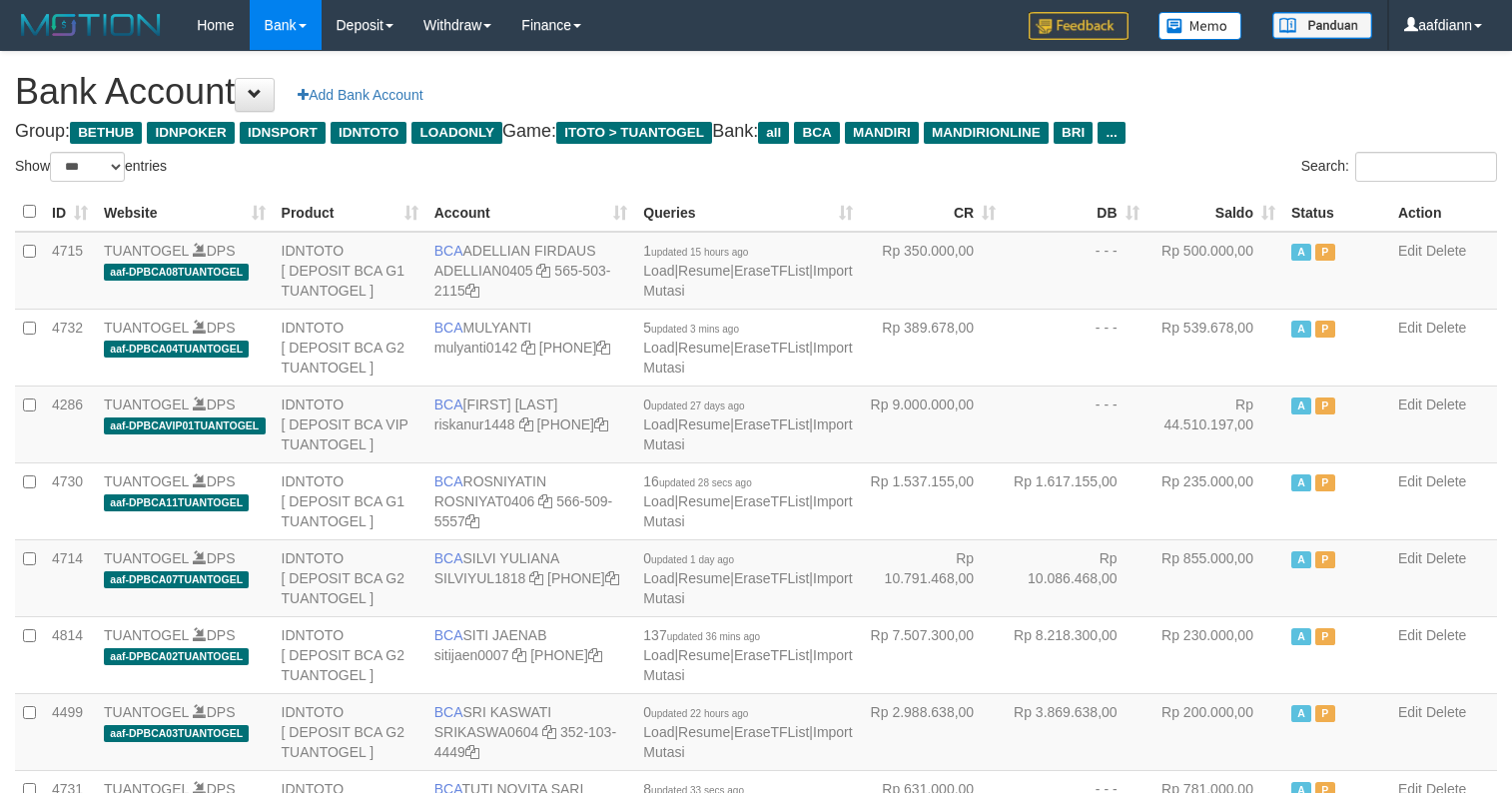 select on "***" 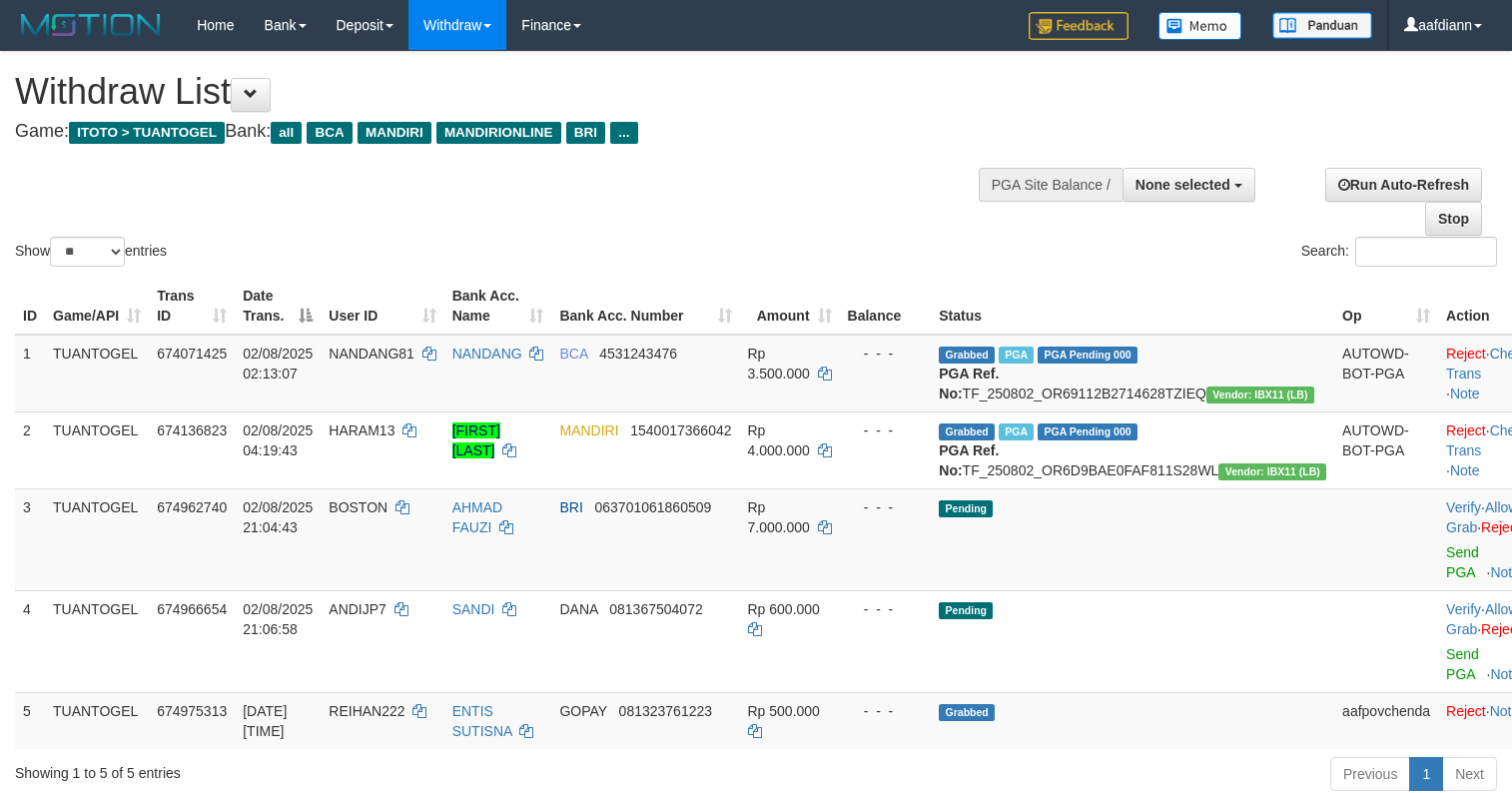 select 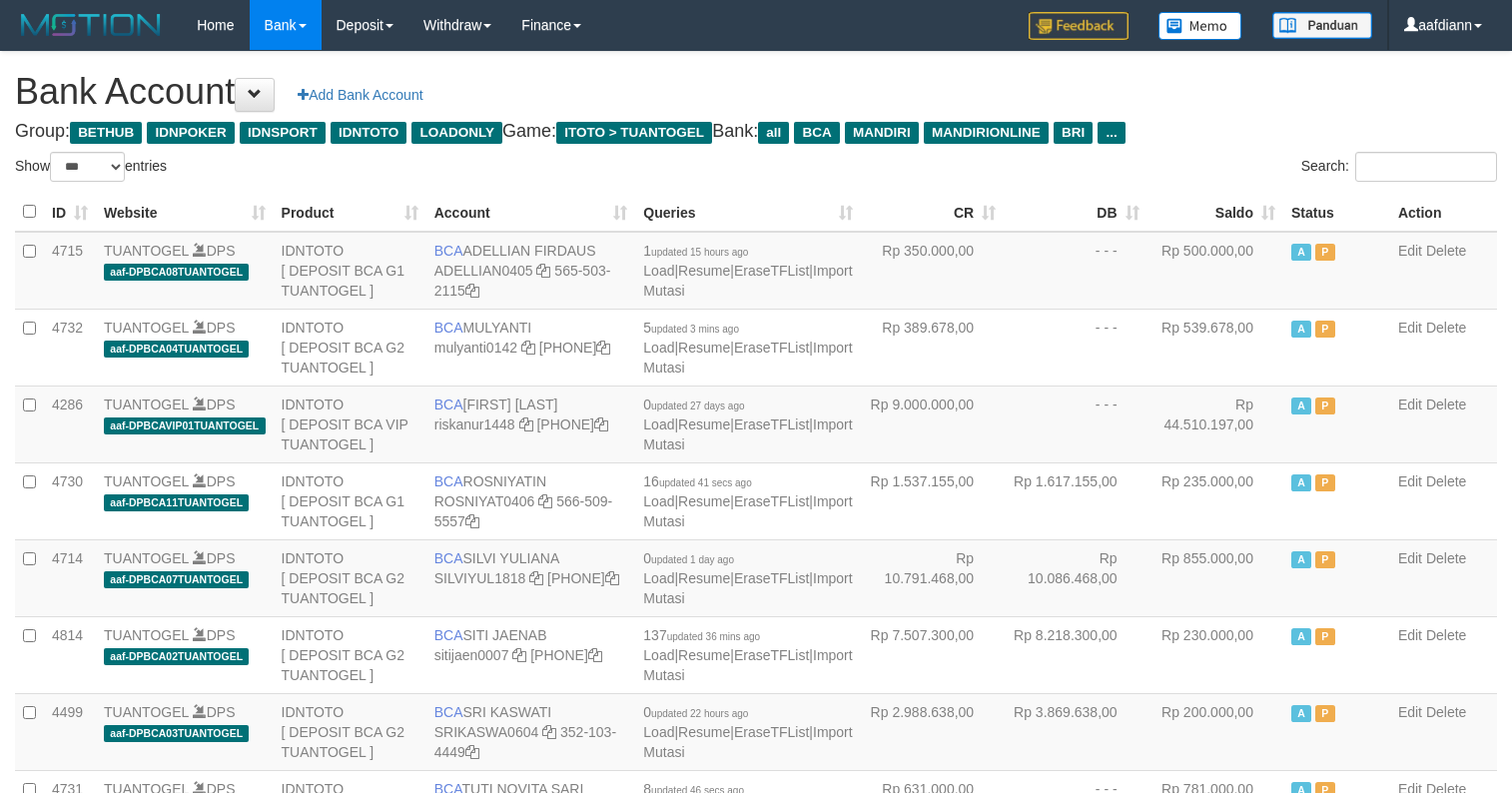 select on "***" 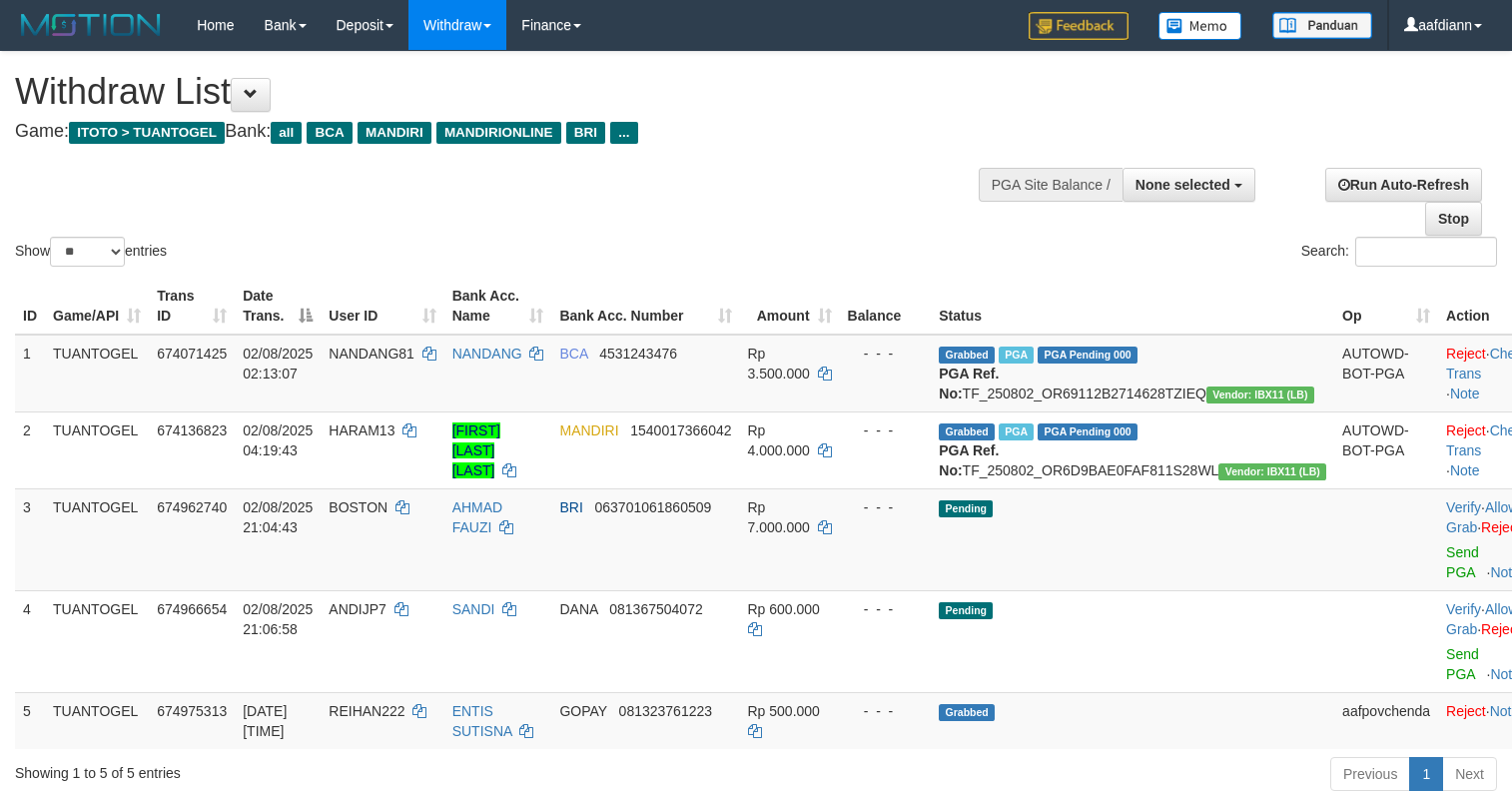 select 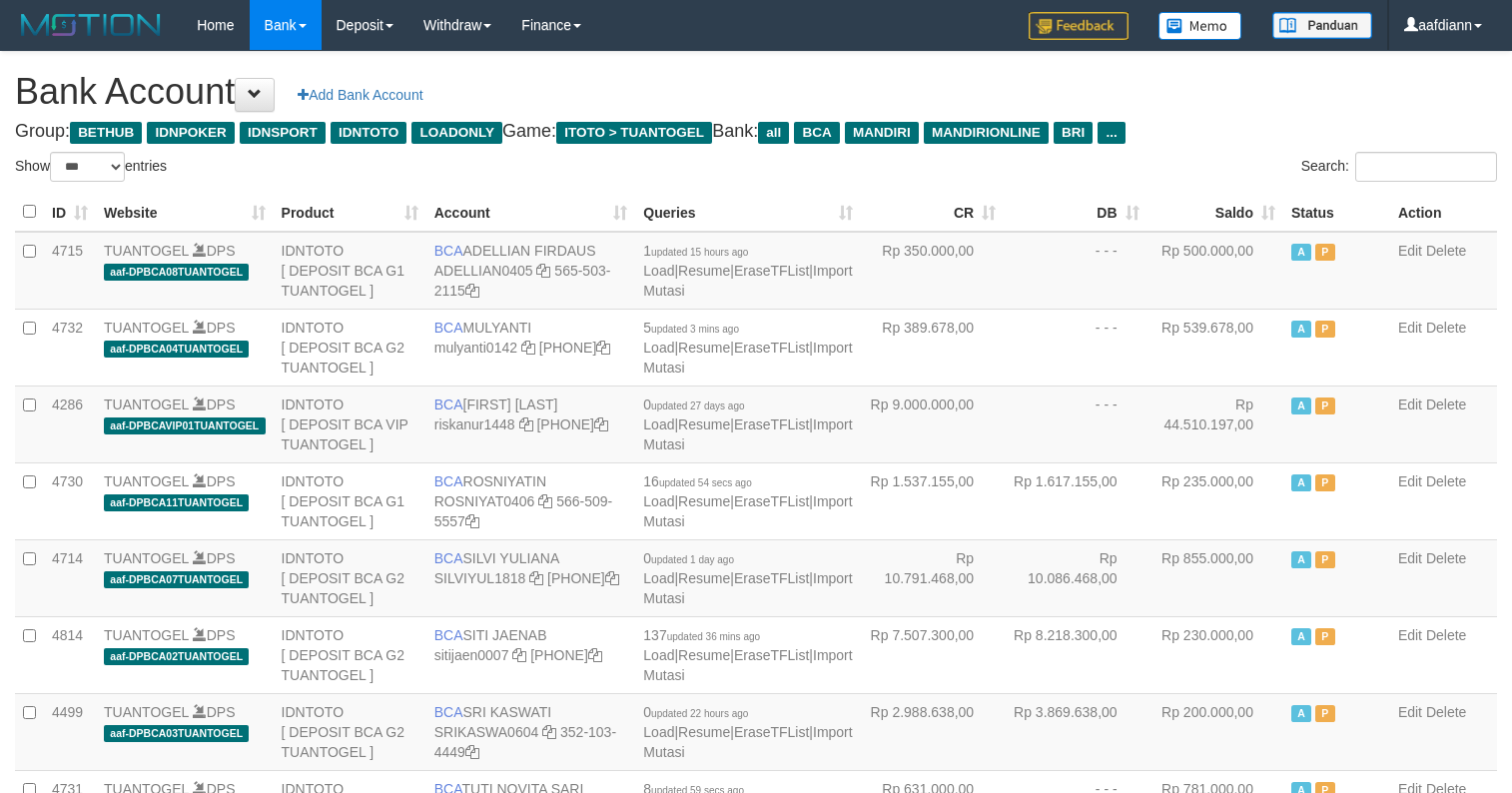 select on "***" 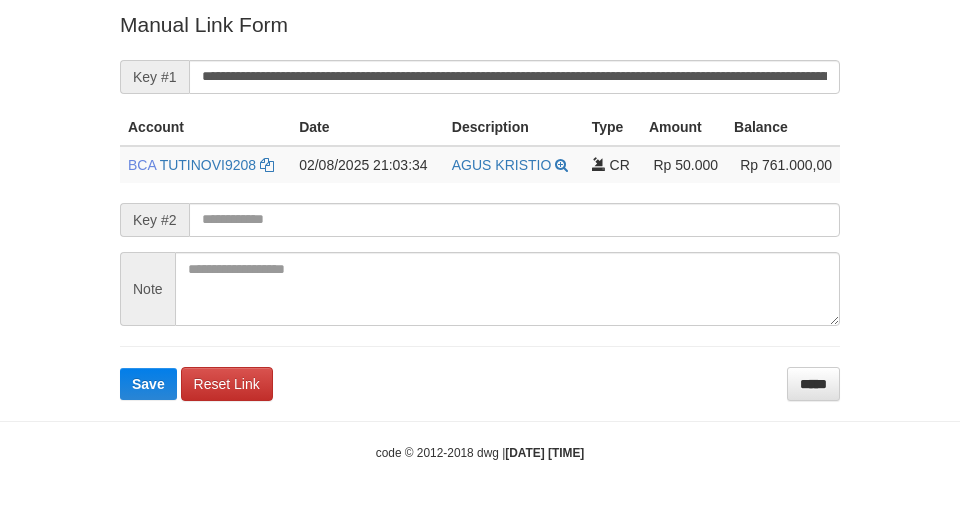 scroll, scrollTop: 404, scrollLeft: 0, axis: vertical 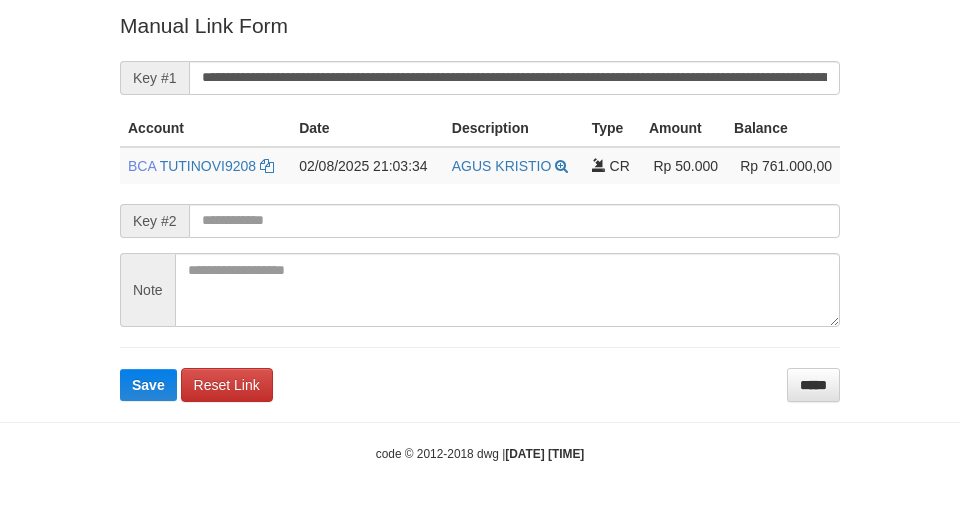 click on "**********" at bounding box center [480, 206] 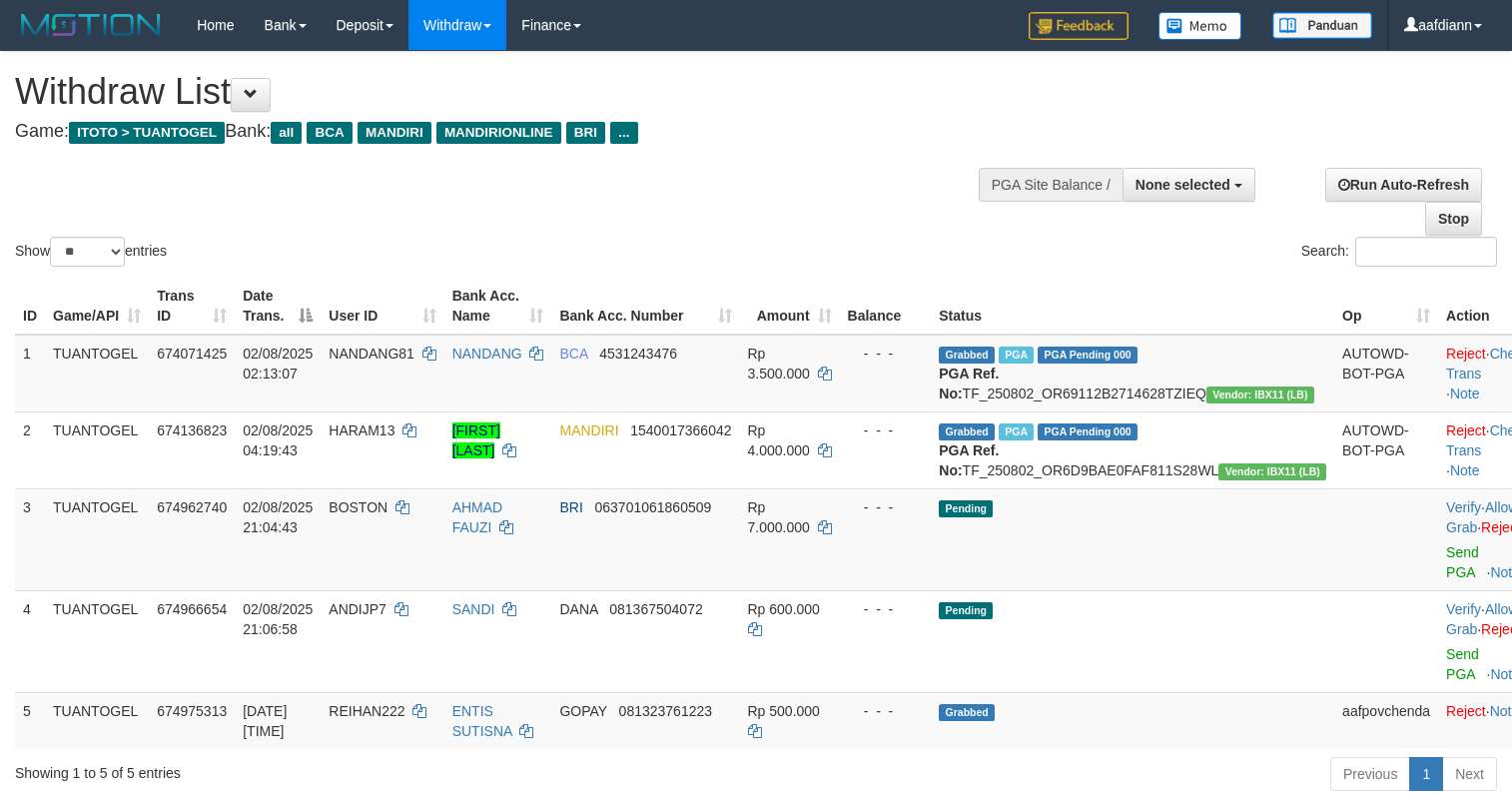 select 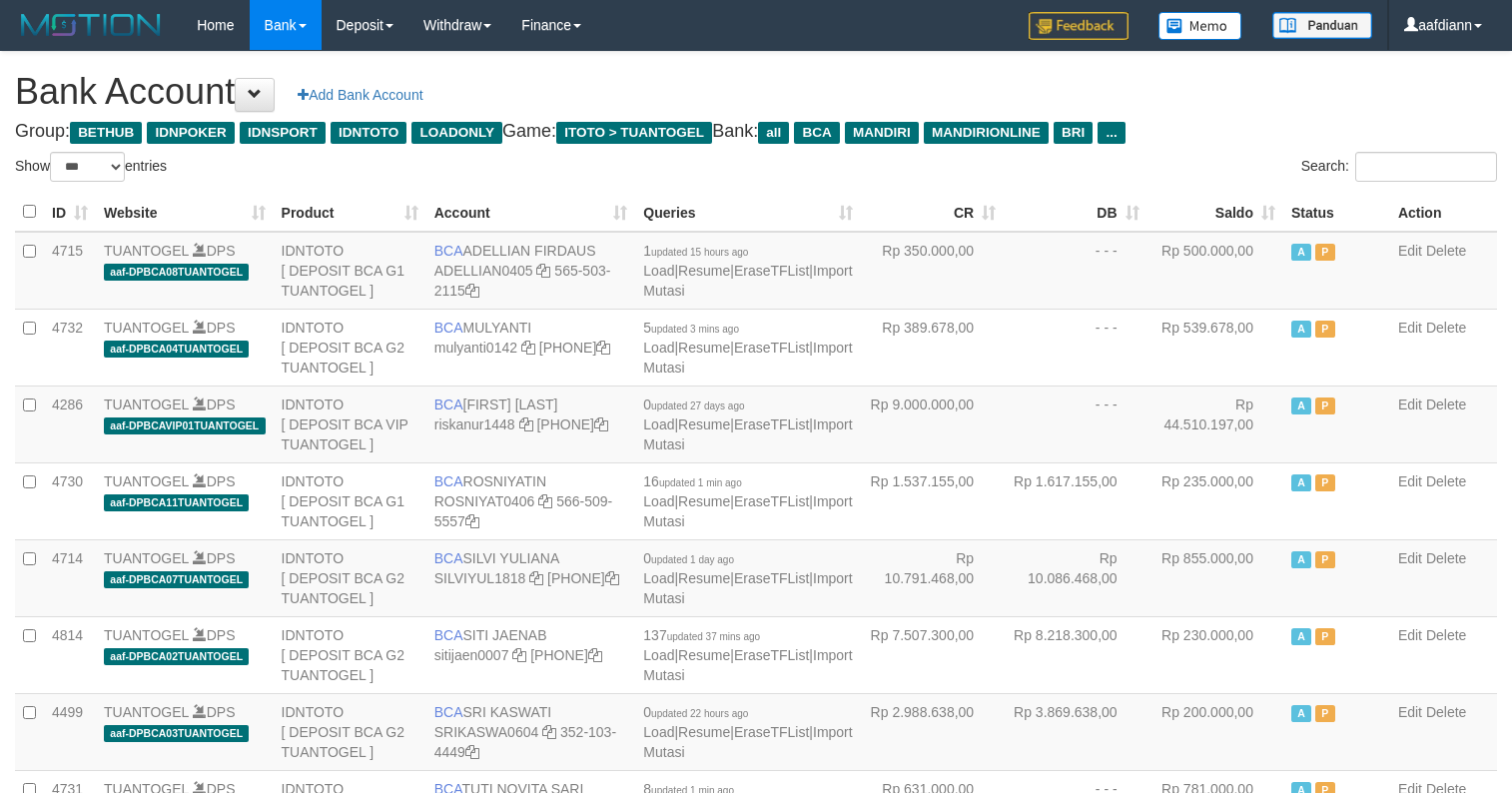 select on "***" 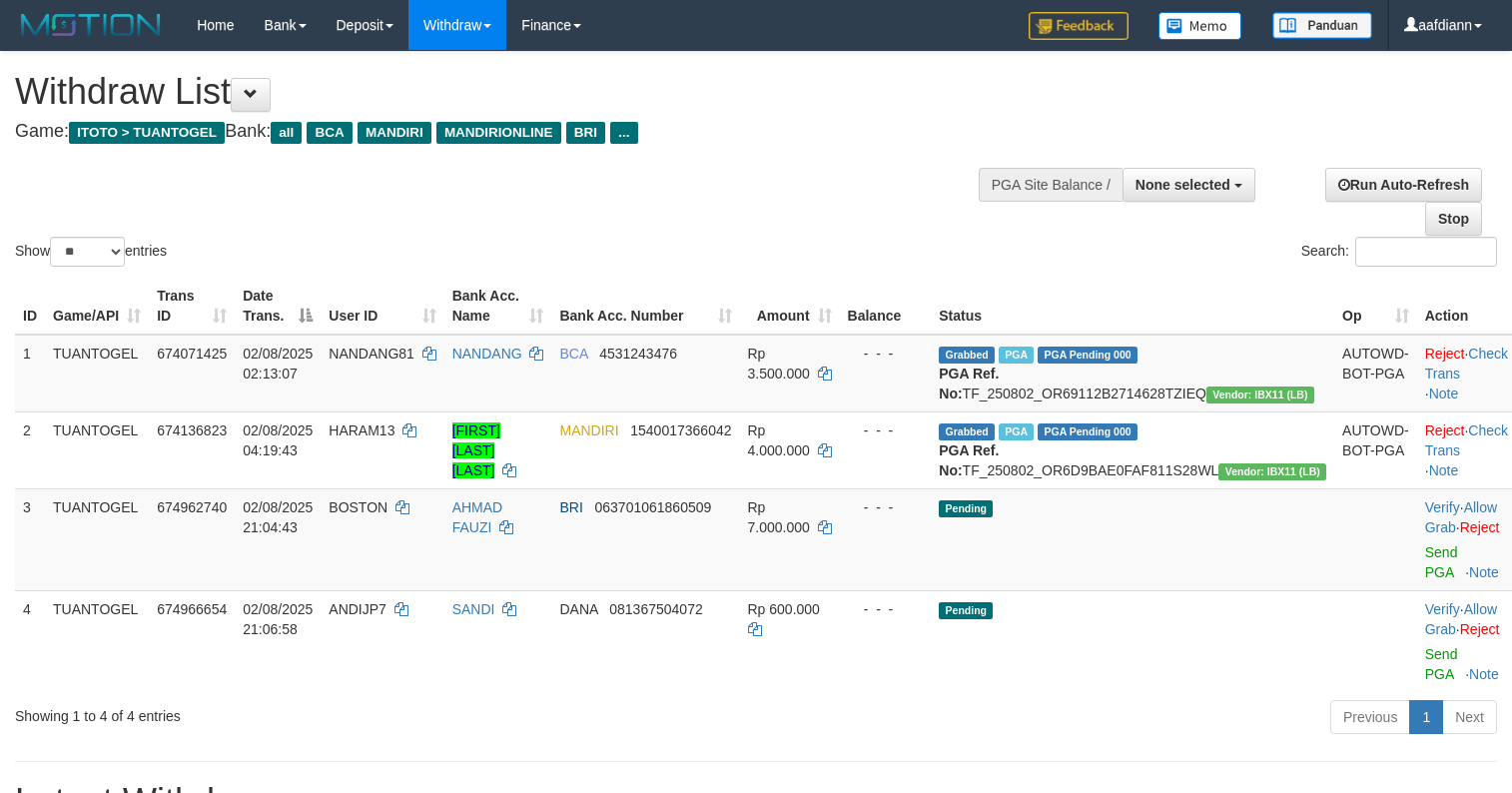 select 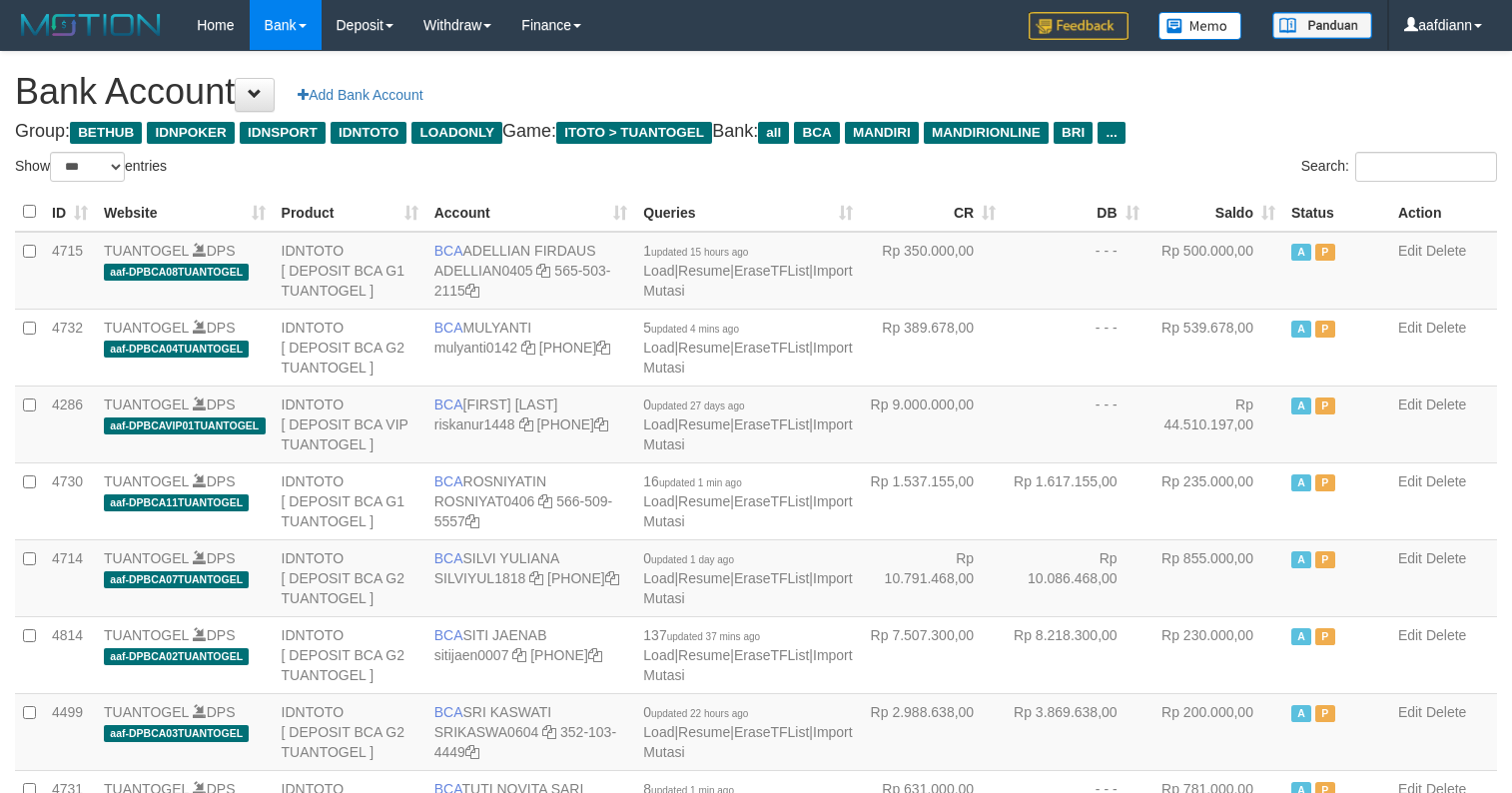 select on "***" 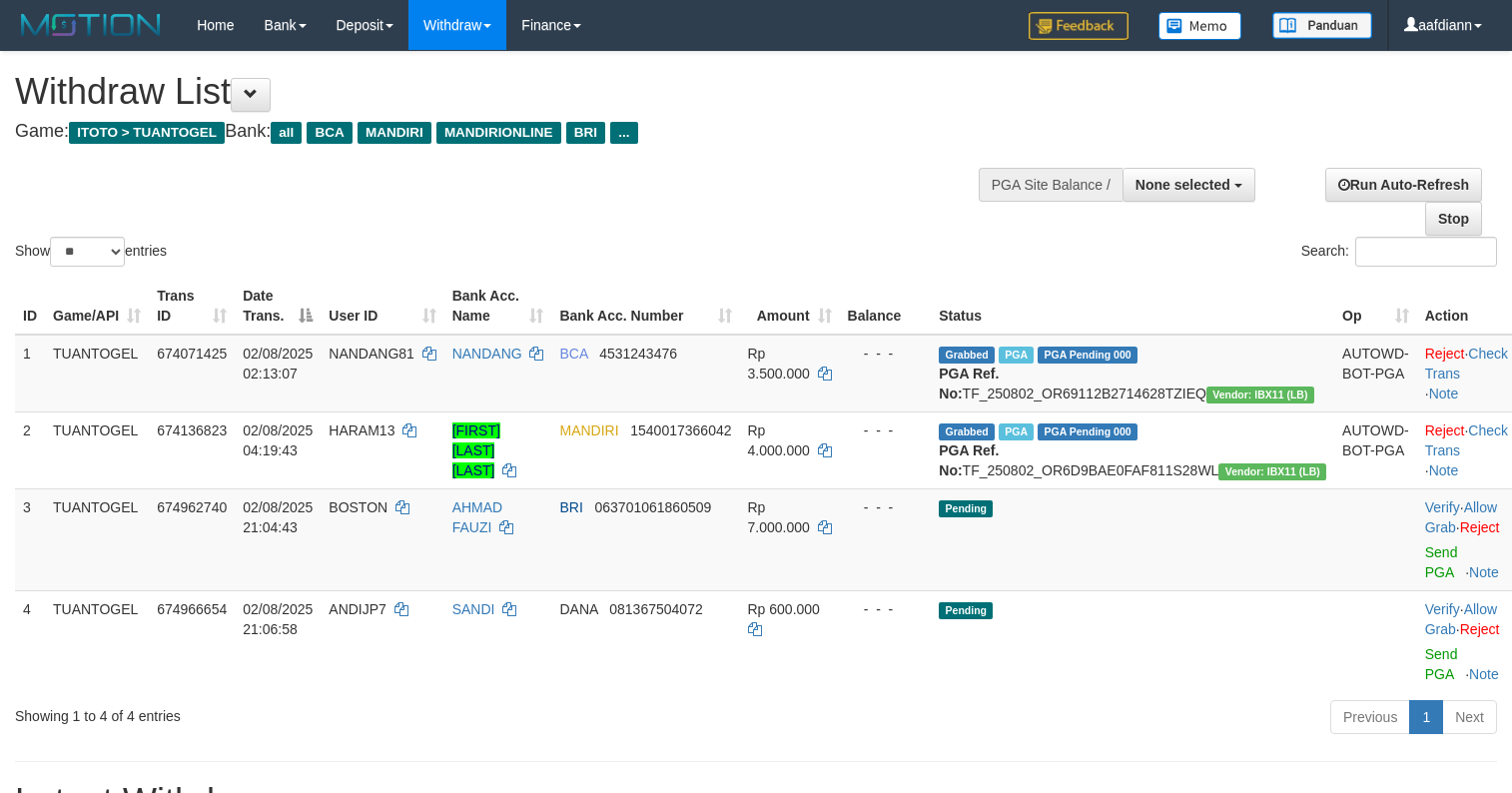 select 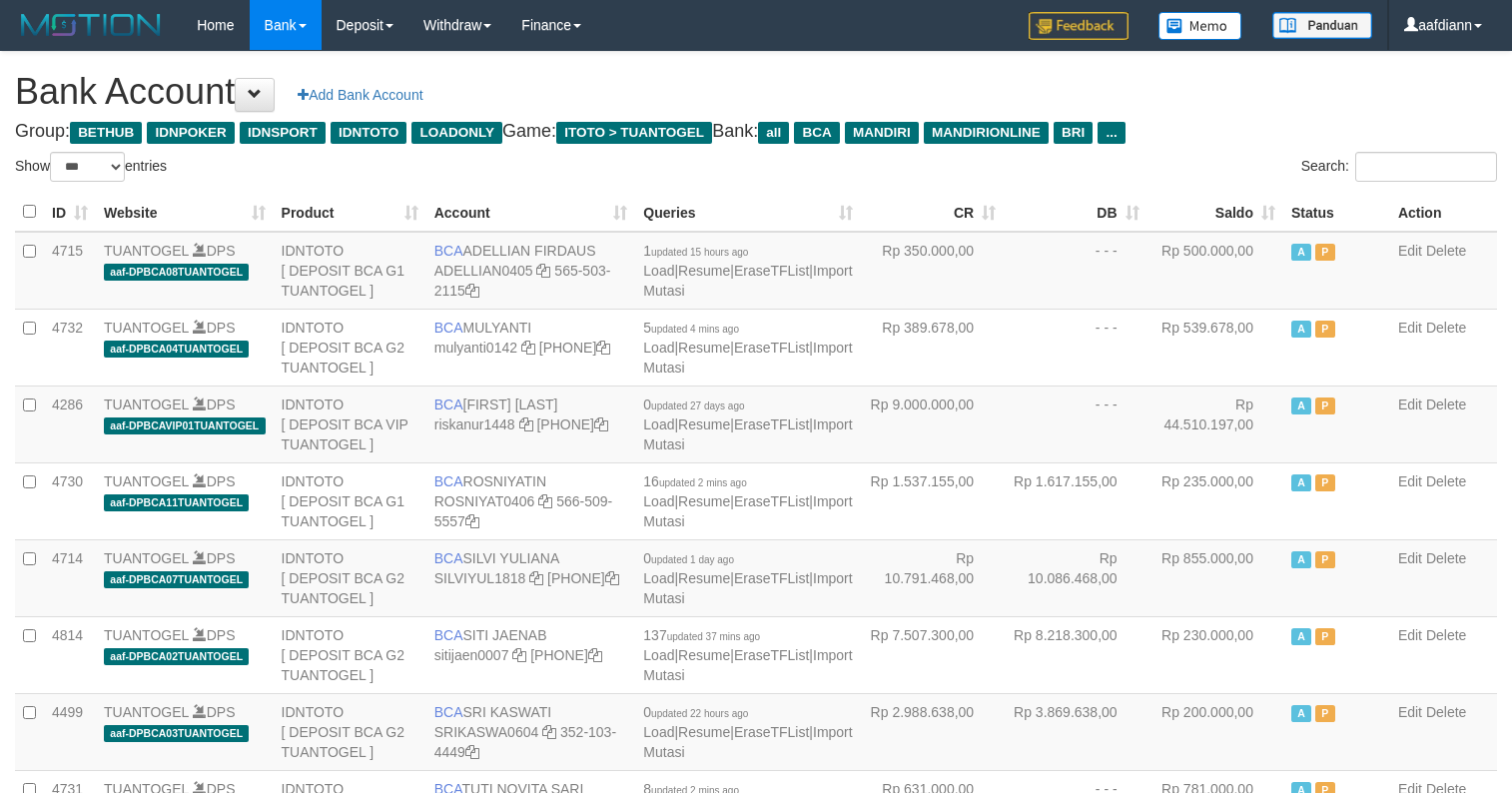 select on "***" 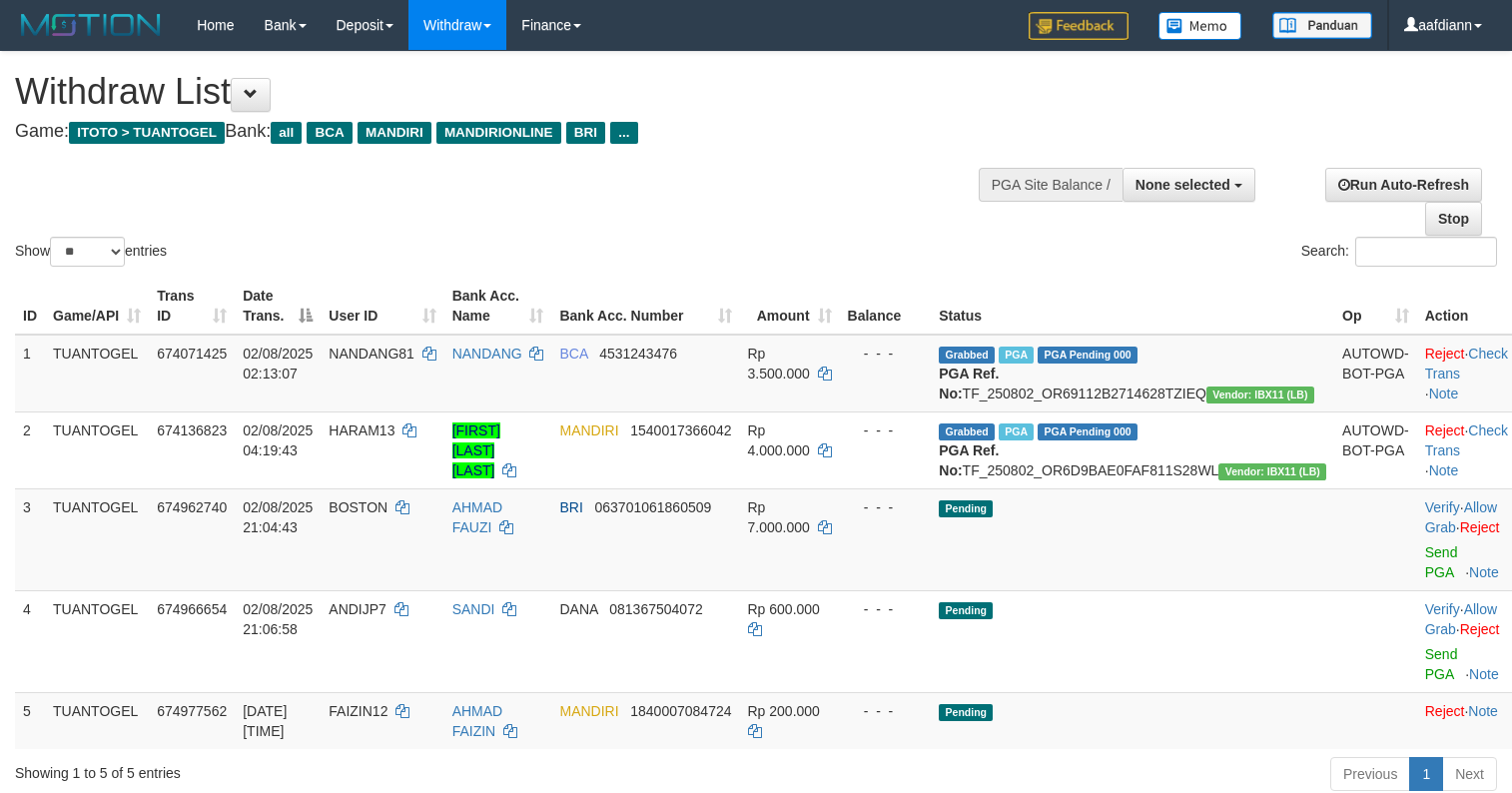 select 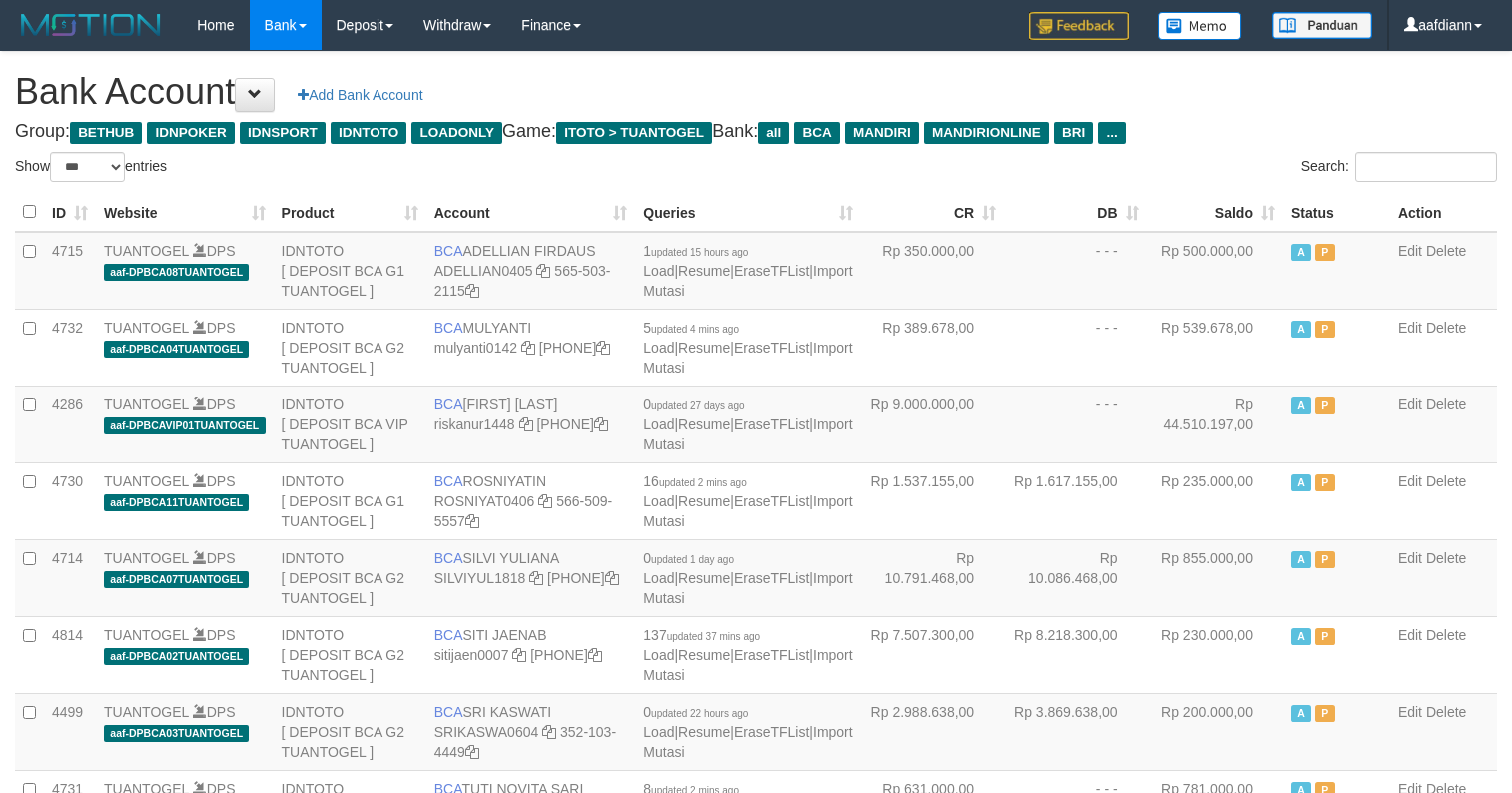 select on "***" 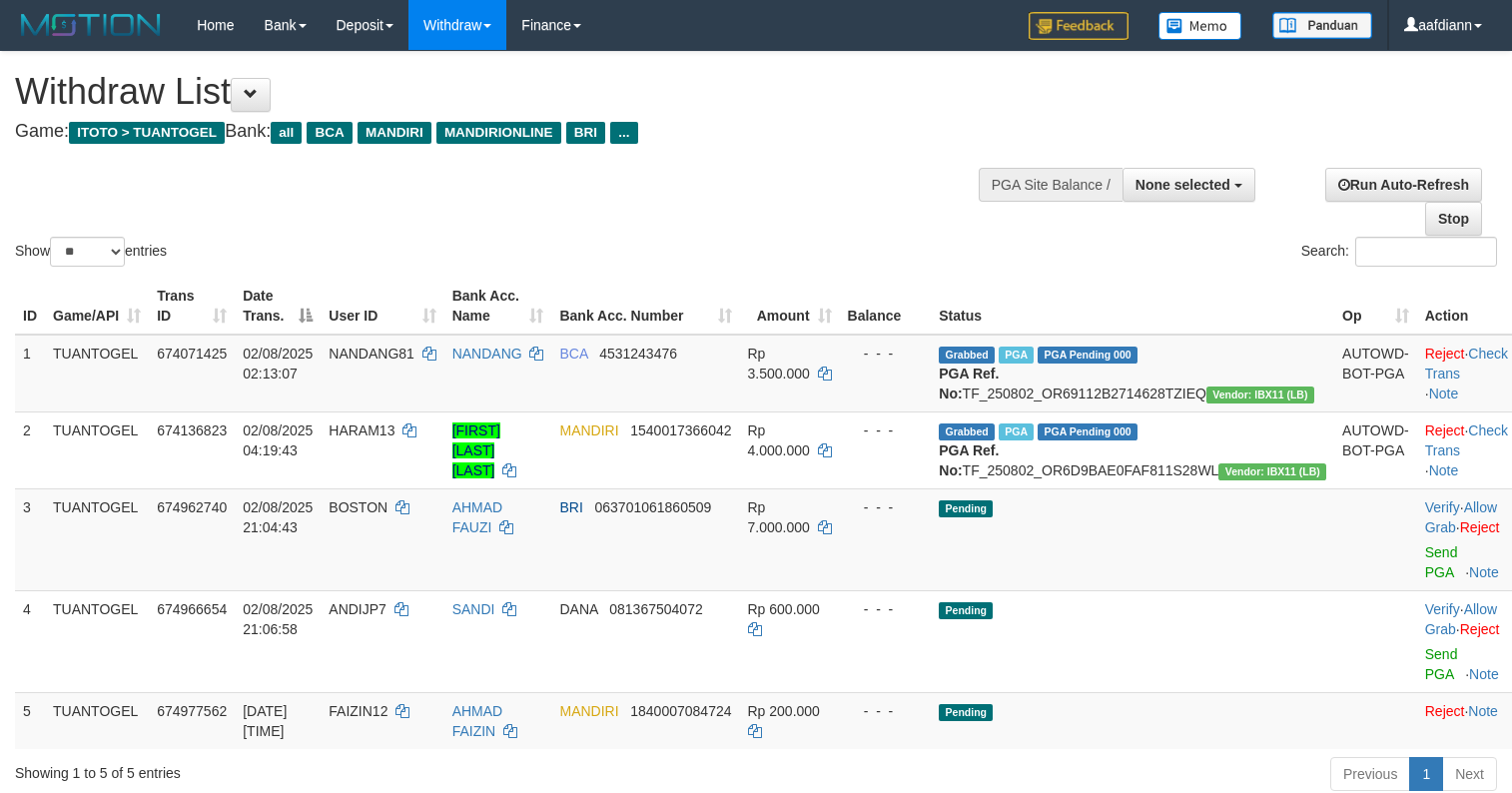 select 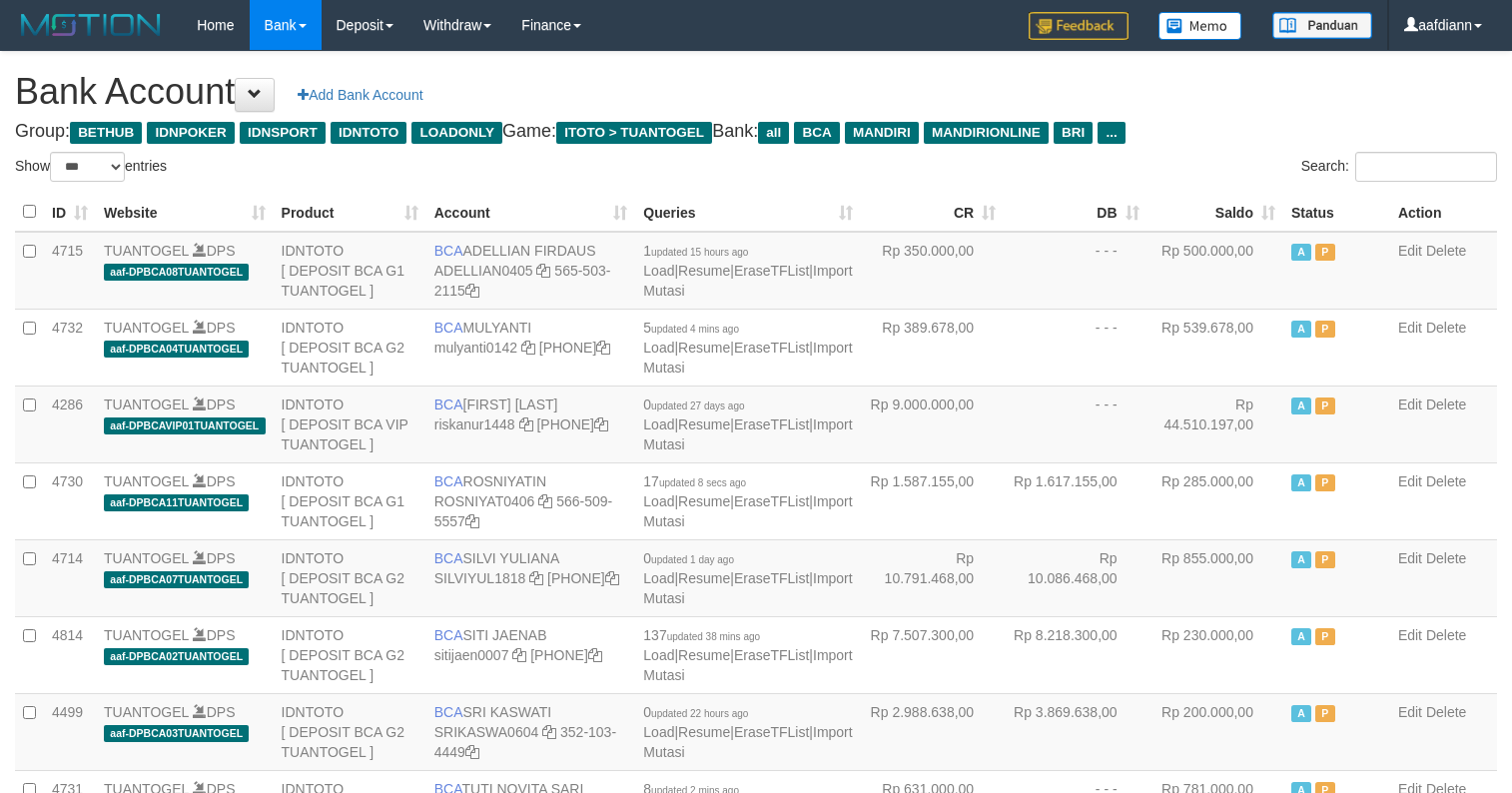 select on "***" 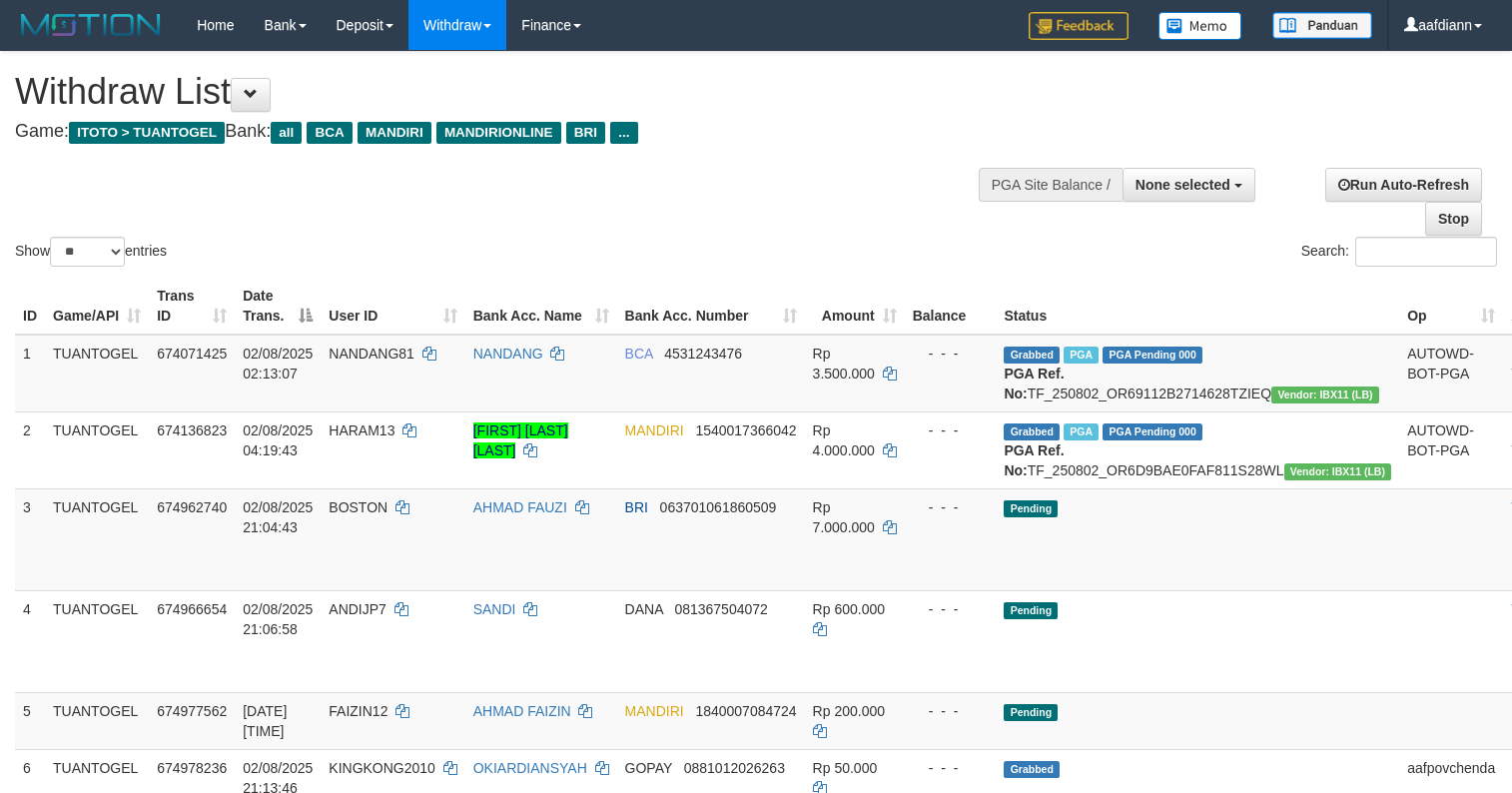 select 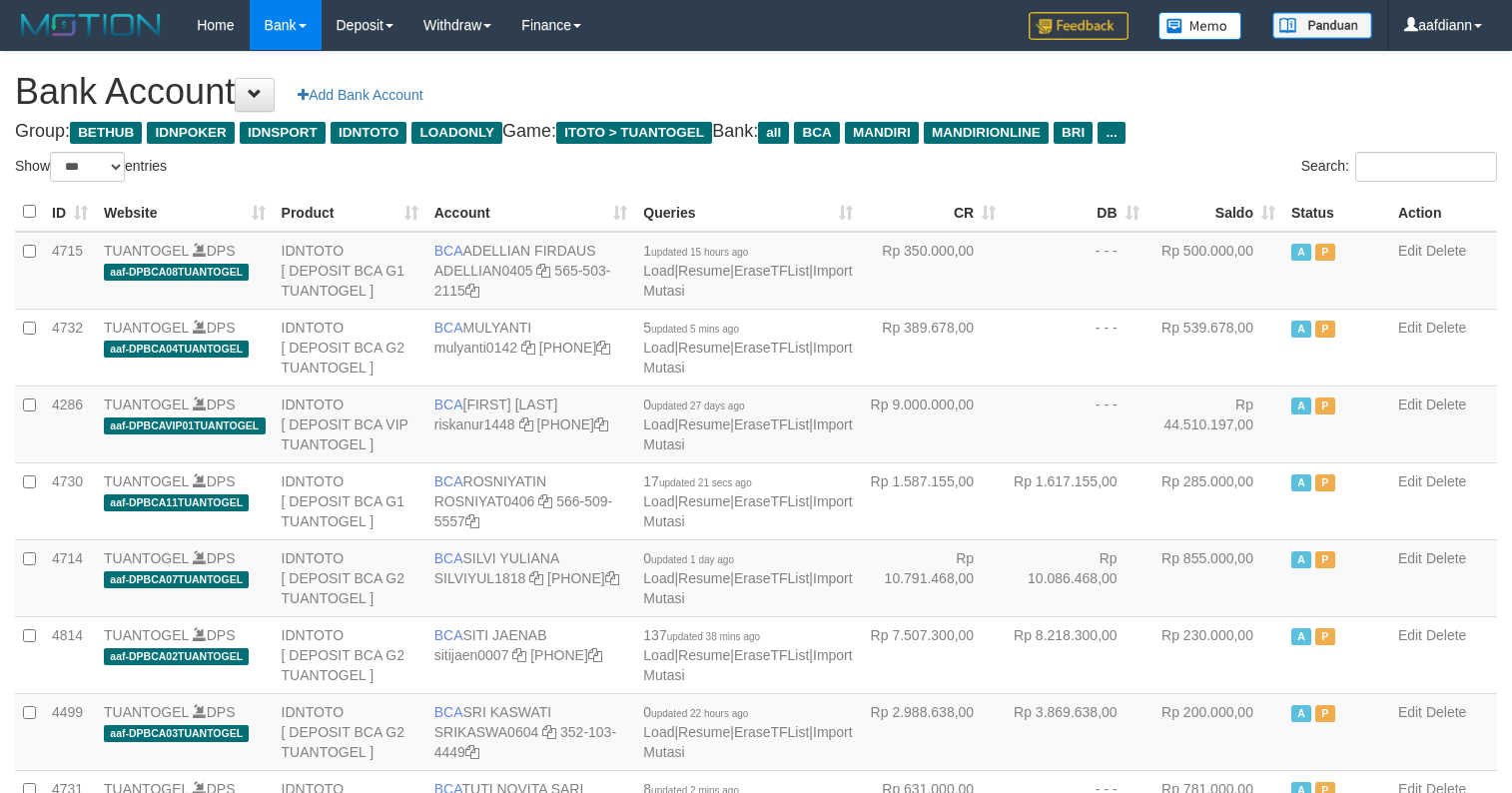 select on "***" 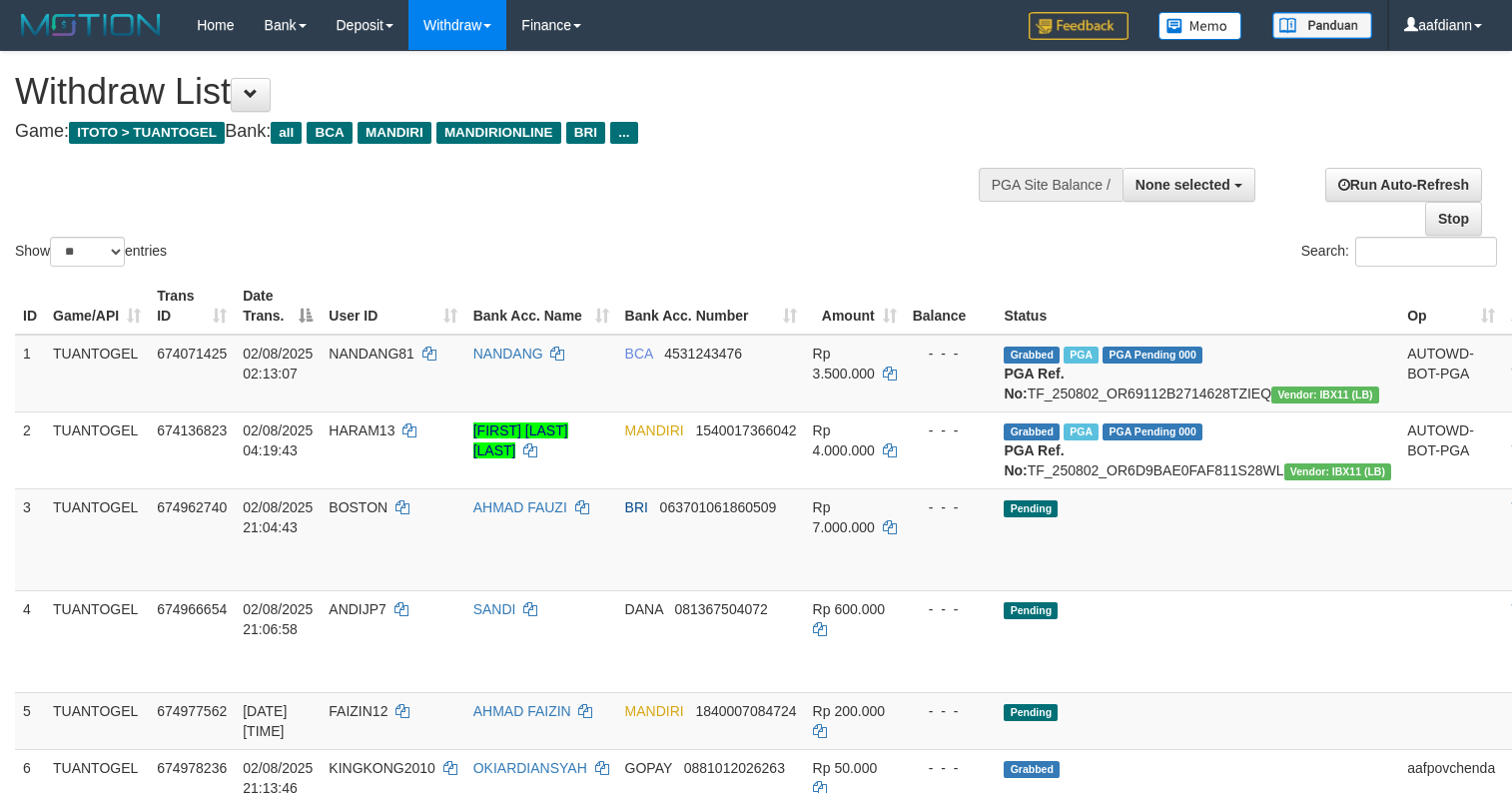 select 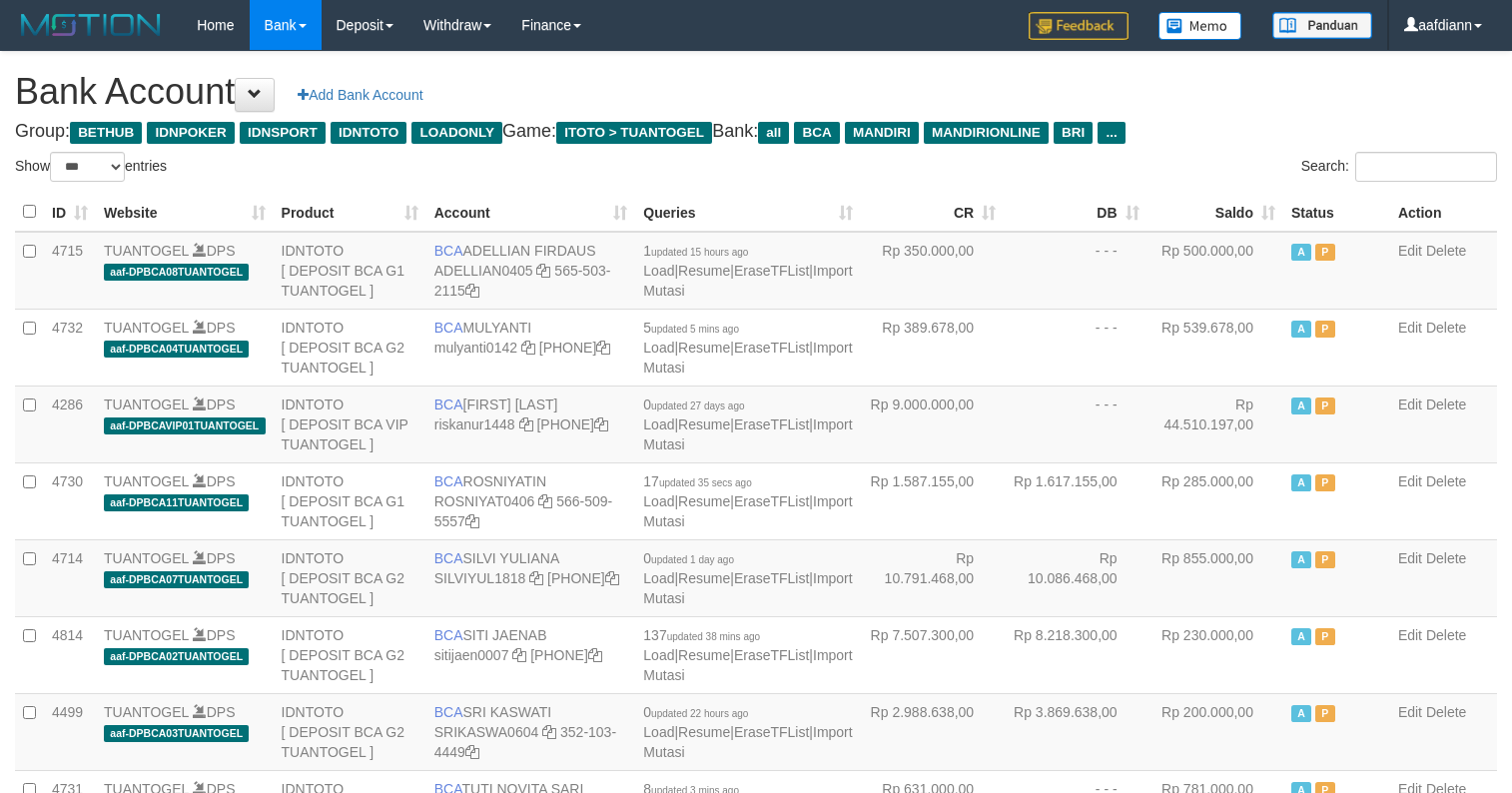 select on "***" 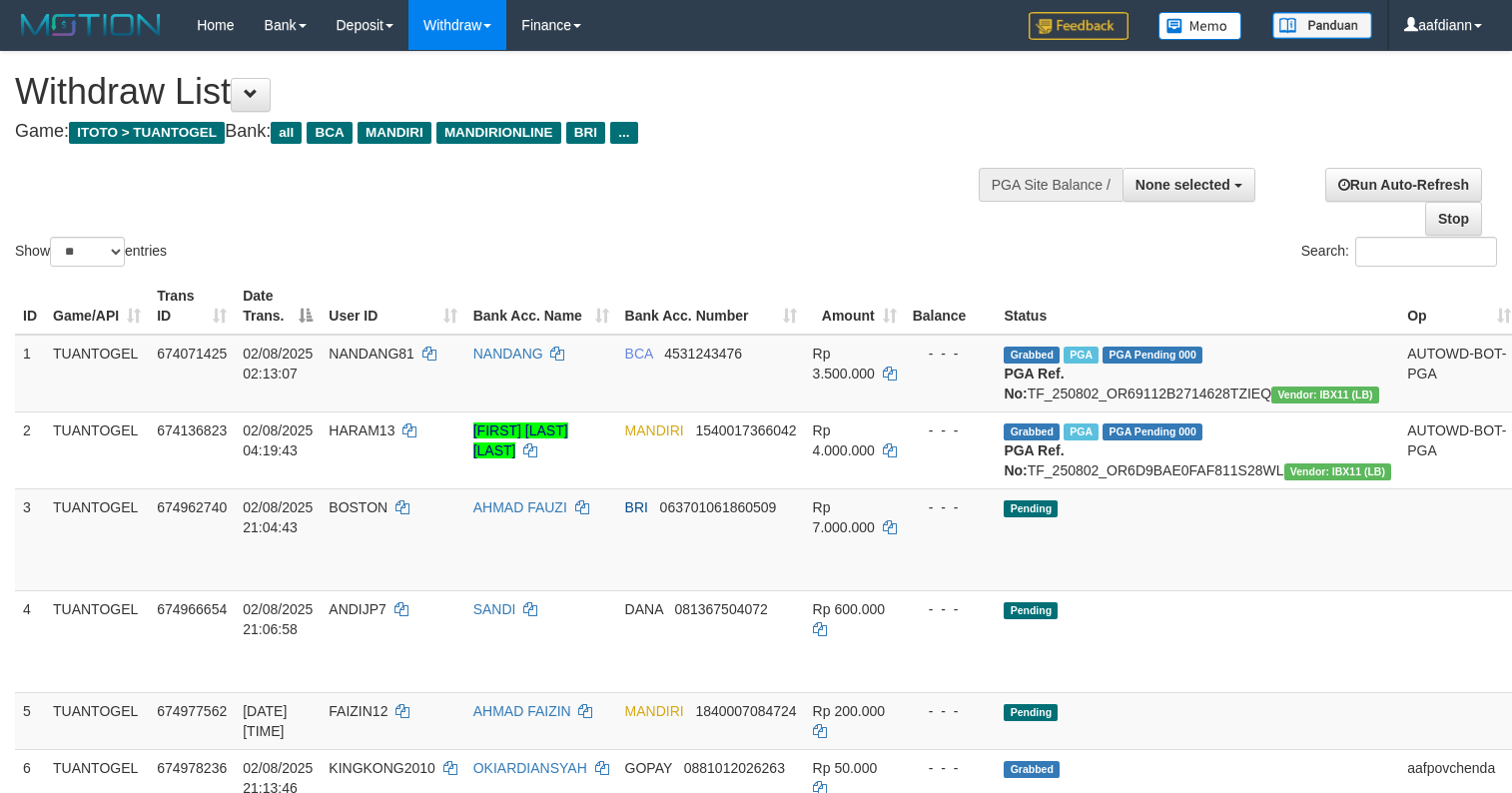 select 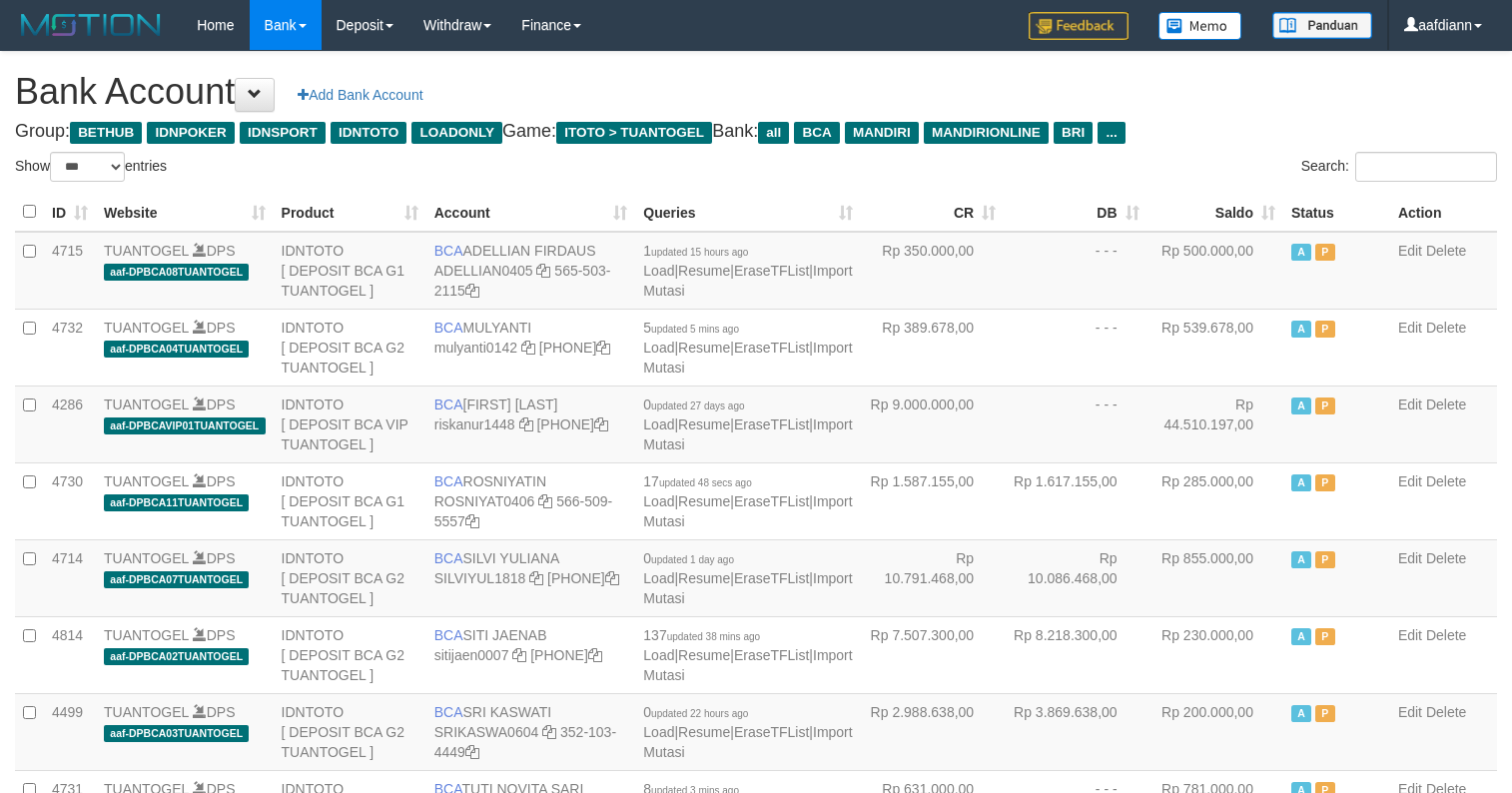 select on "***" 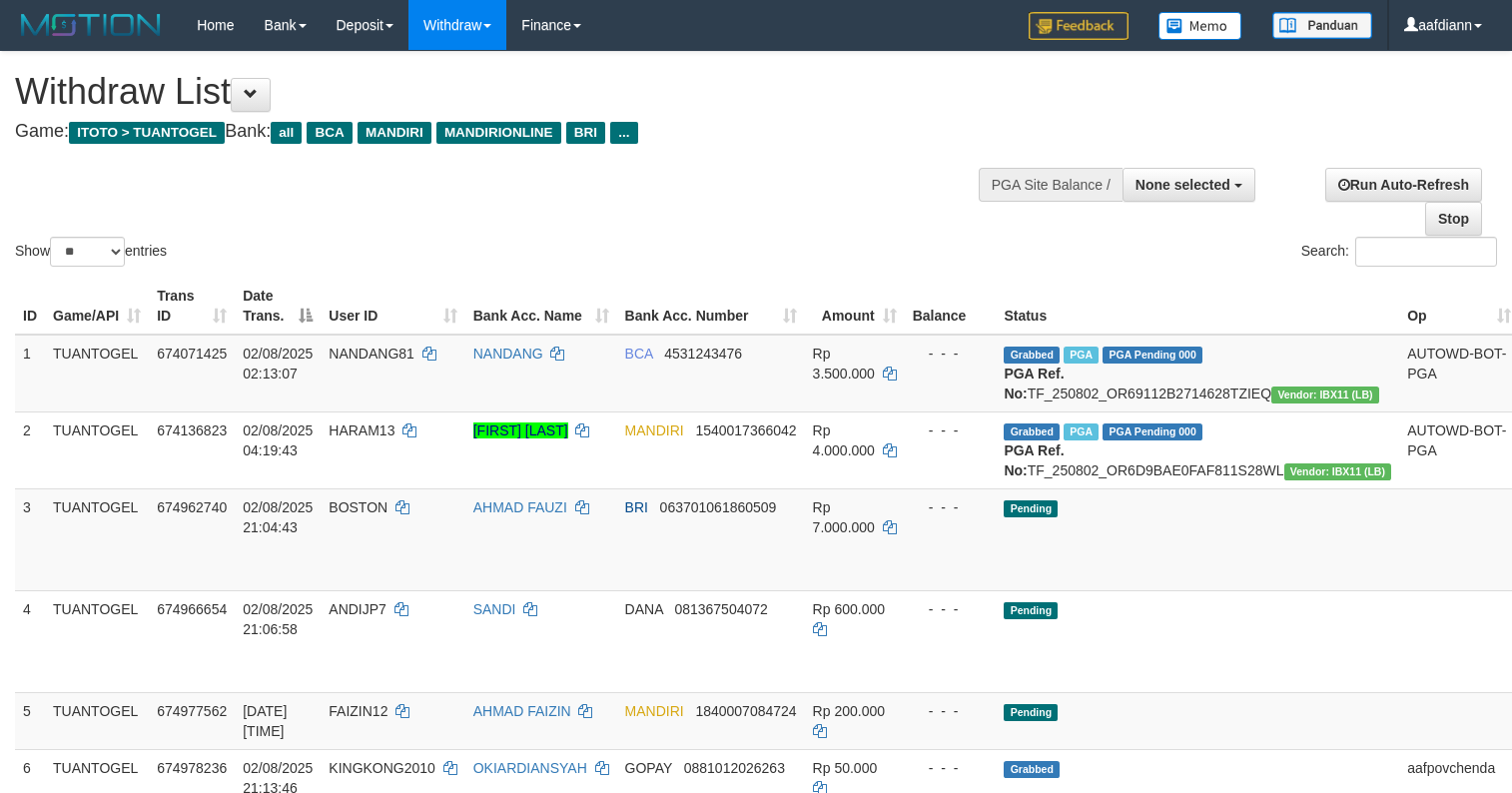 select 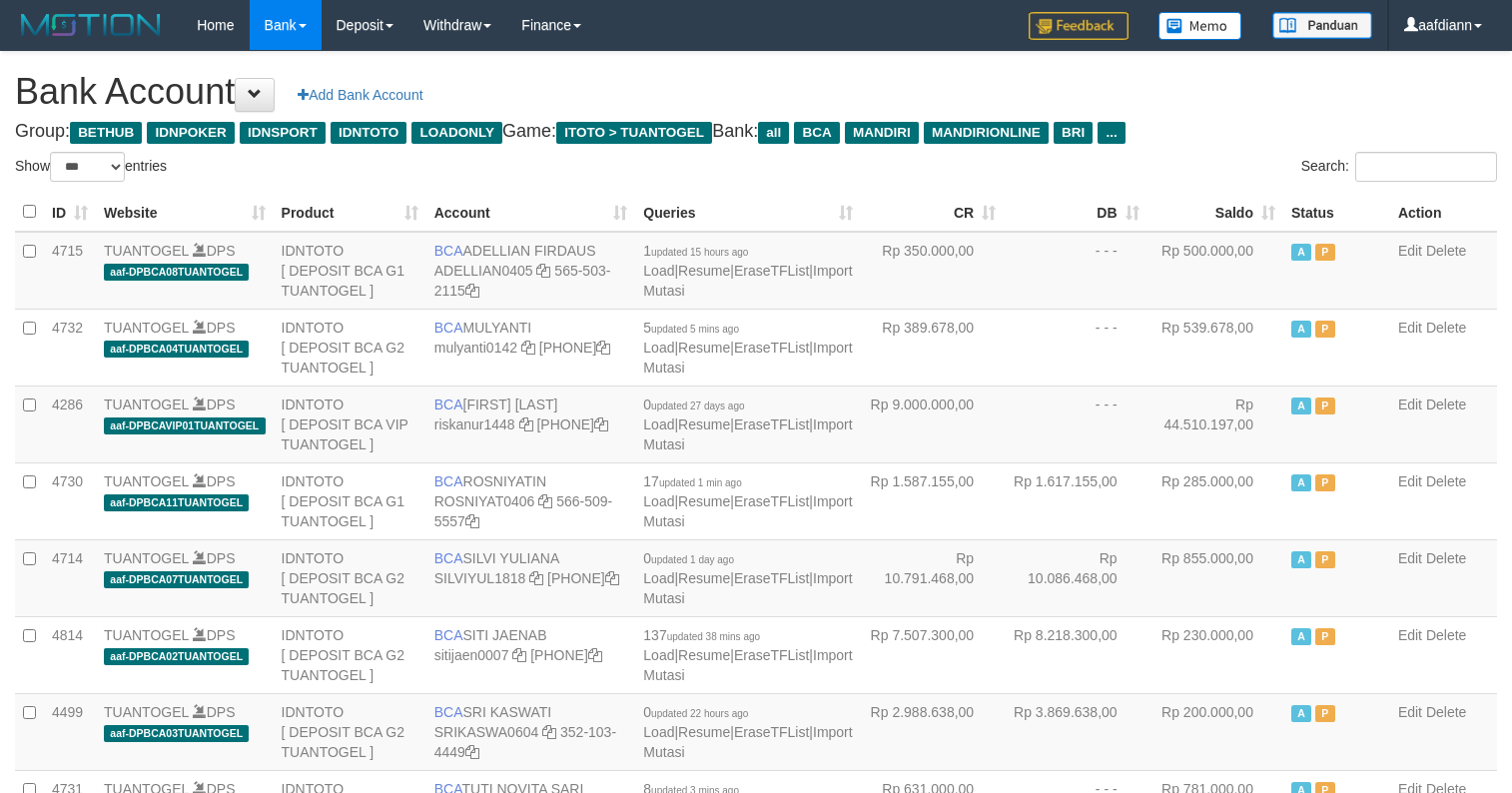 select on "***" 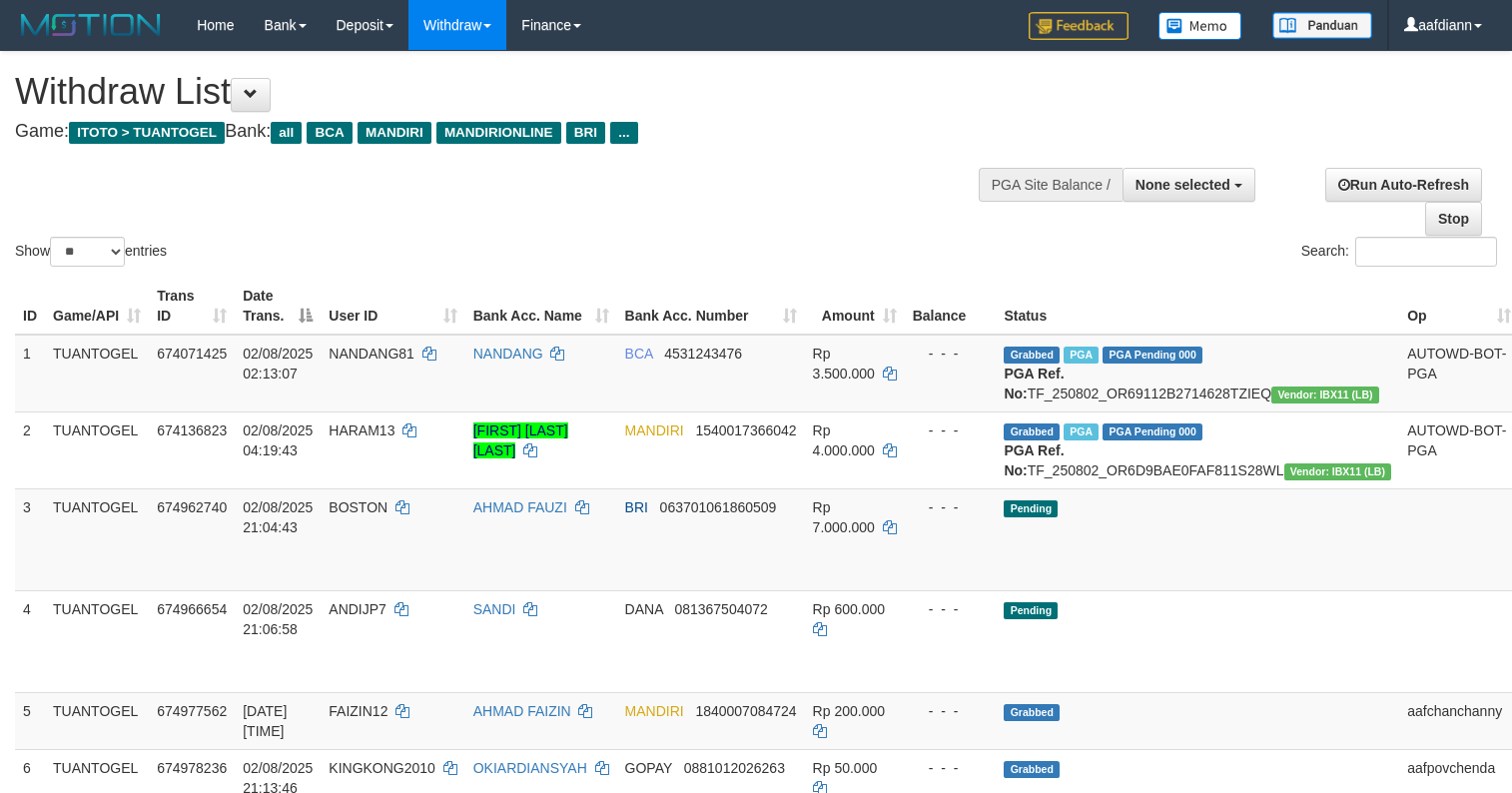 select 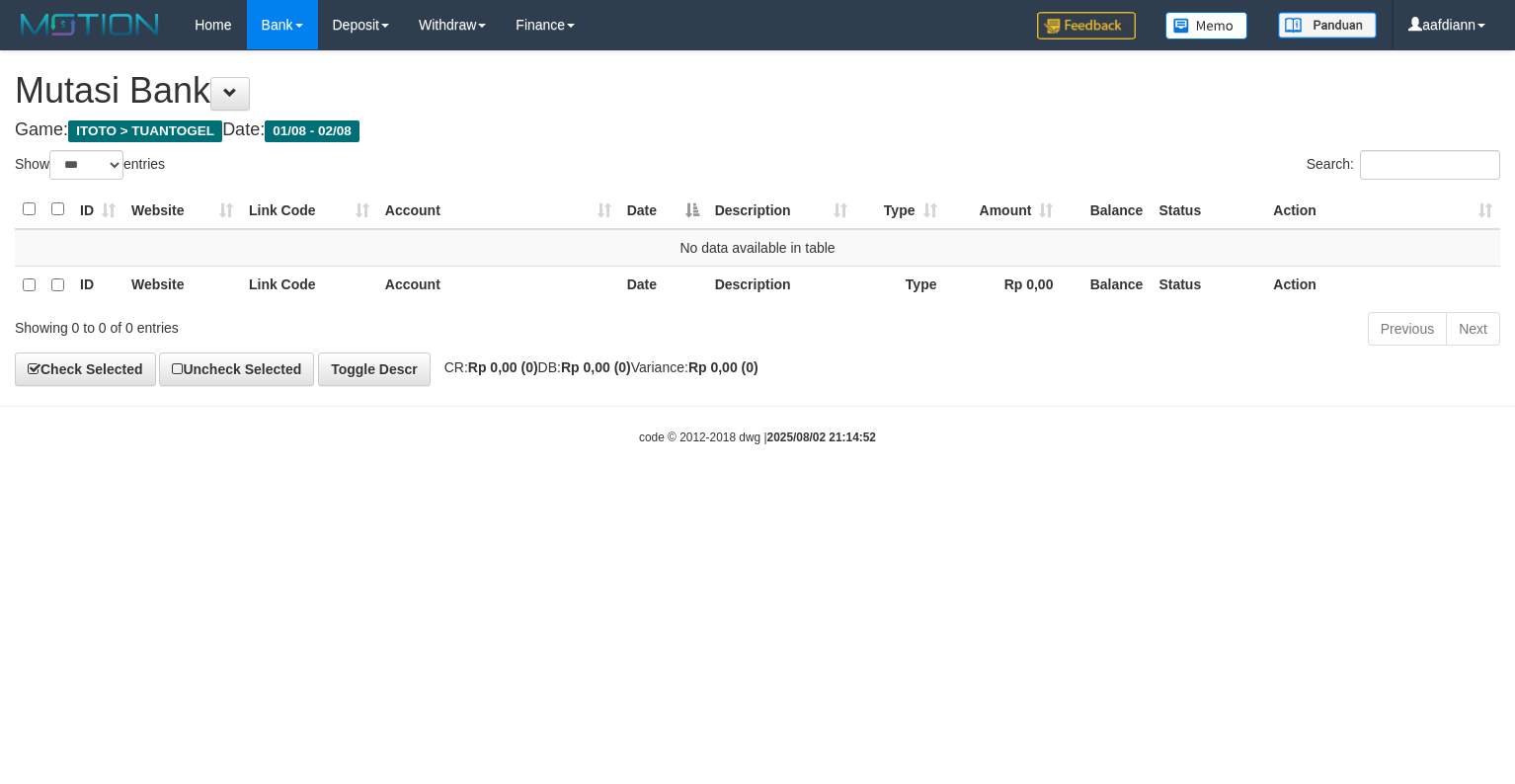 select on "***" 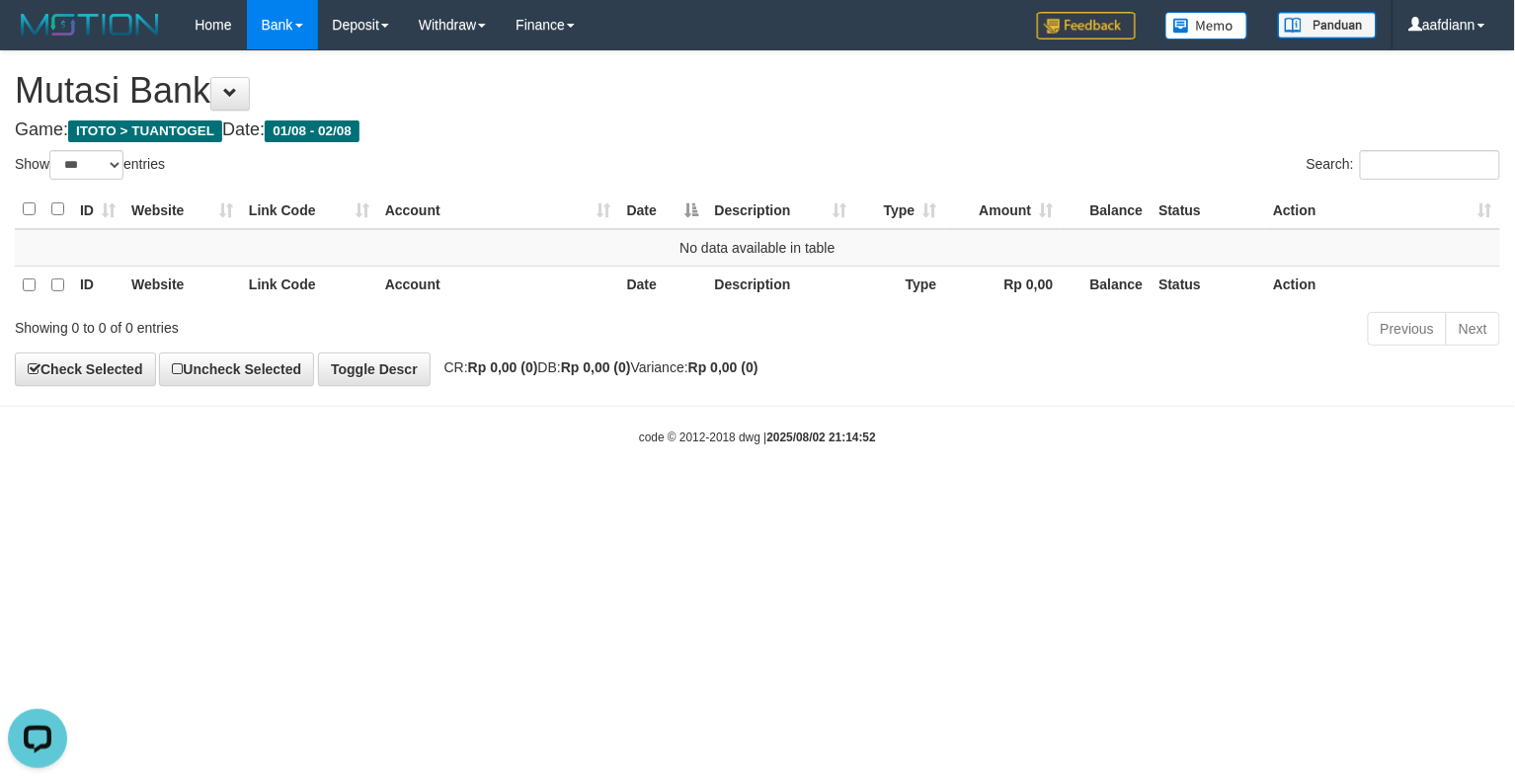 scroll, scrollTop: 0, scrollLeft: 0, axis: both 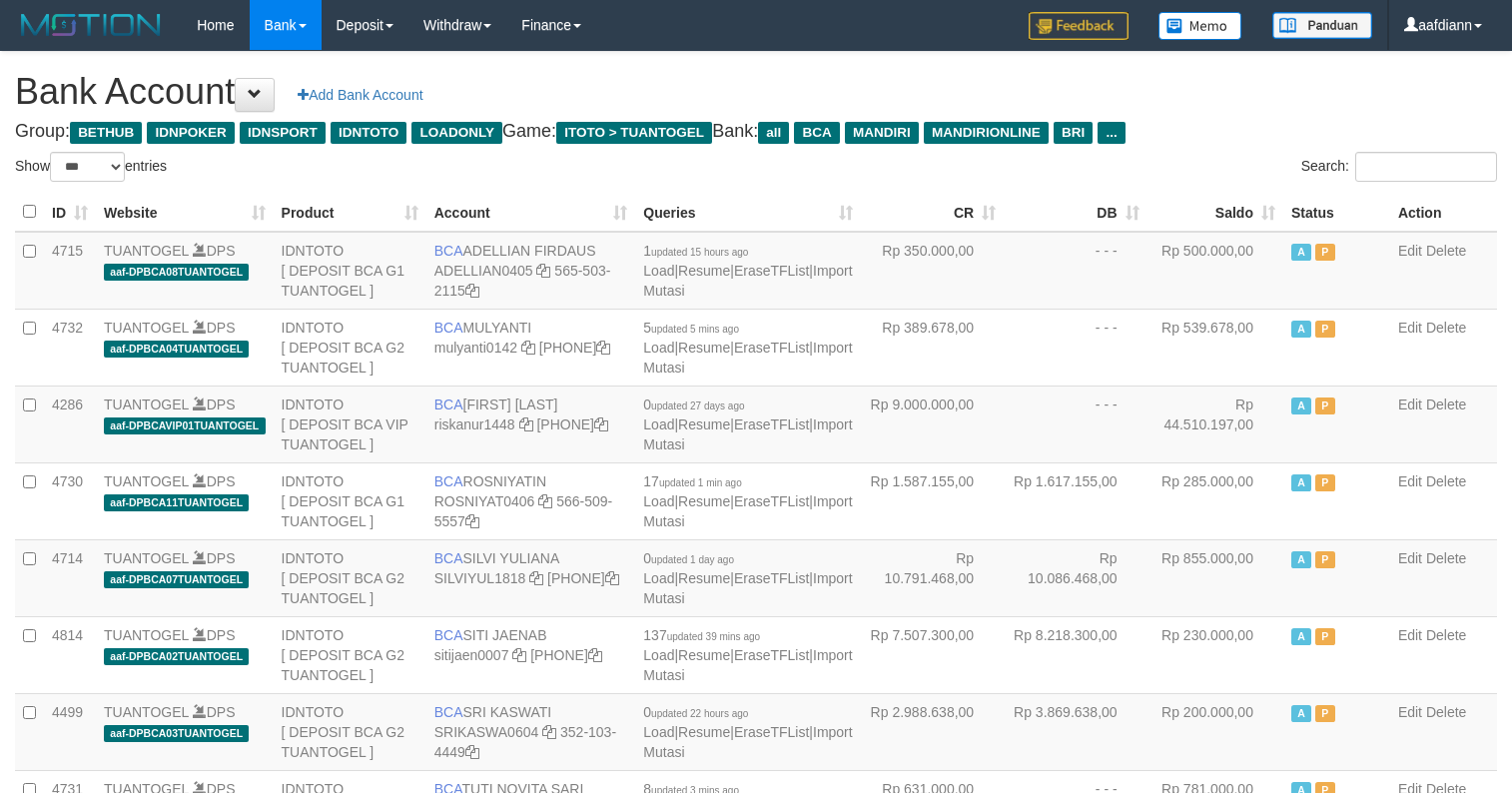 select on "***" 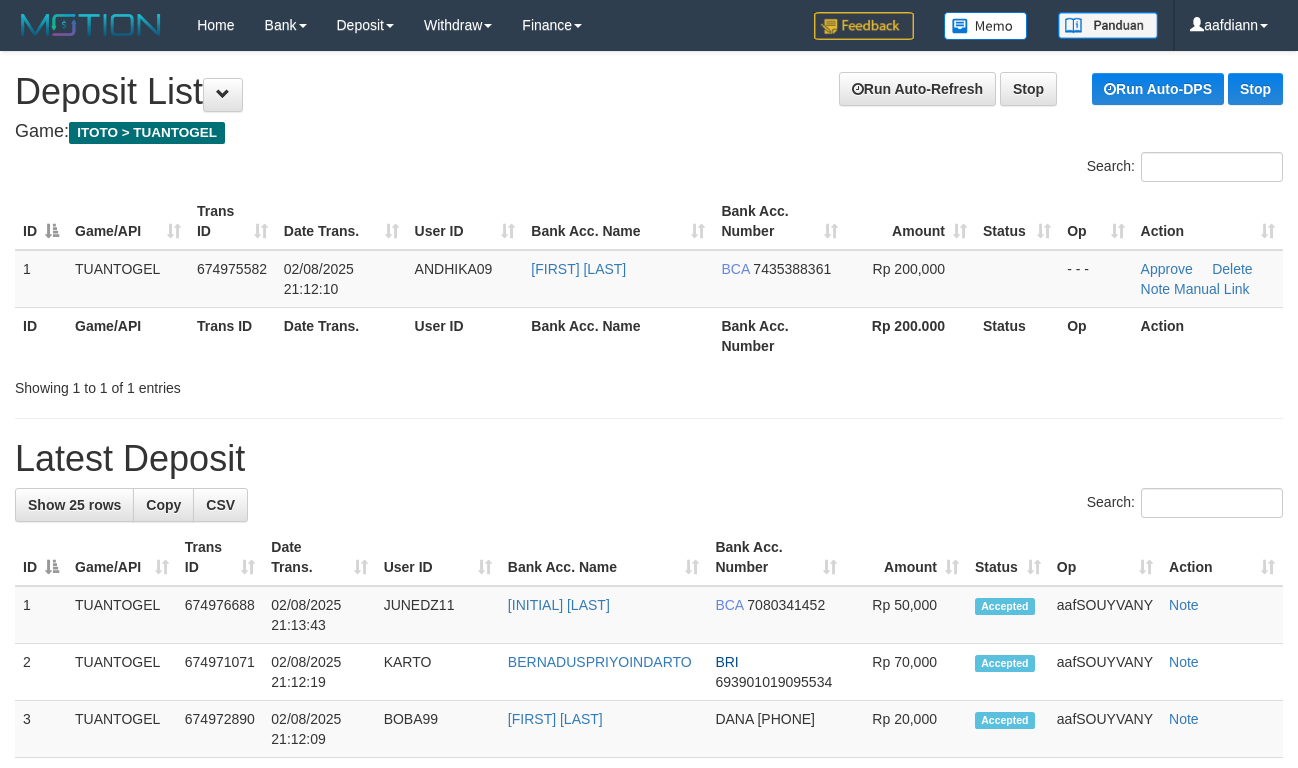 scroll, scrollTop: 0, scrollLeft: 0, axis: both 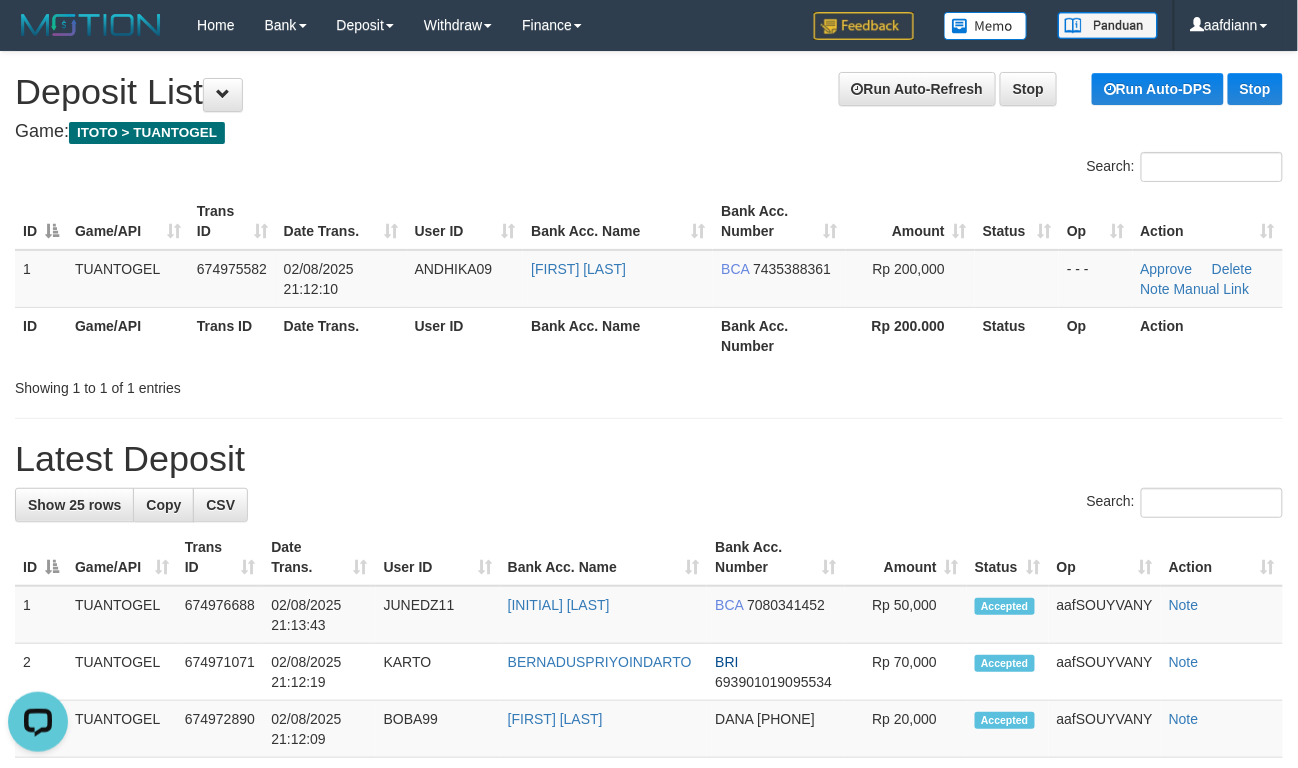 drag, startPoint x: 349, startPoint y: 148, endPoint x: 326, endPoint y: 120, distance: 36.23534 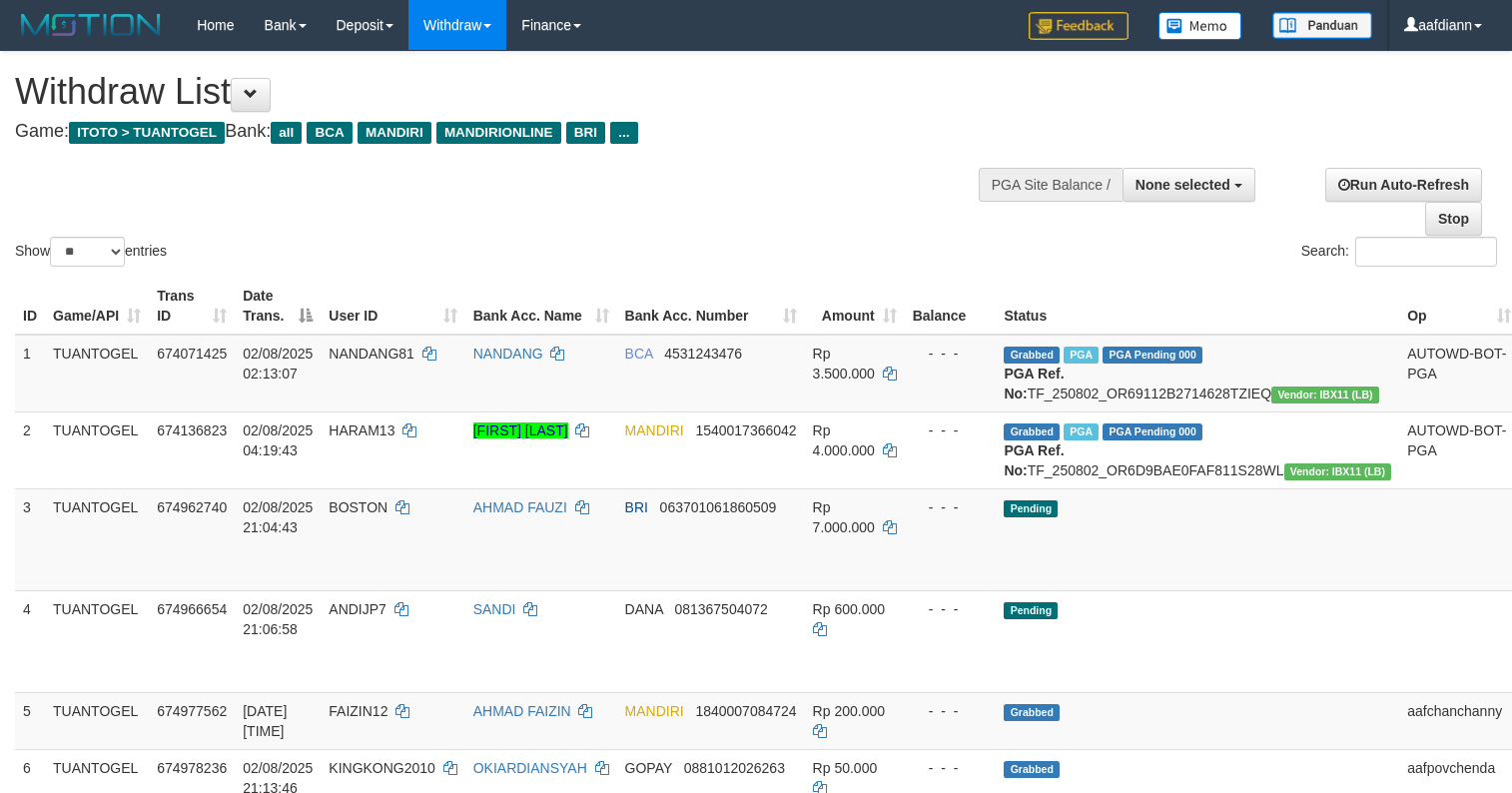 select 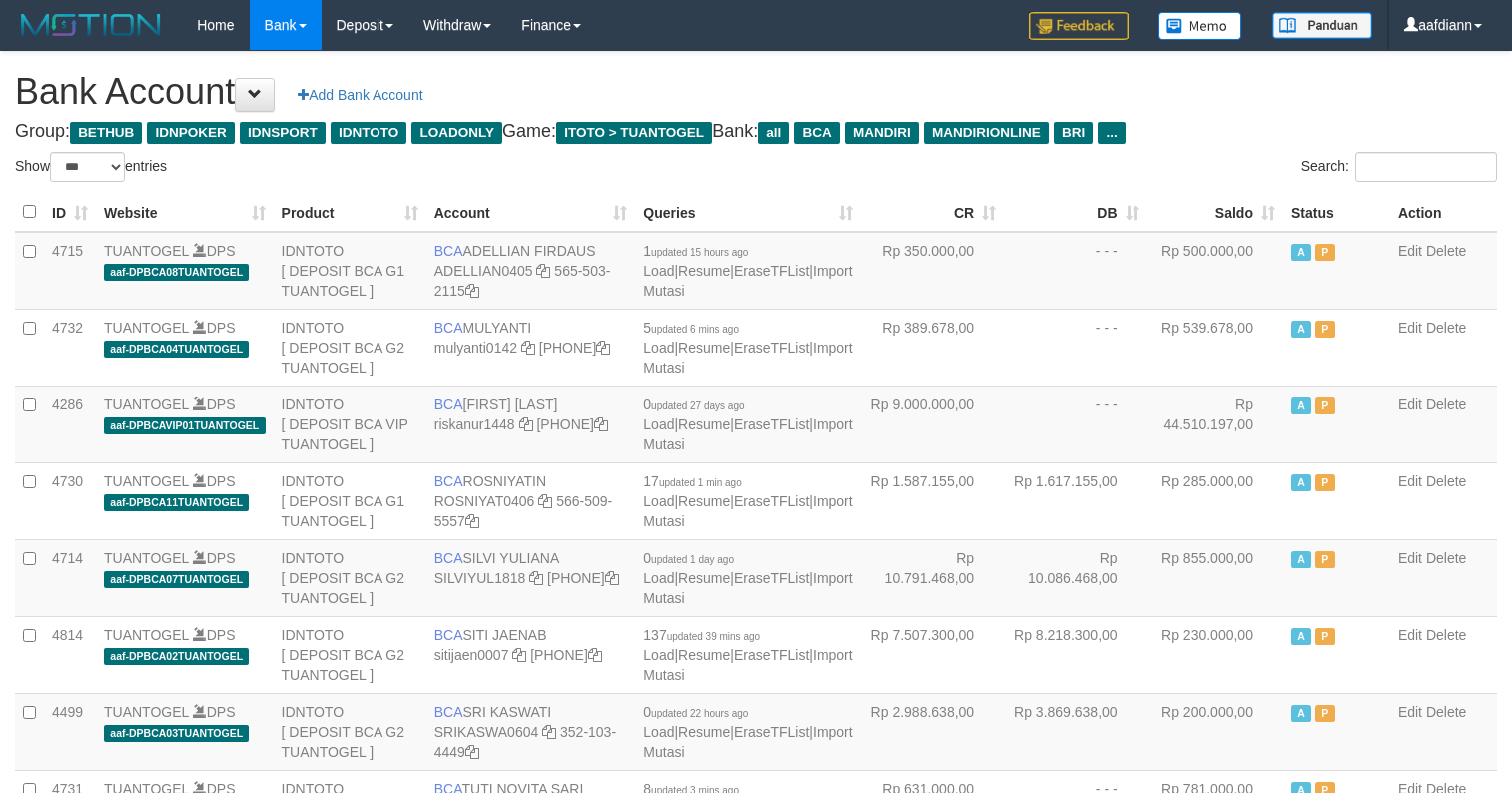 select on "***" 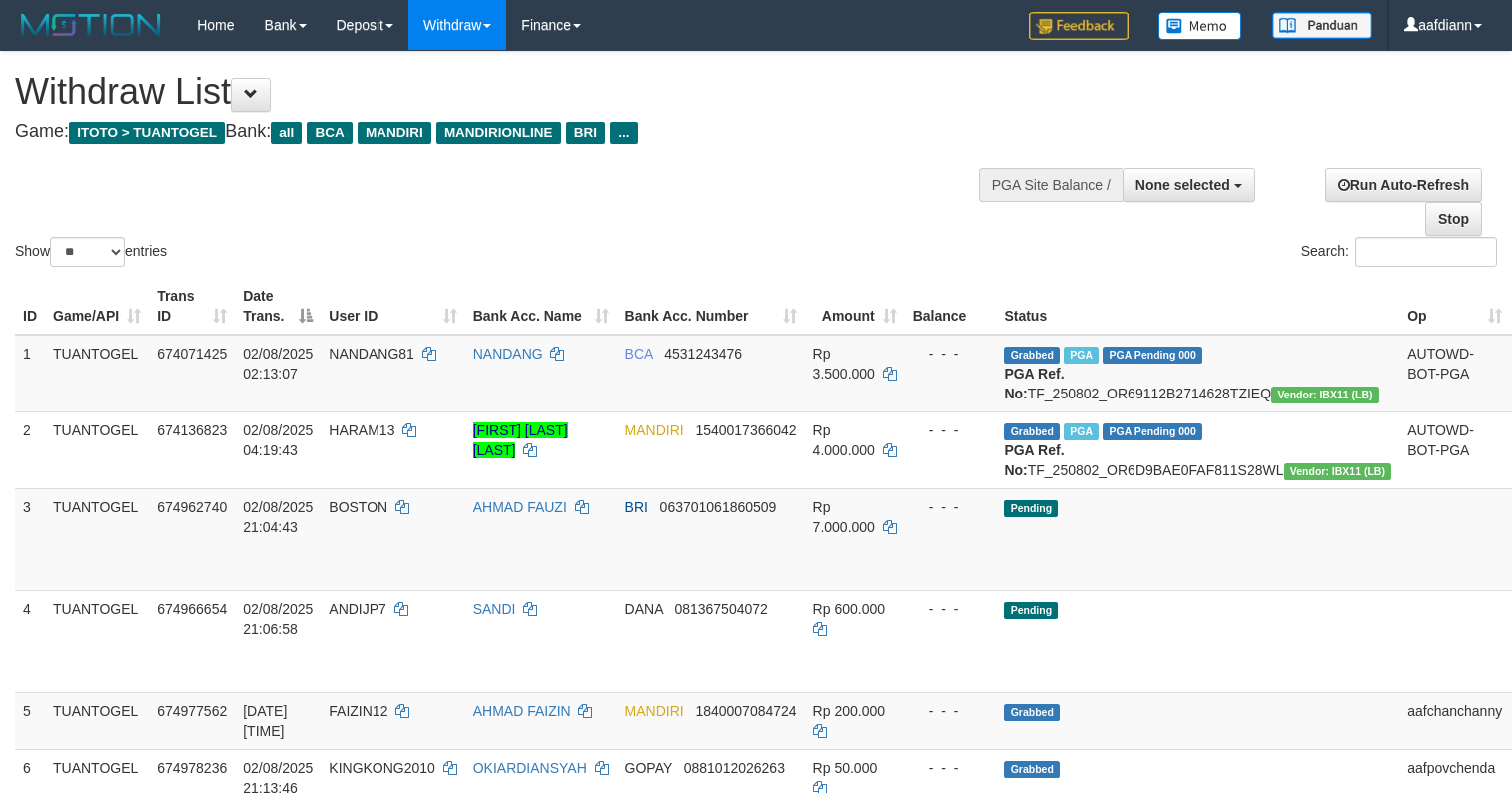 select 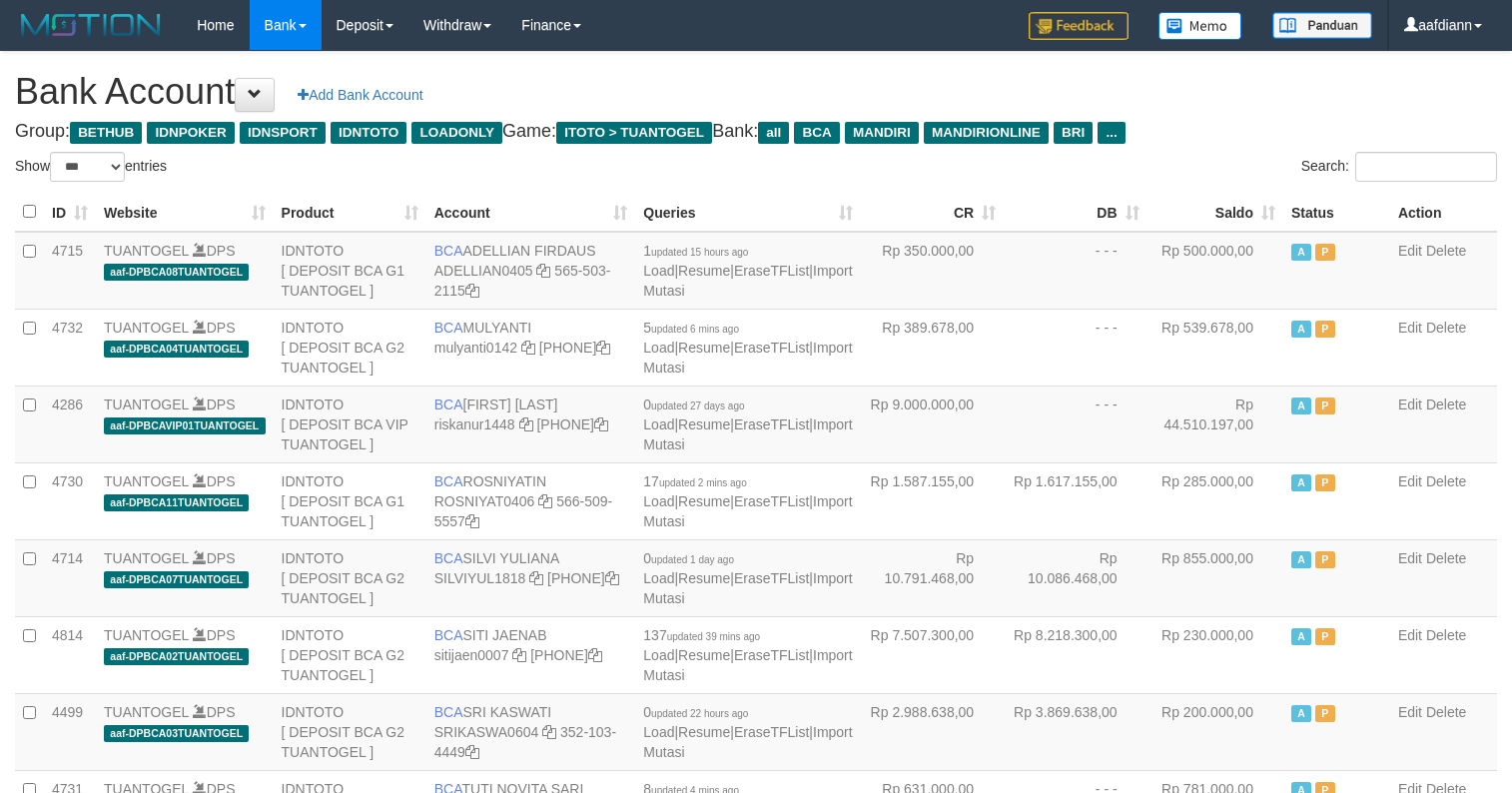 select on "***" 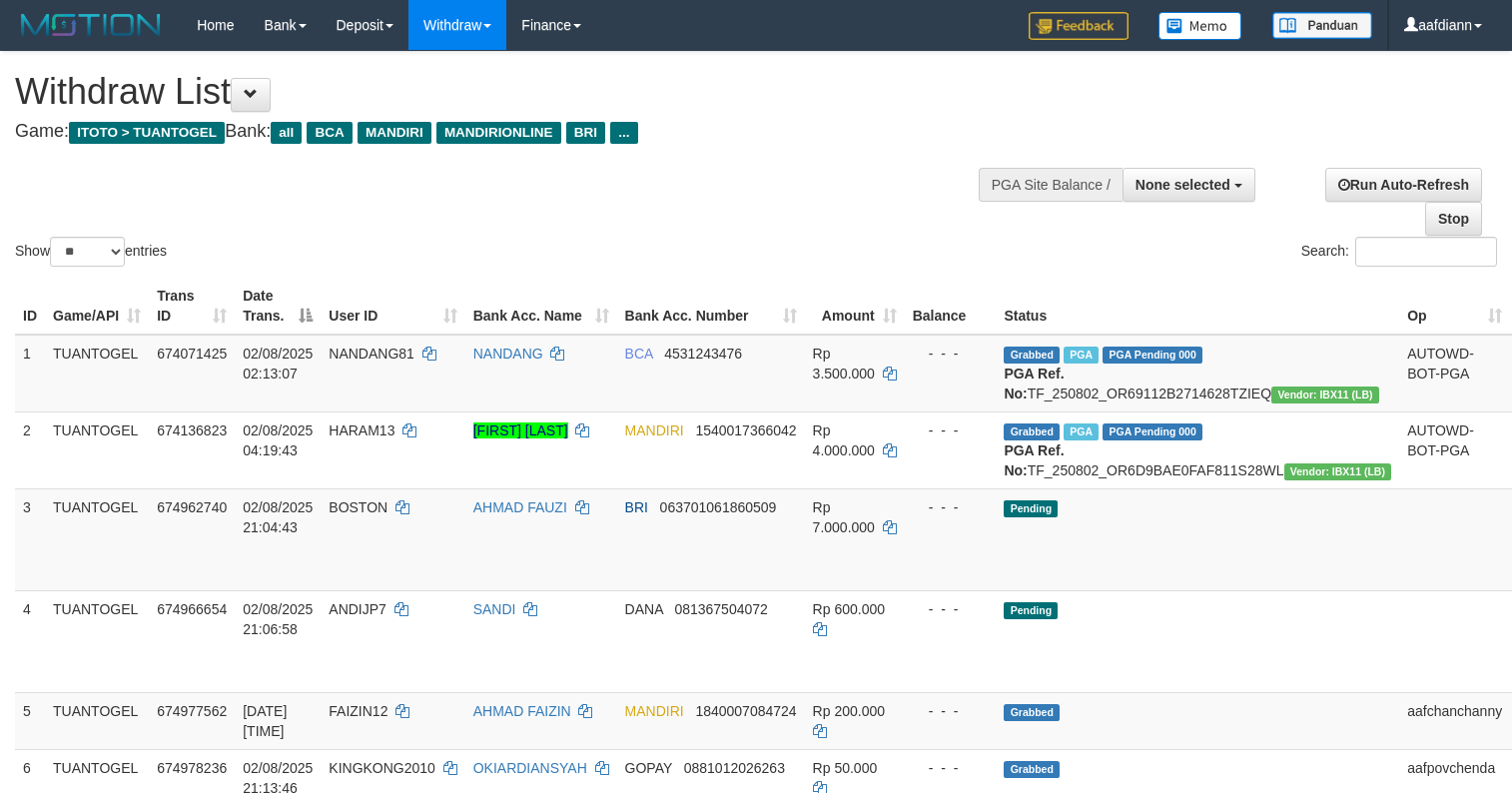 select 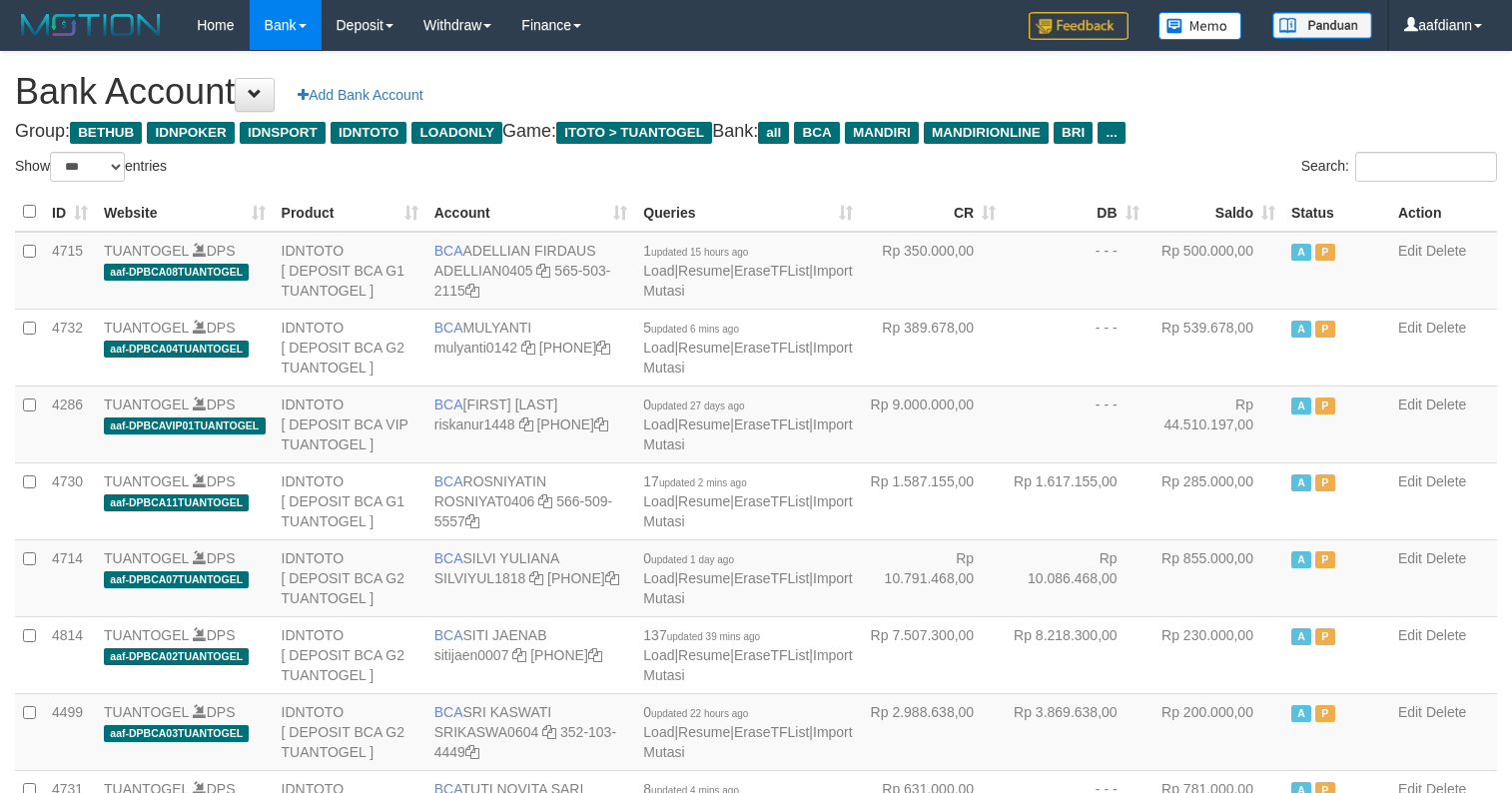 select on "***" 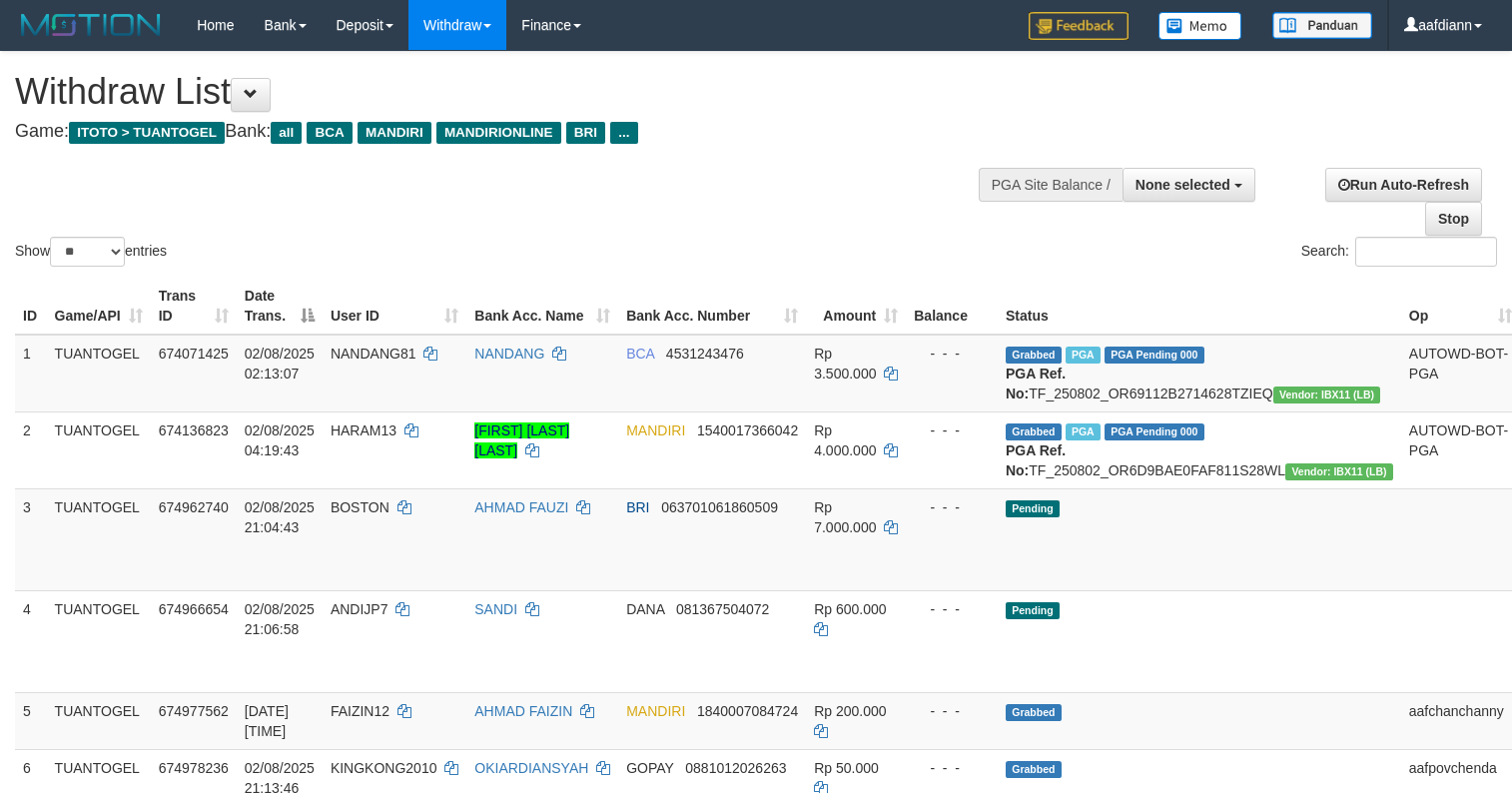 select 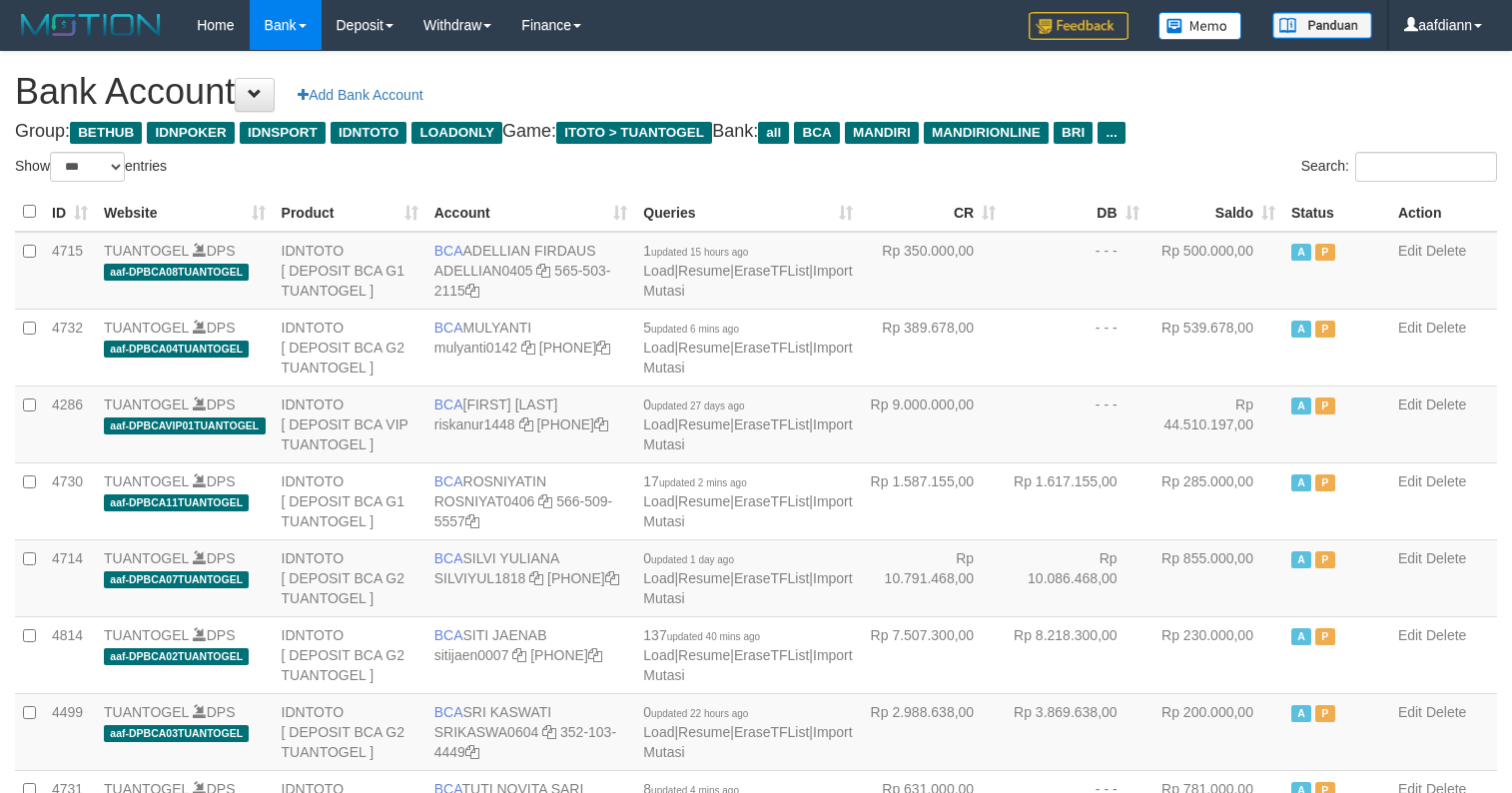 select on "***" 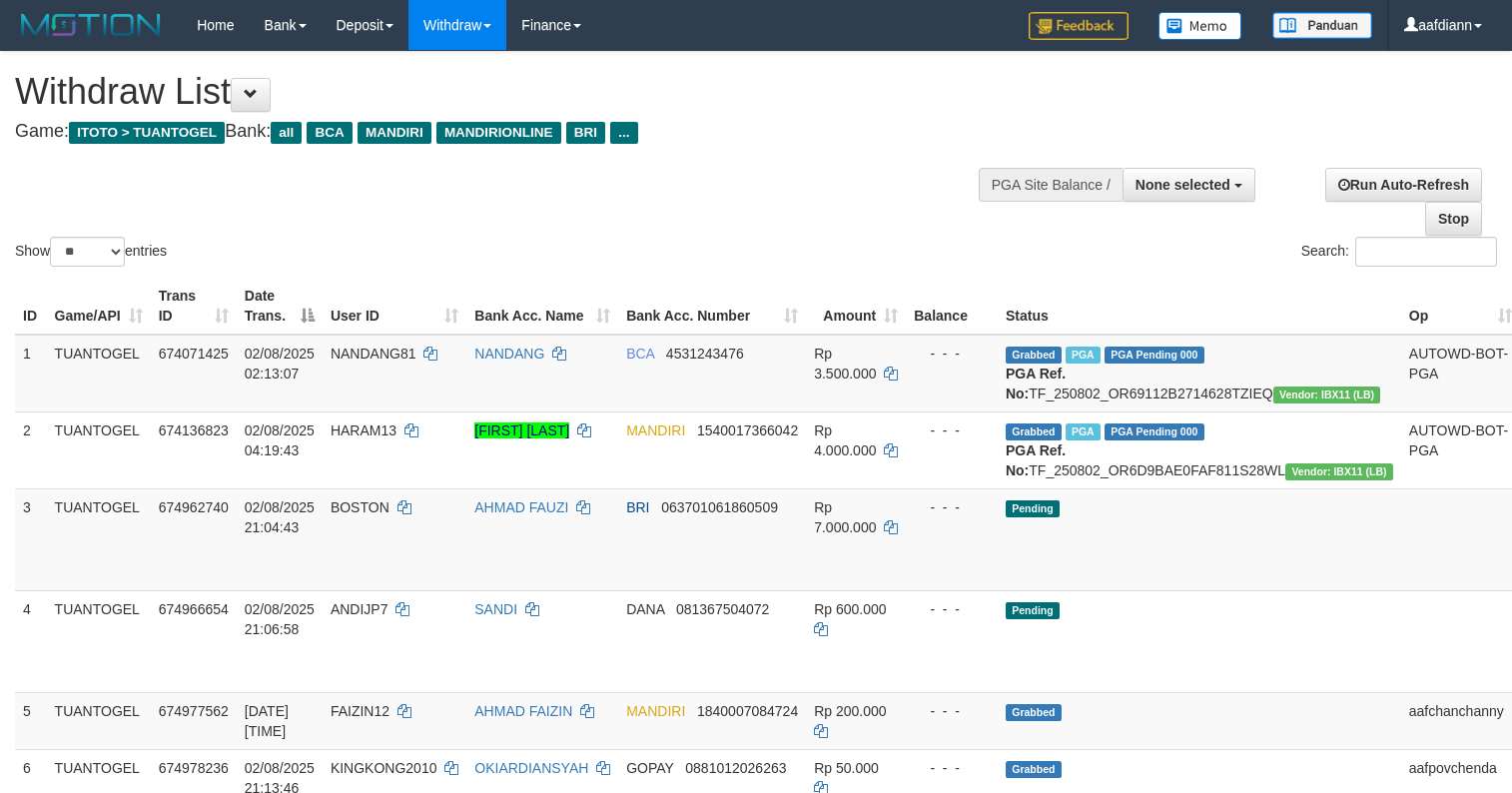 select 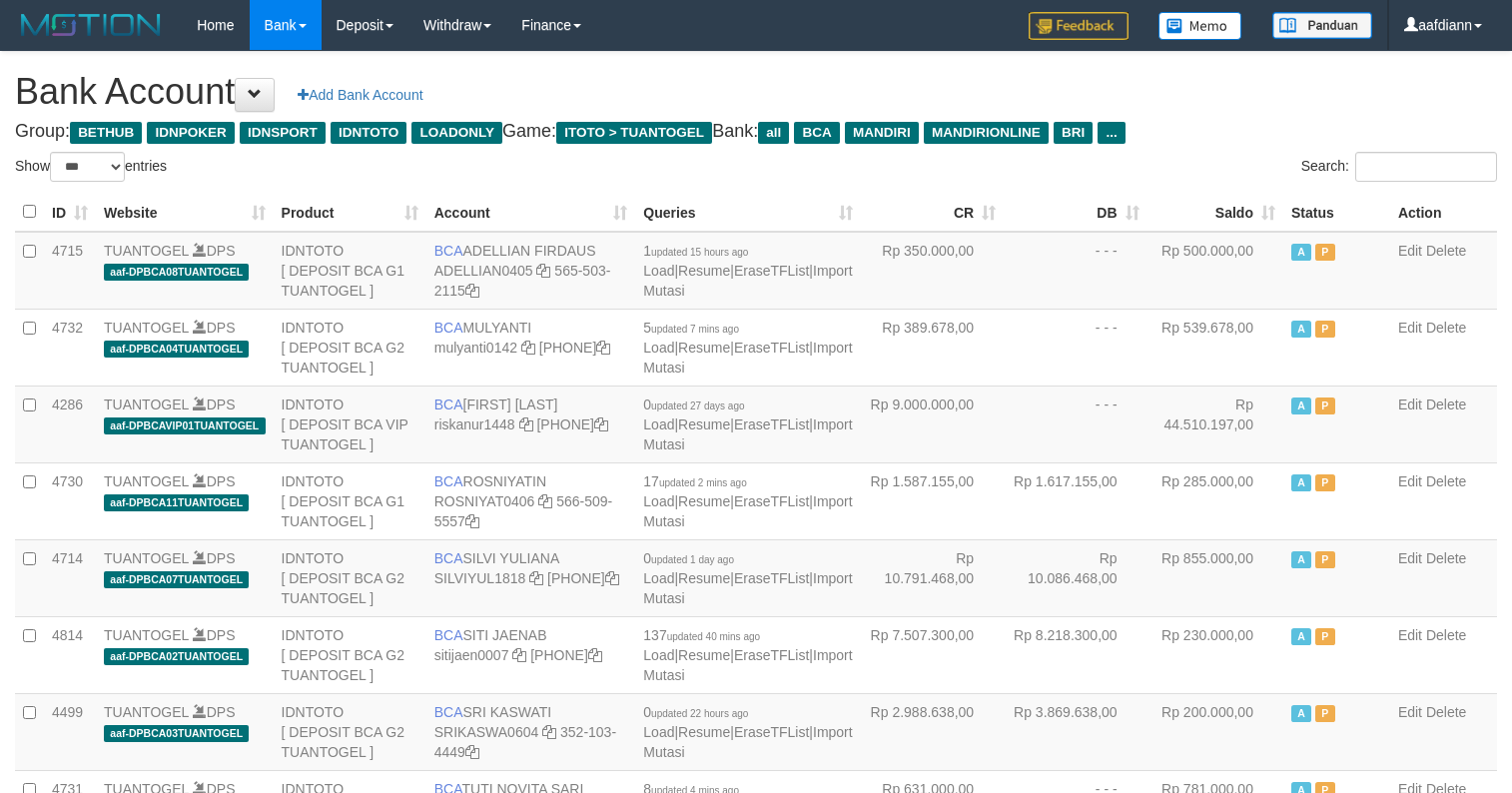 select on "***" 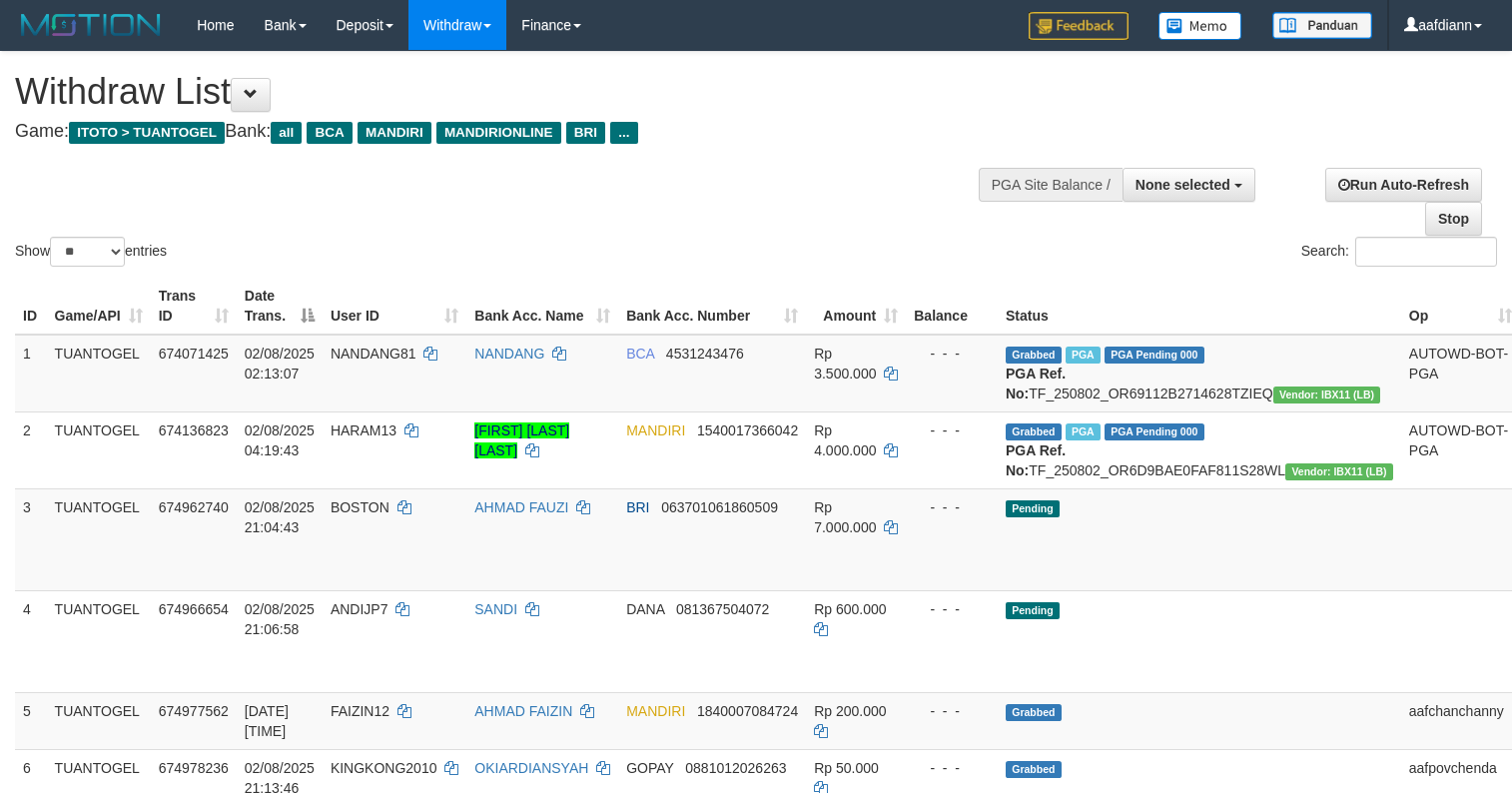 select 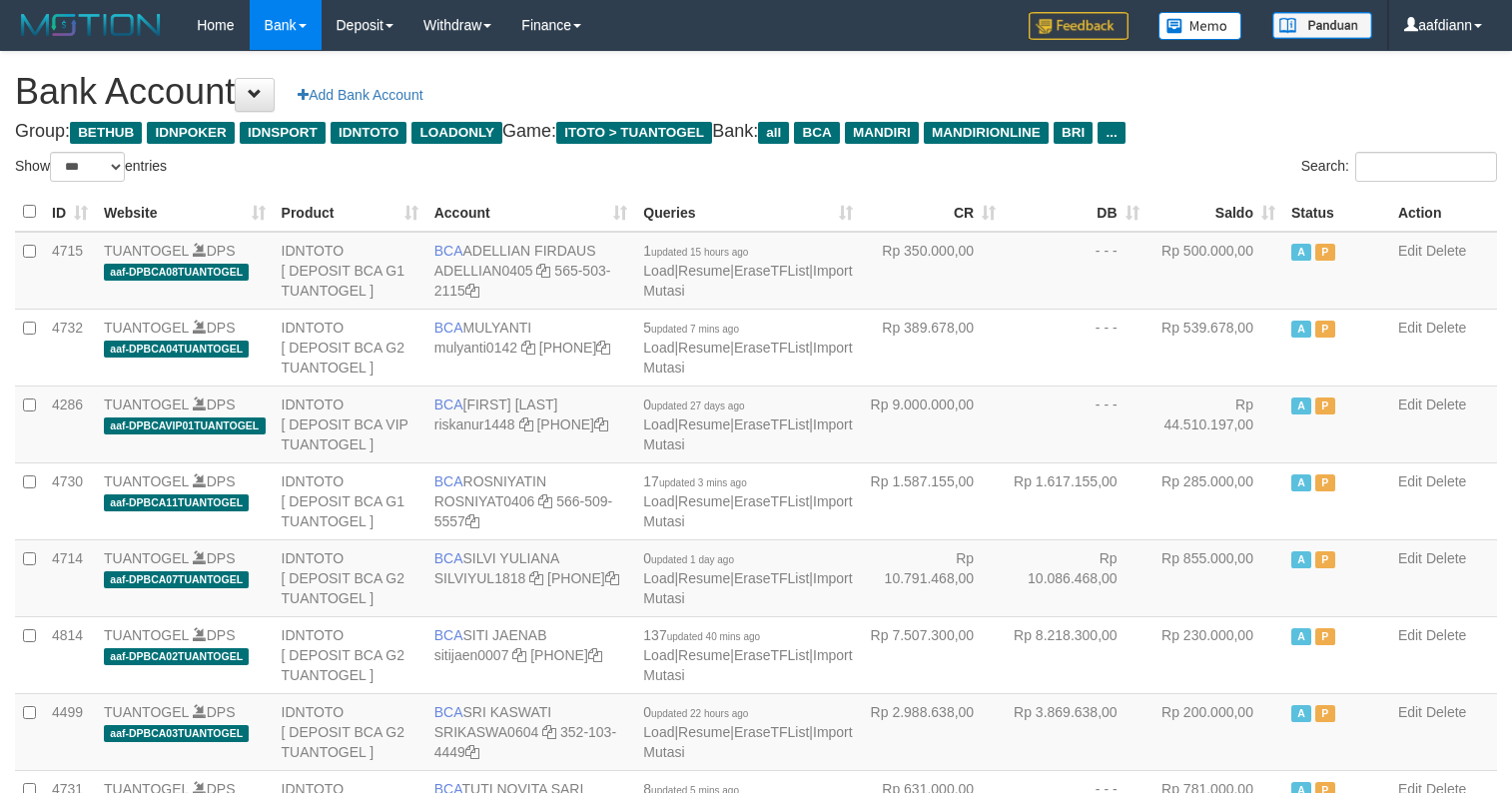 select on "***" 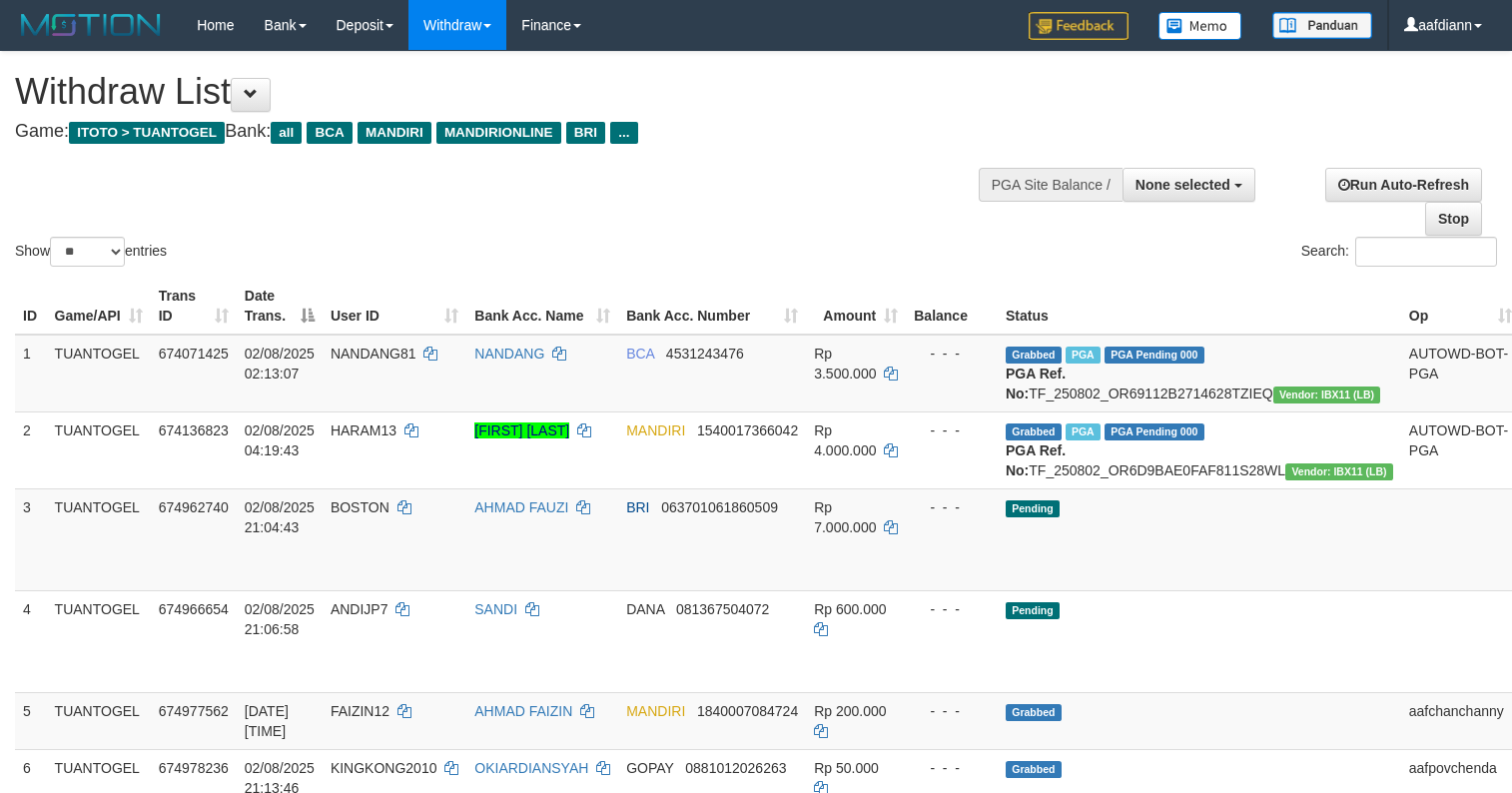 select 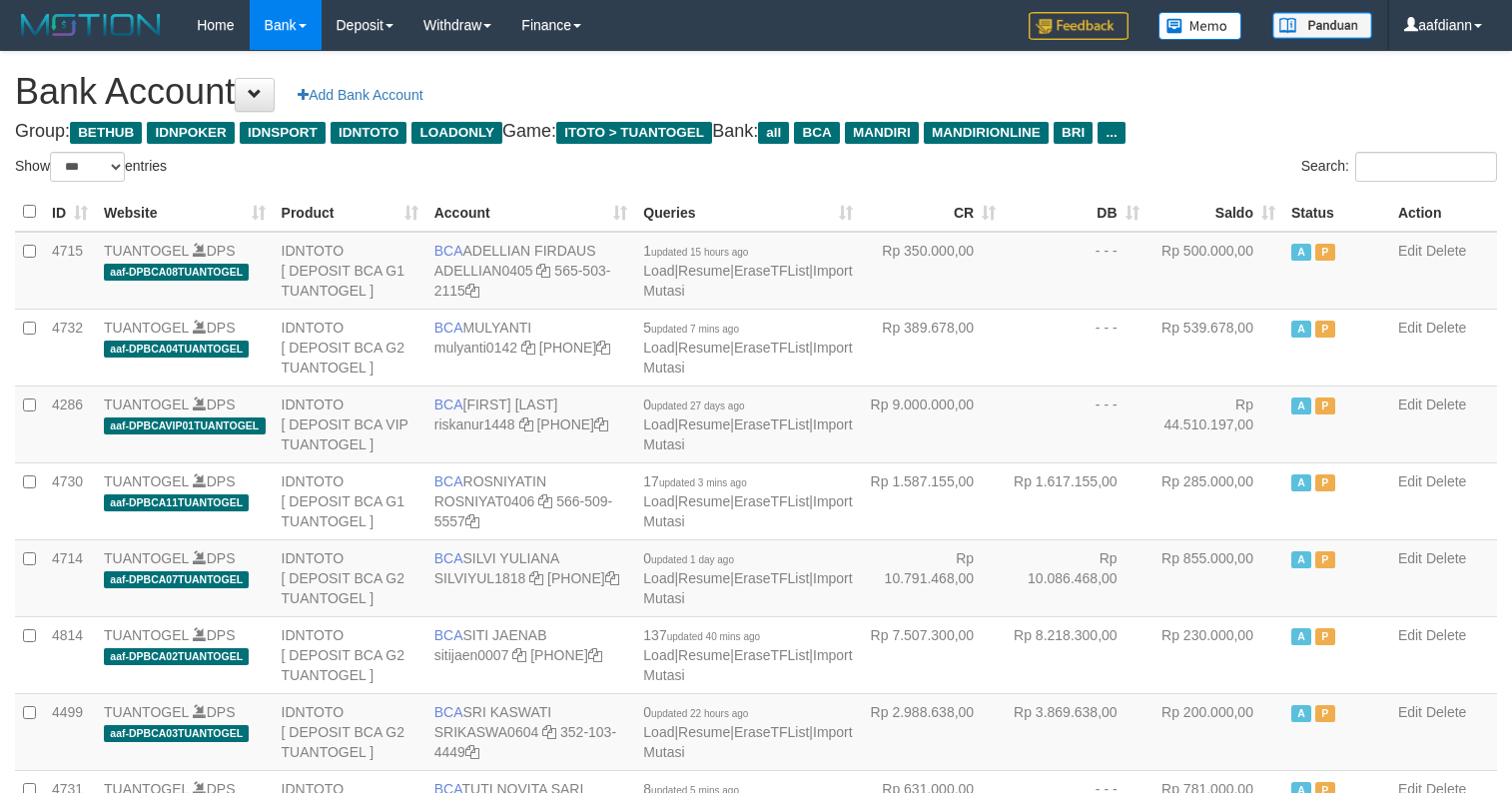 select on "***" 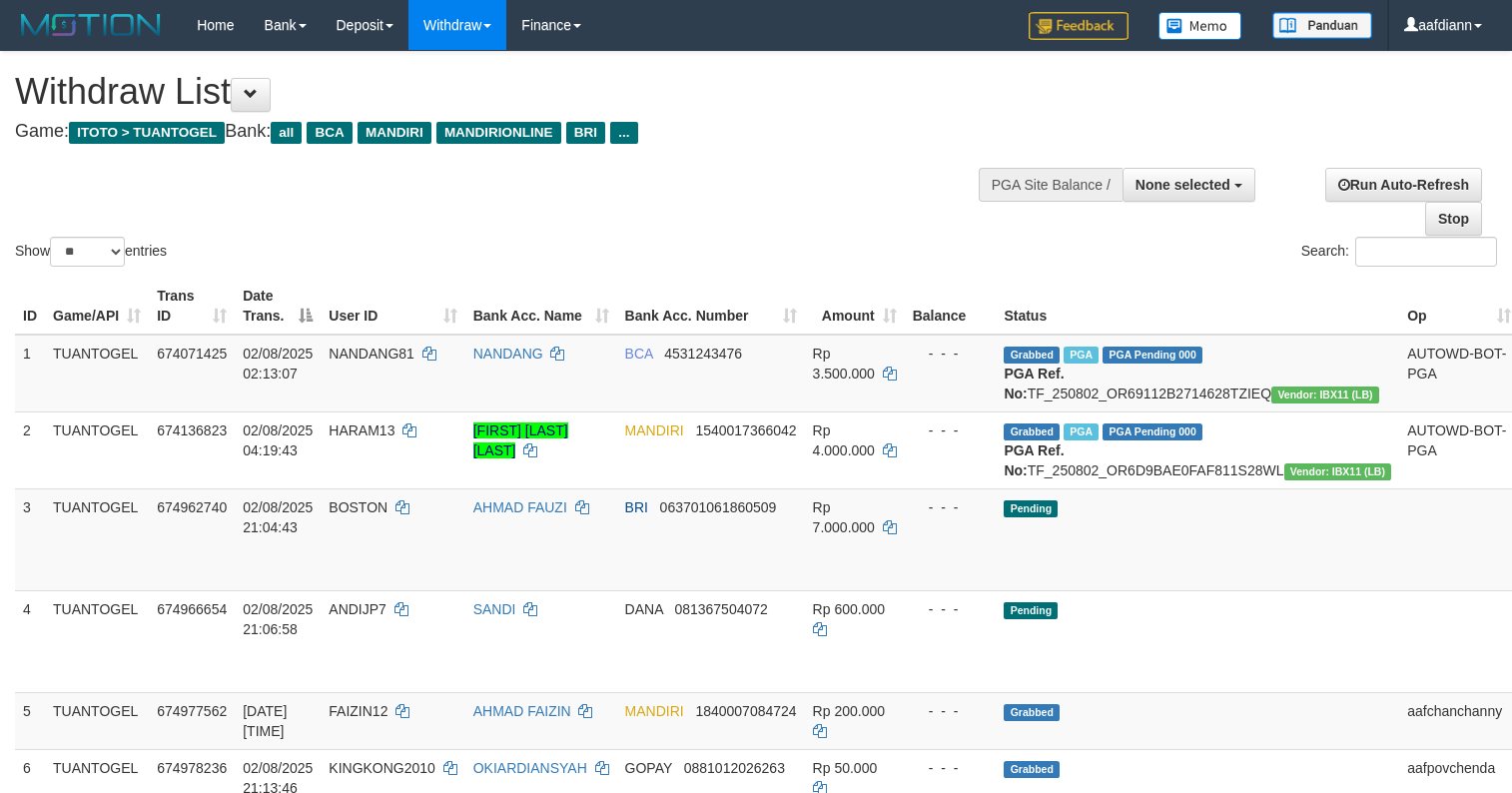 select 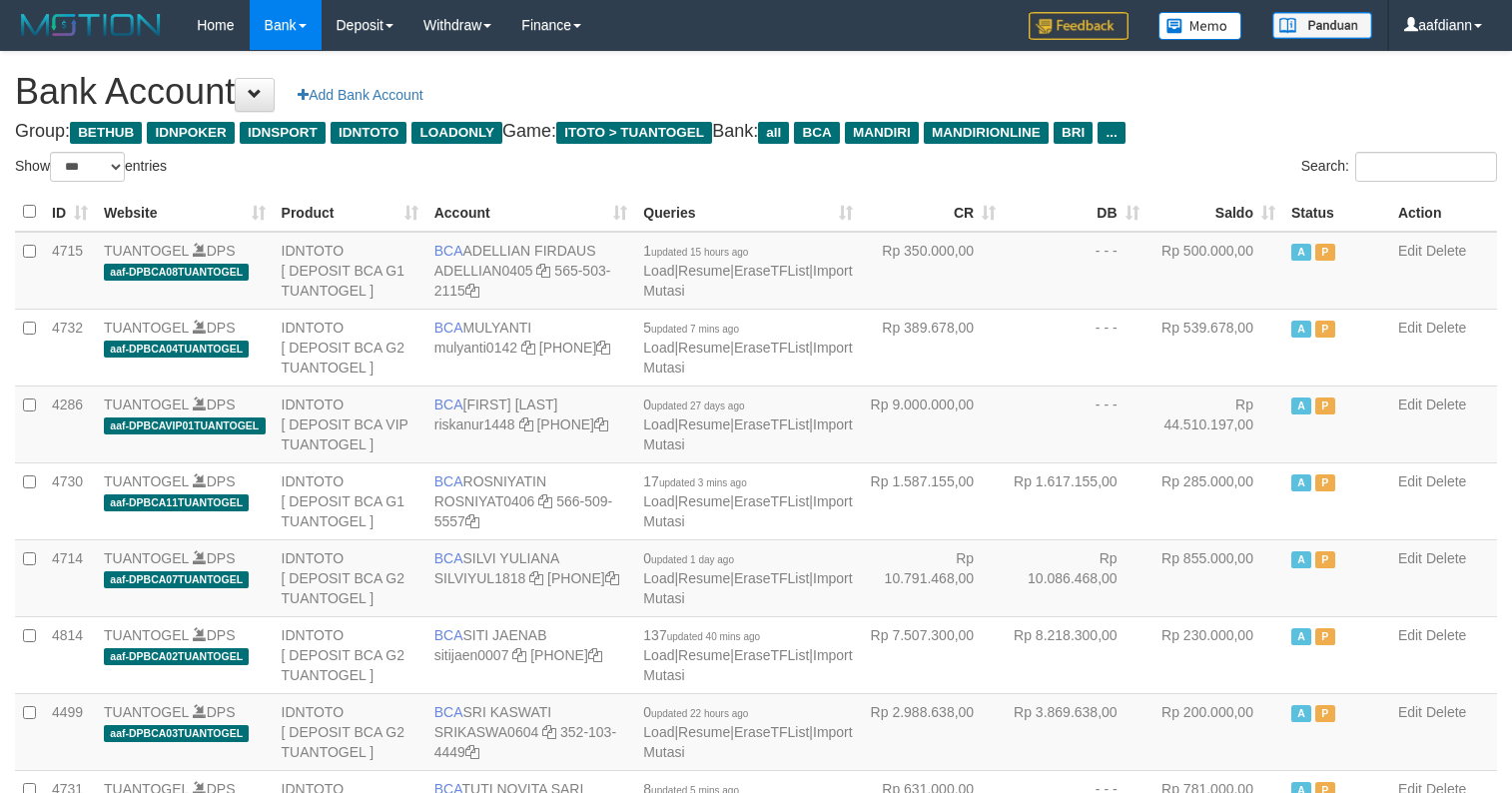 select on "***" 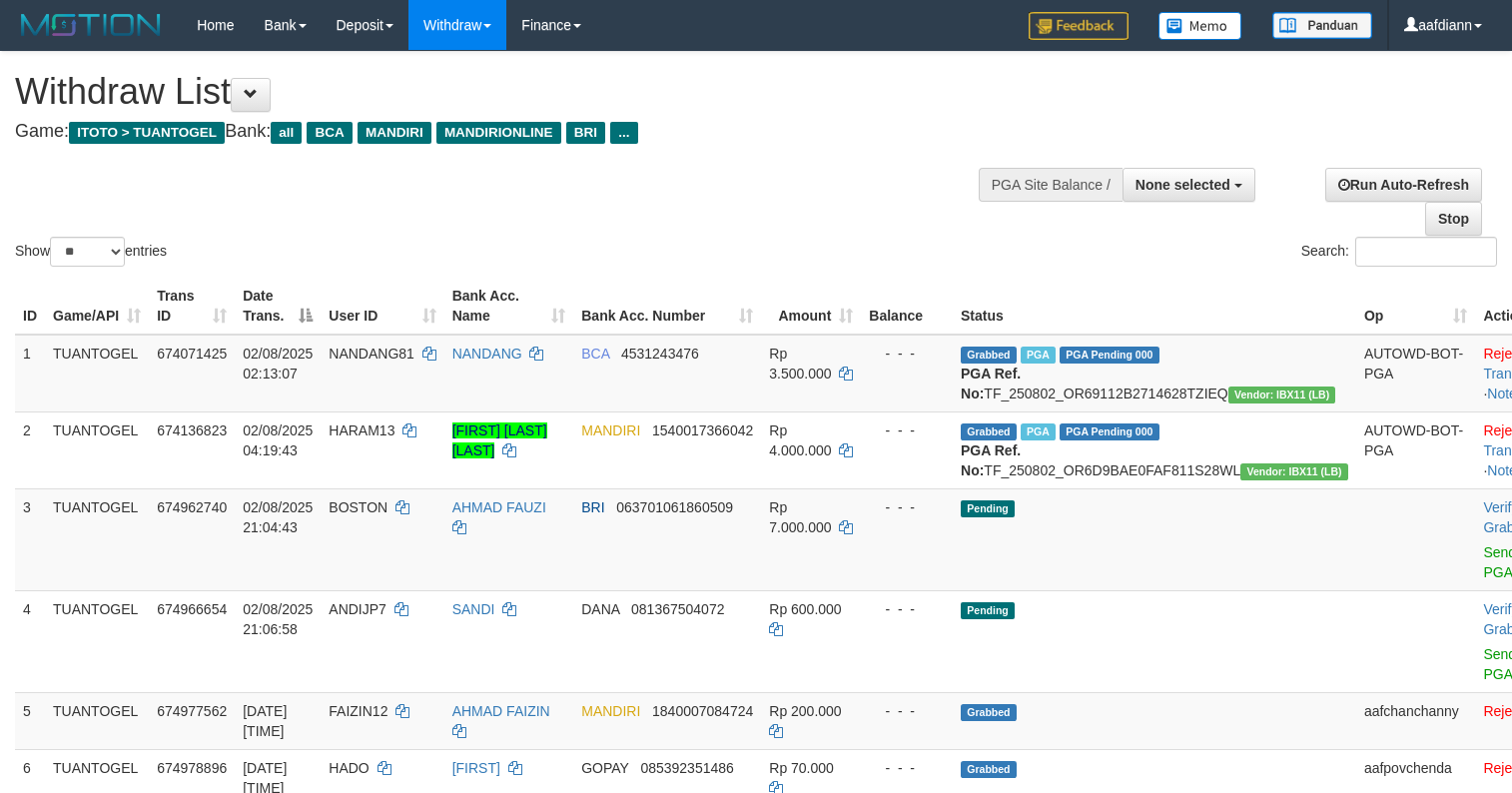 select 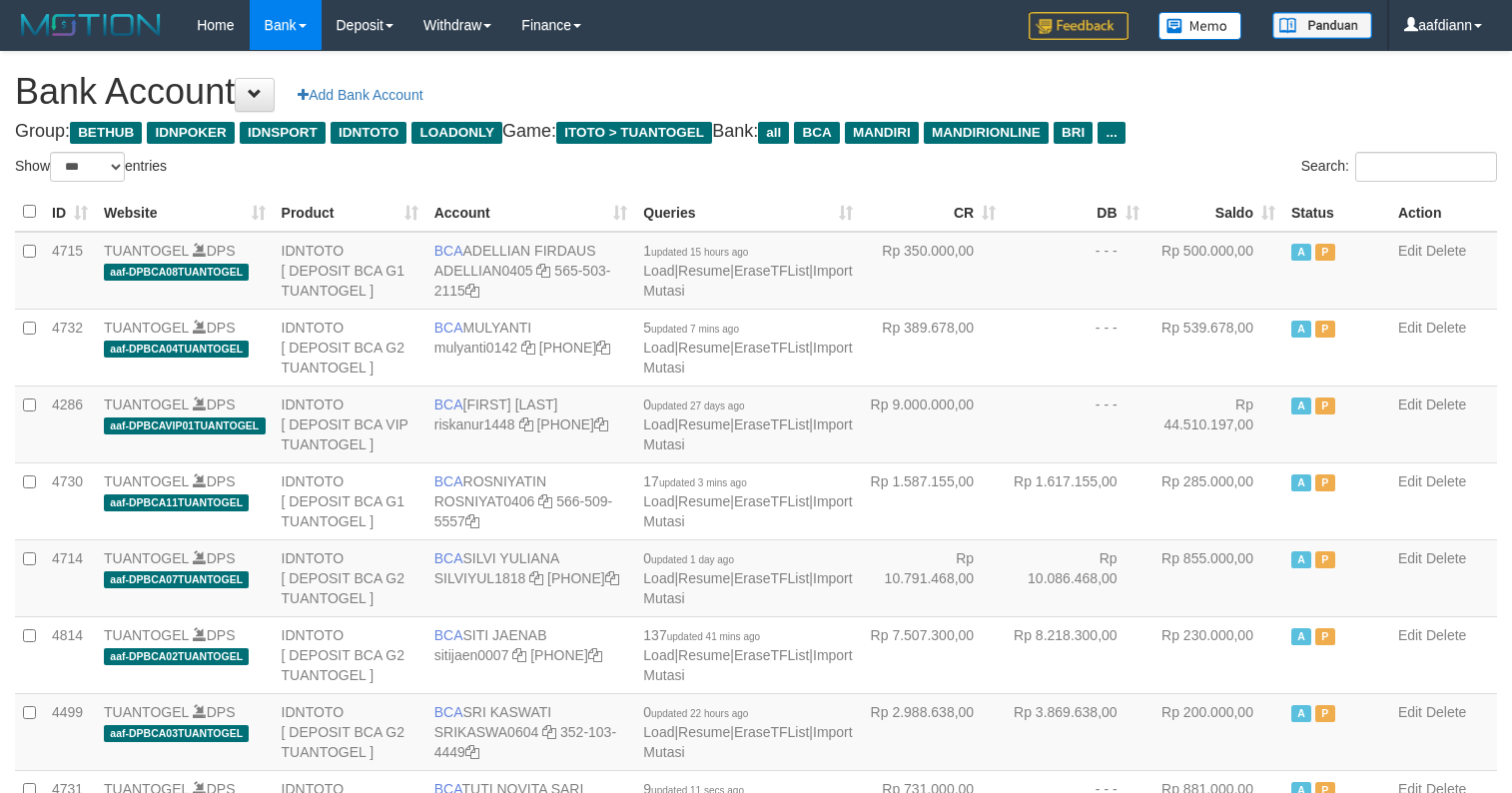 select on "***" 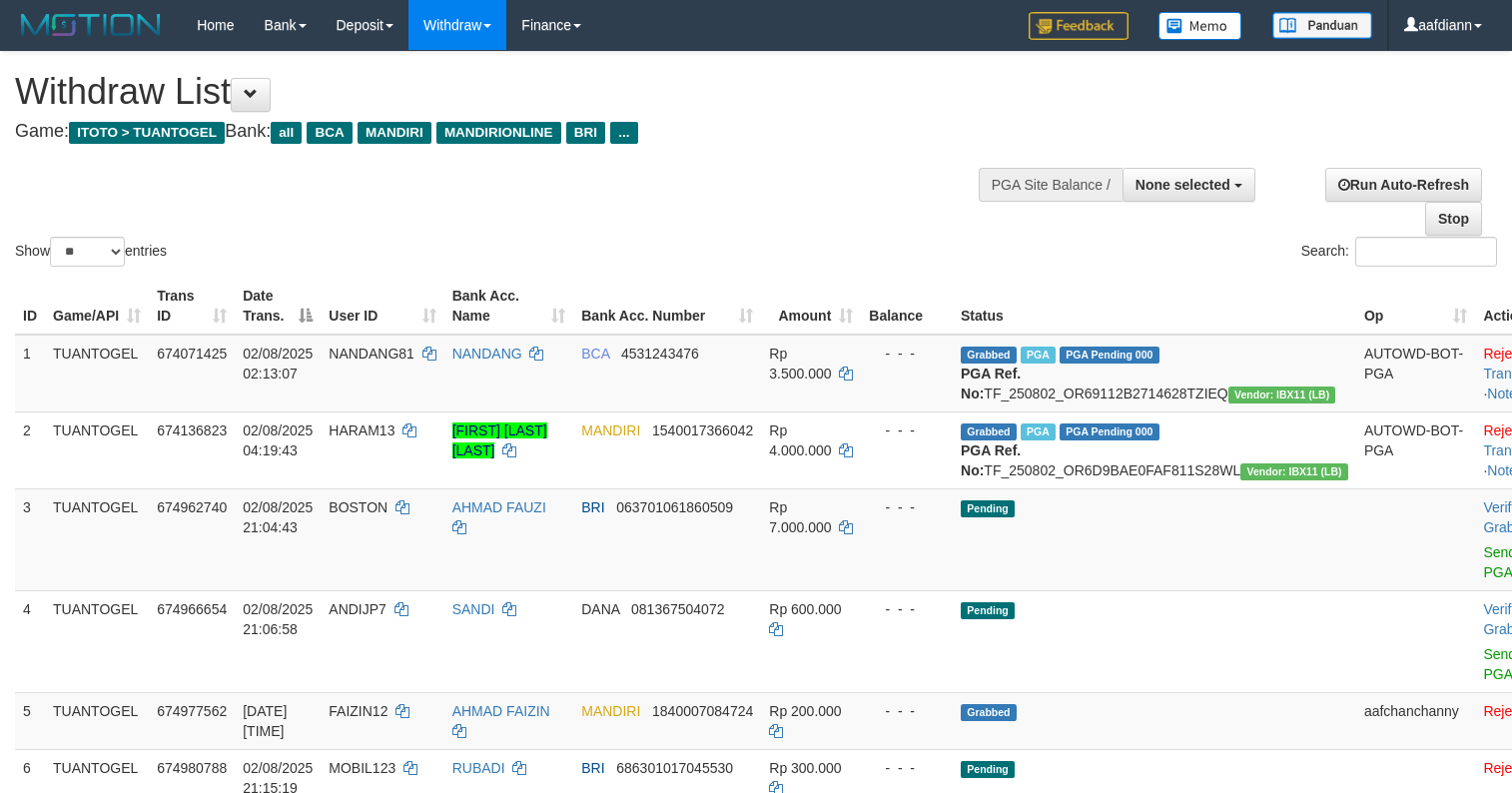 select 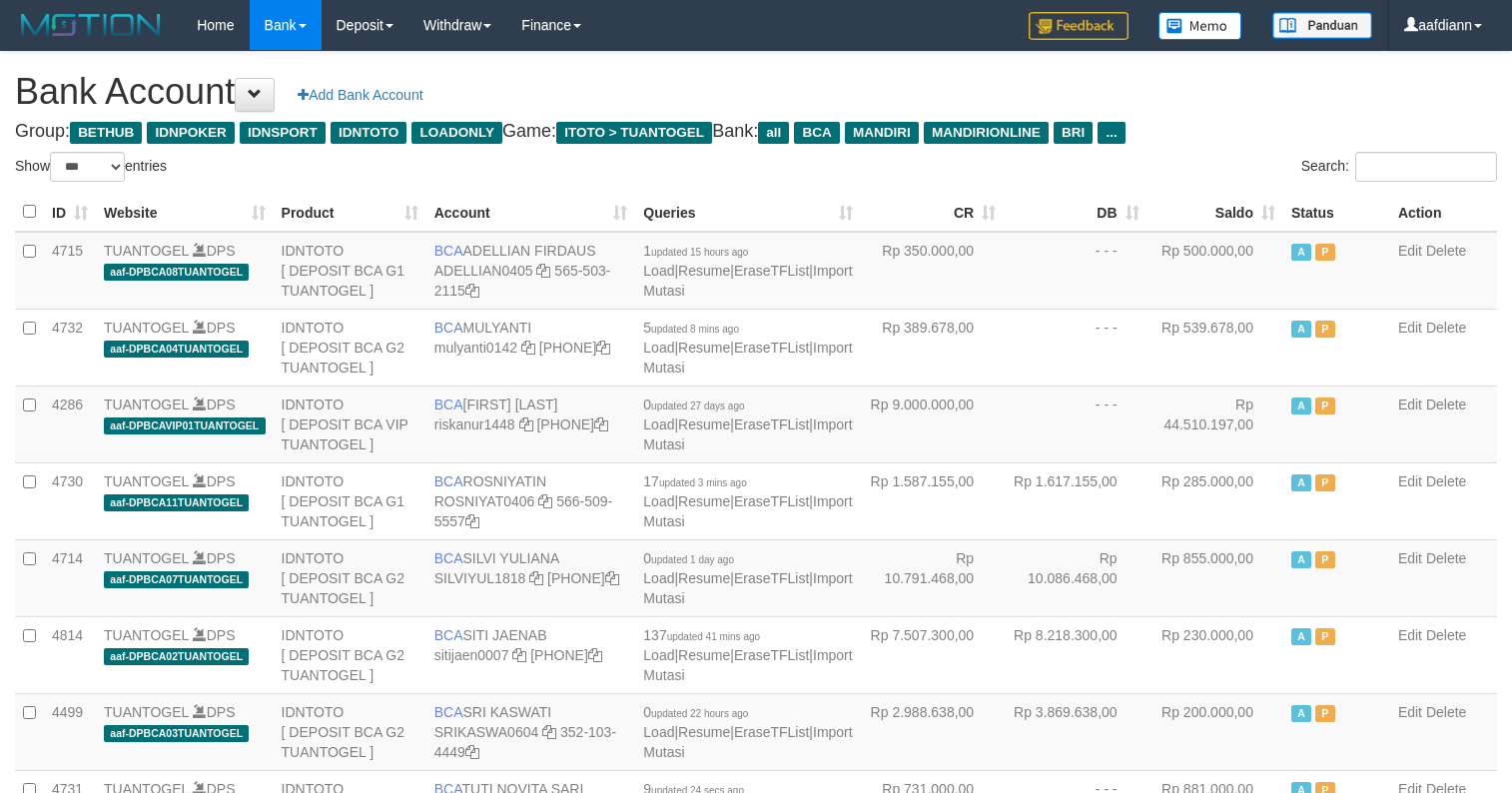 select on "***" 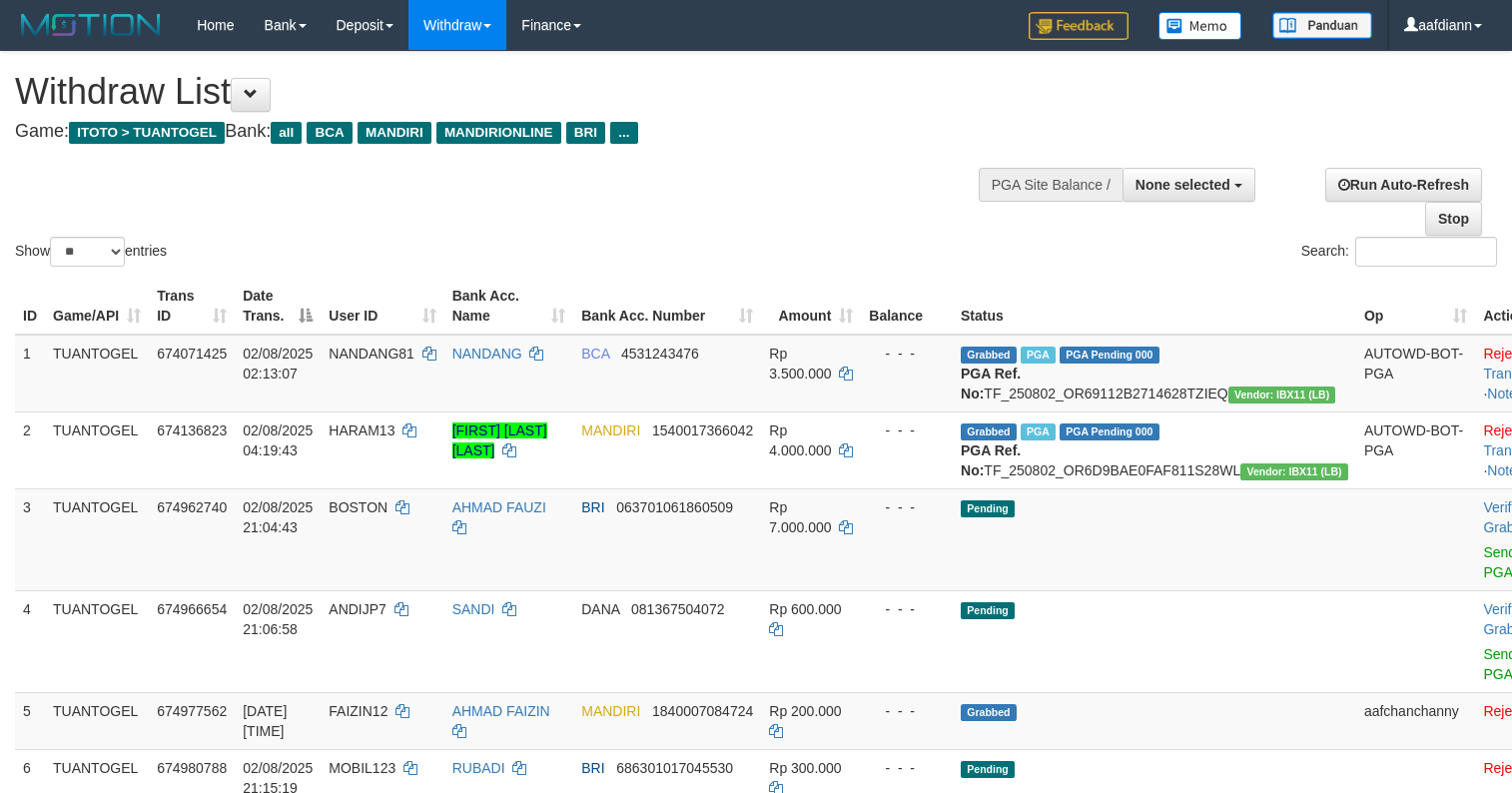 select 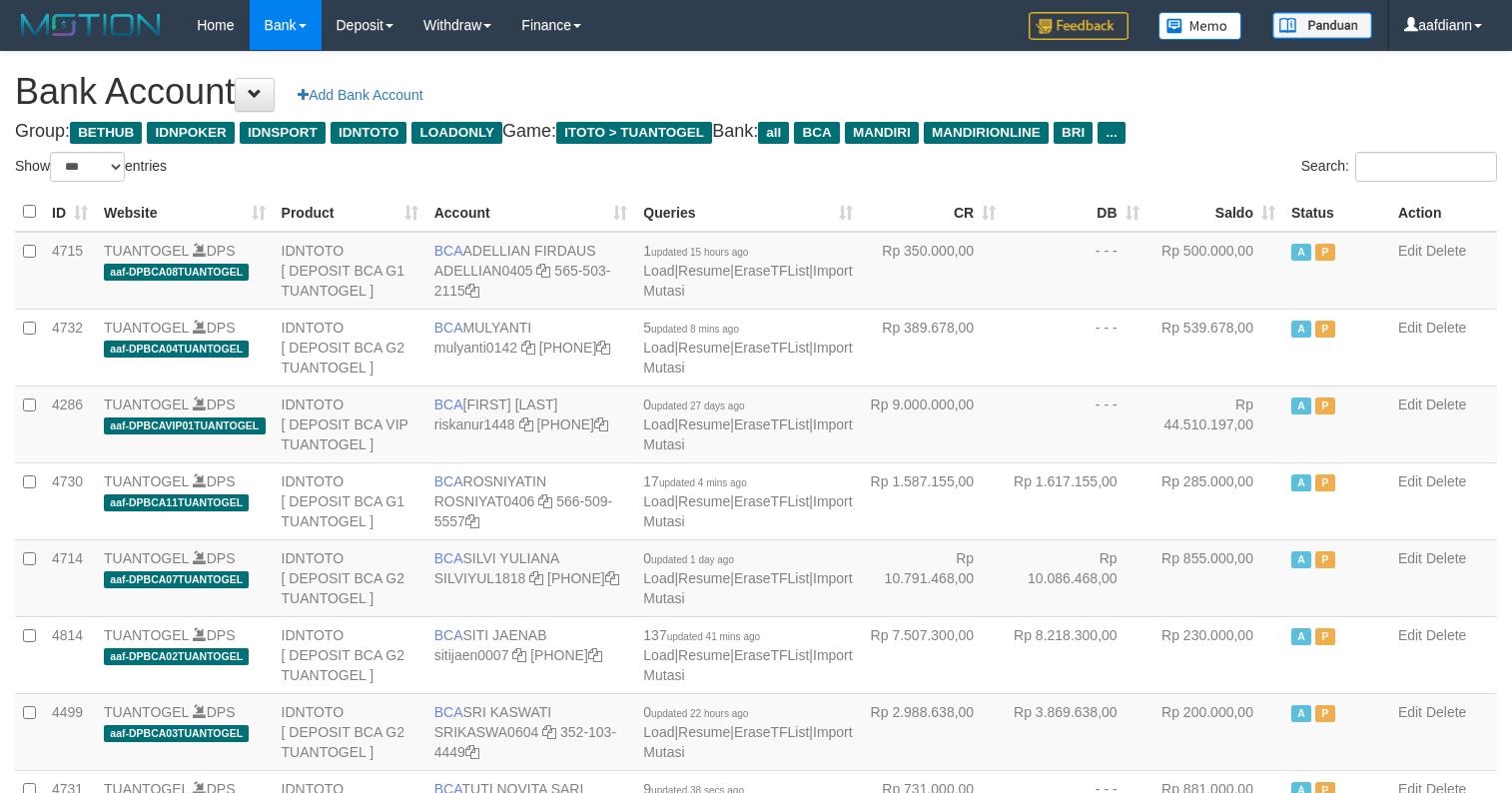 select on "***" 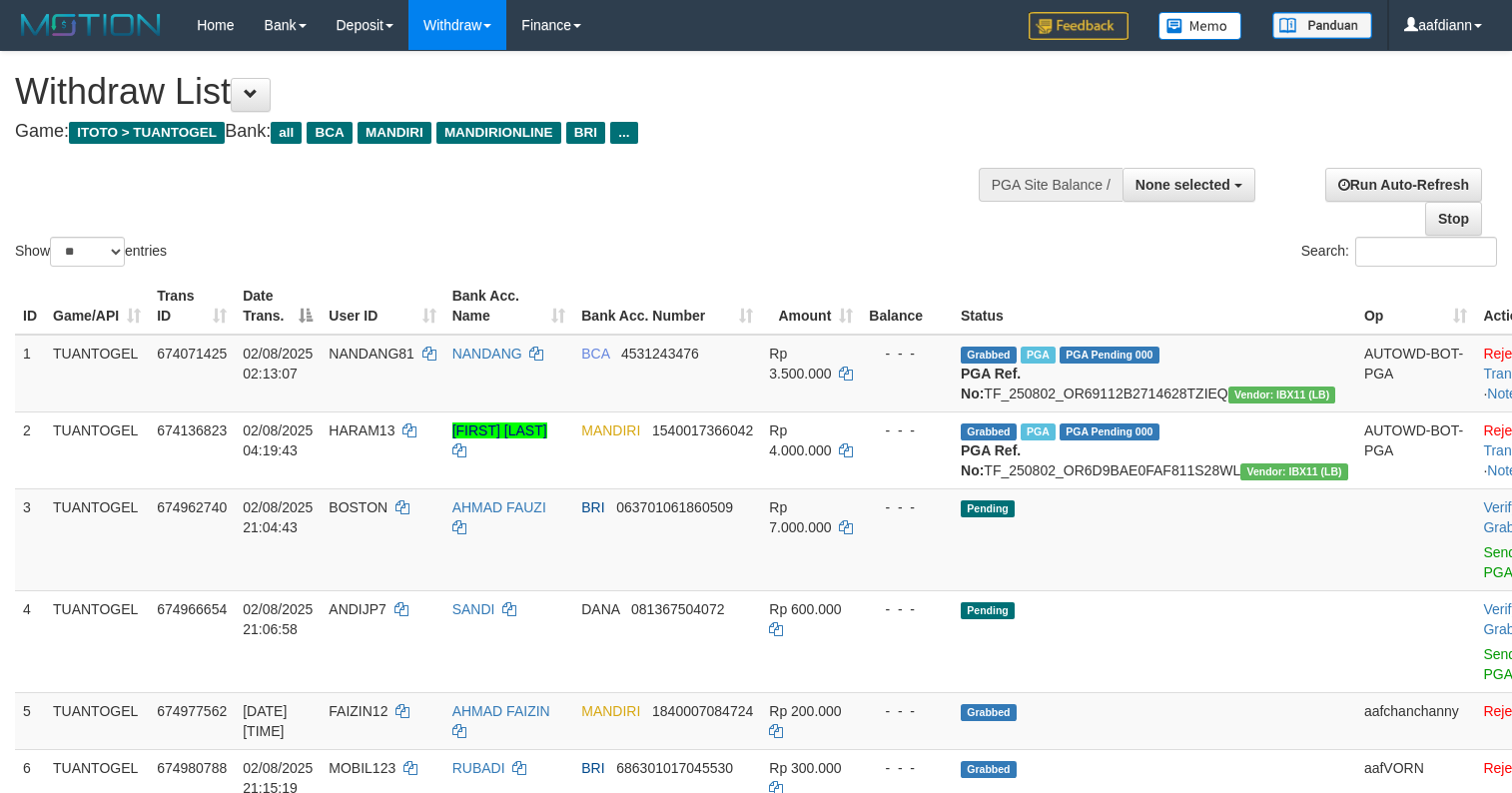 select 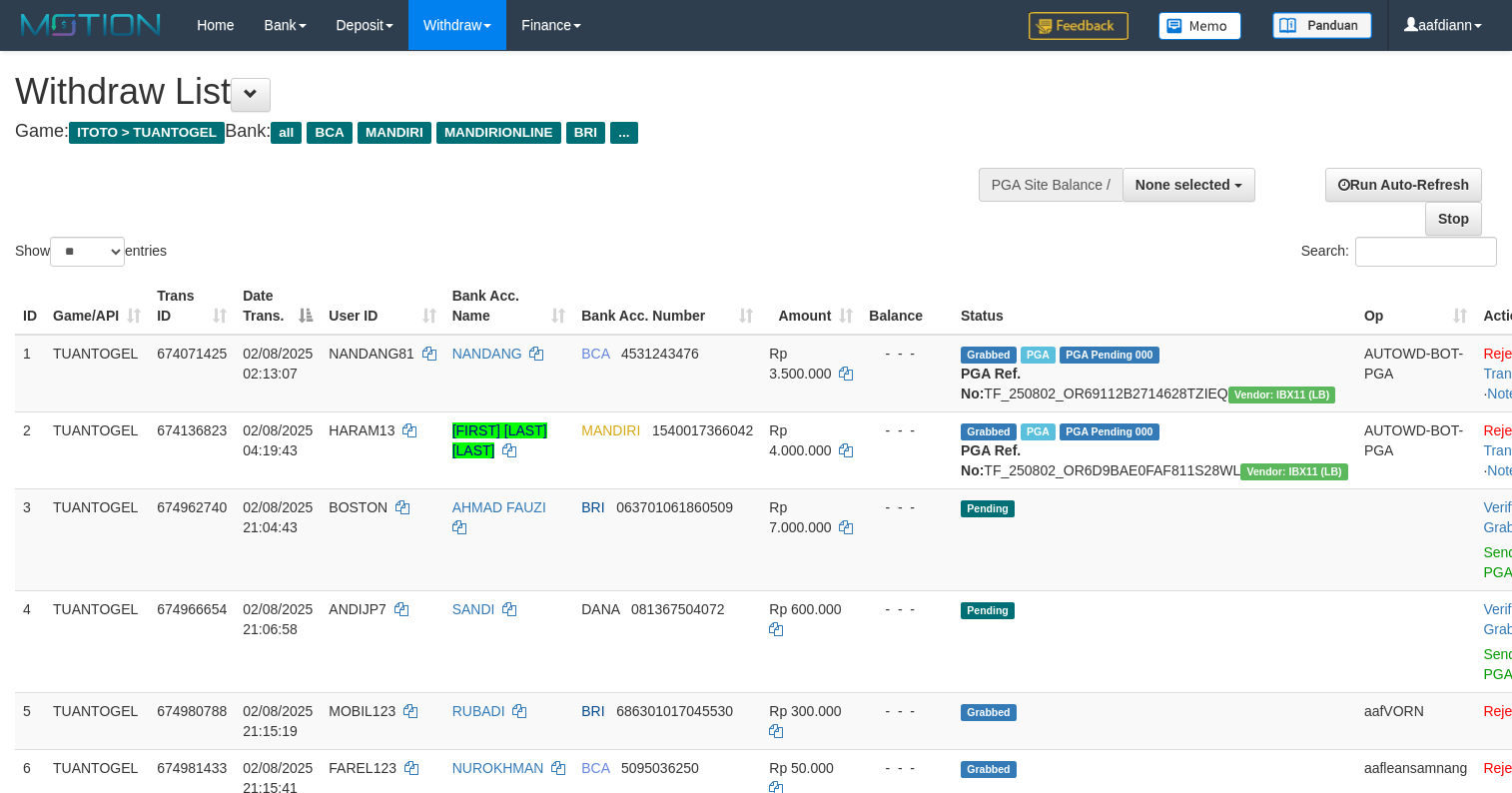 select 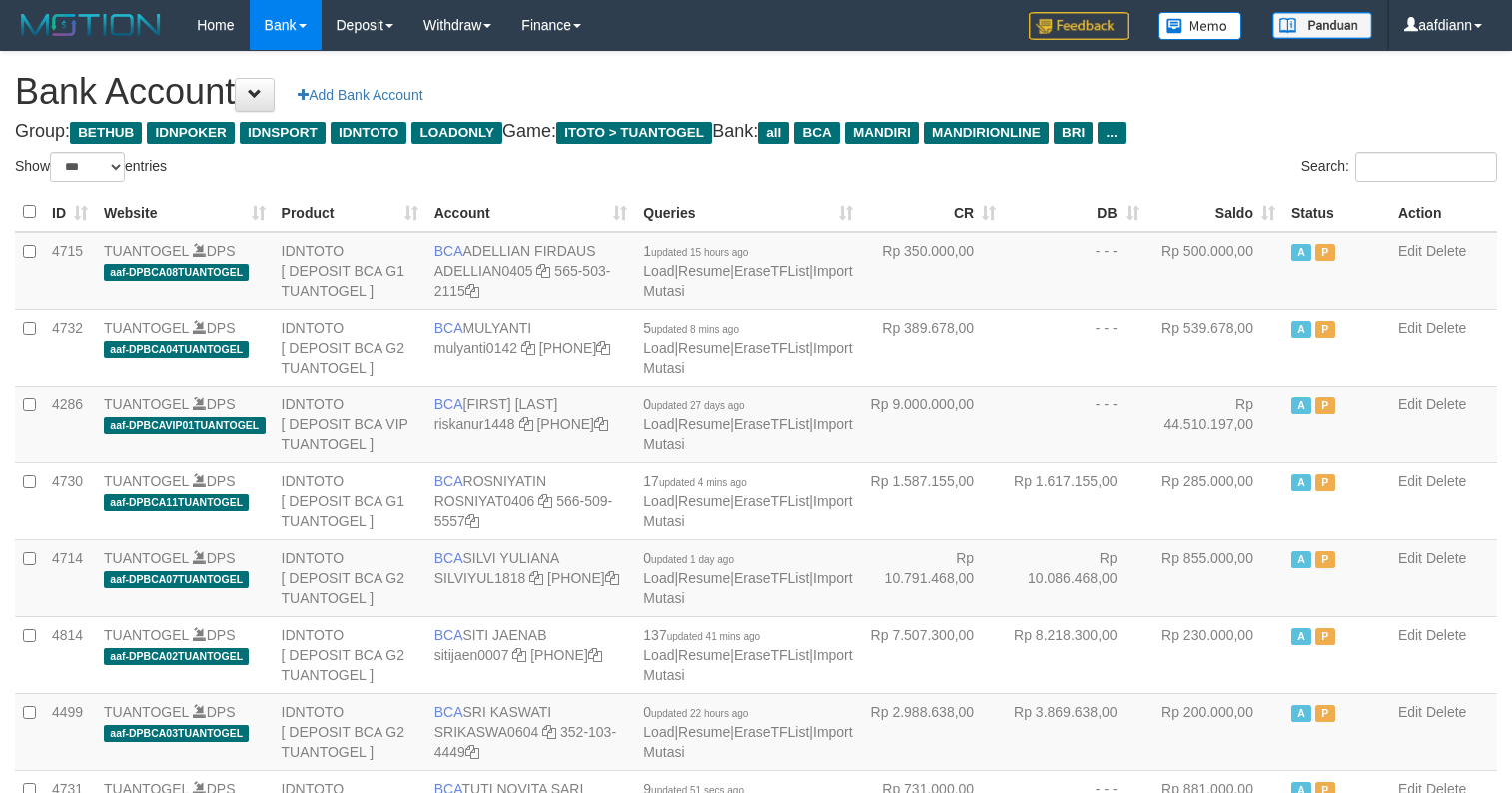 select on "***" 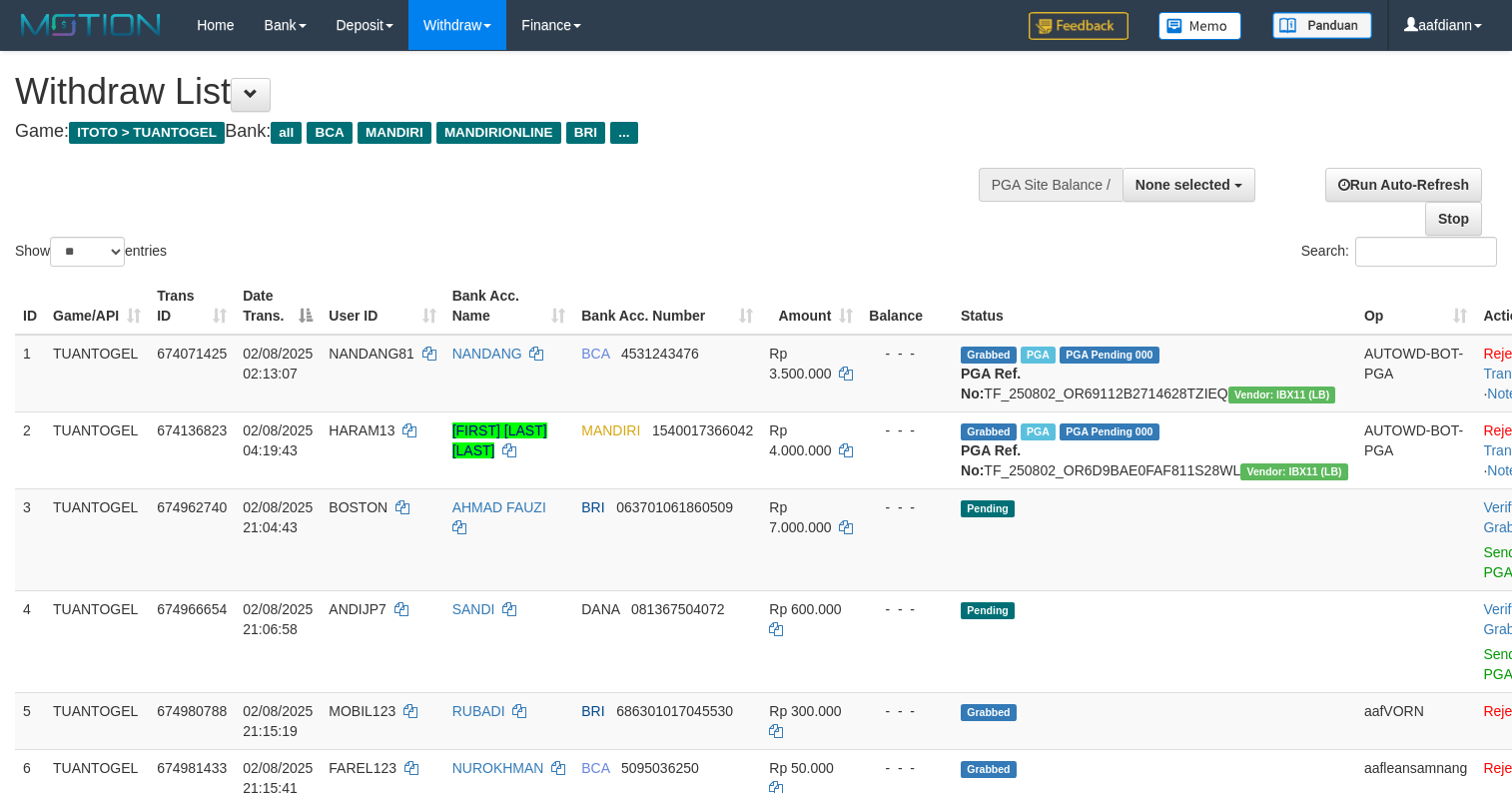 select 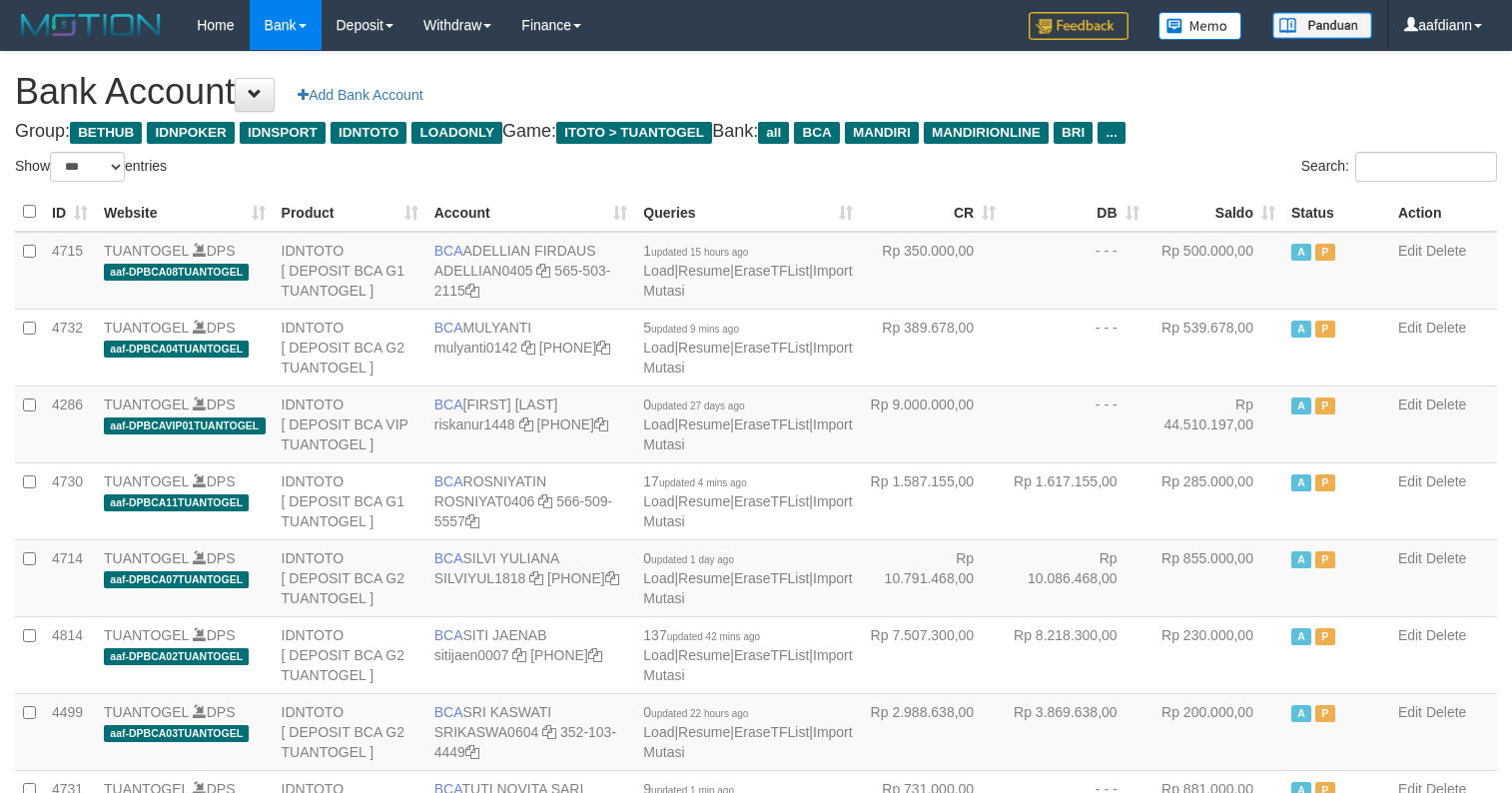 select on "***" 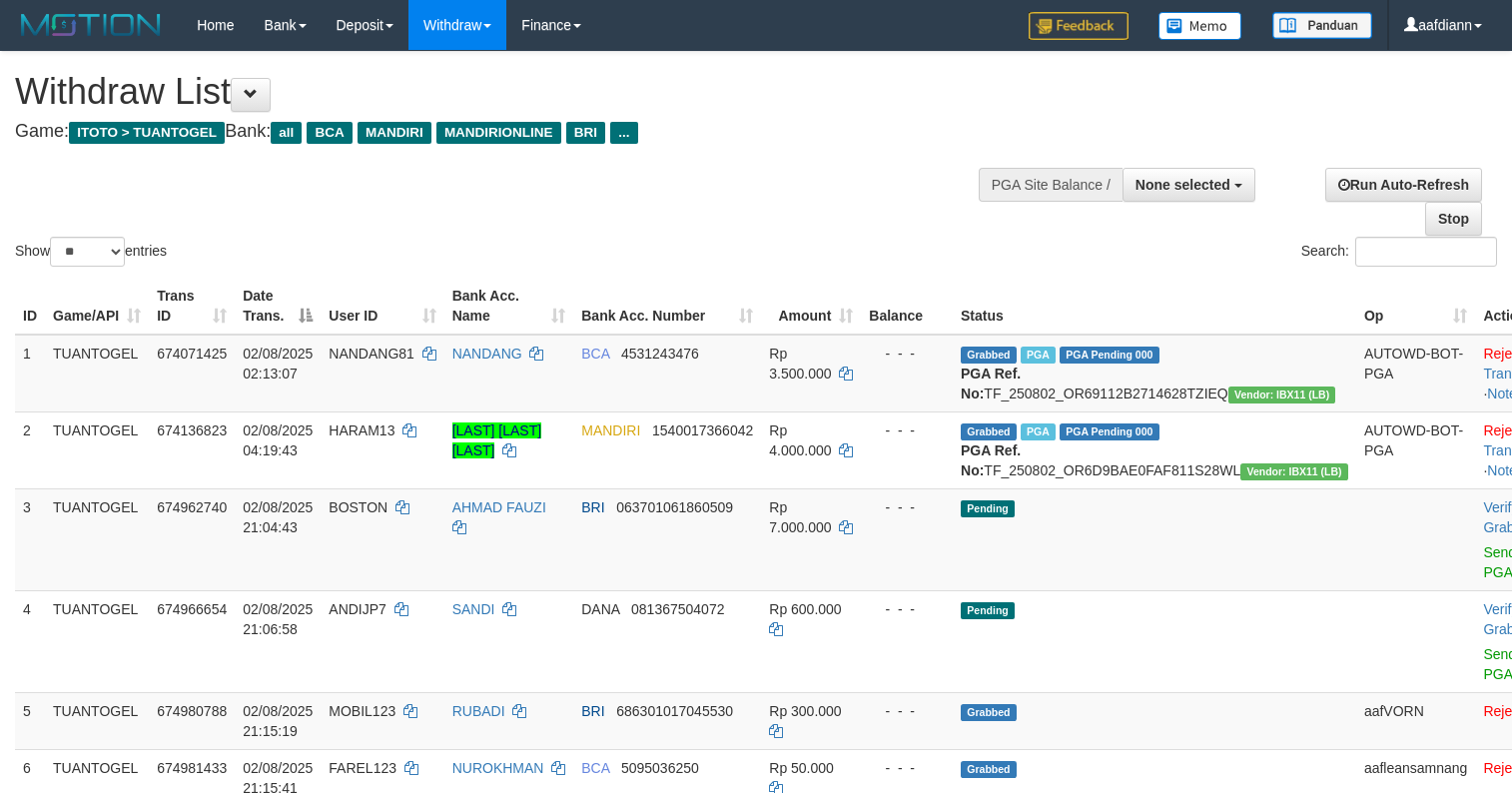 select 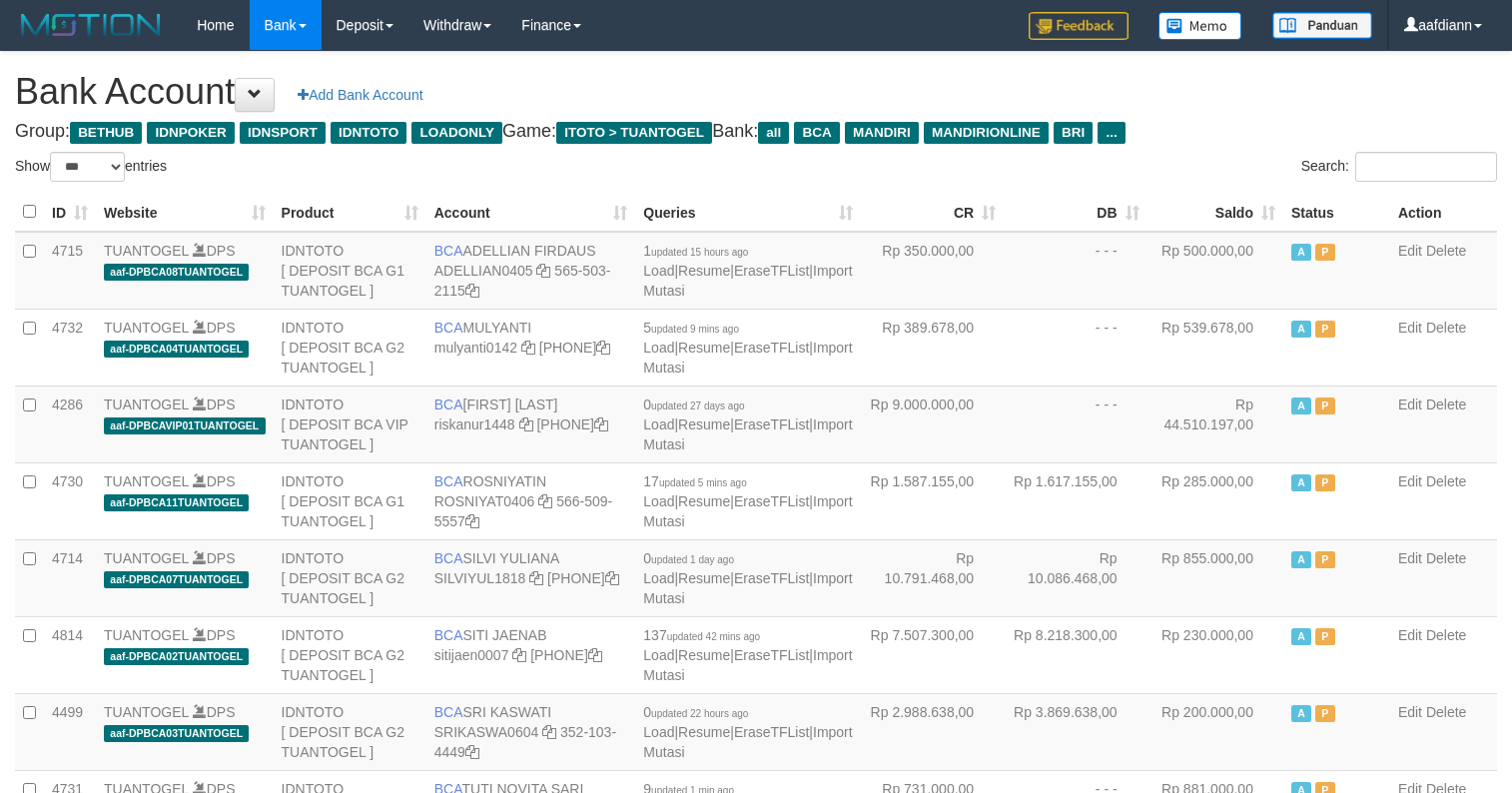 select on "***" 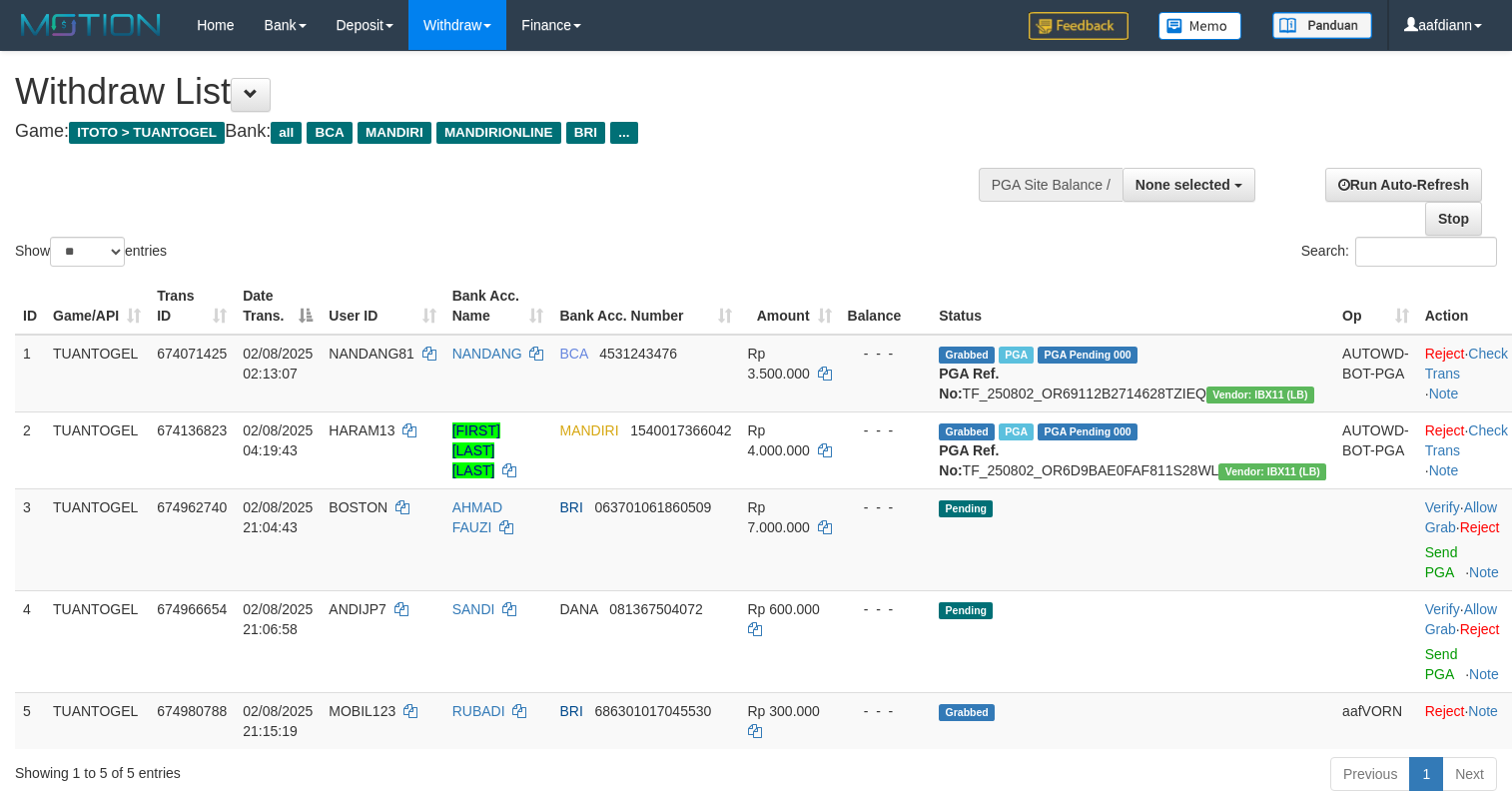 select 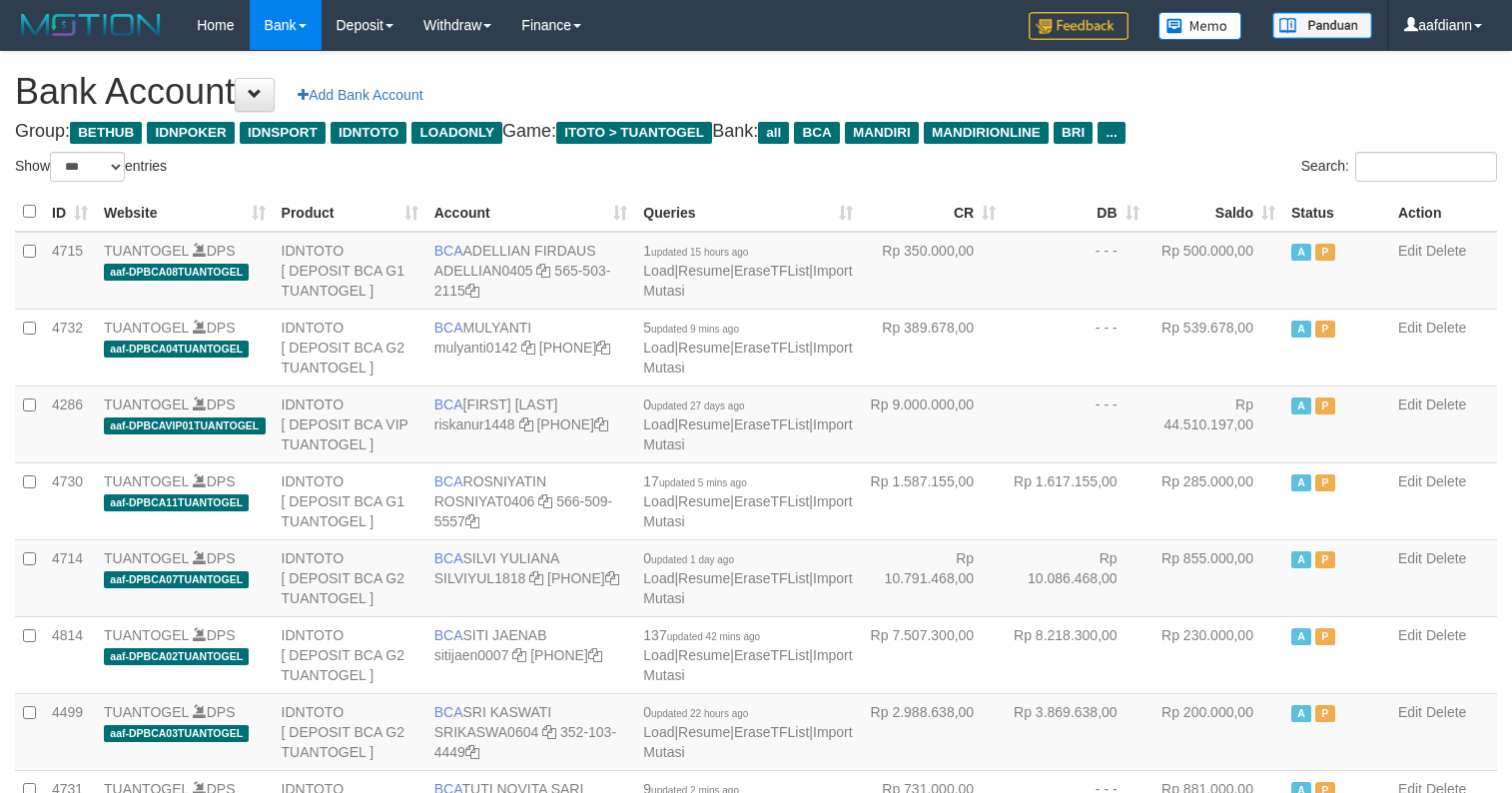 select on "***" 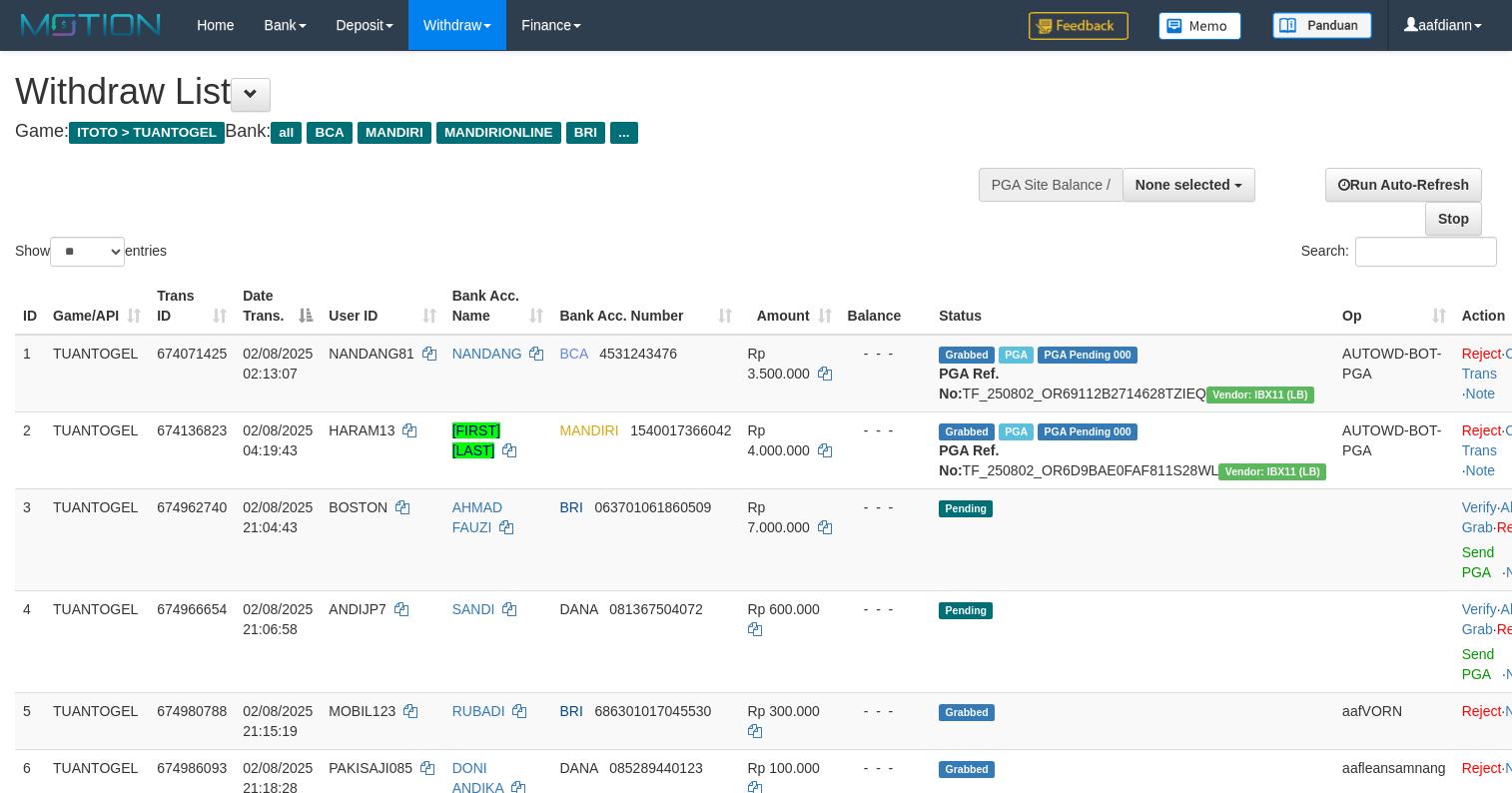 select 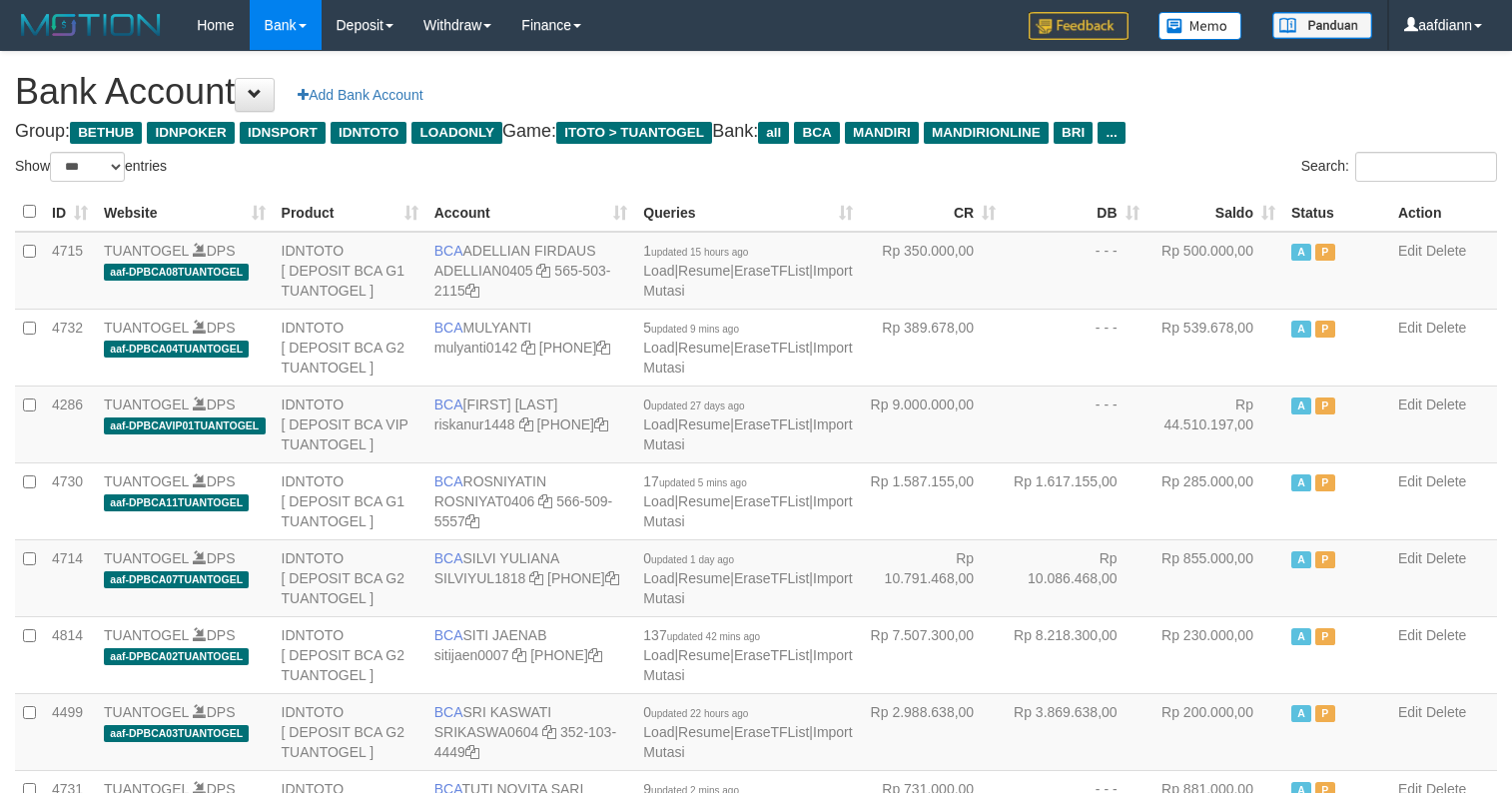 select on "***" 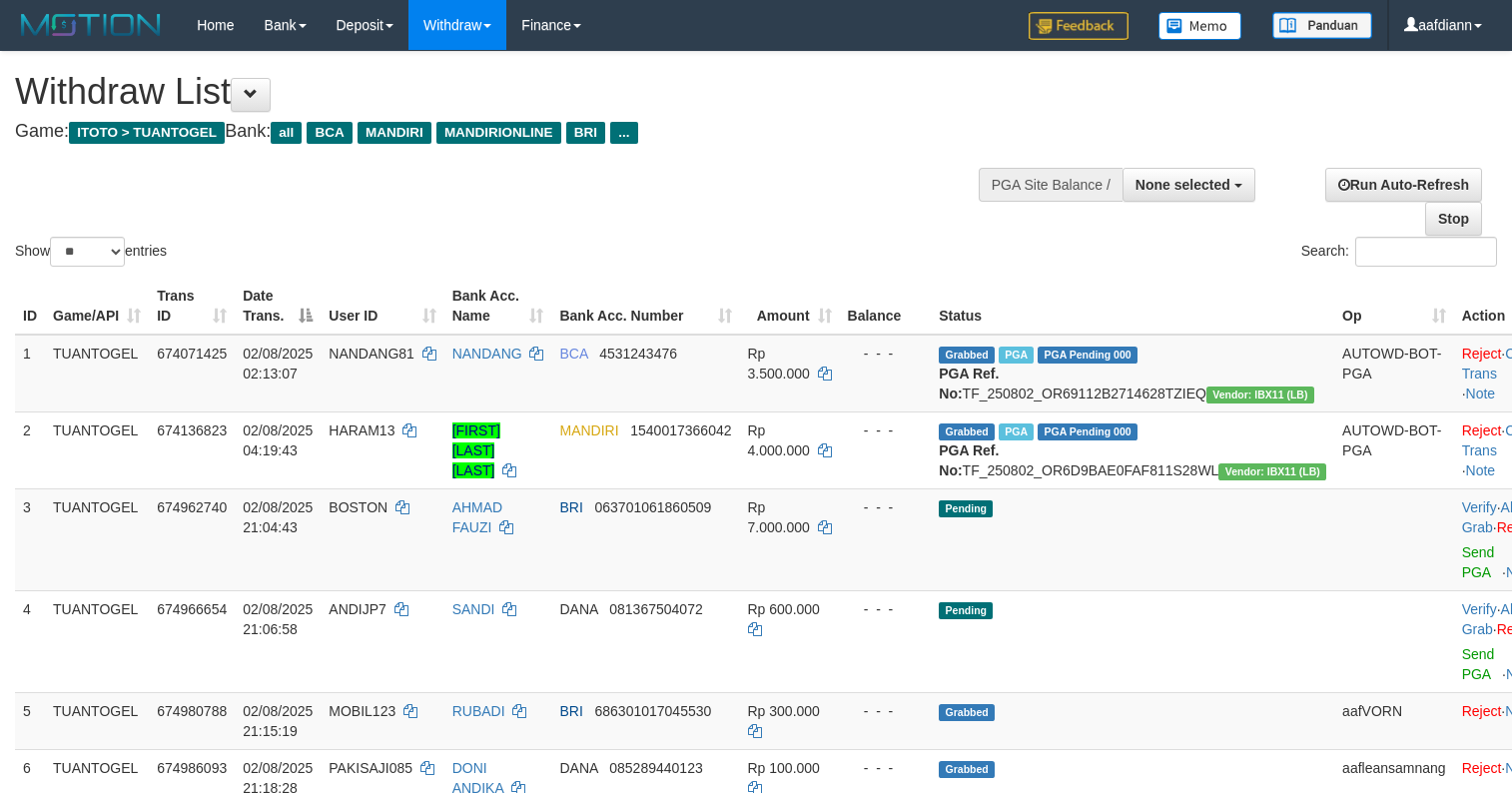select 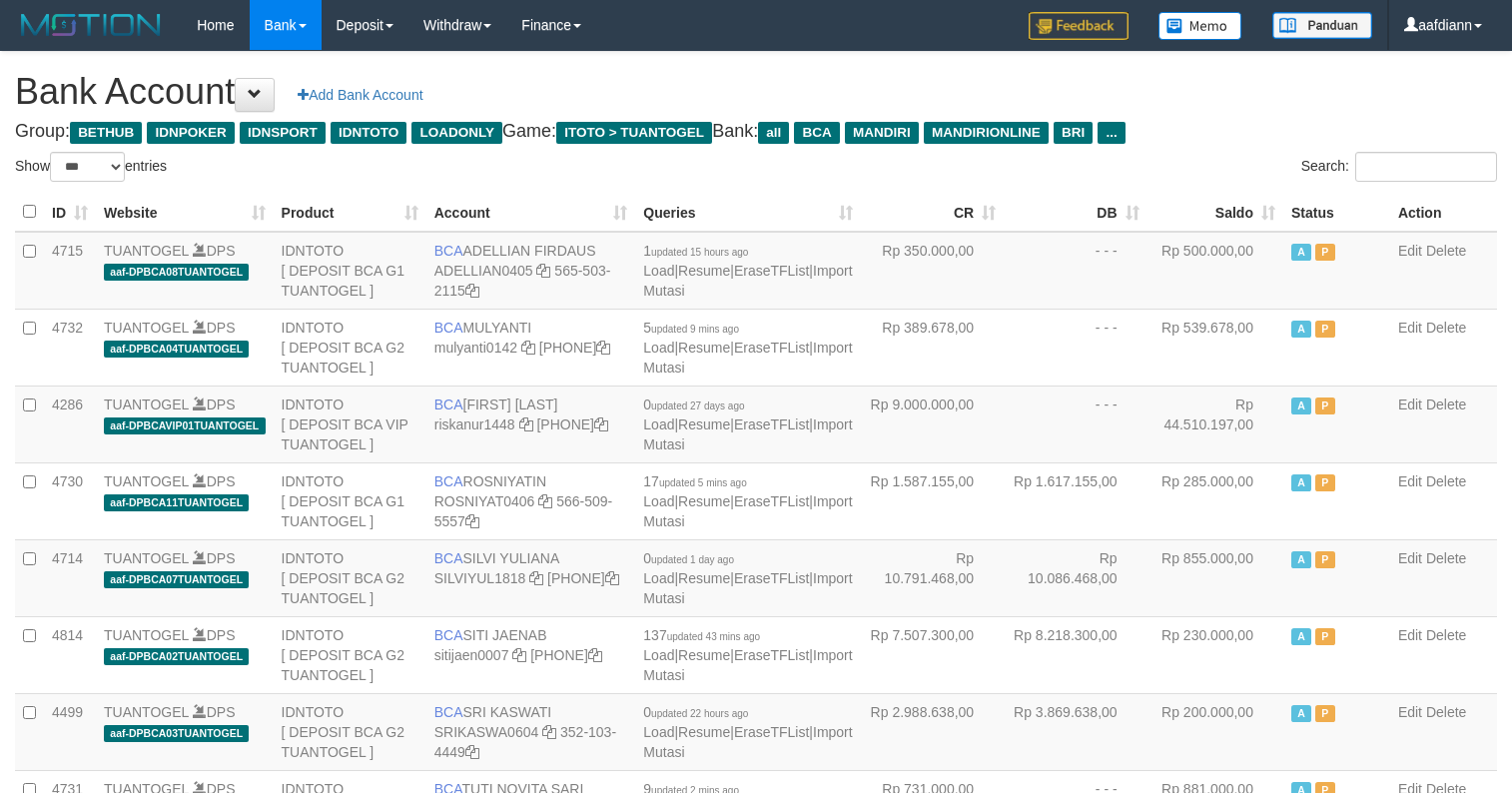select on "***" 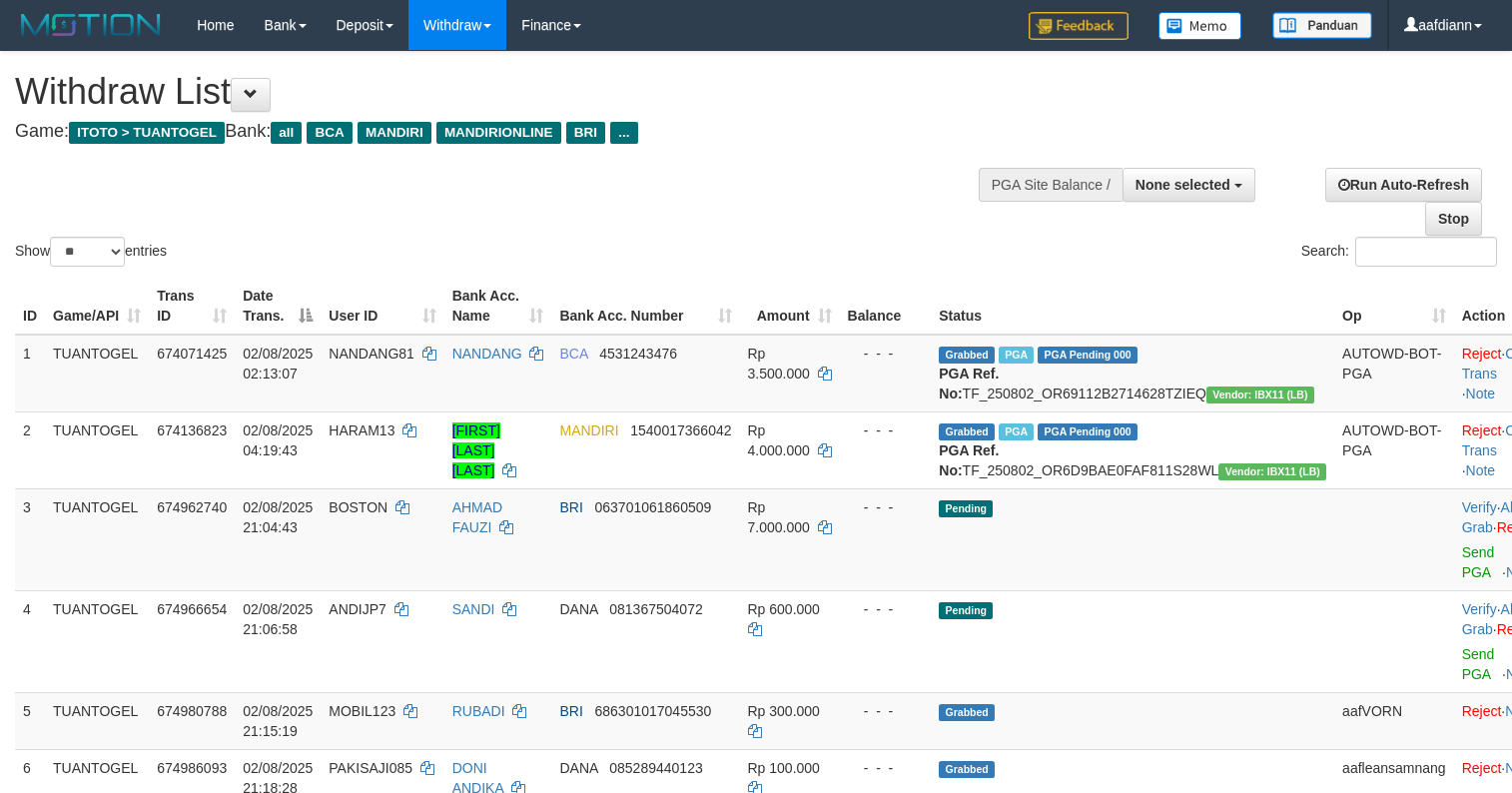 select 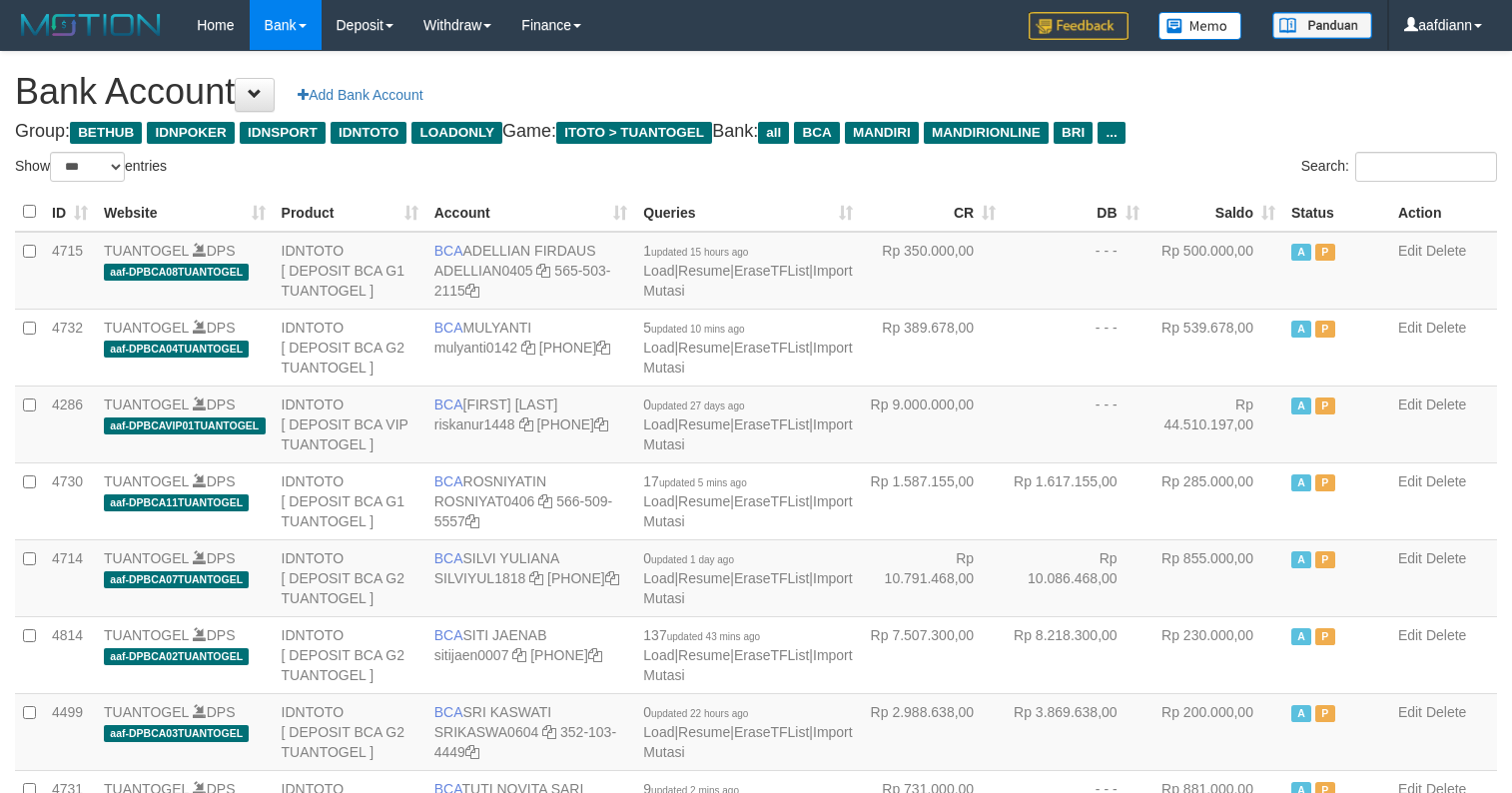 select on "***" 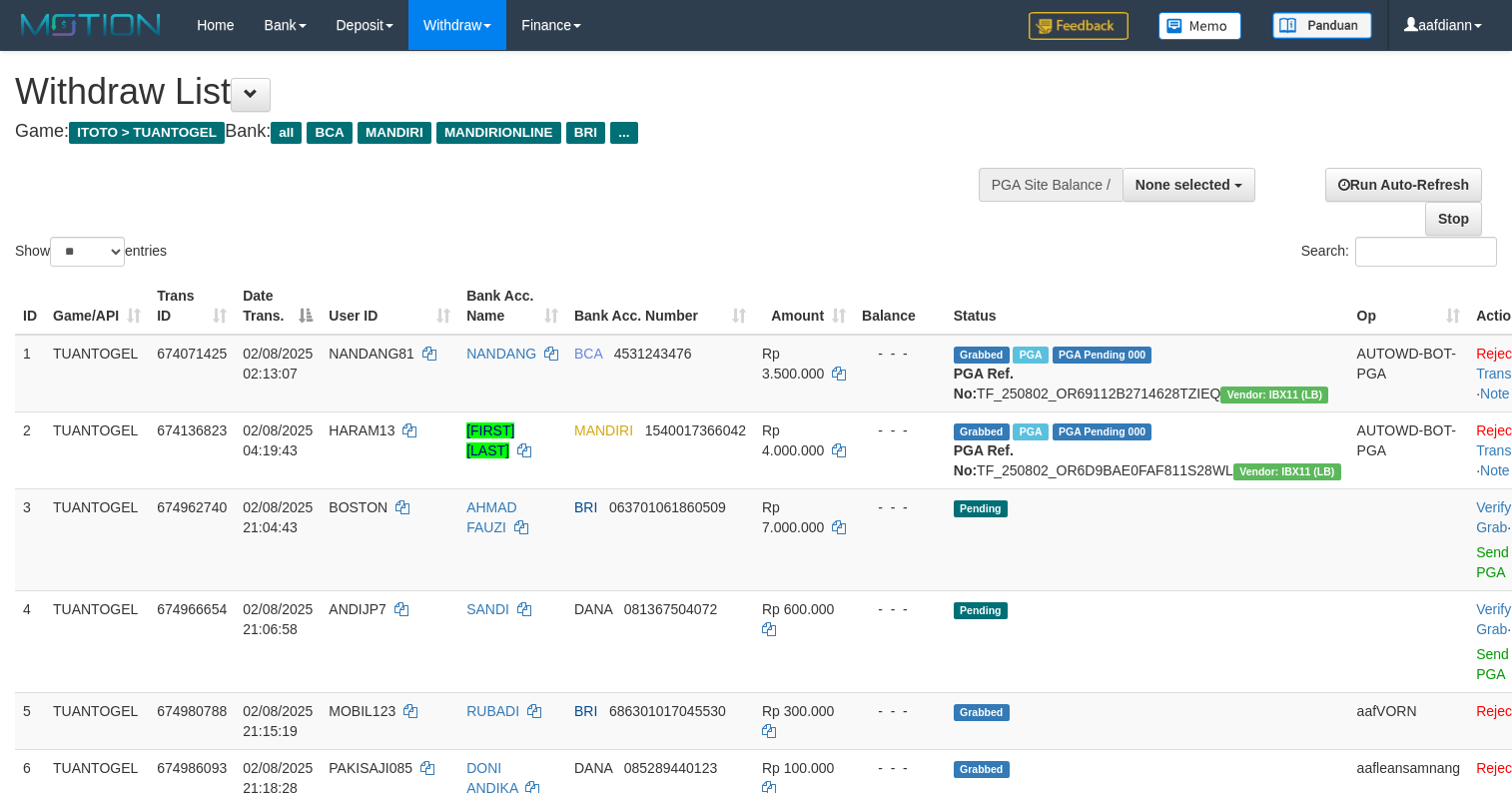 select 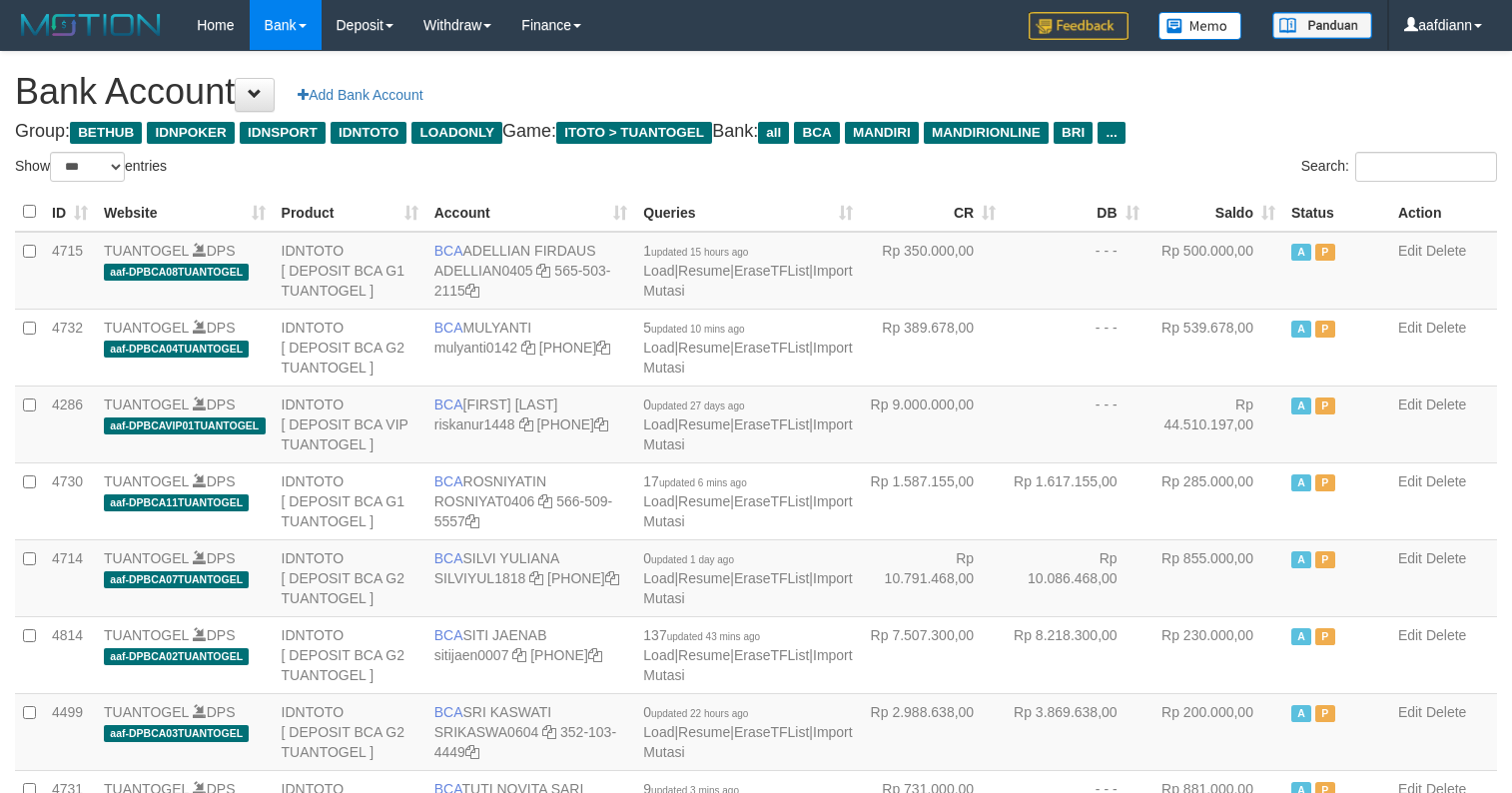 select on "***" 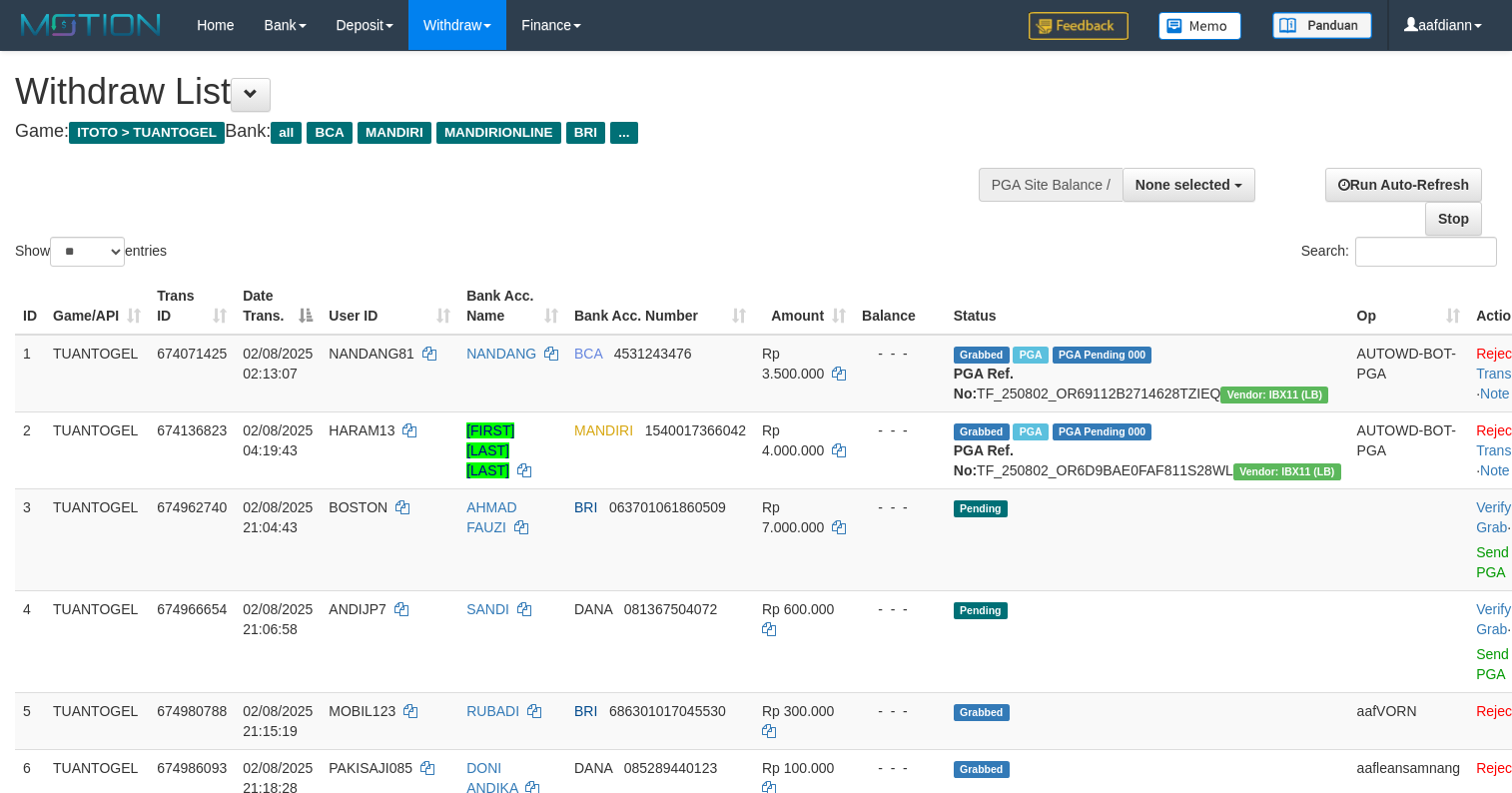 select 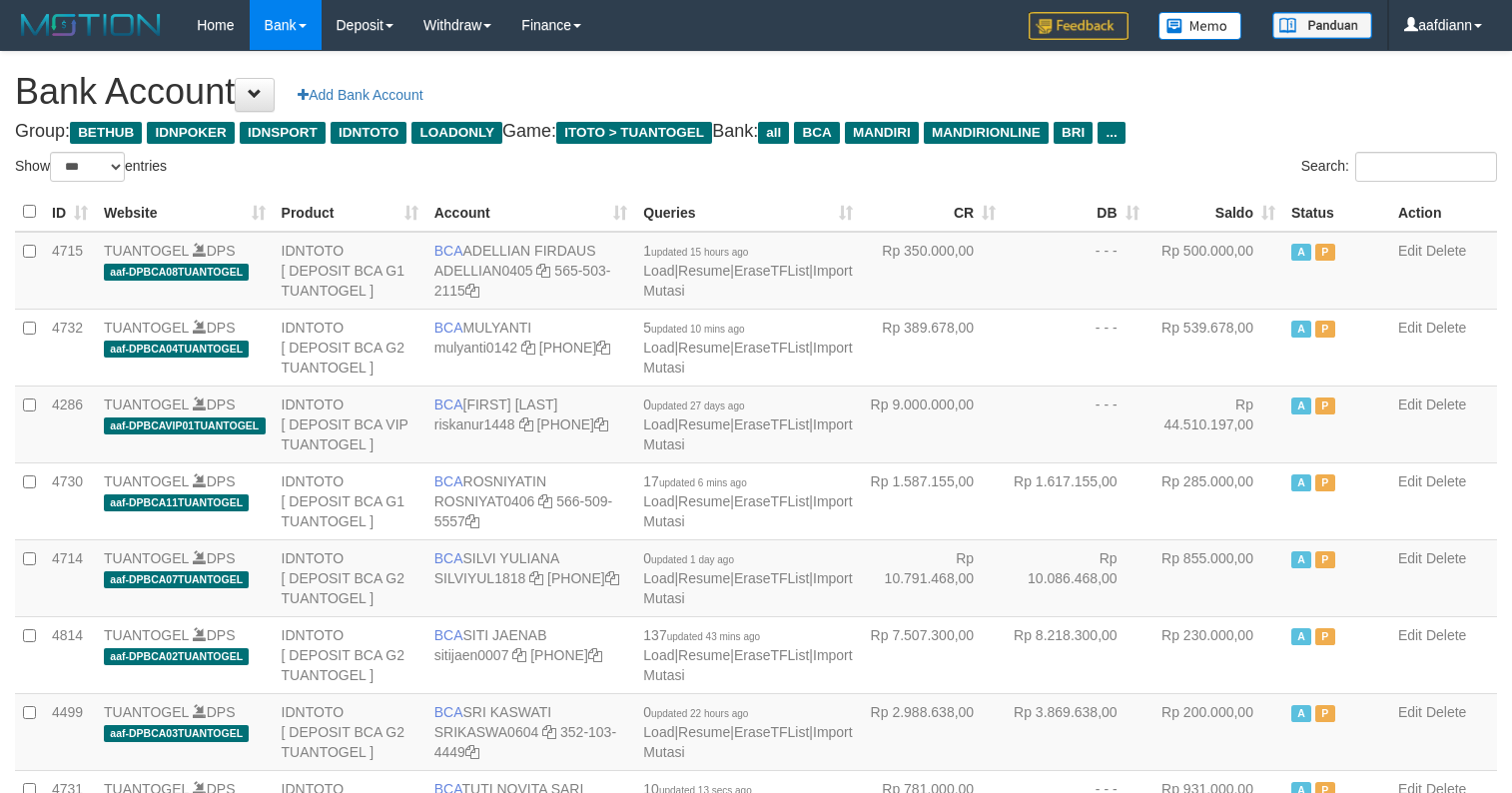 select on "***" 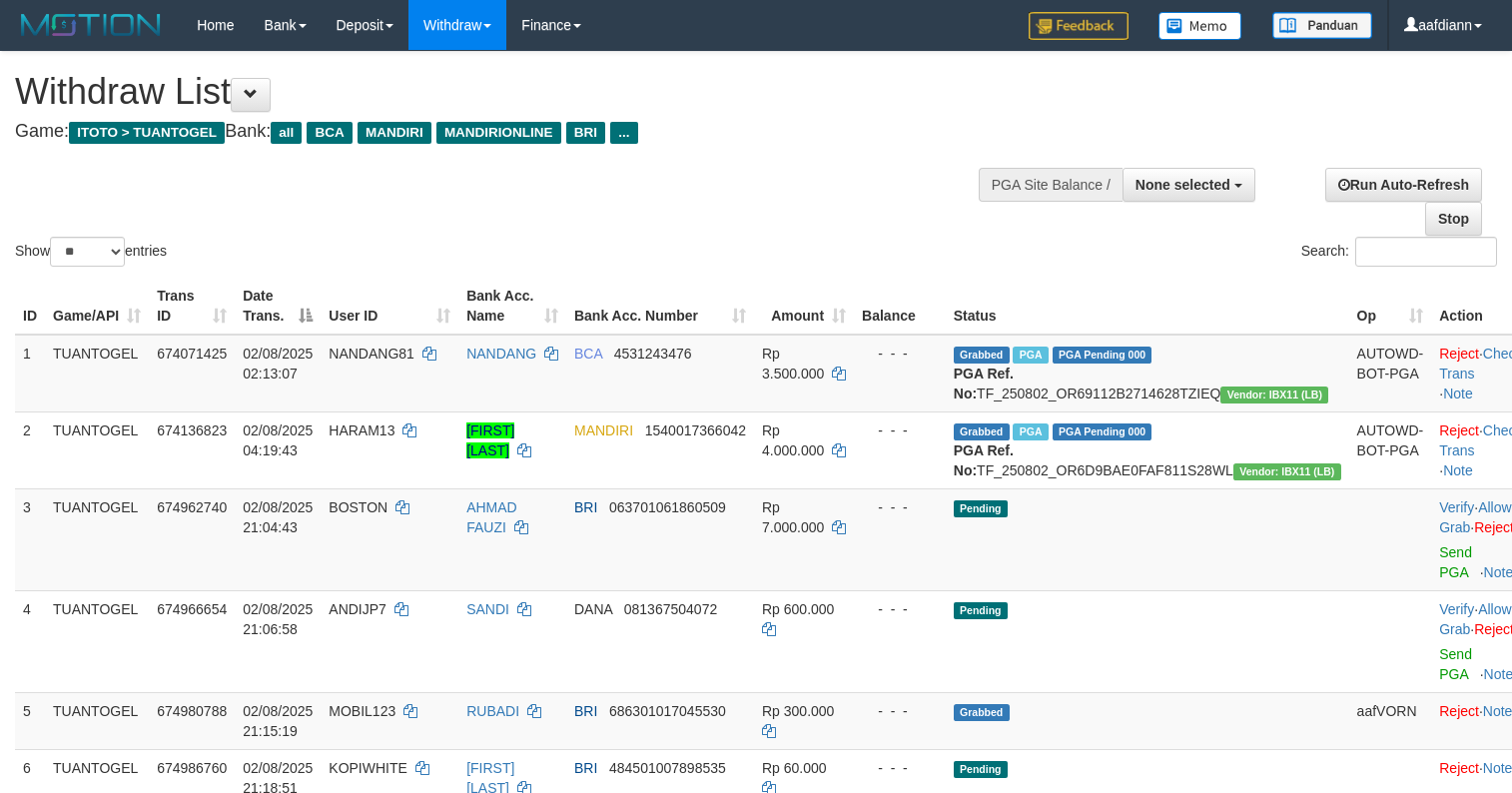select 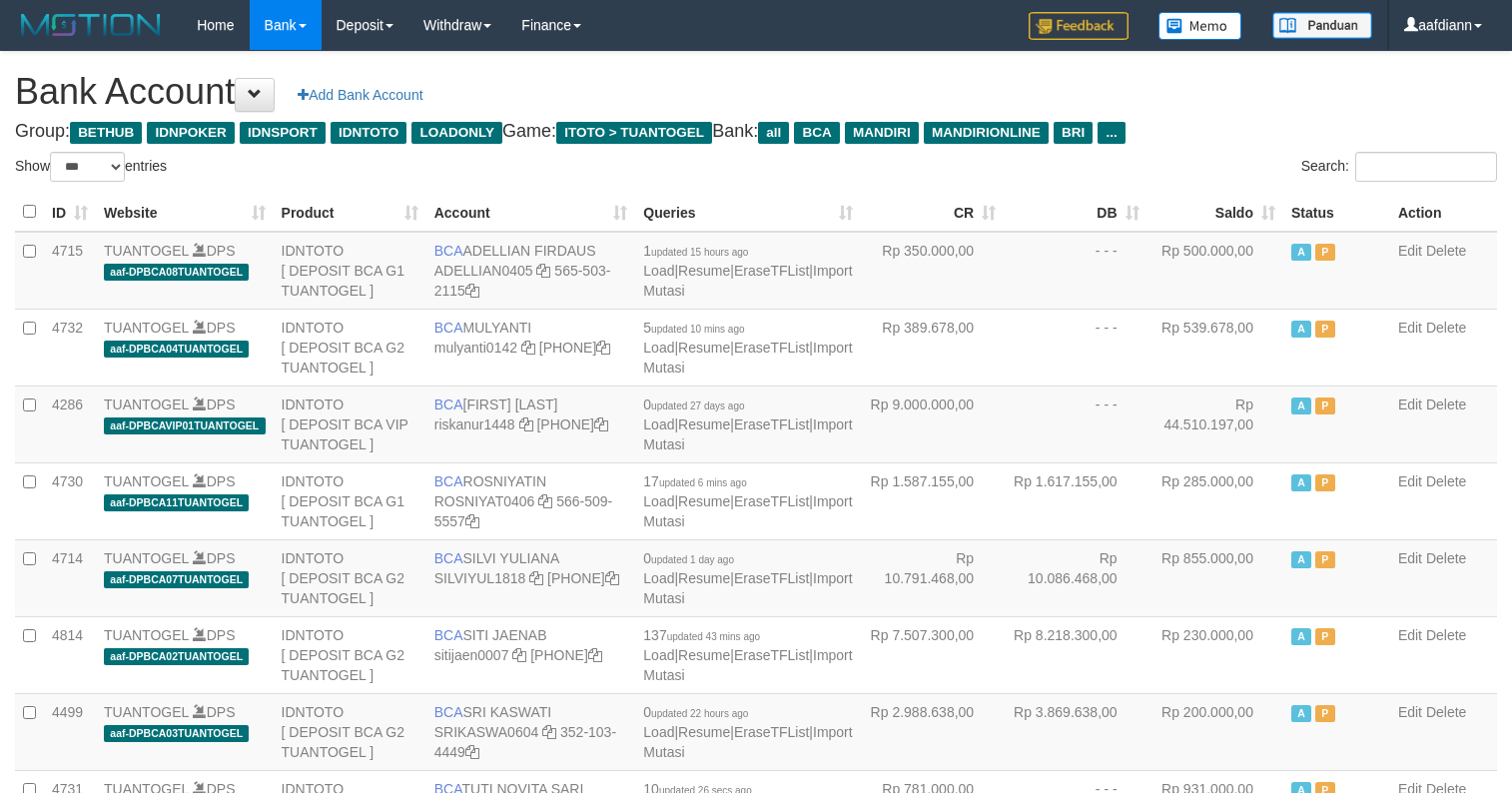 select on "***" 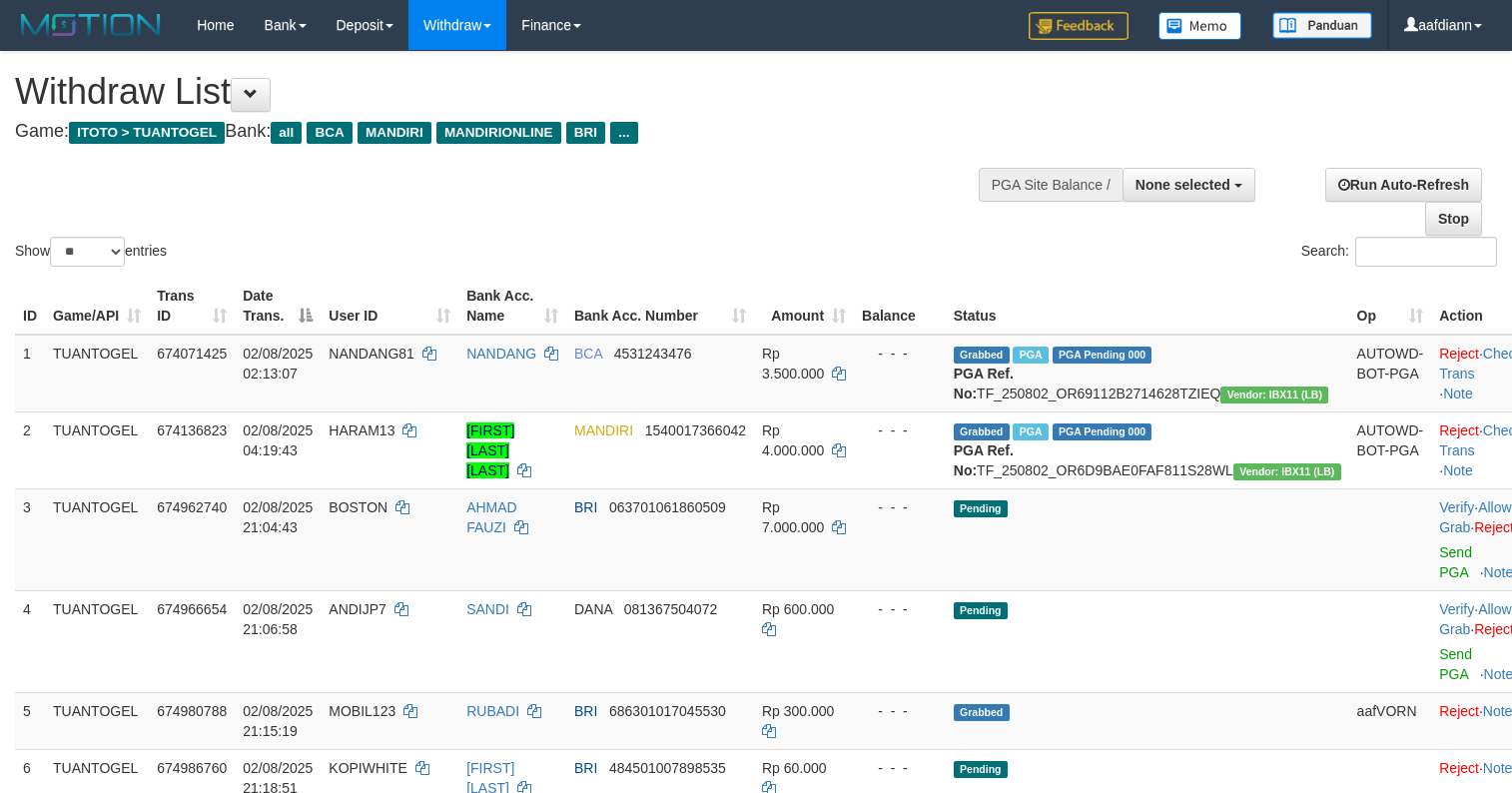 select 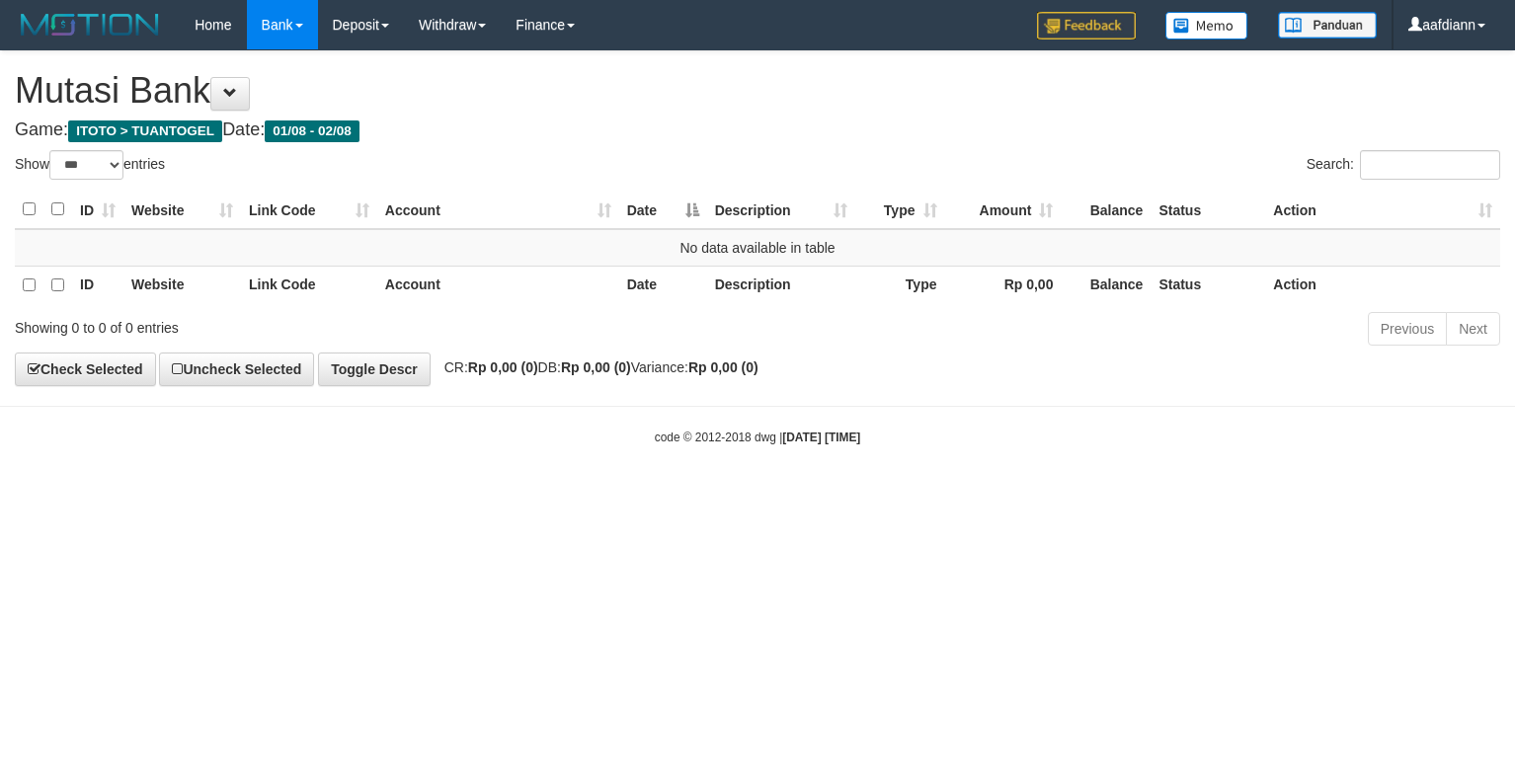 select on "***" 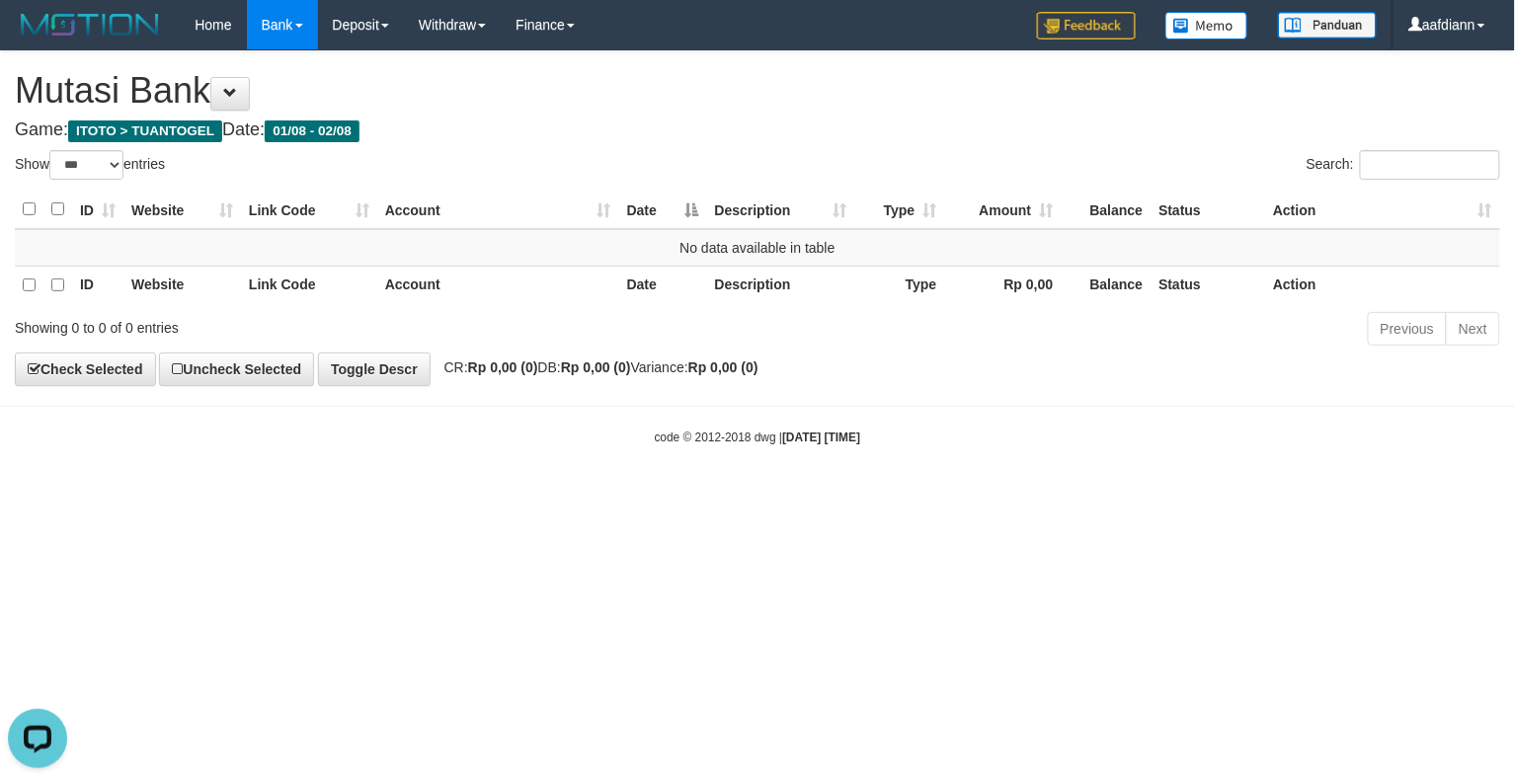 scroll, scrollTop: 0, scrollLeft: 0, axis: both 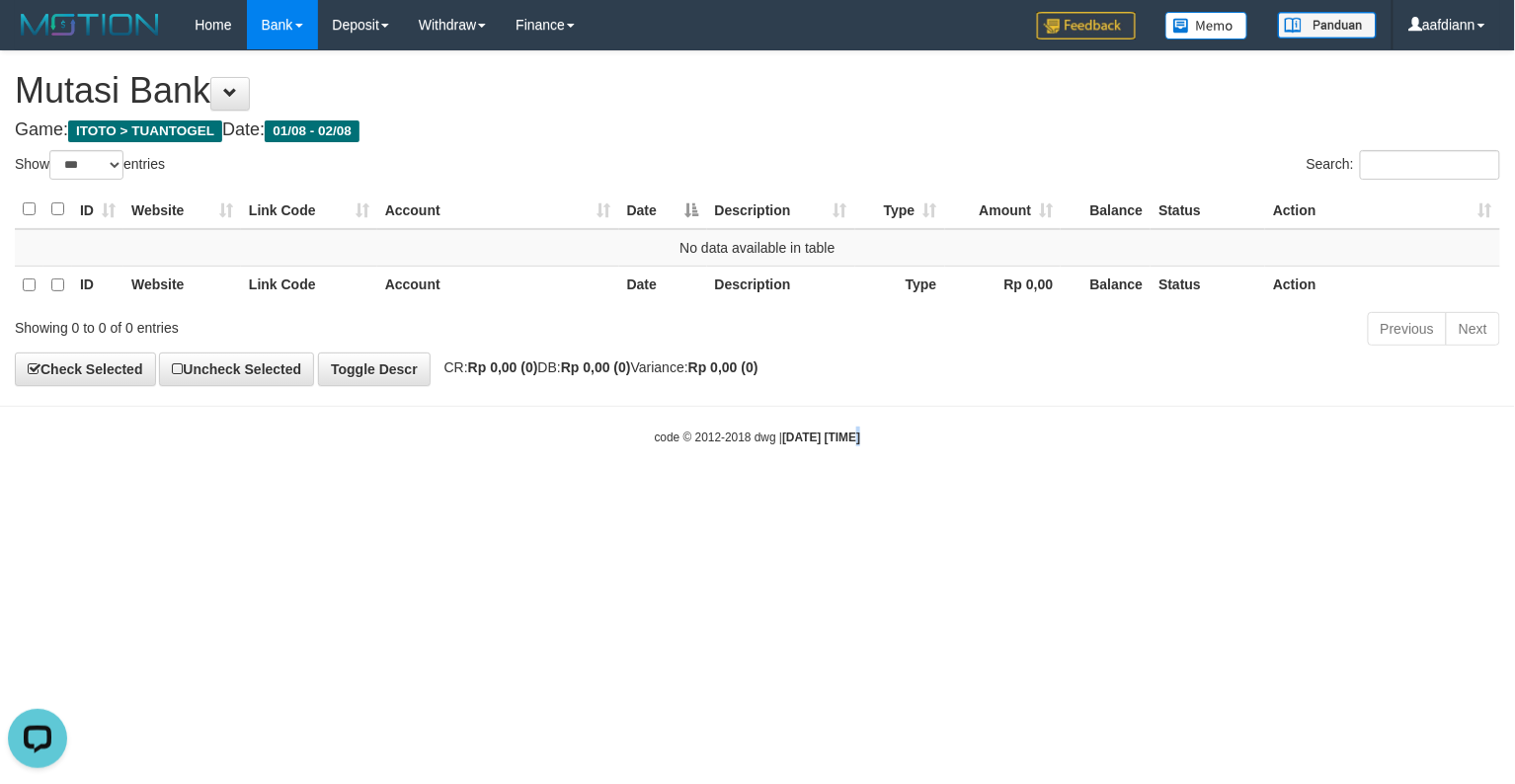 drag, startPoint x: 841, startPoint y: 617, endPoint x: 725, endPoint y: 277, distance: 359.2436 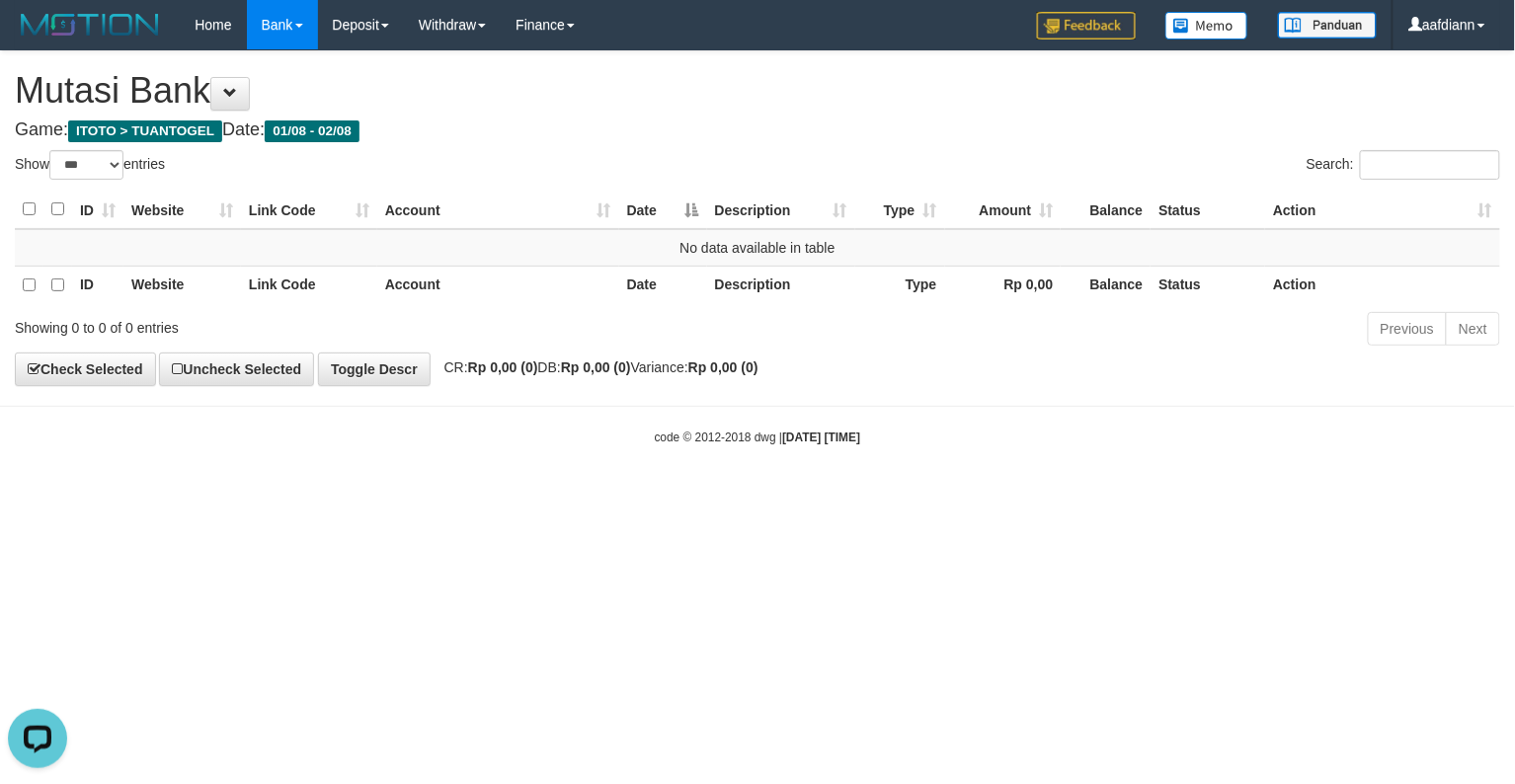 click on "Home
Bank
Account List
Load
By Website
Group
[ITOTO]													TUANTOGEL
By Load Group (DPS)
Group aaf-DPBCA02TUANTOGEL
Group aaf-DPBCA03TUANTOGEL" at bounding box center [758, 25] 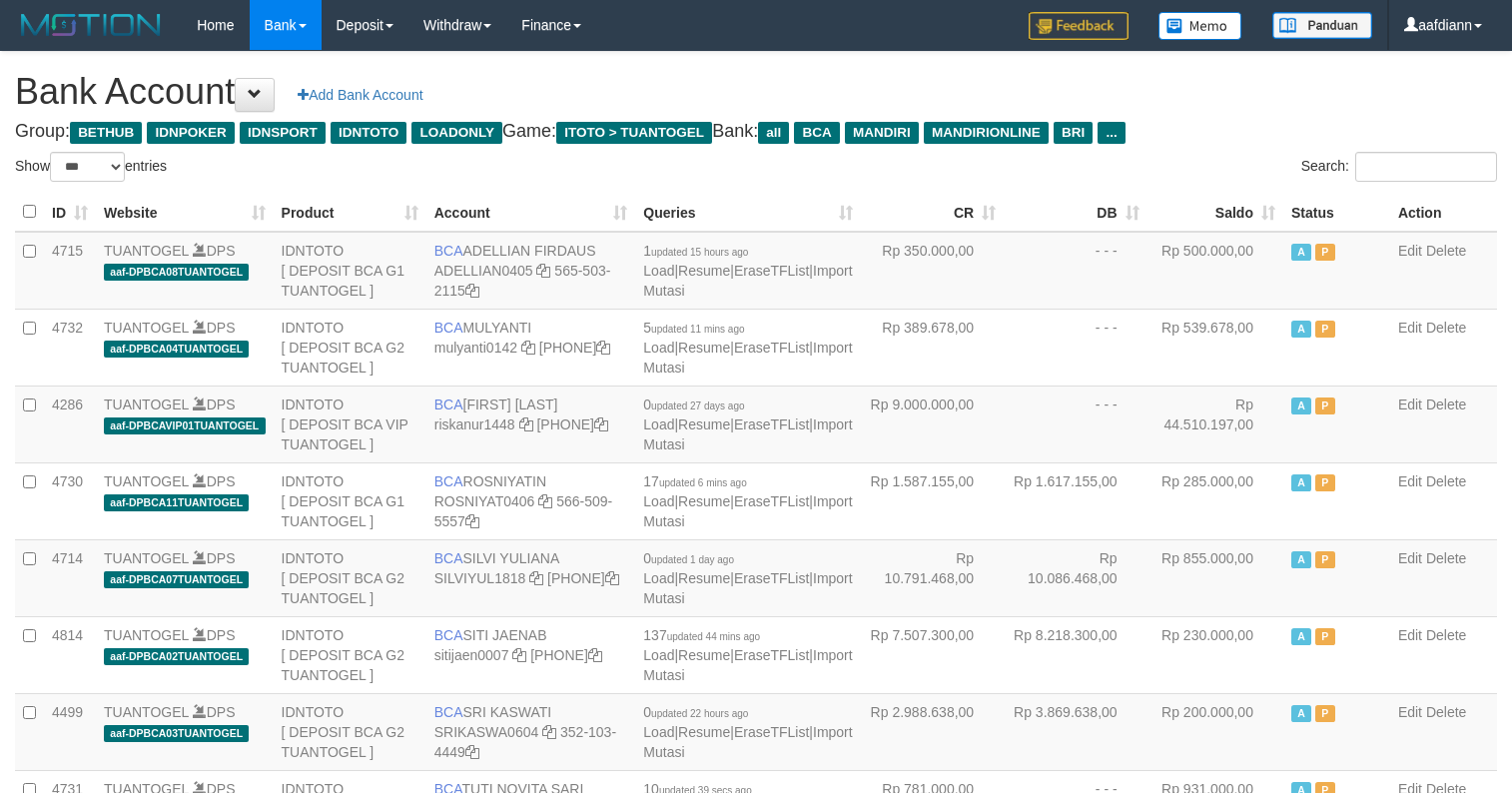 select on "***" 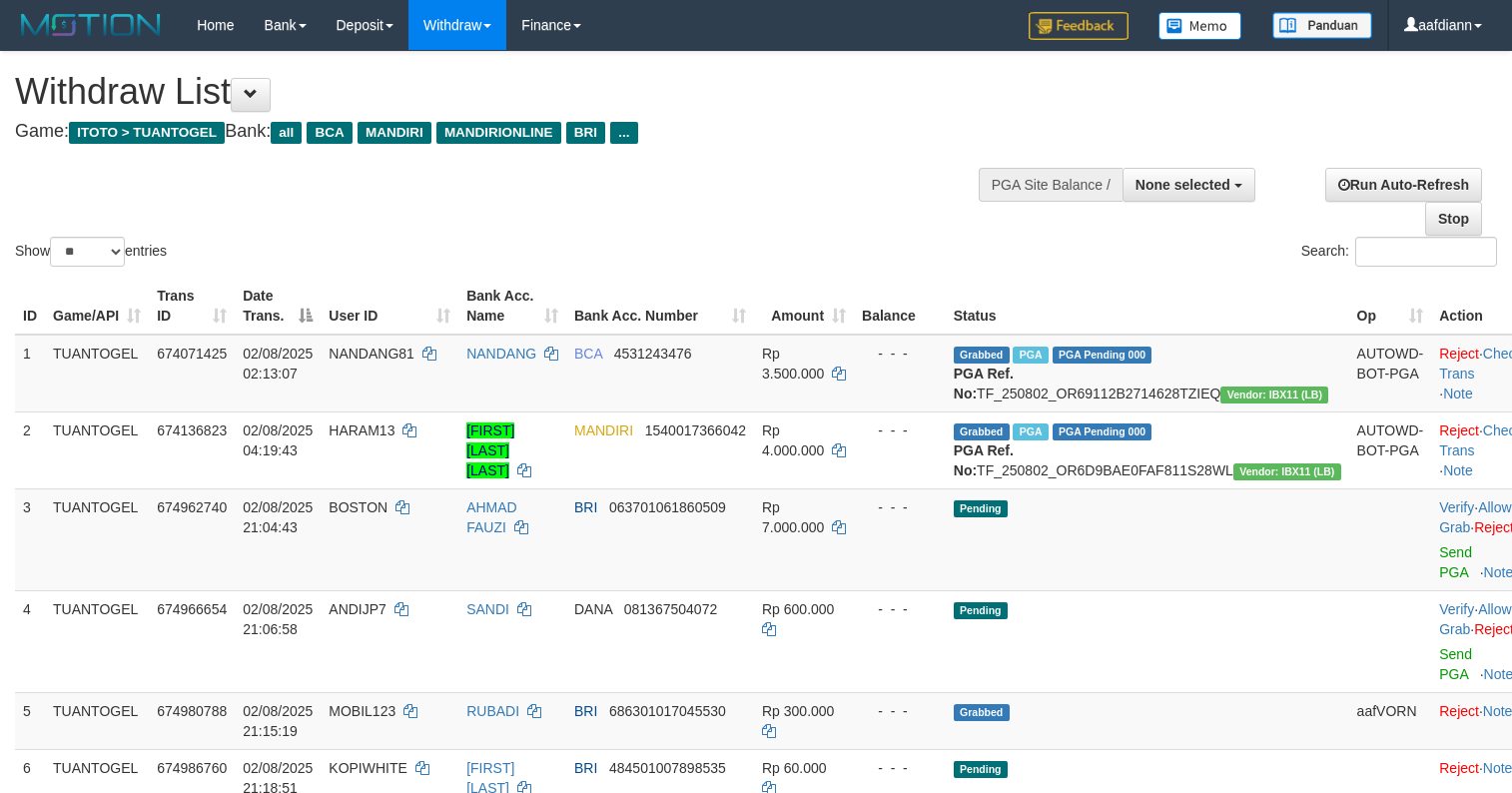 select 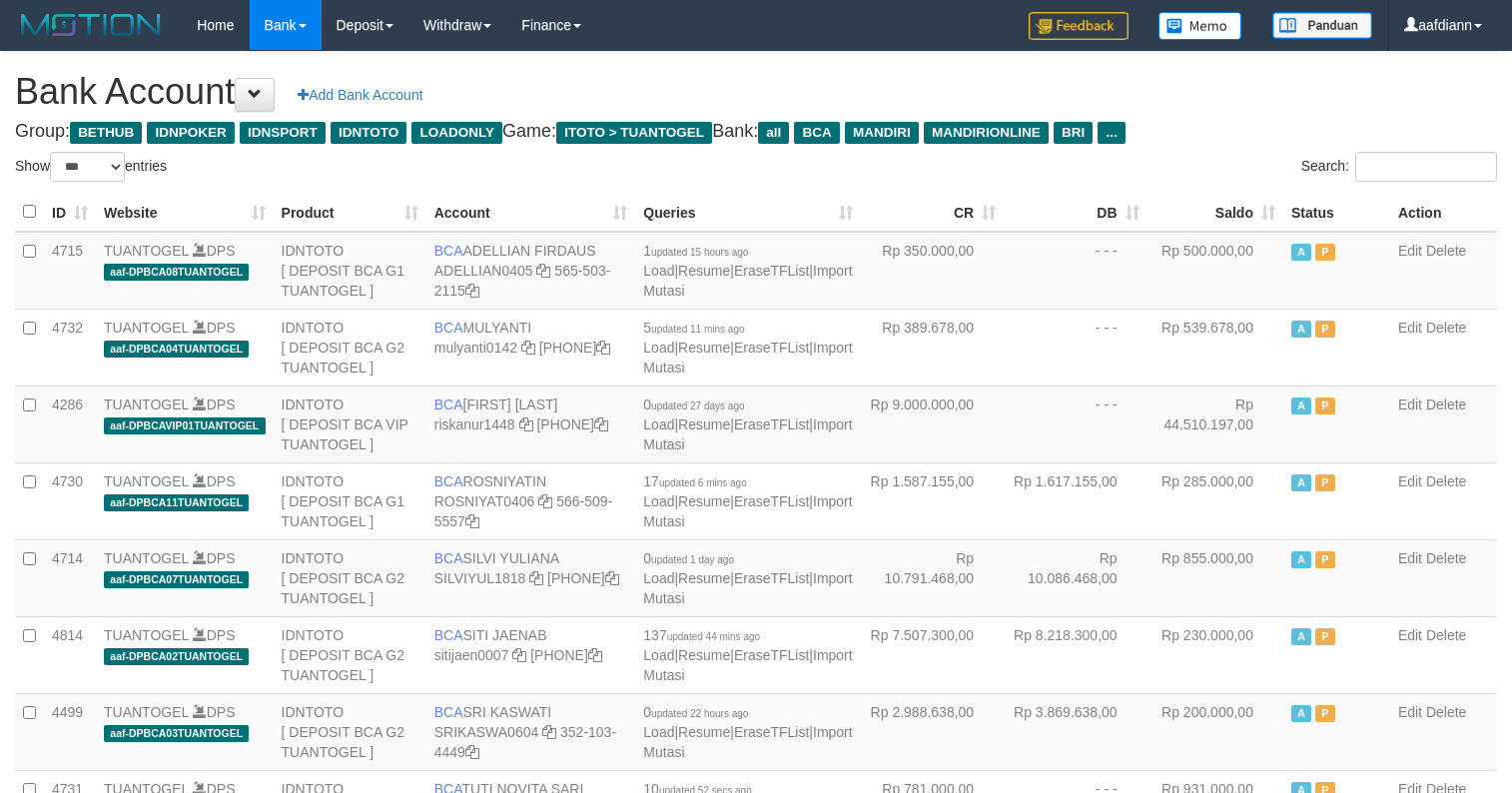 select on "***" 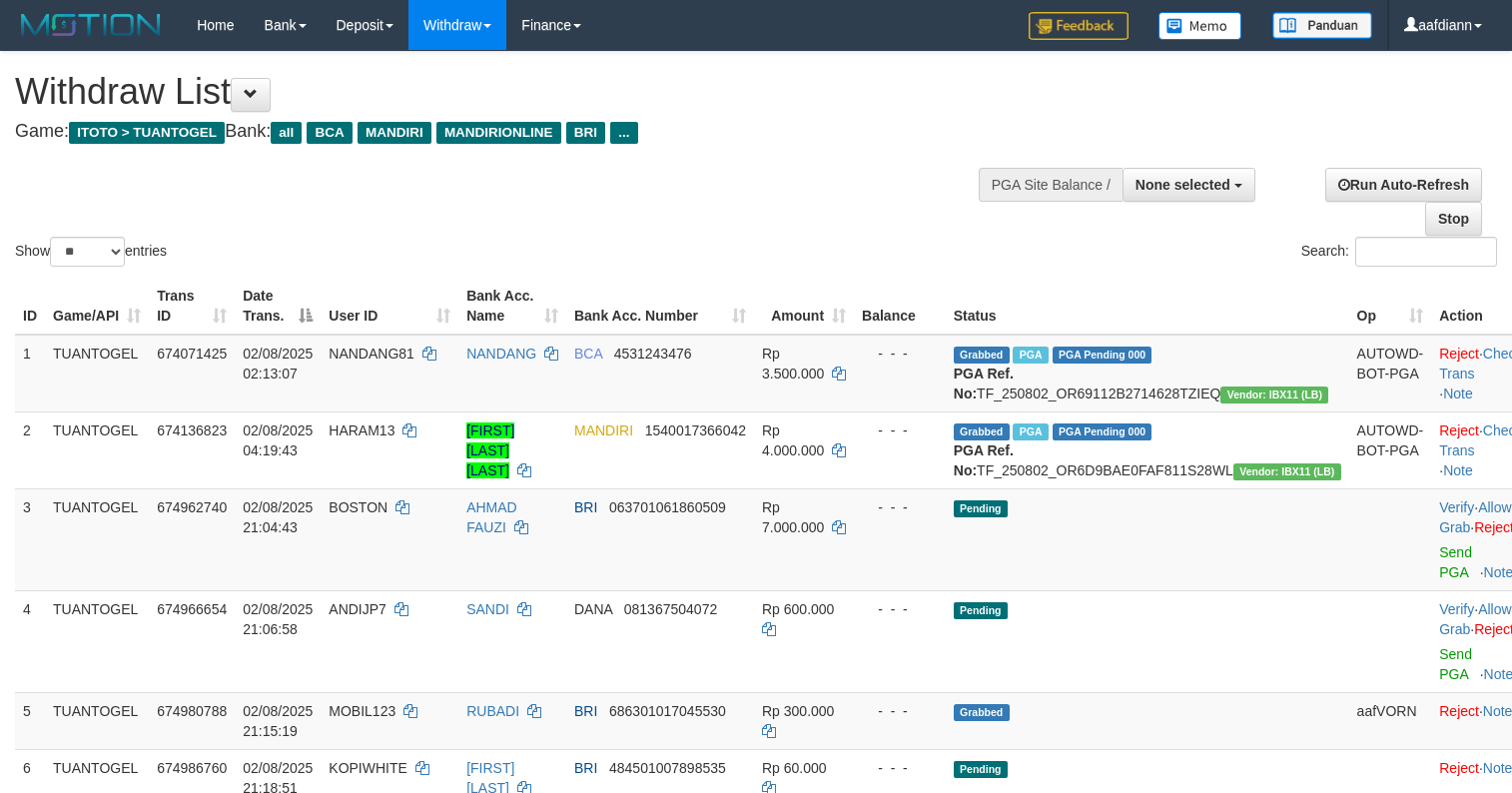 select 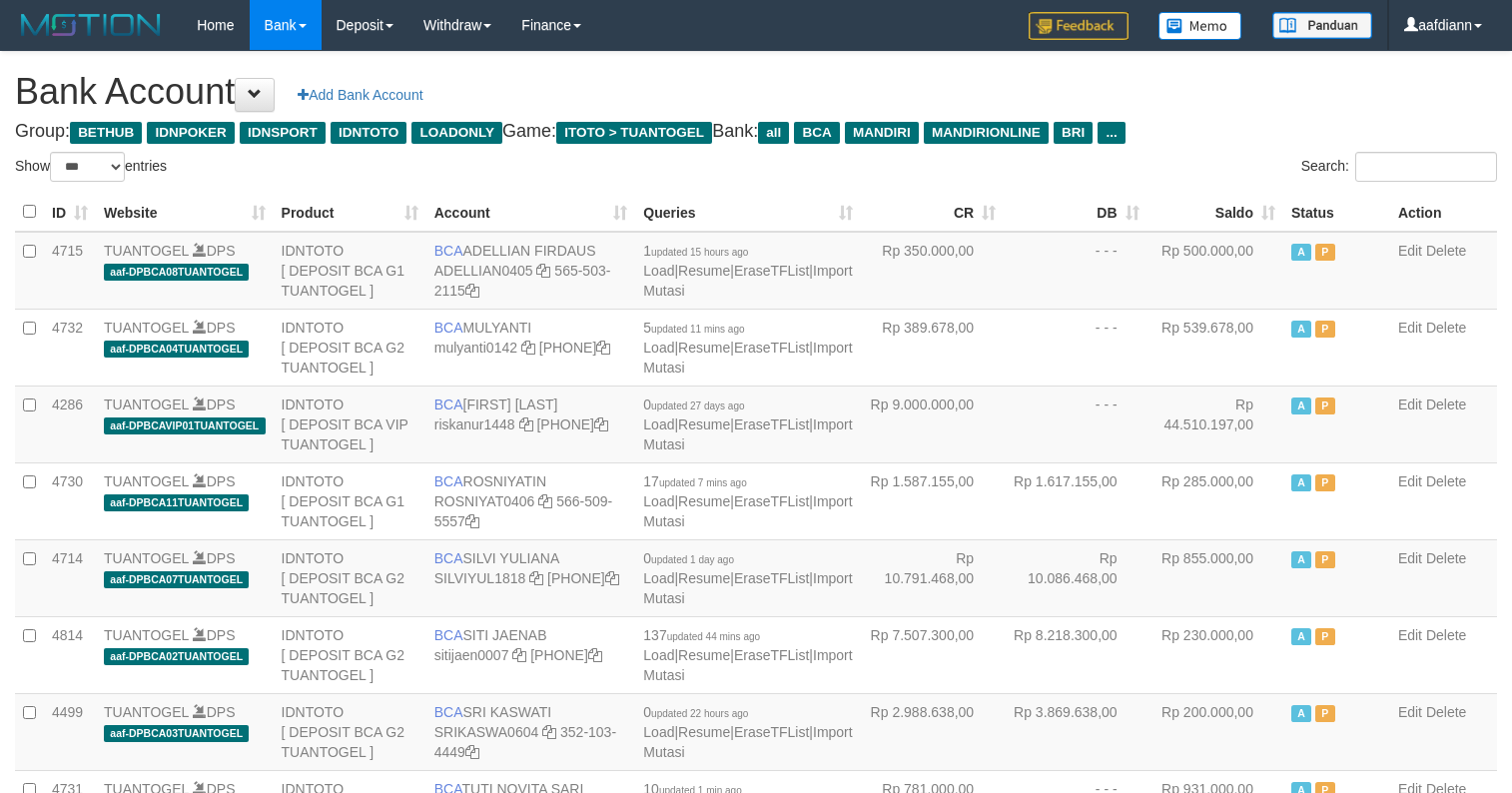 select on "***" 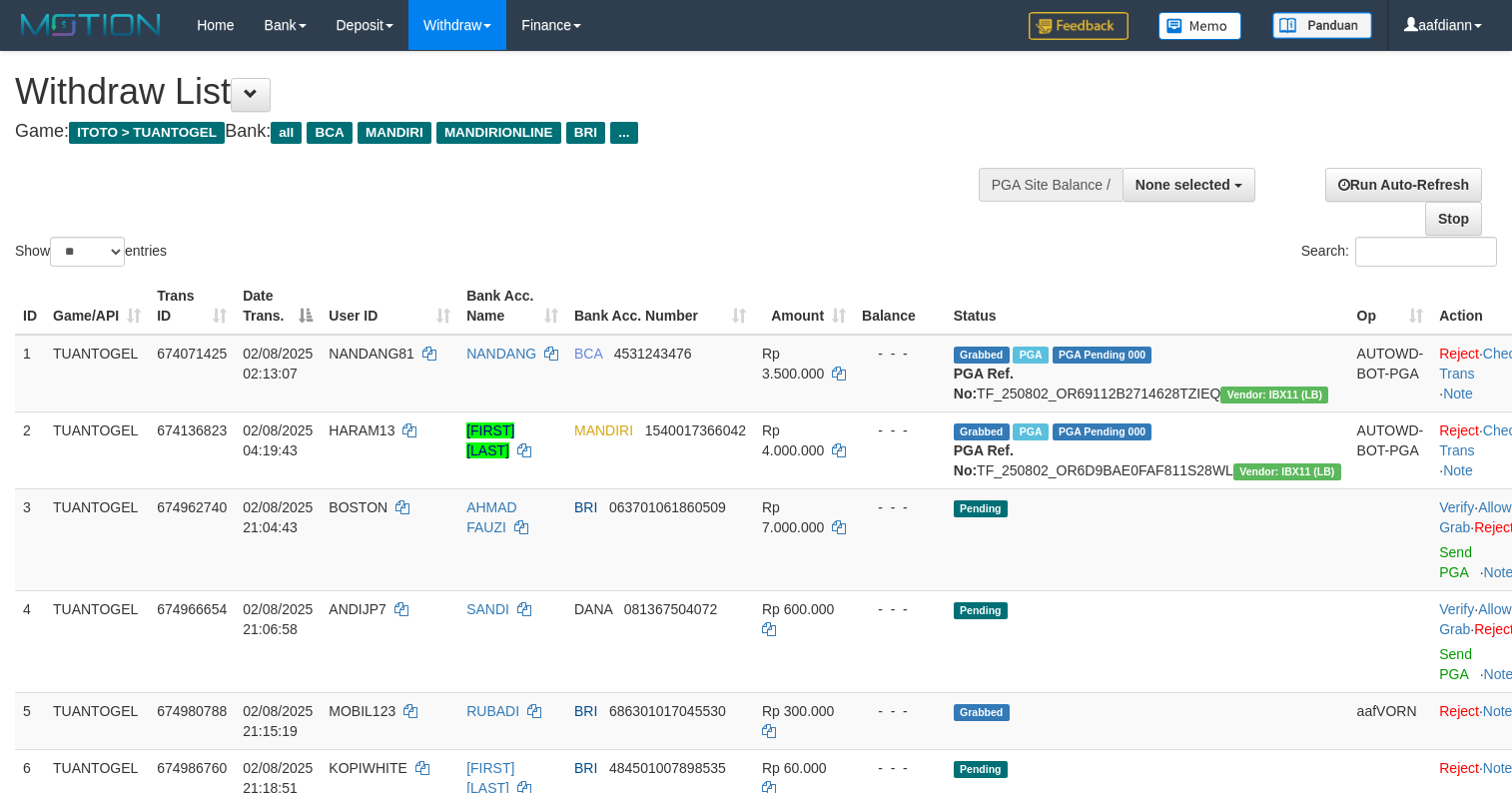 select 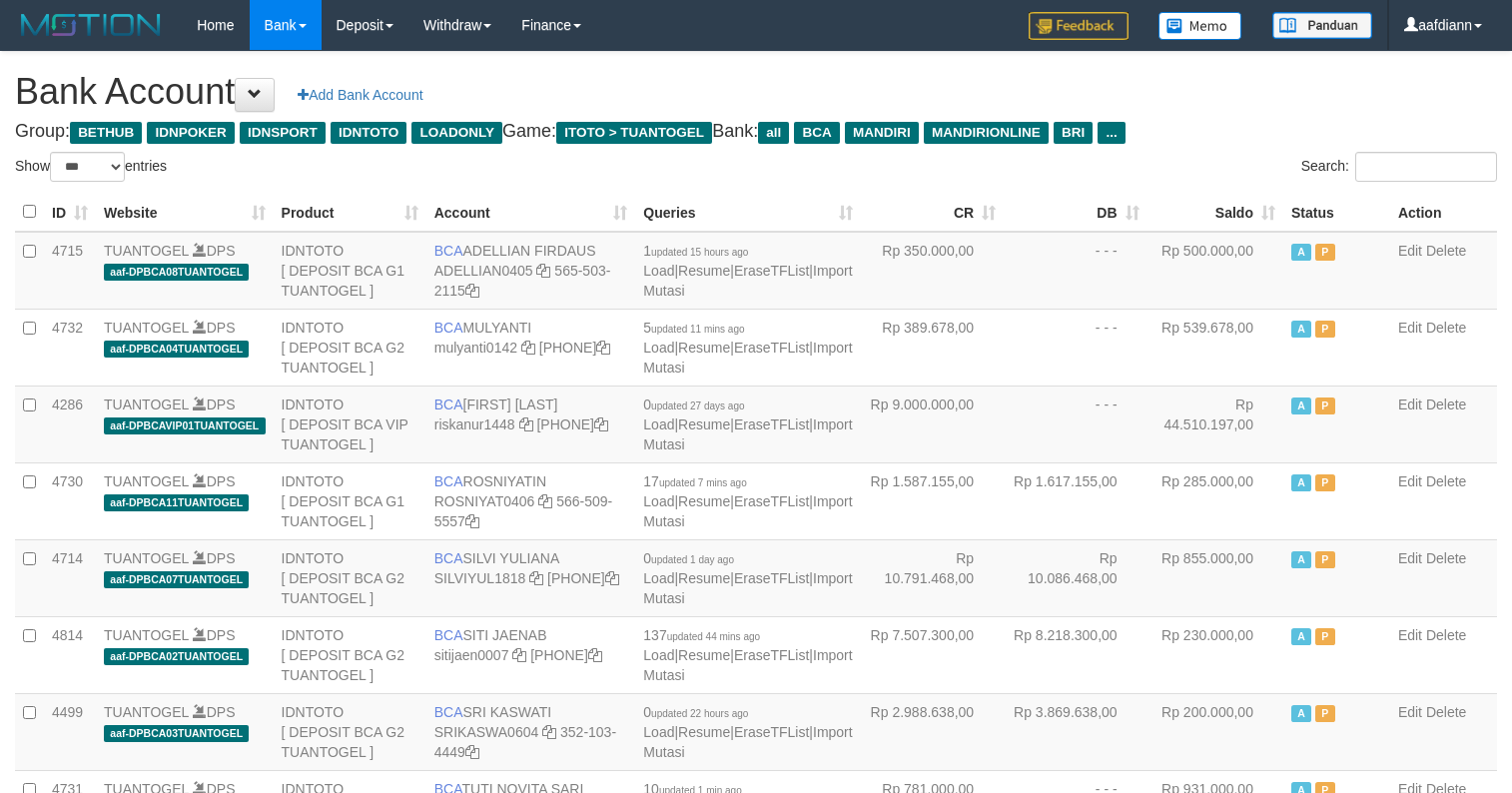 select on "***" 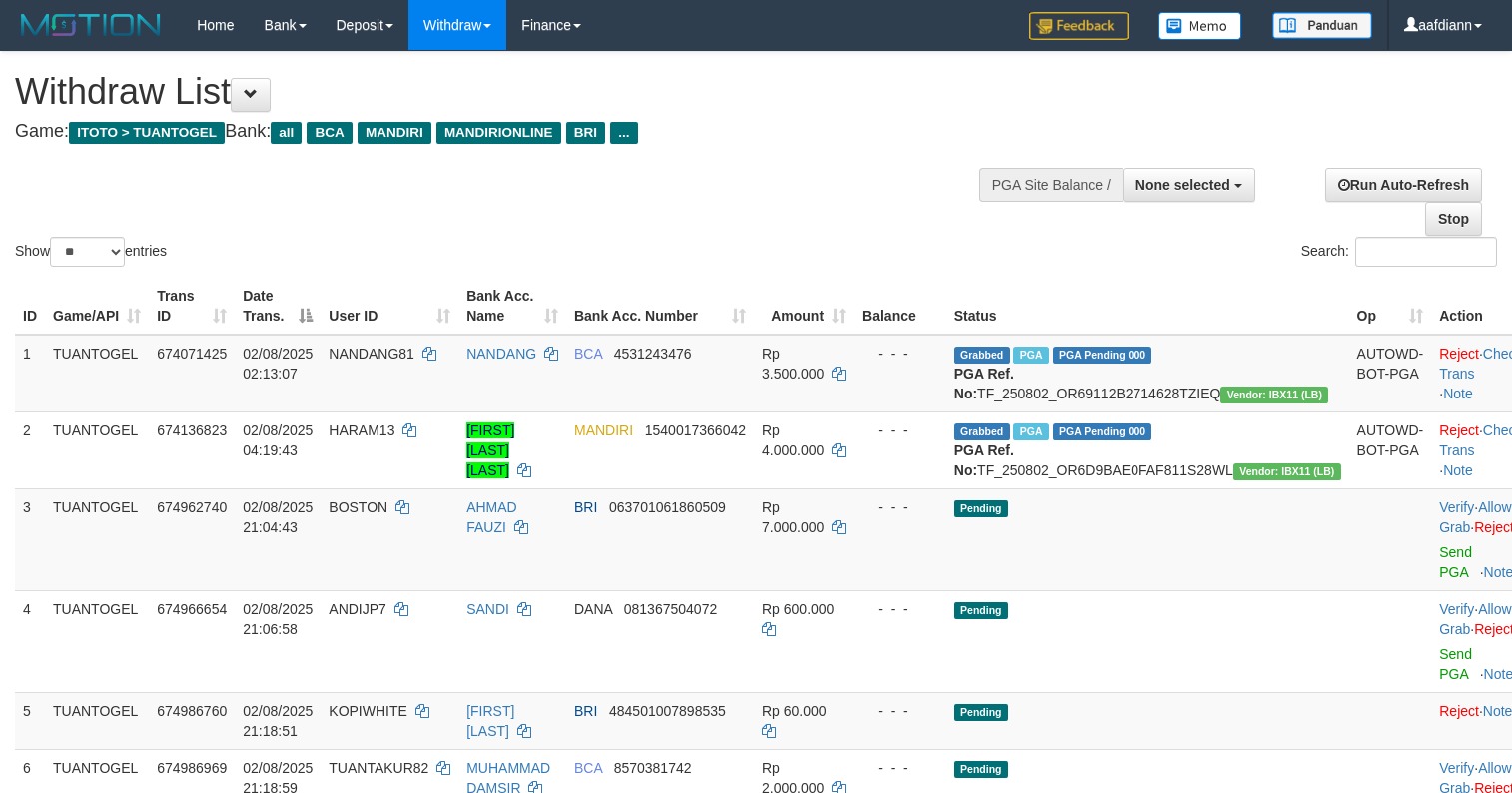 select 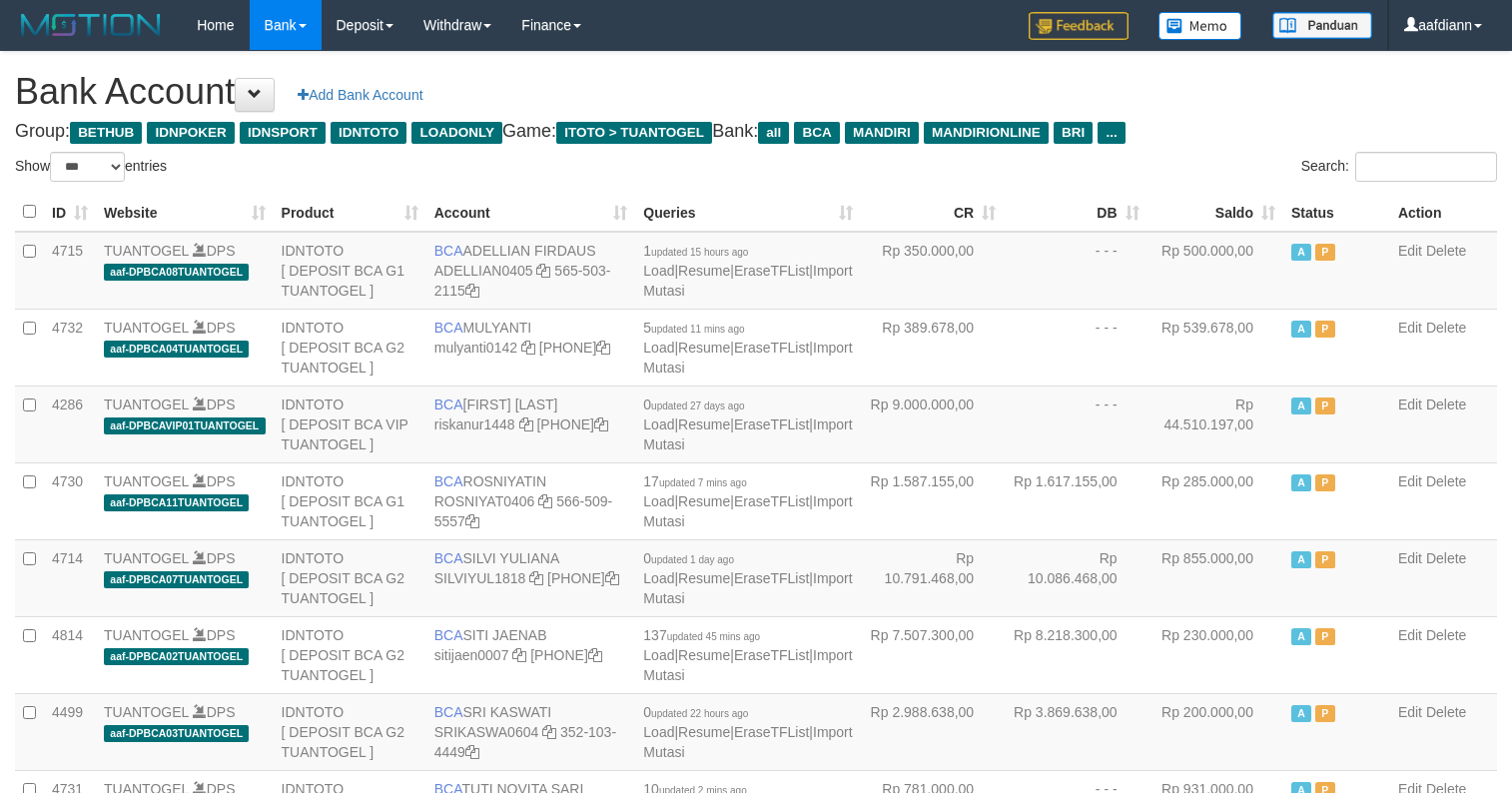 select on "***" 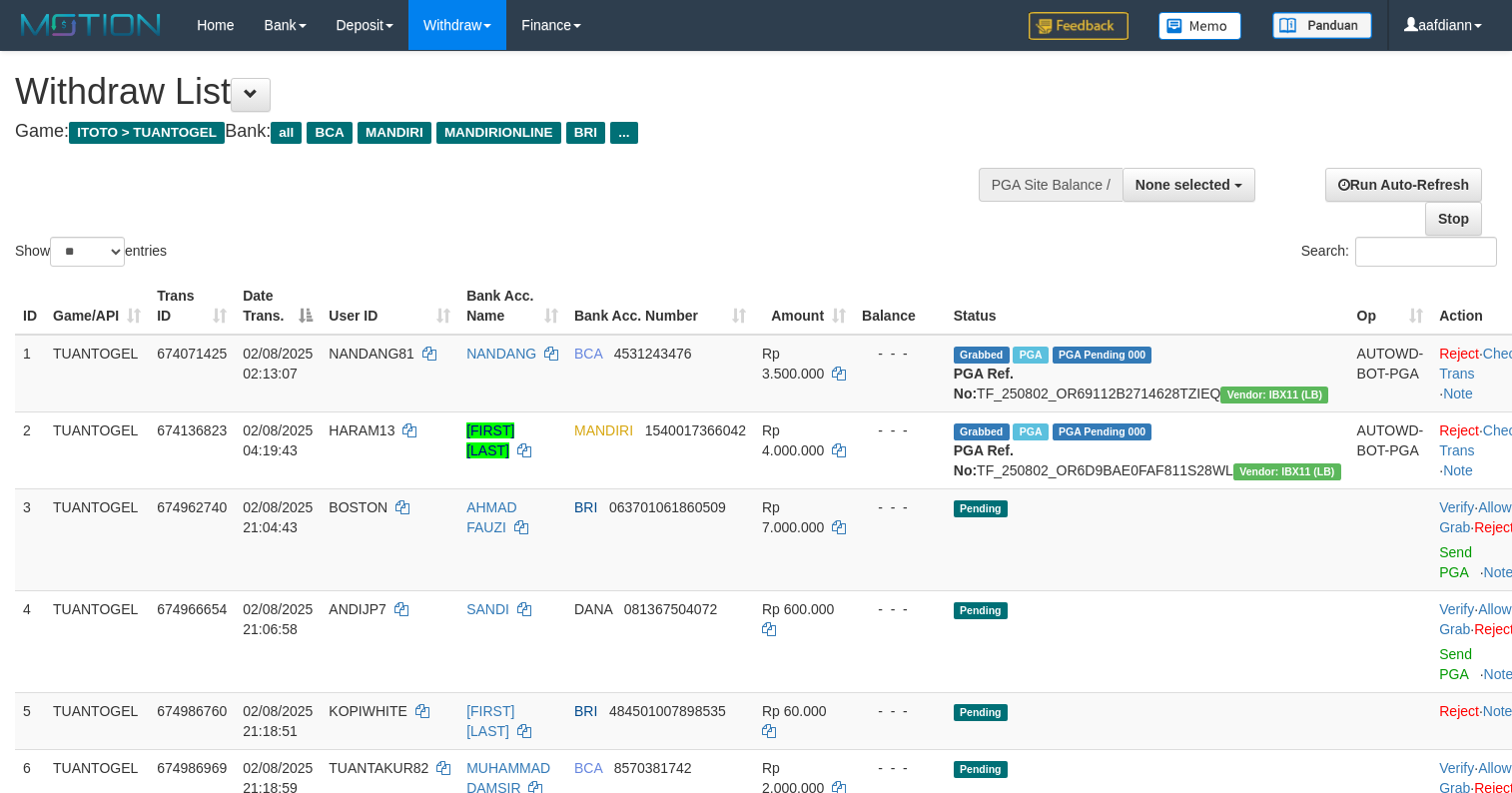 select 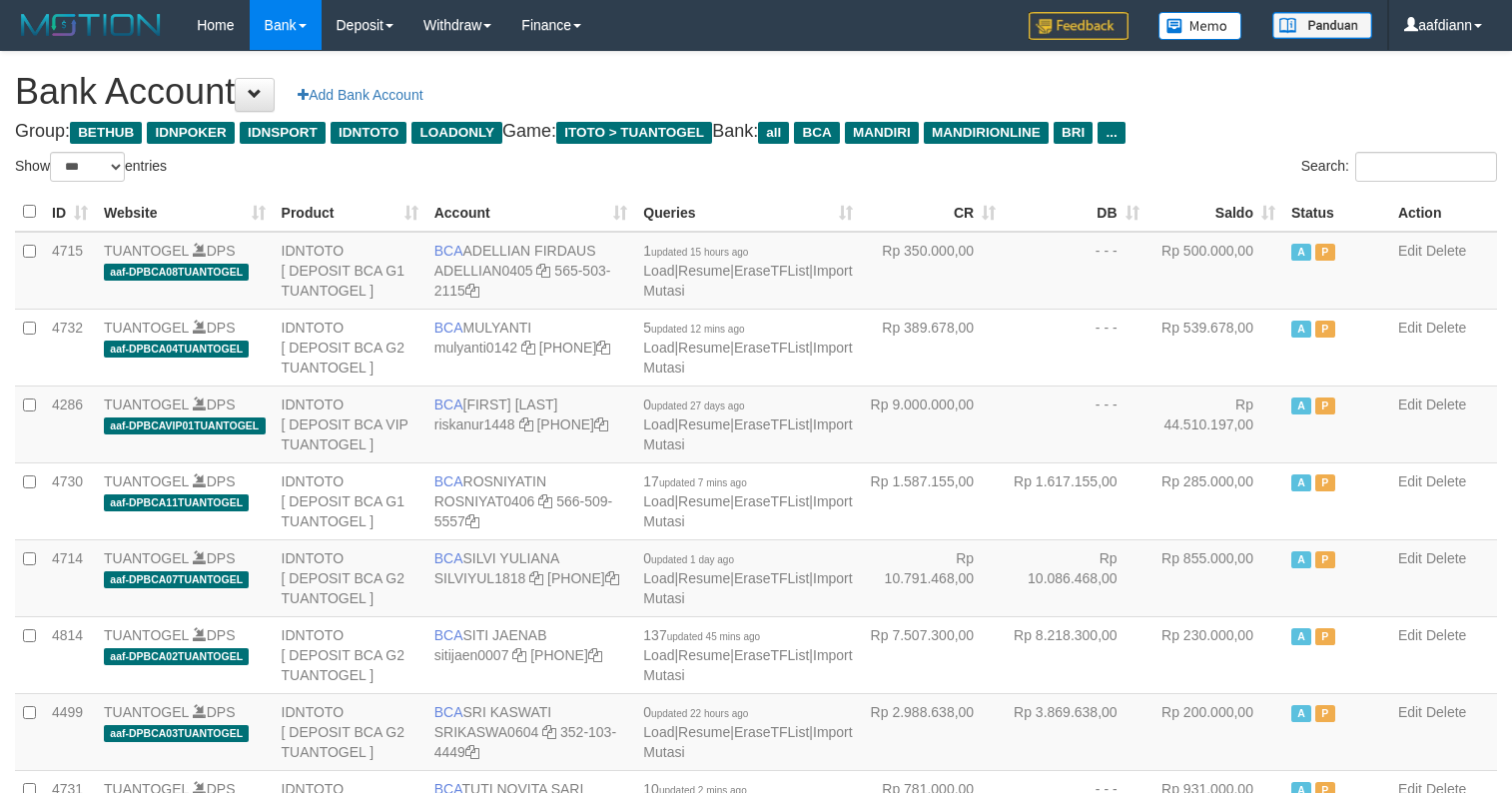 select on "***" 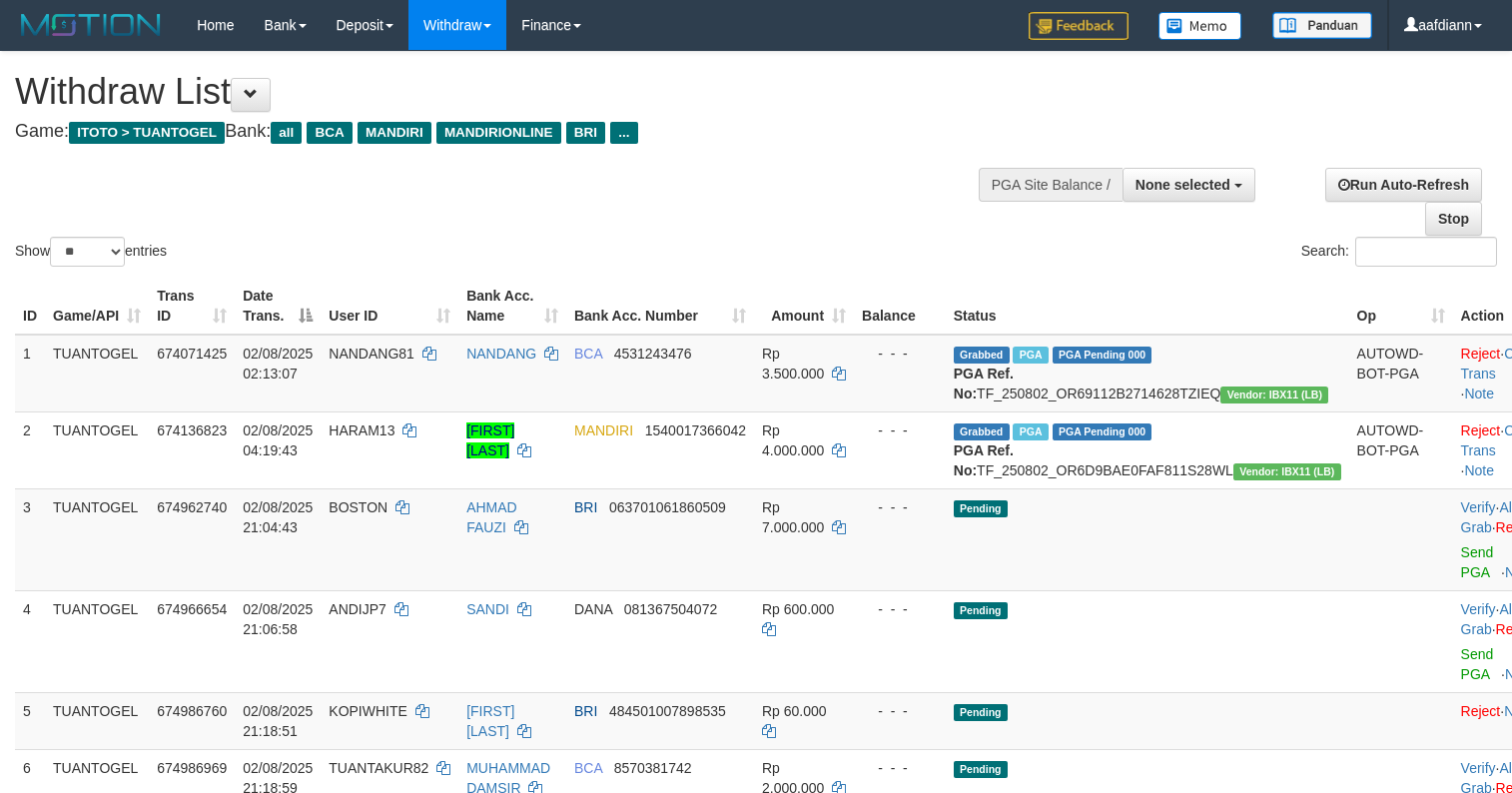 select 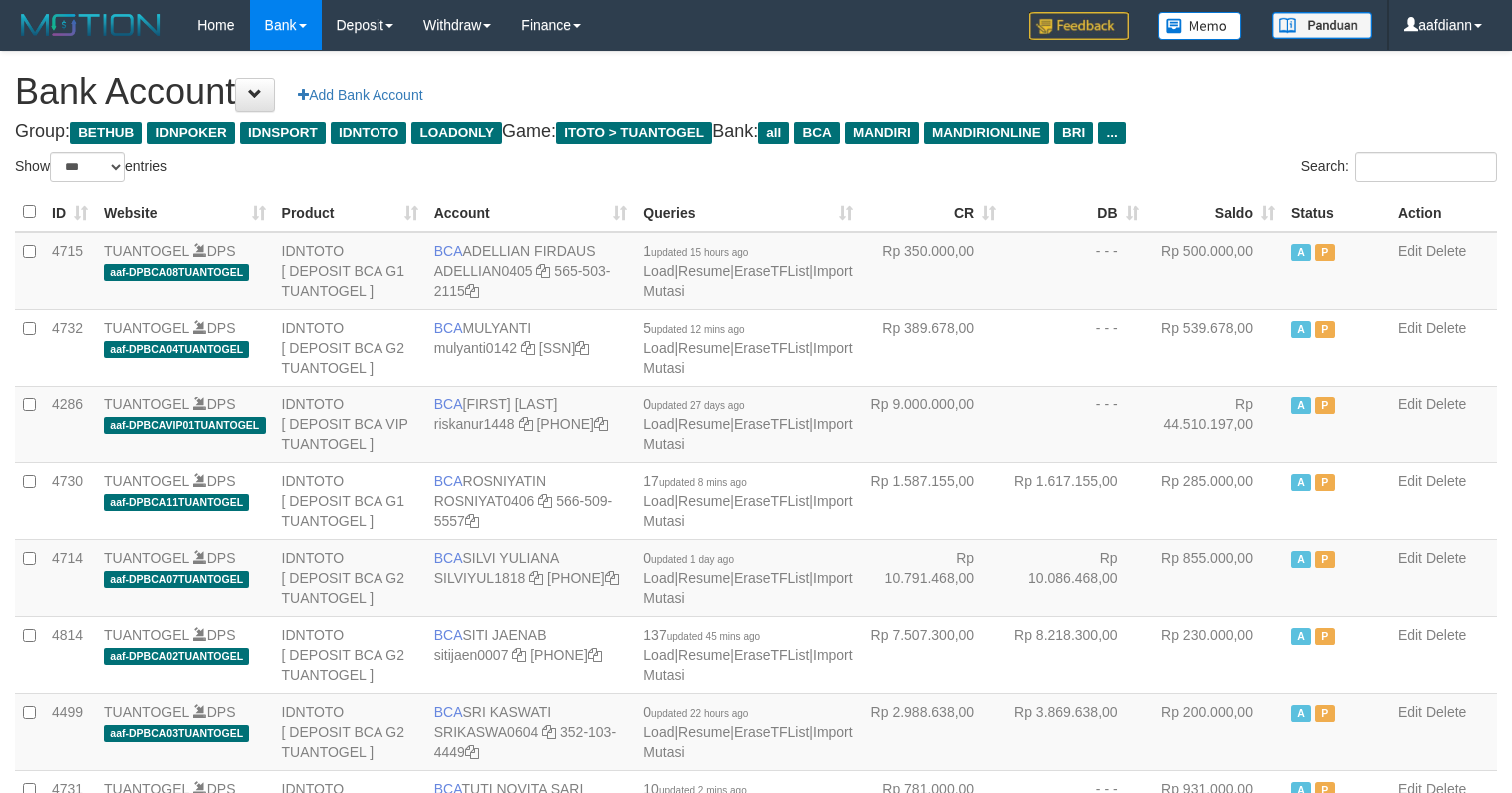 select on "***" 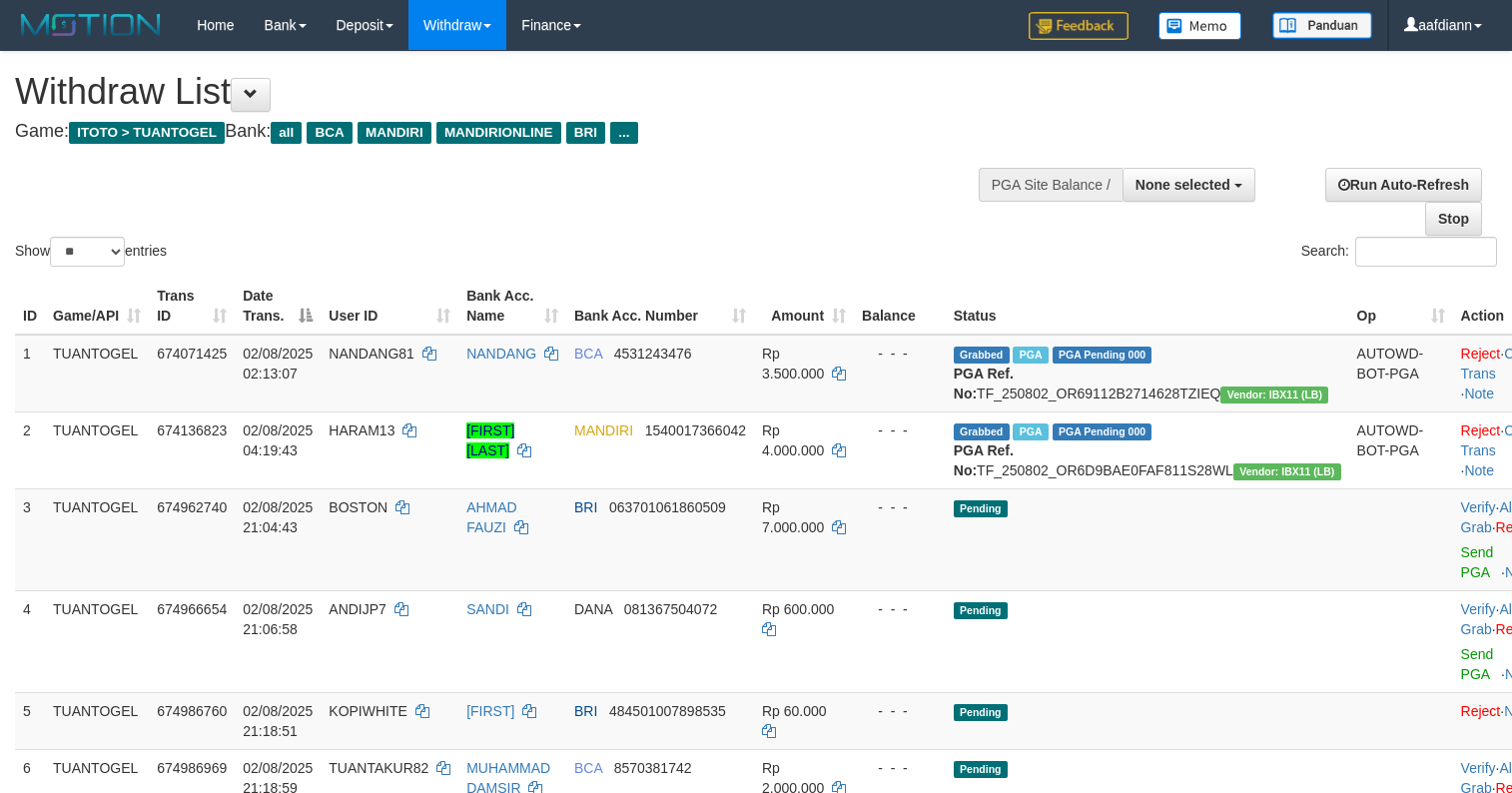 select 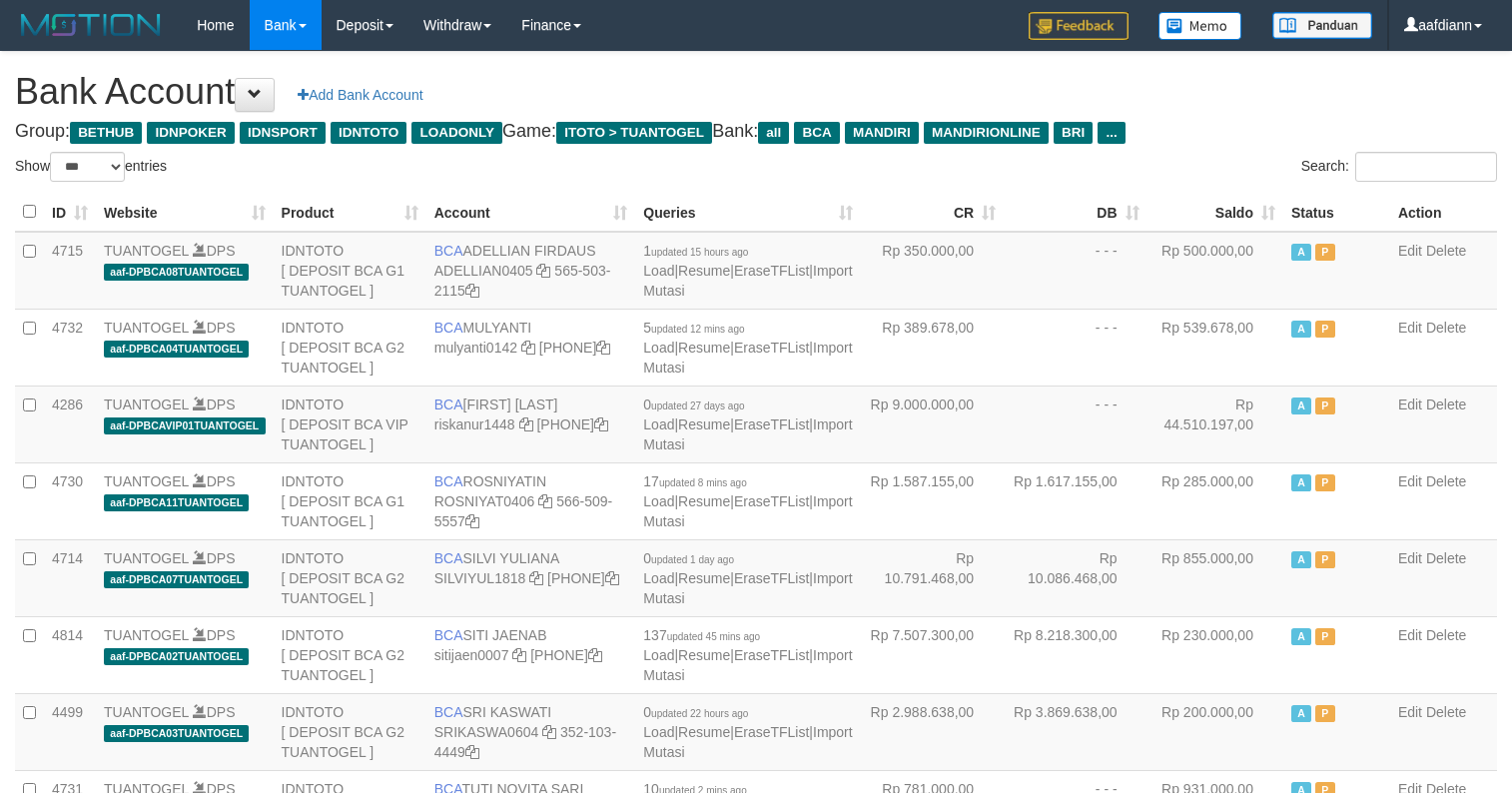select on "***" 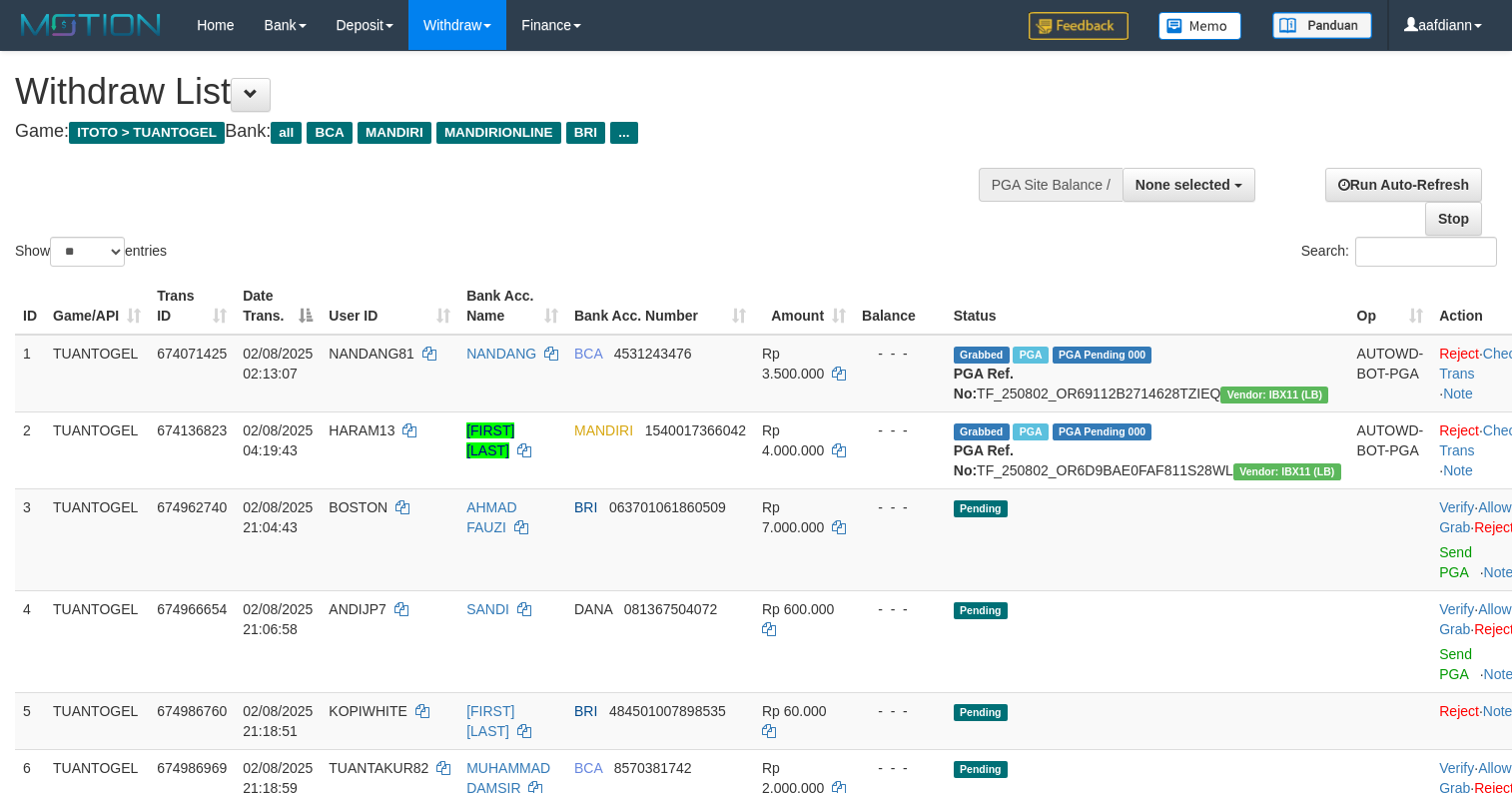 select 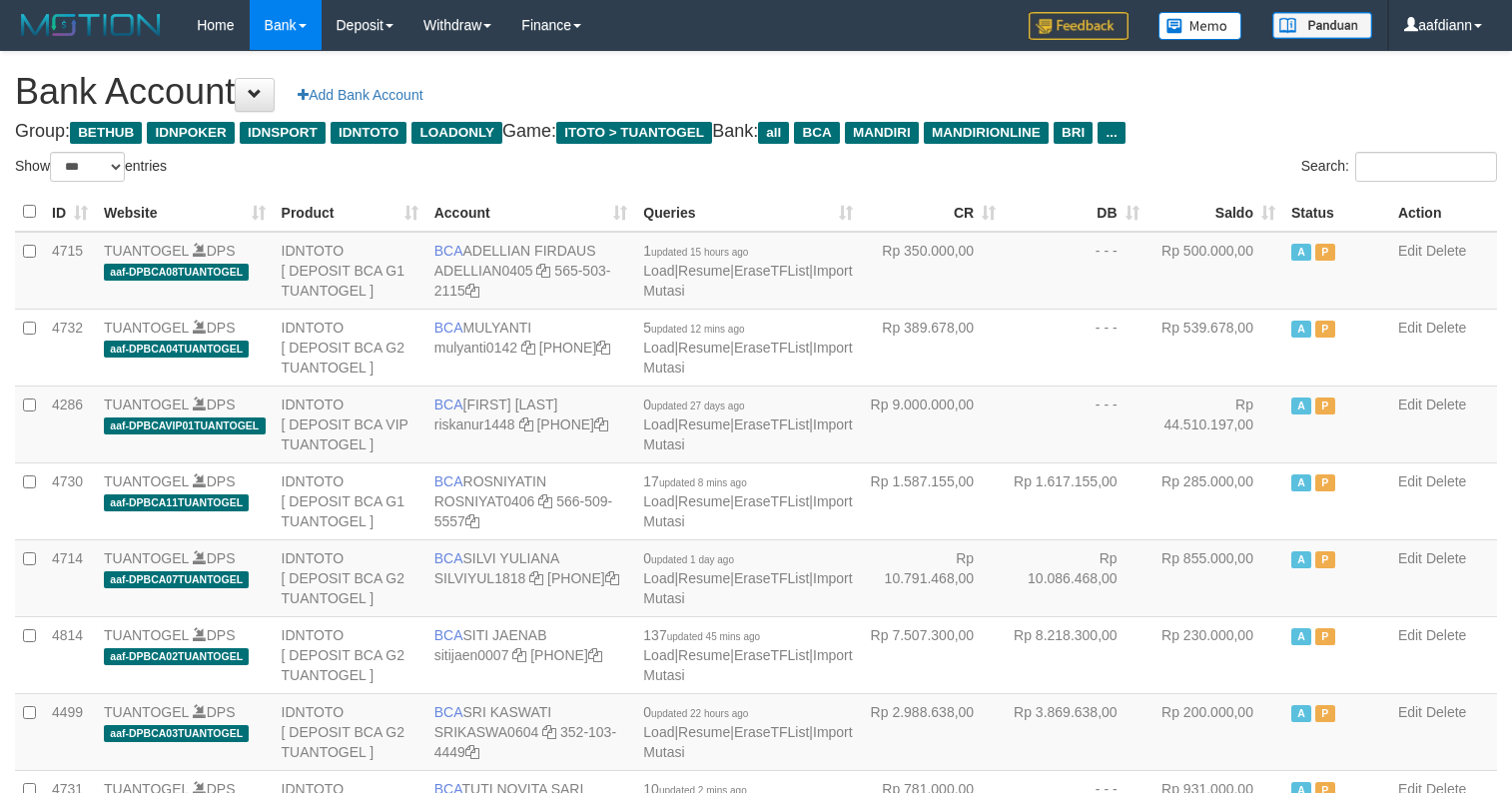 select on "***" 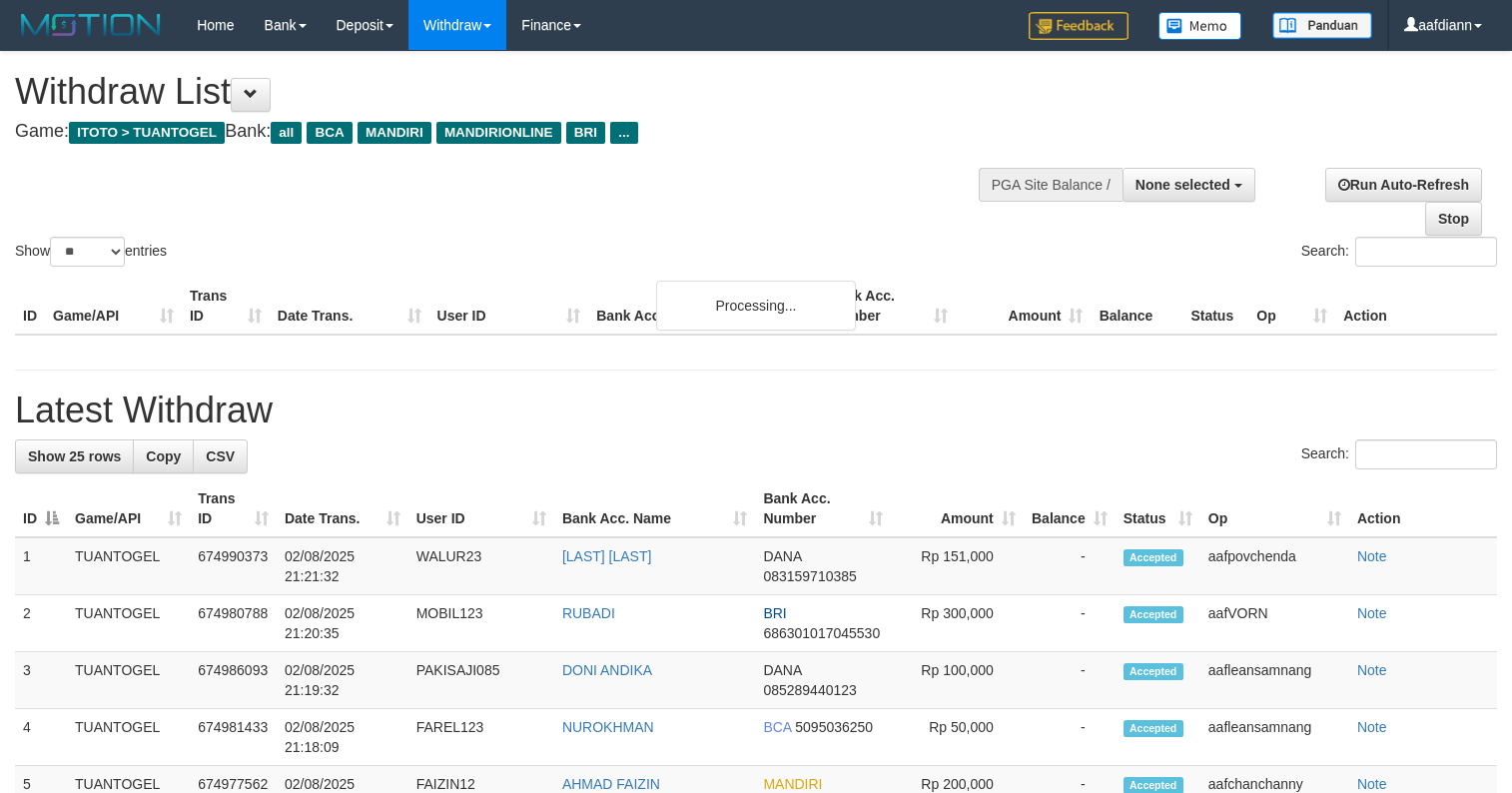 select 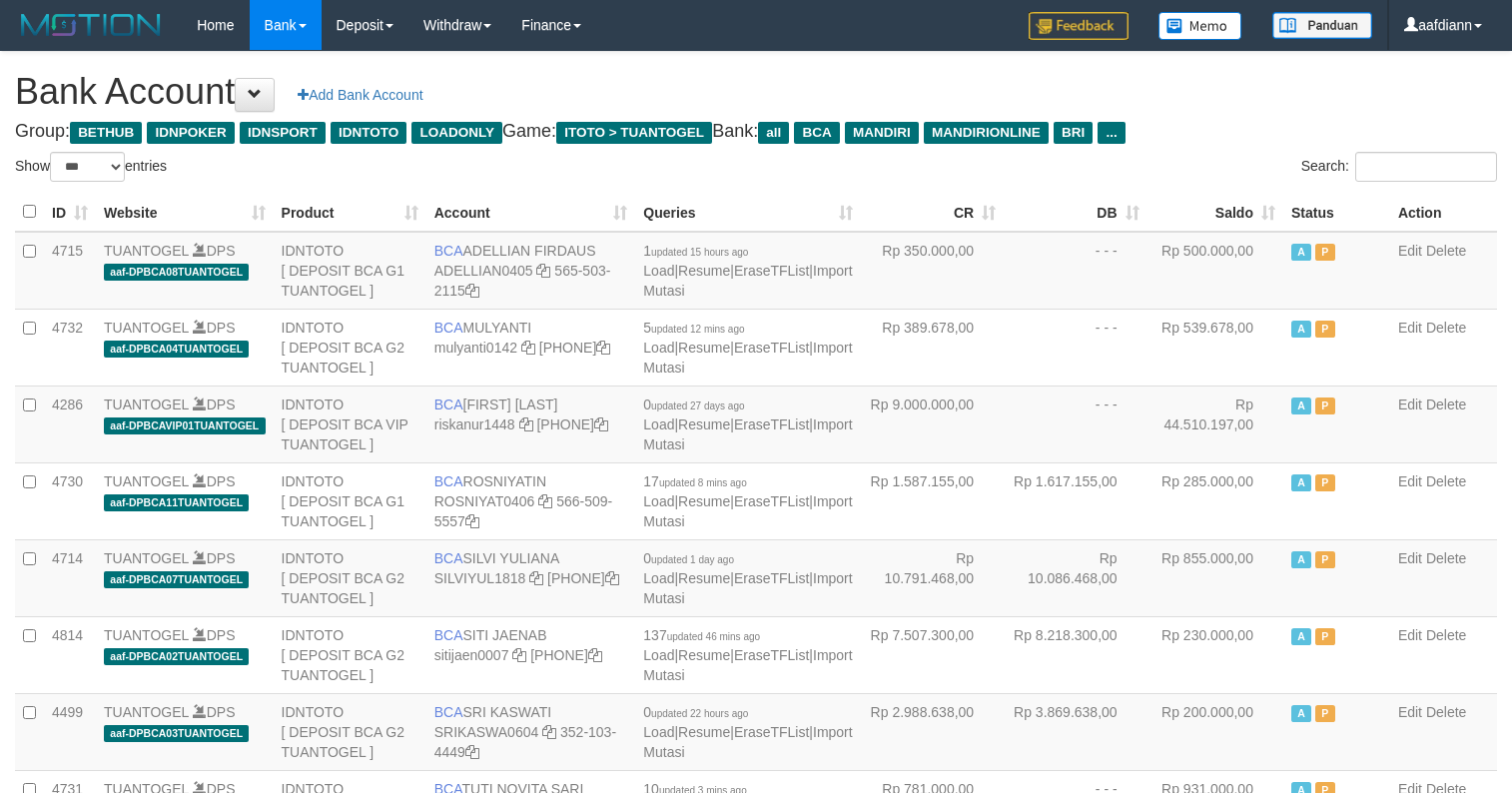 select on "***" 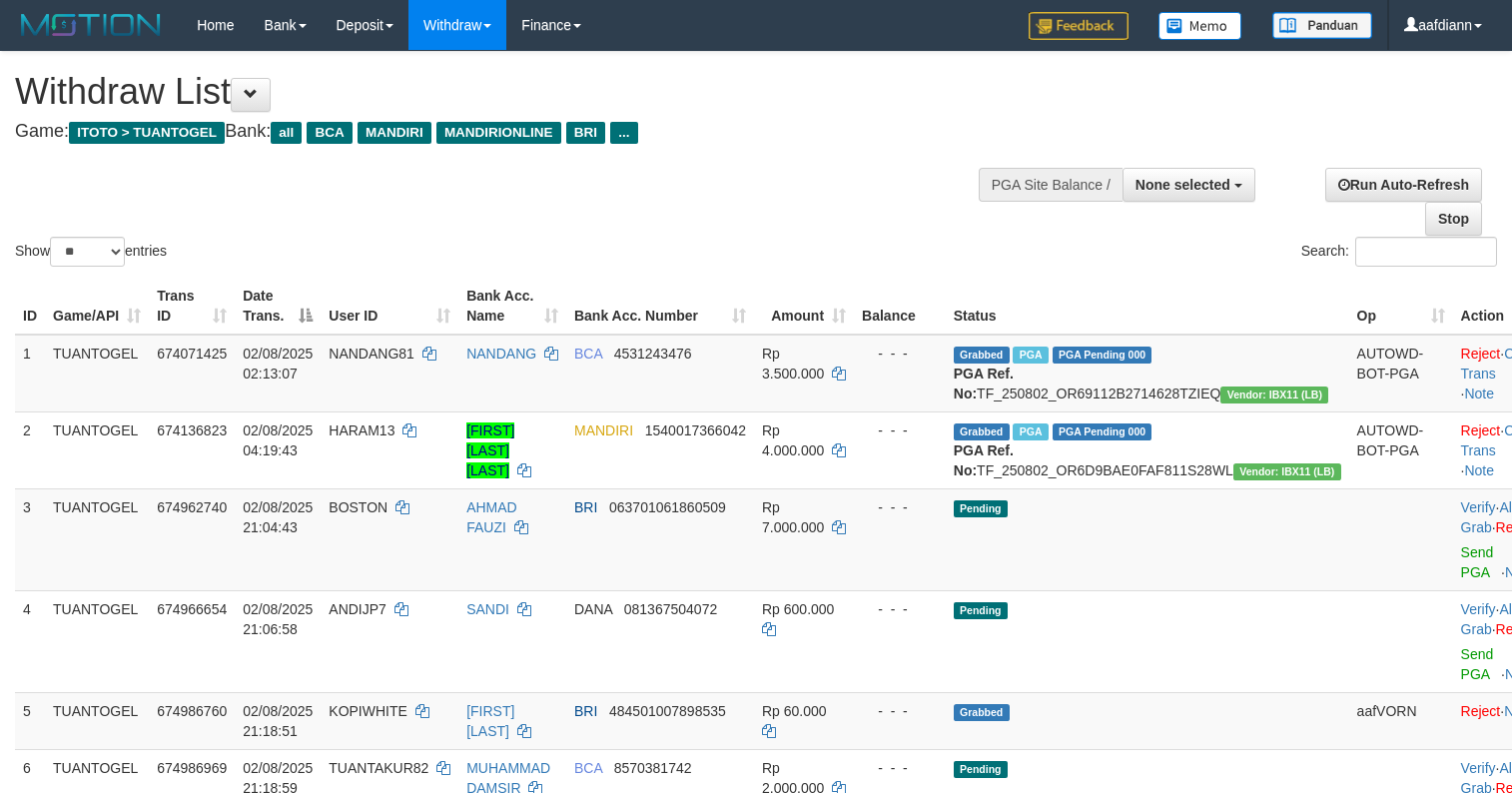 select 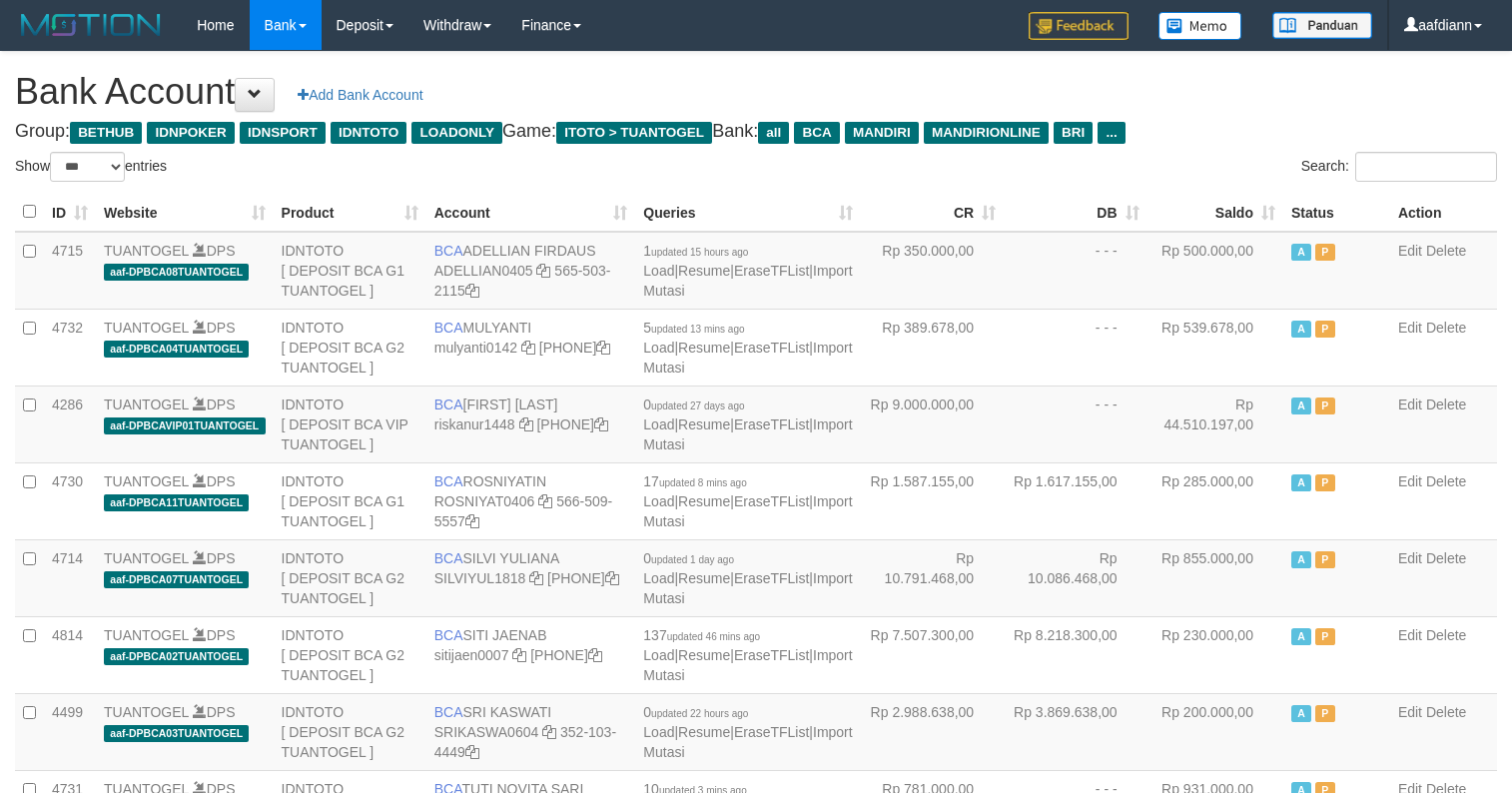 select on "***" 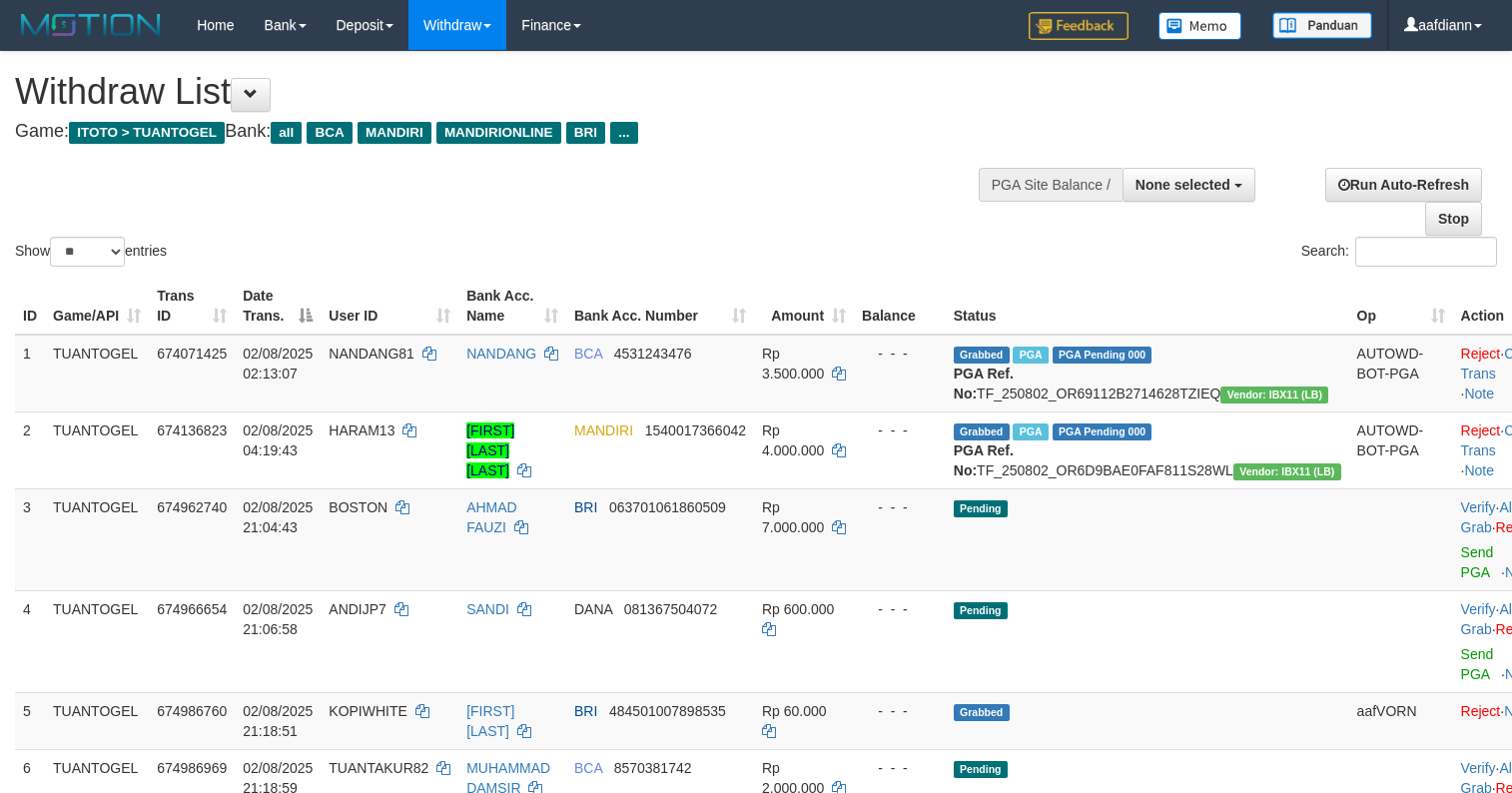 select 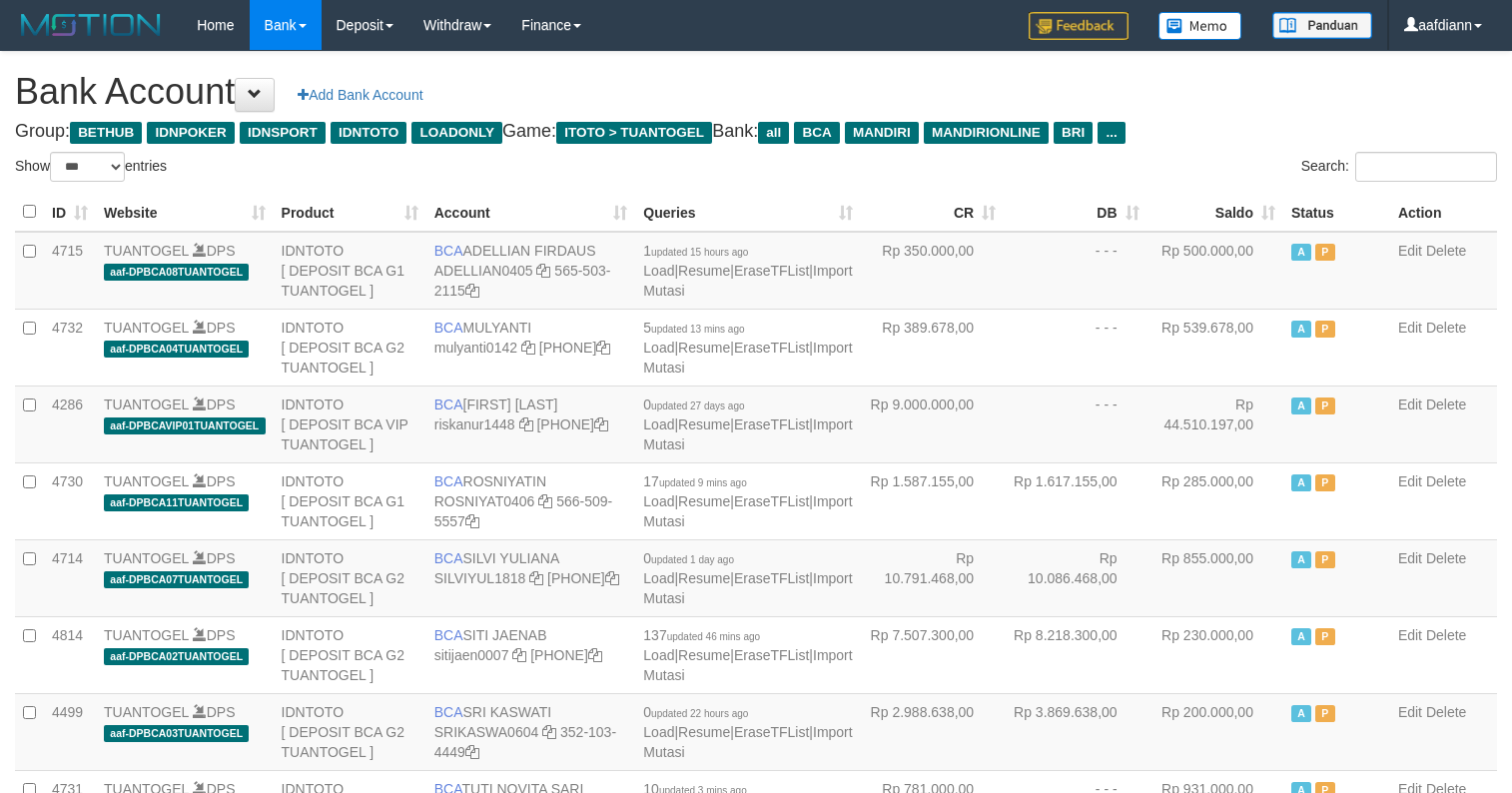 select on "***" 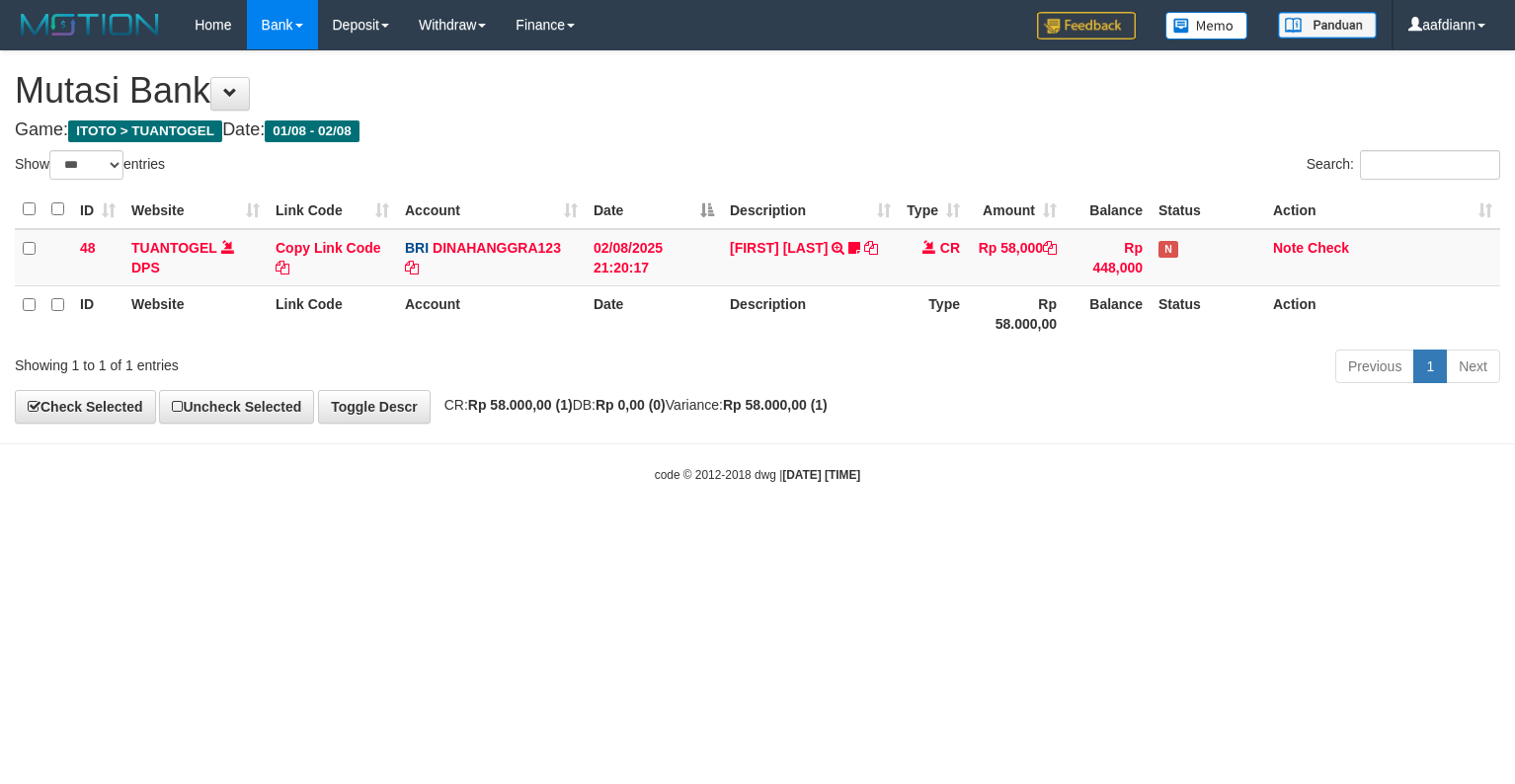 select on "***" 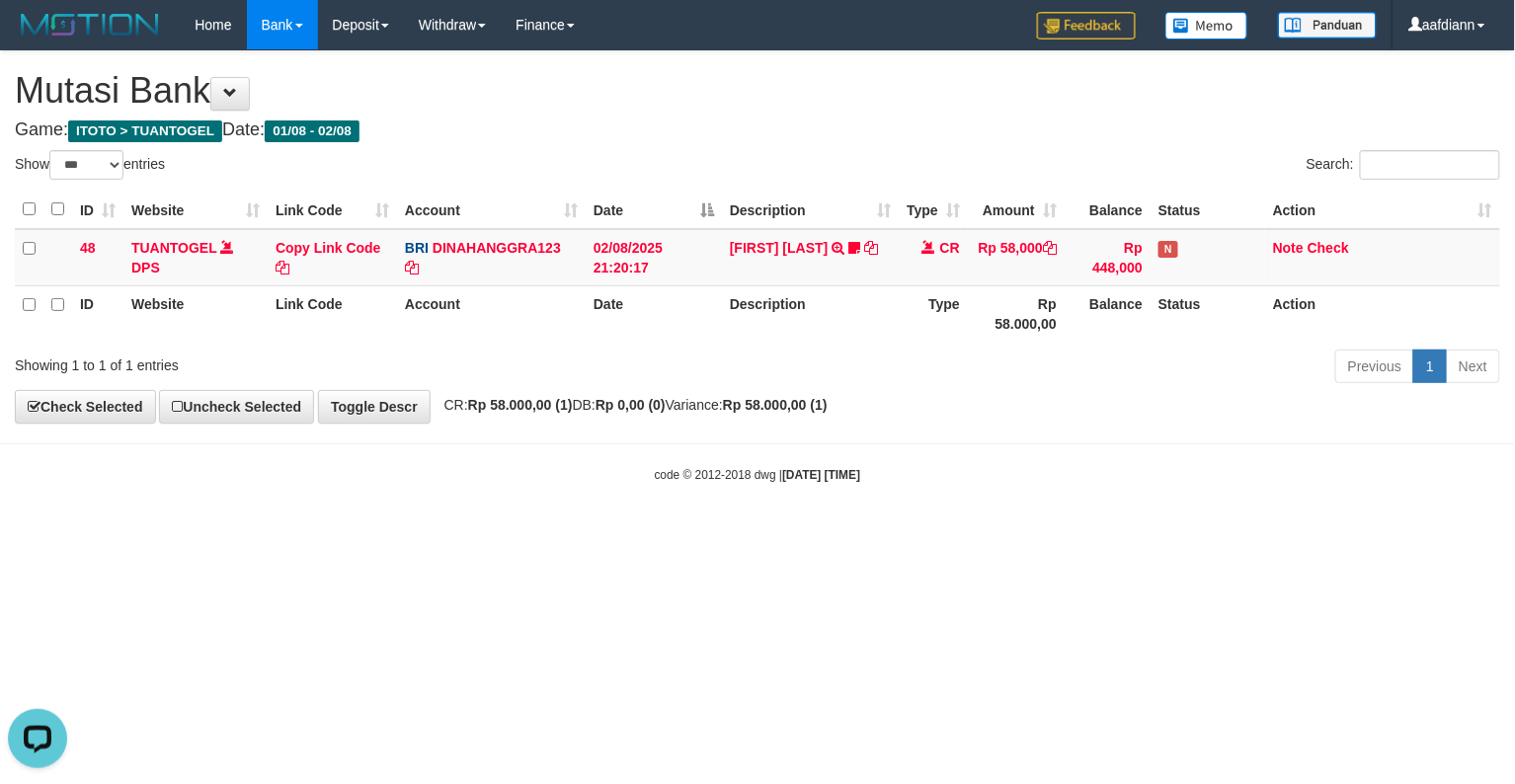 scroll, scrollTop: 0, scrollLeft: 0, axis: both 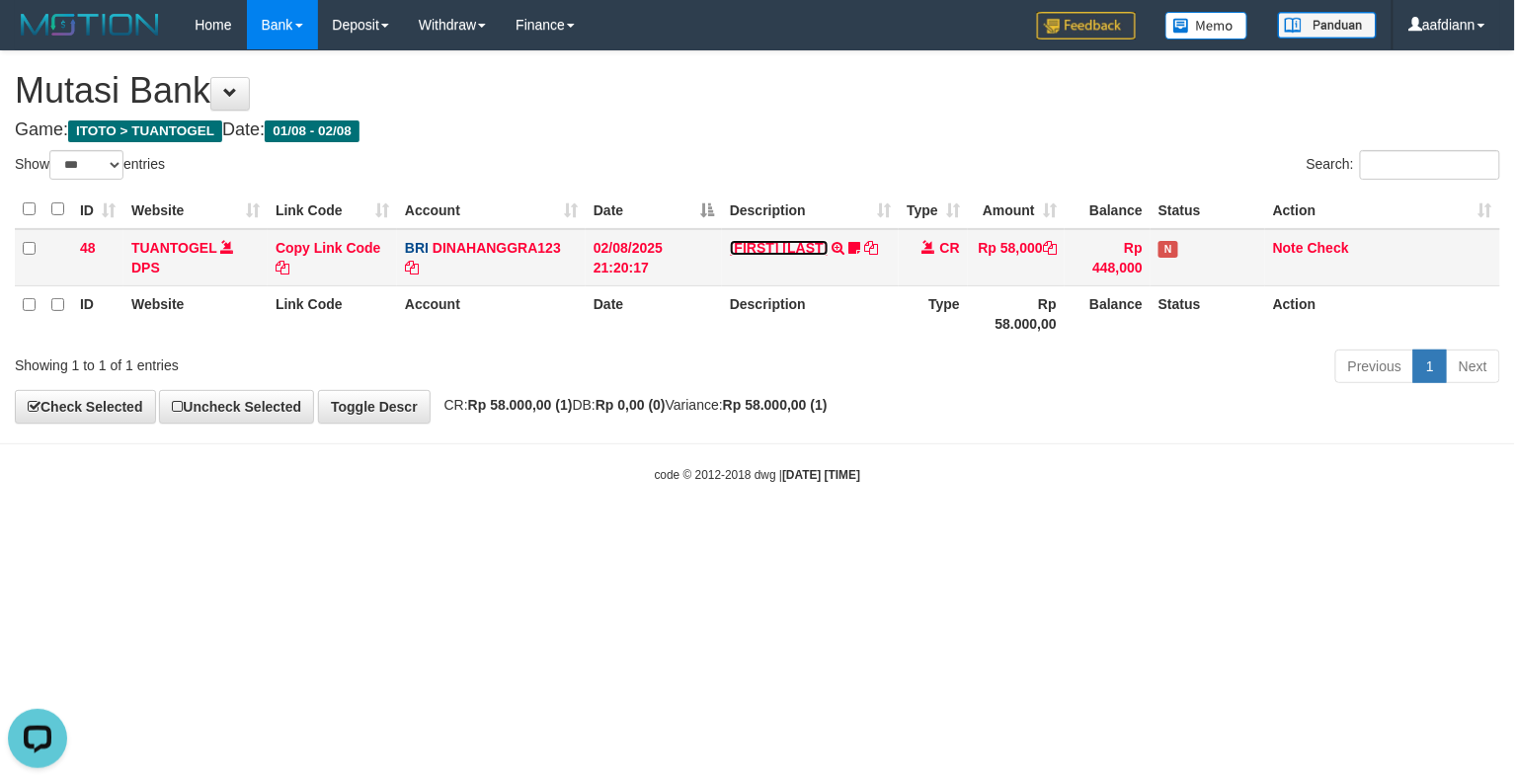 click on "[FIRST] [LAST]" at bounding box center (779, 248) 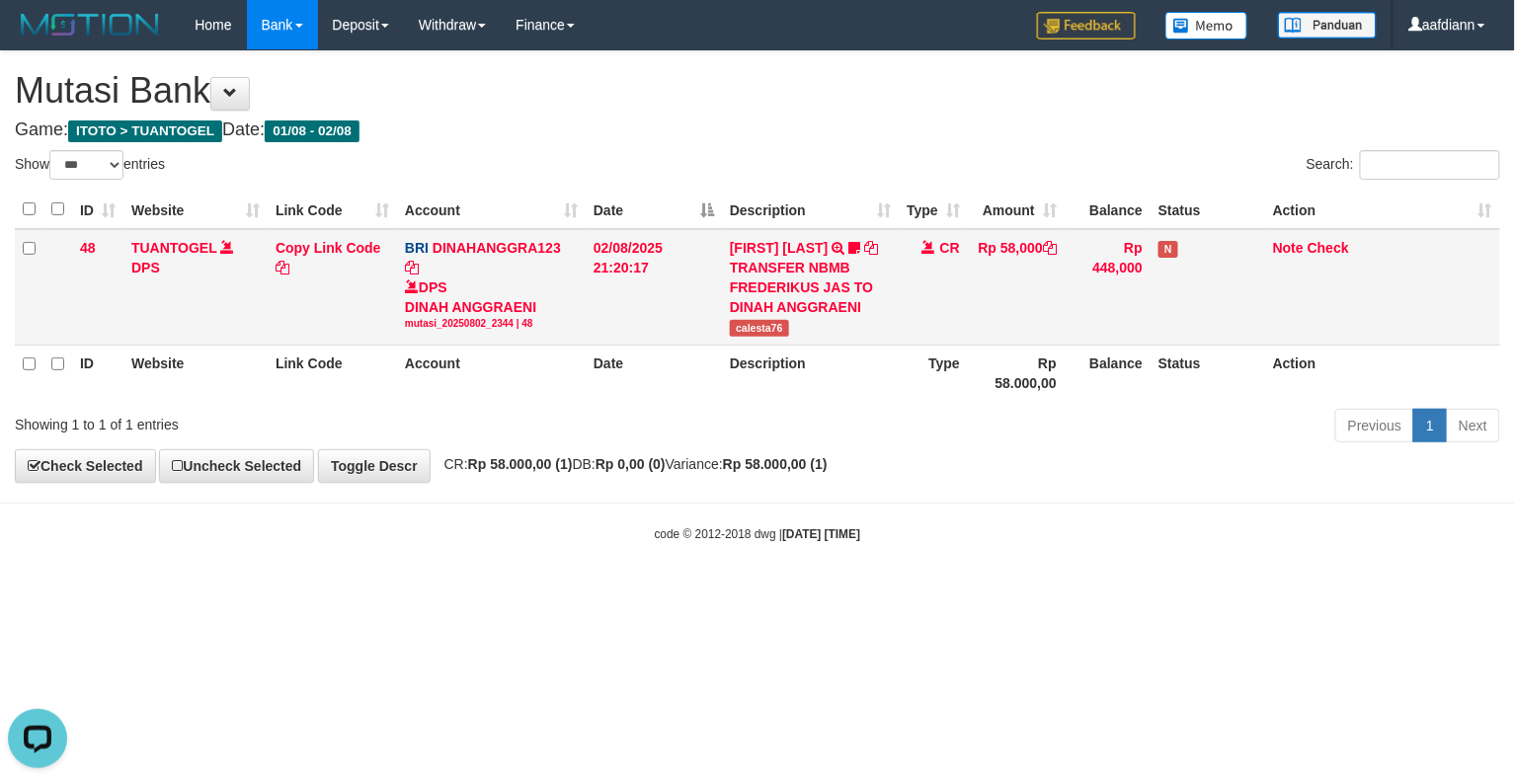 click on "calesta76" at bounding box center (759, 328) 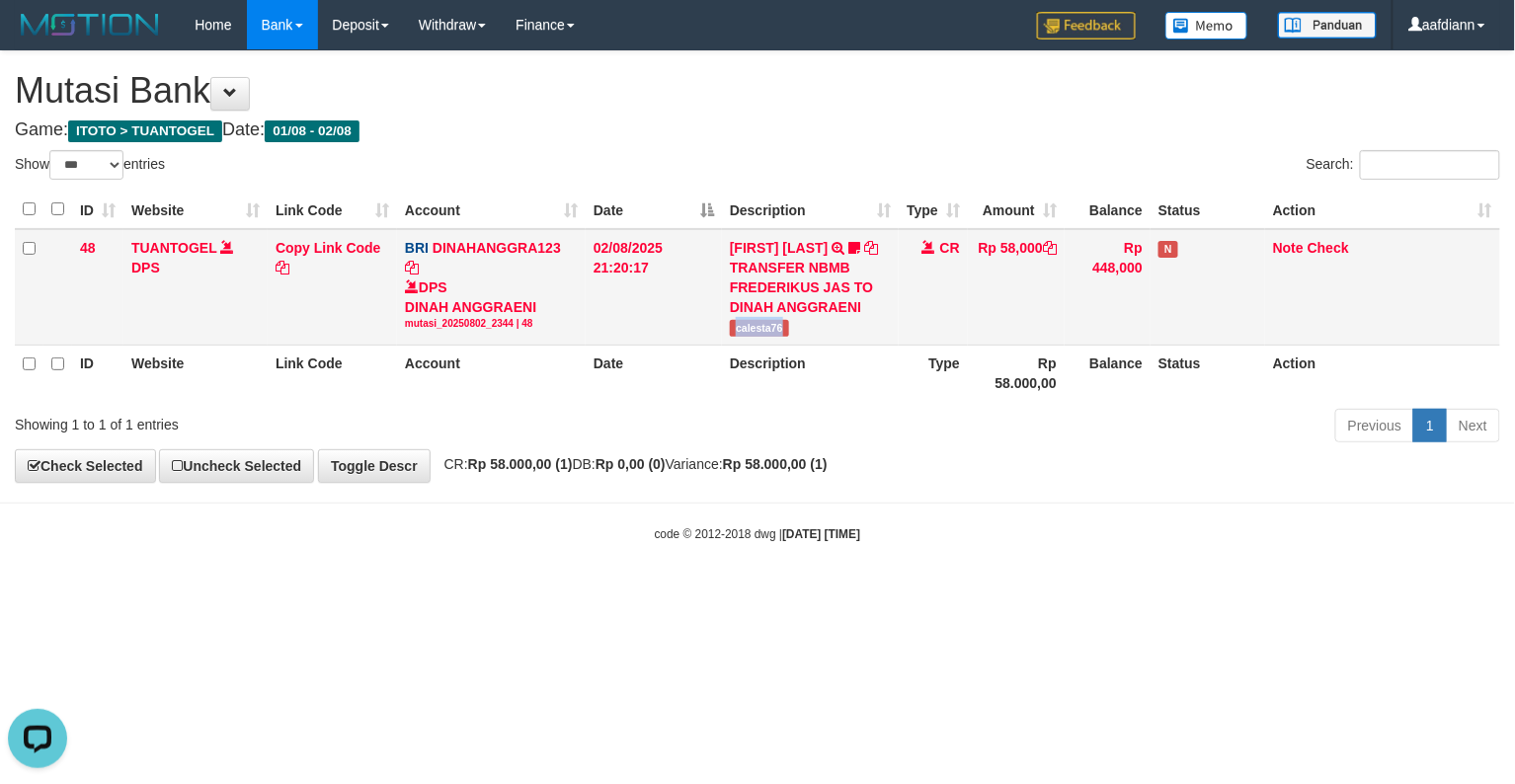 click on "calesta76" at bounding box center [759, 328] 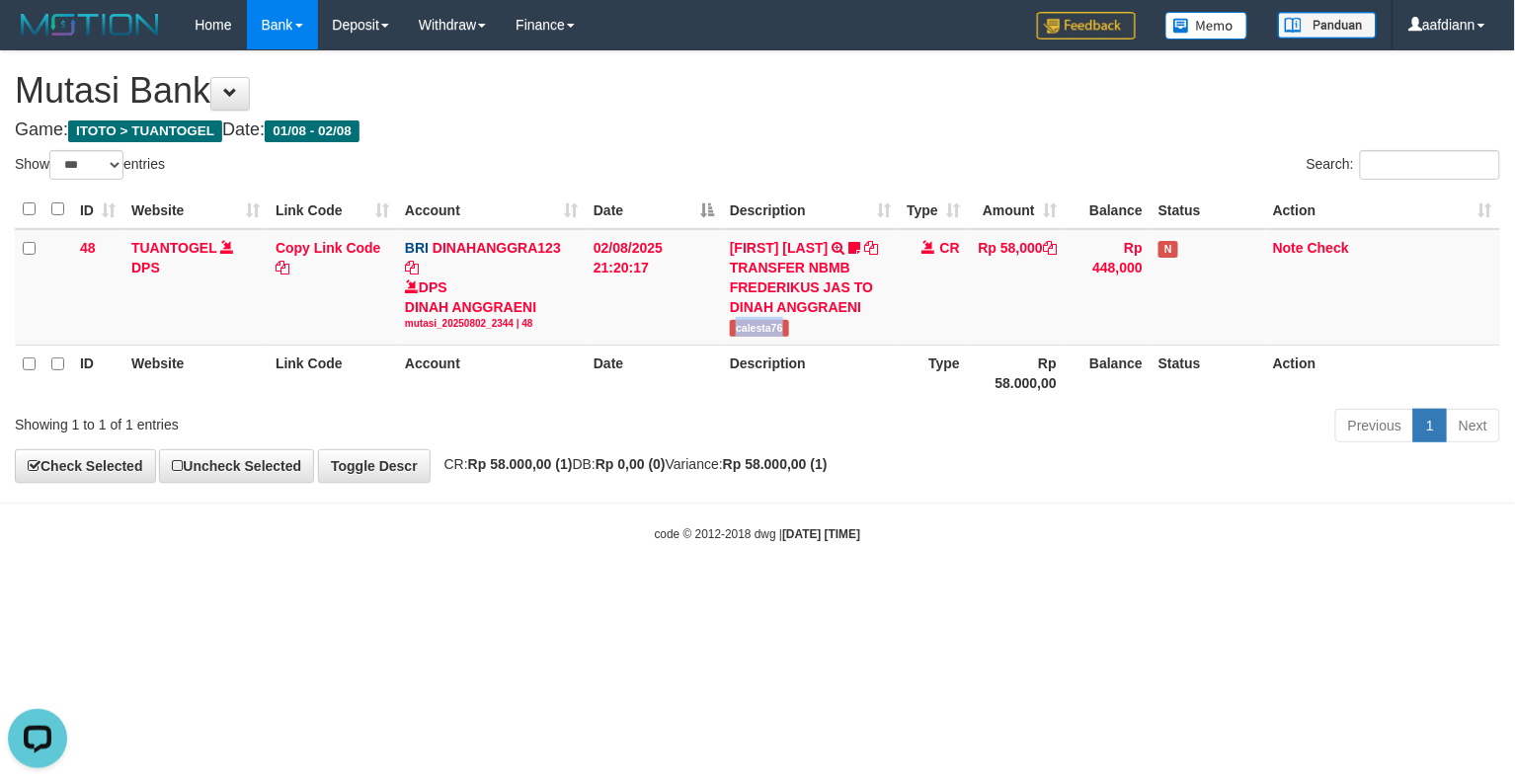copy on "calesta76" 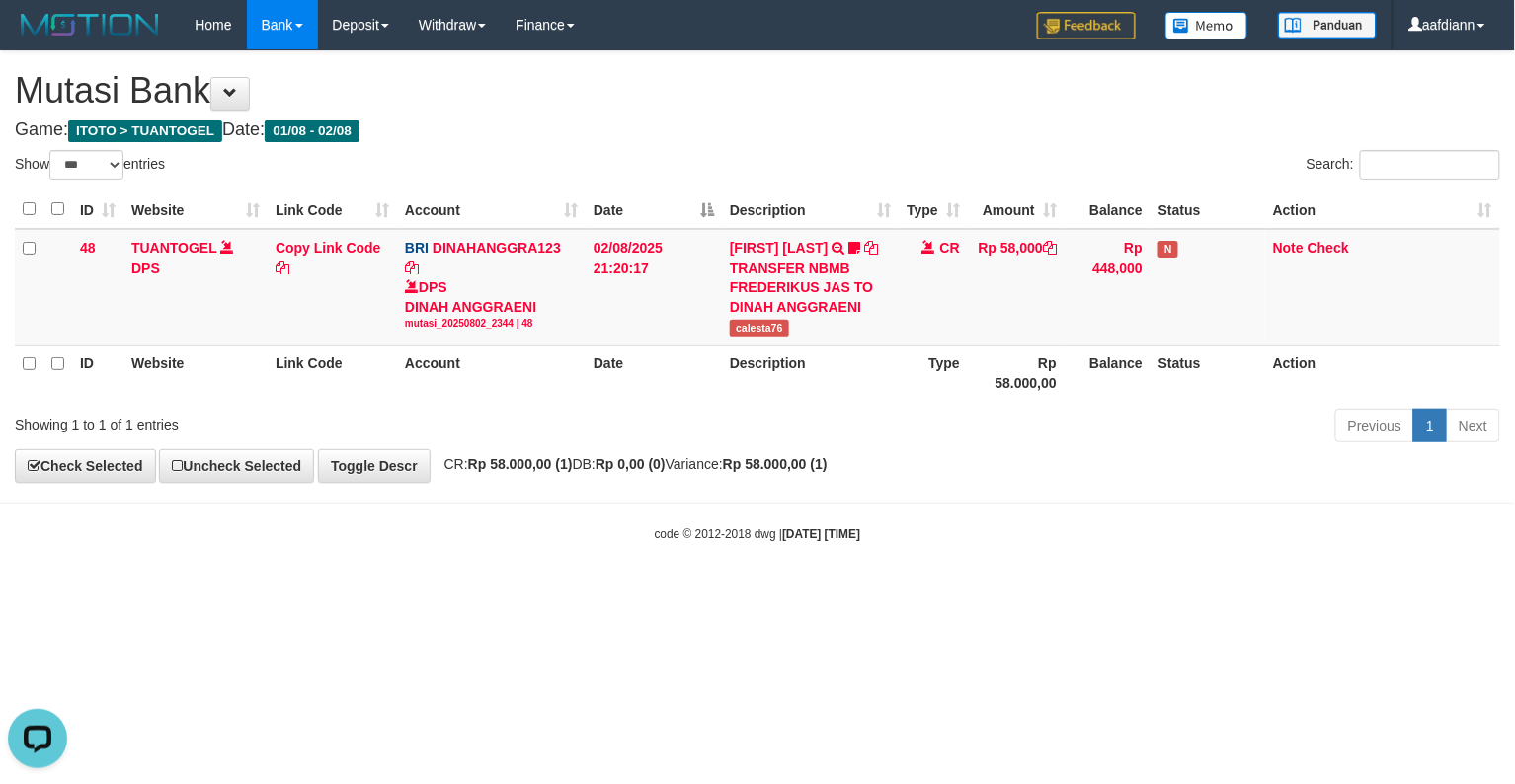 drag, startPoint x: 673, startPoint y: 665, endPoint x: 537, endPoint y: 444, distance: 259.49374 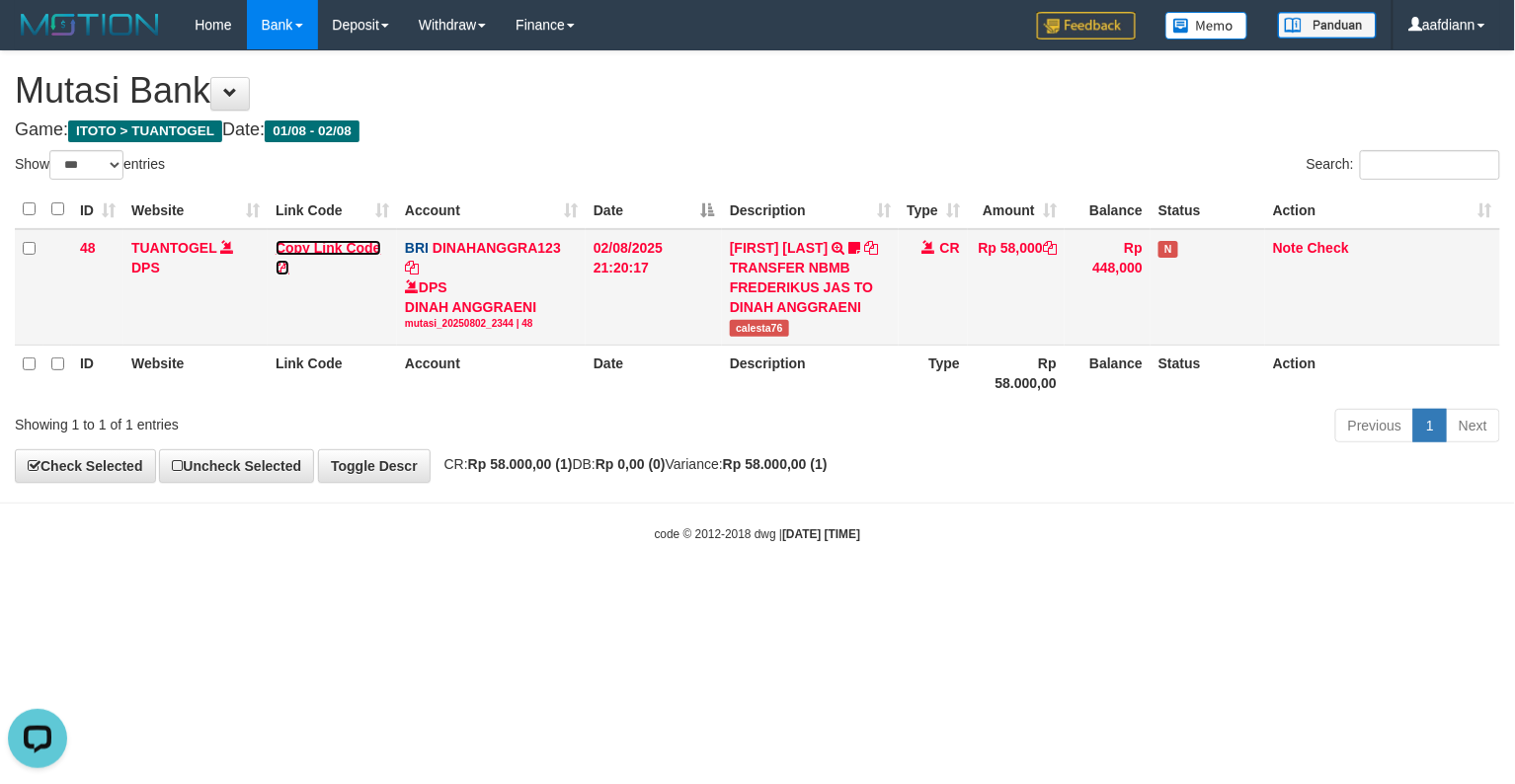 click on "Copy Link Code" at bounding box center (328, 258) 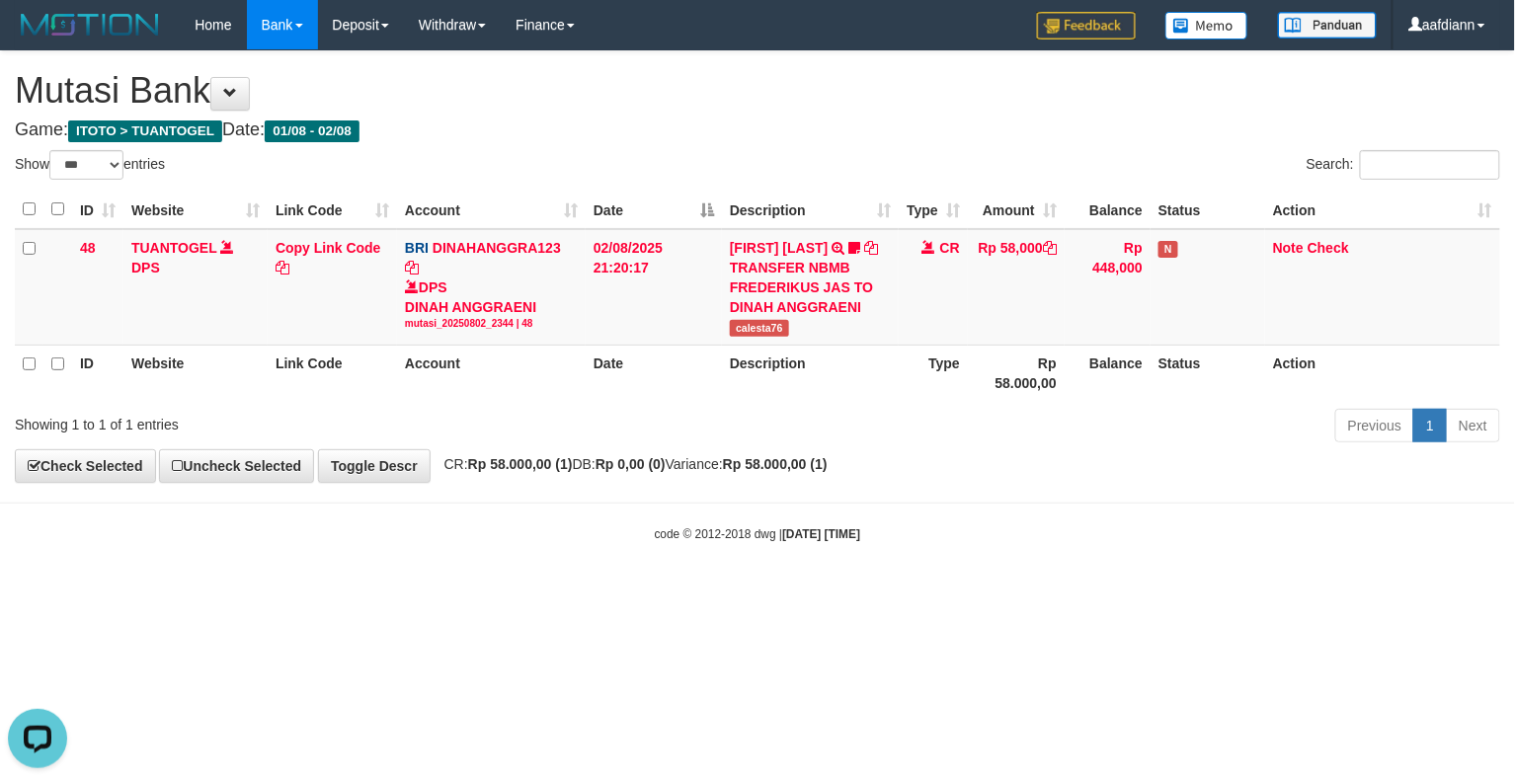 scroll, scrollTop: 249, scrollLeft: 0, axis: vertical 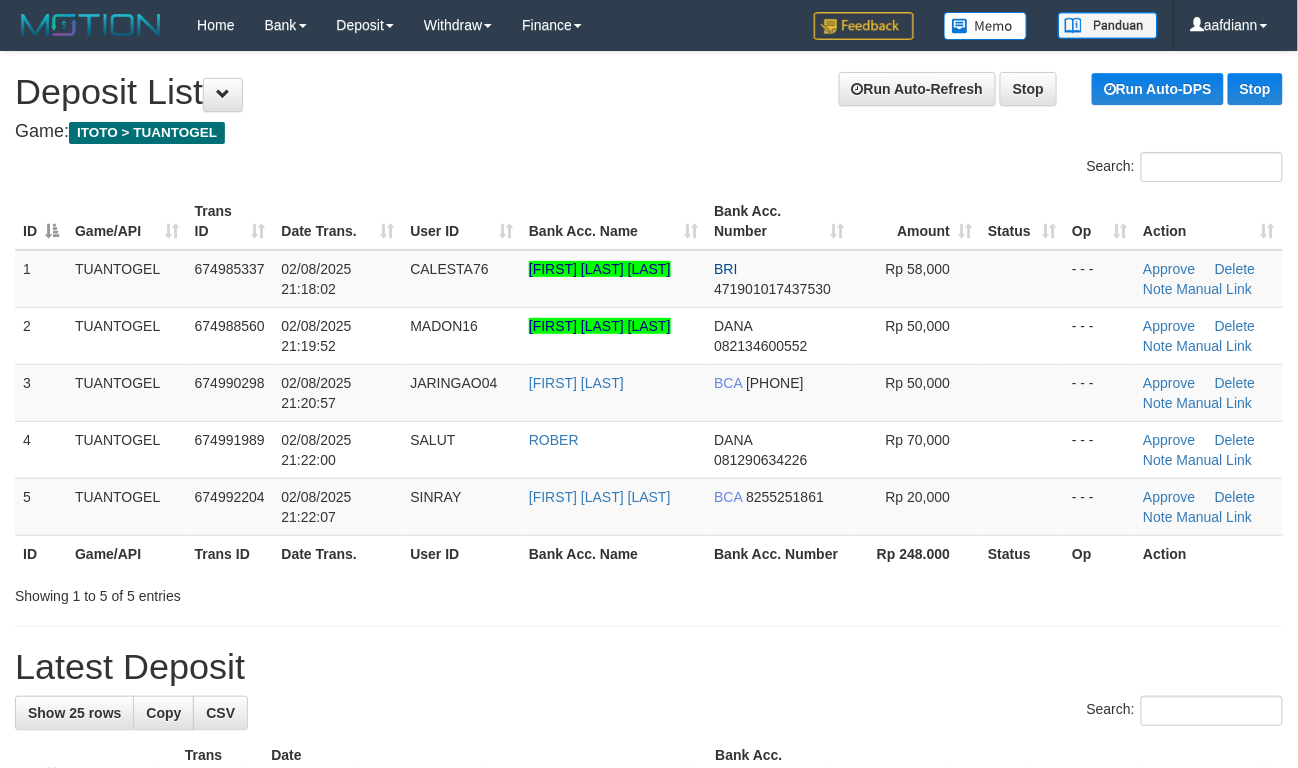 drag, startPoint x: 604, startPoint y: 193, endPoint x: 1309, endPoint y: 156, distance: 705.9703 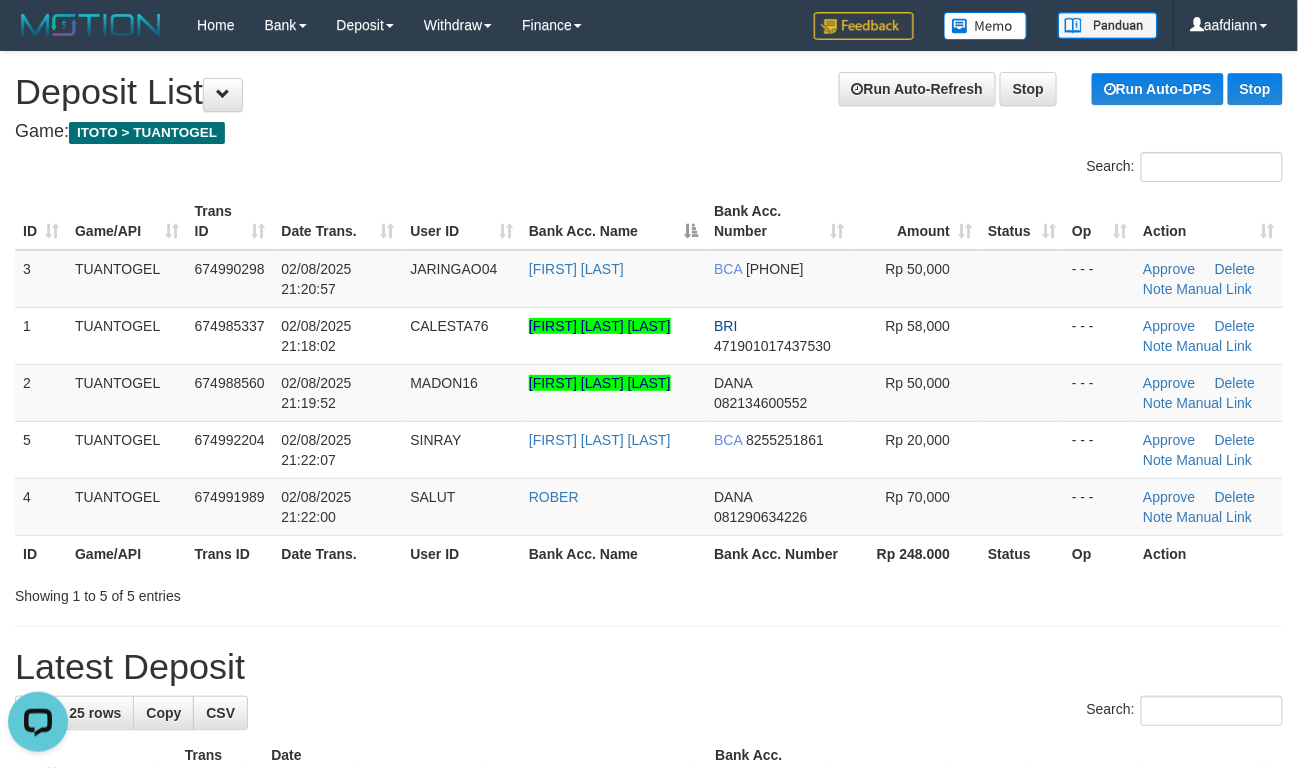 scroll, scrollTop: 0, scrollLeft: 0, axis: both 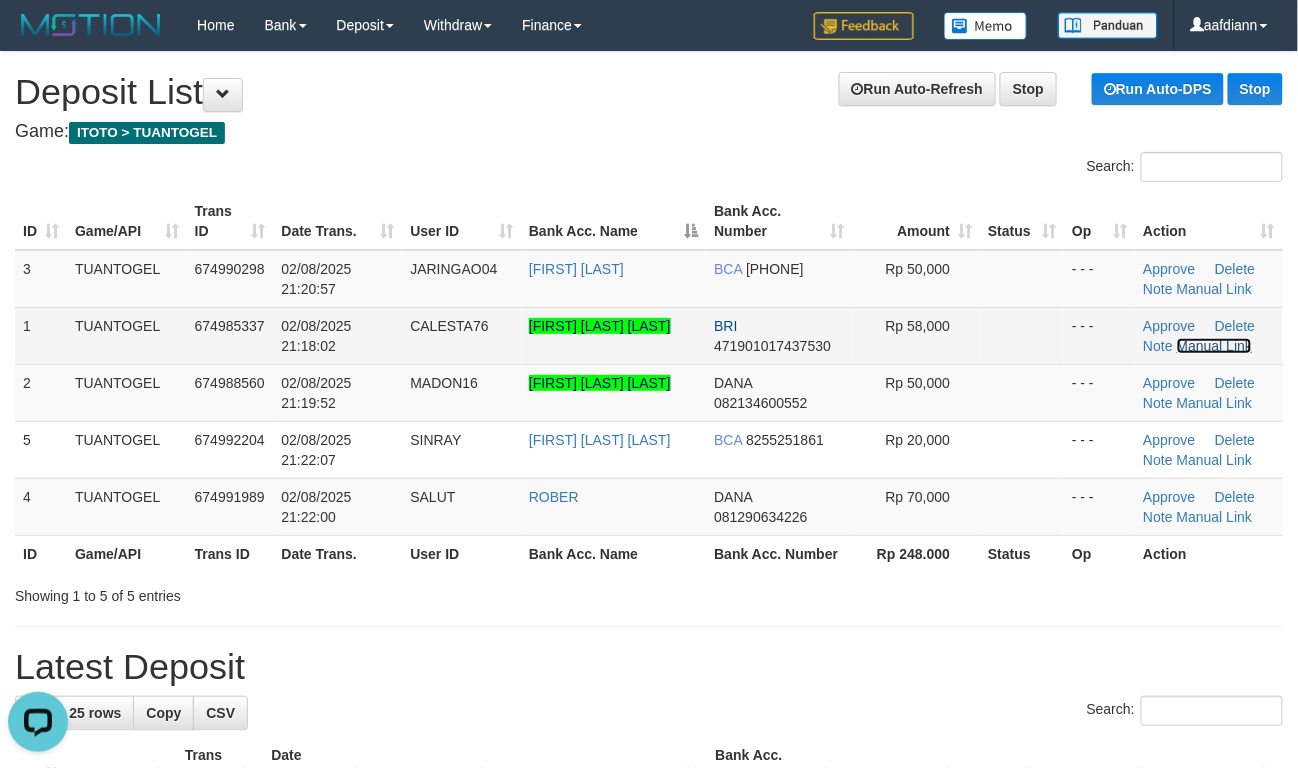click on "Manual Link" at bounding box center (1215, 346) 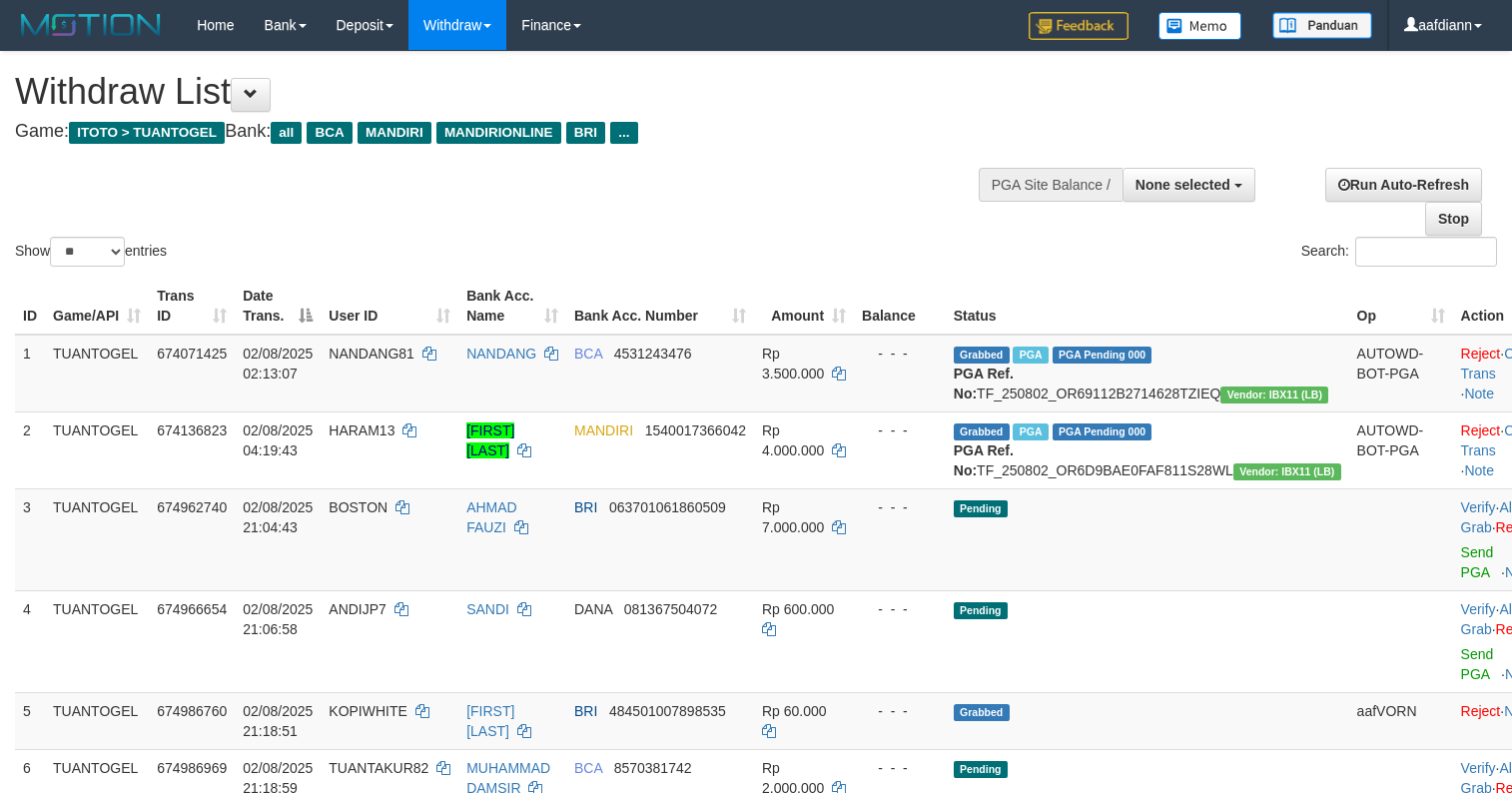 select 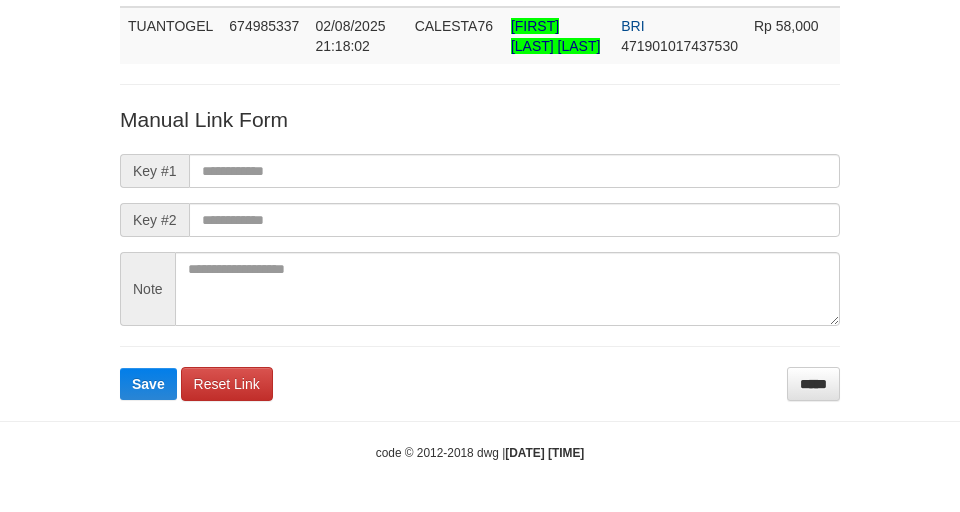 scroll, scrollTop: 146, scrollLeft: 0, axis: vertical 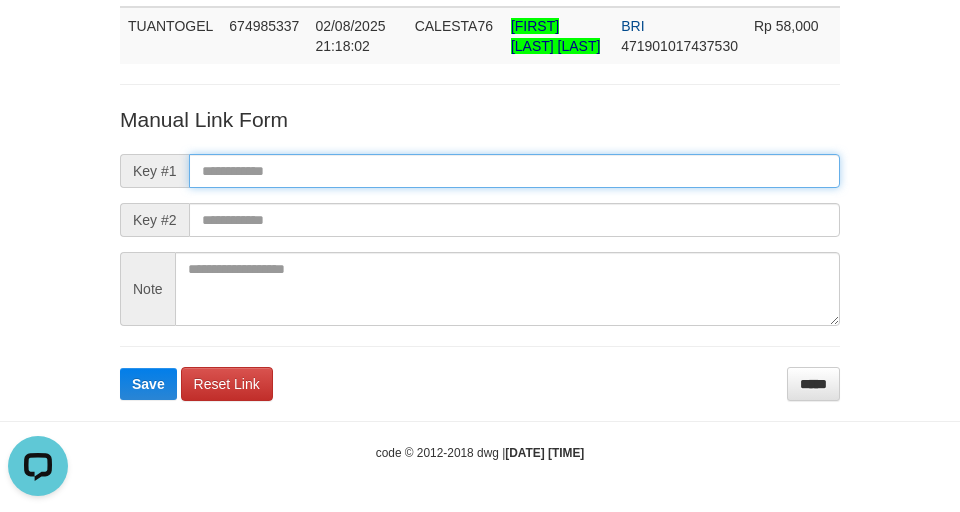 click at bounding box center [514, 171] 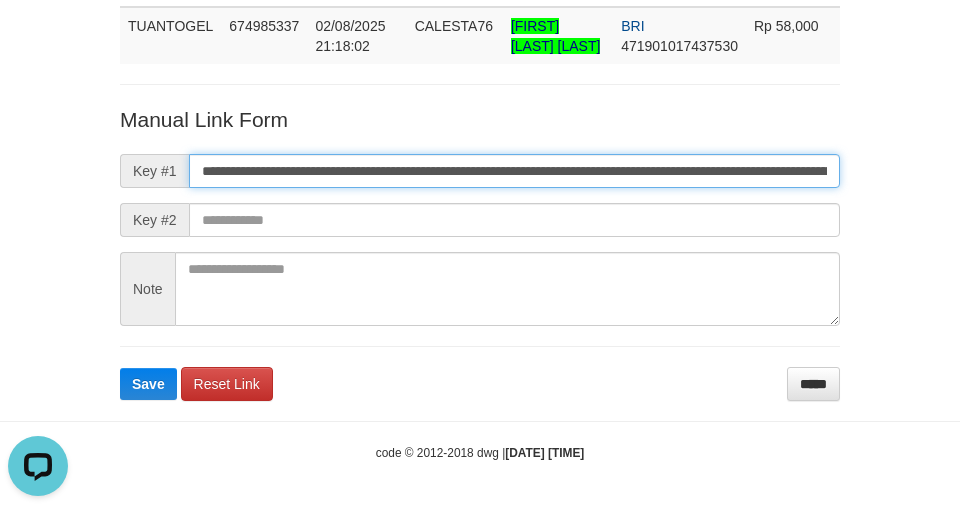 scroll, scrollTop: 0, scrollLeft: 1122, axis: horizontal 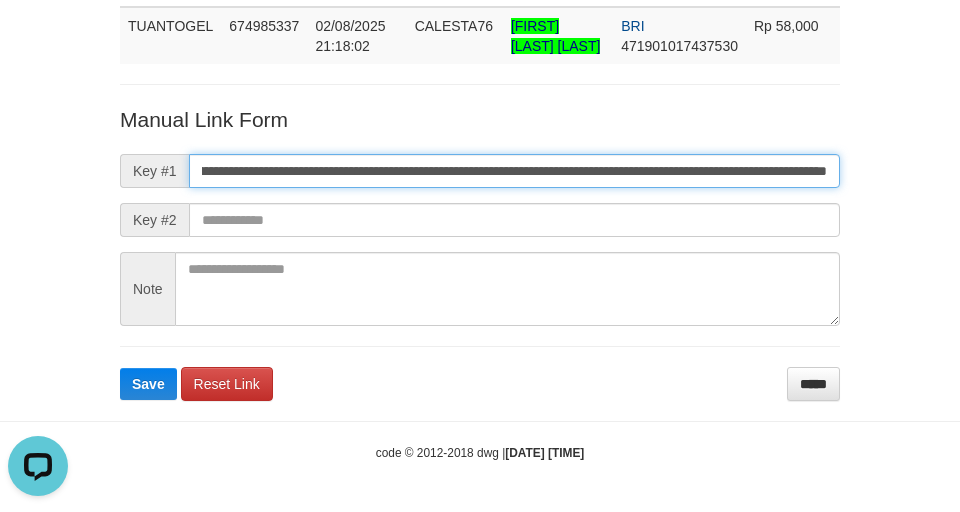 type on "**********" 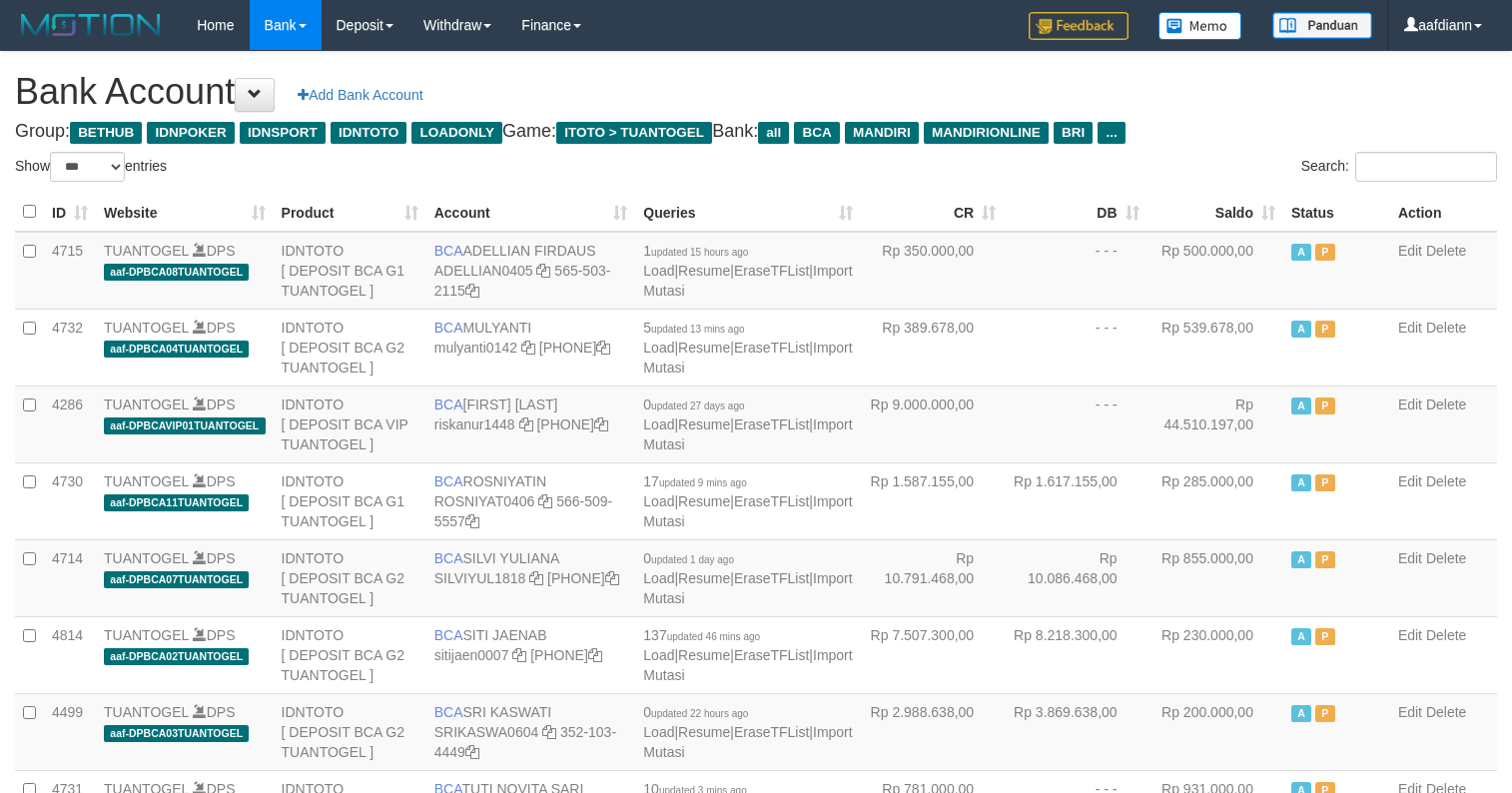 select on "***" 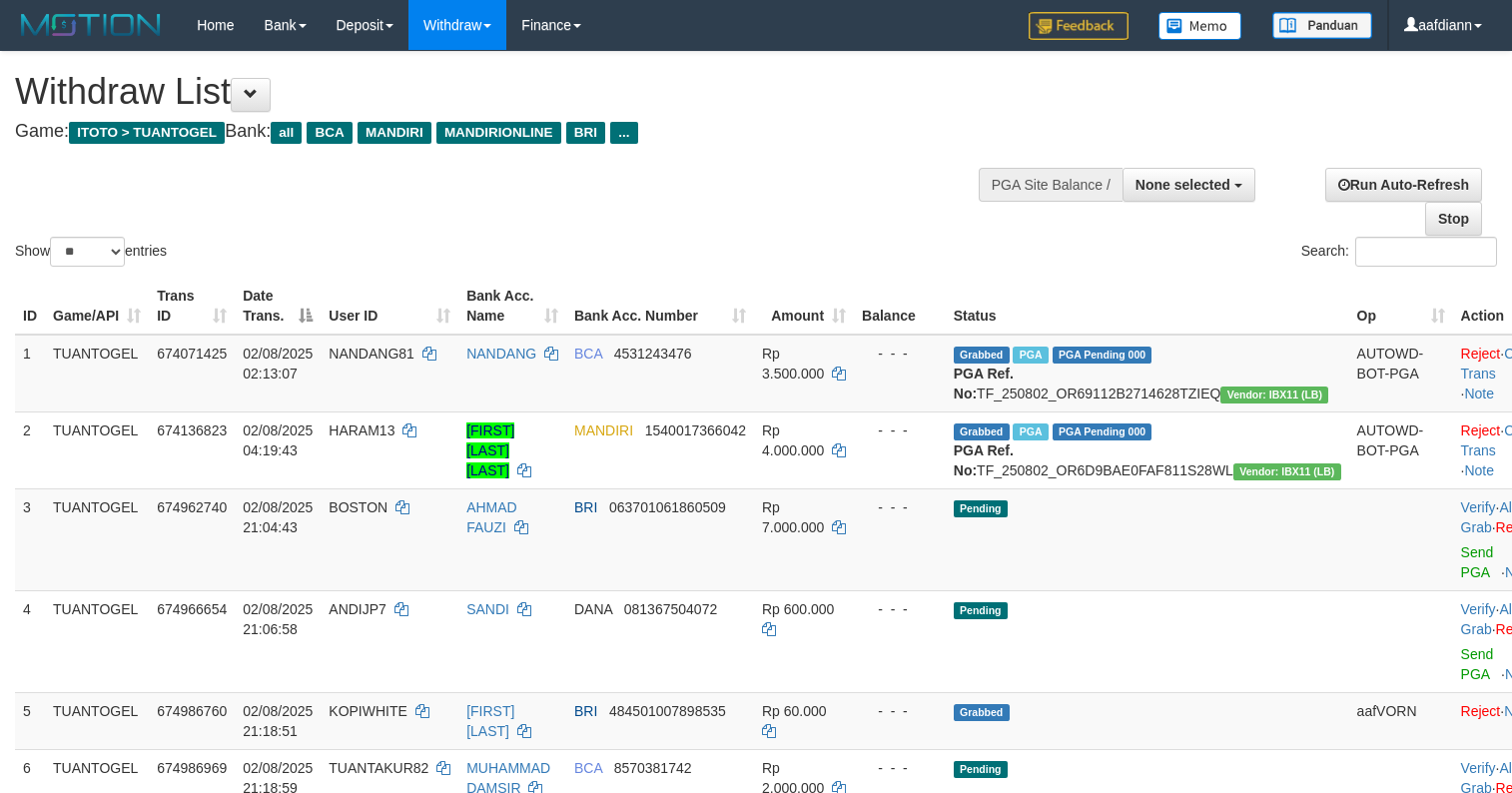 select 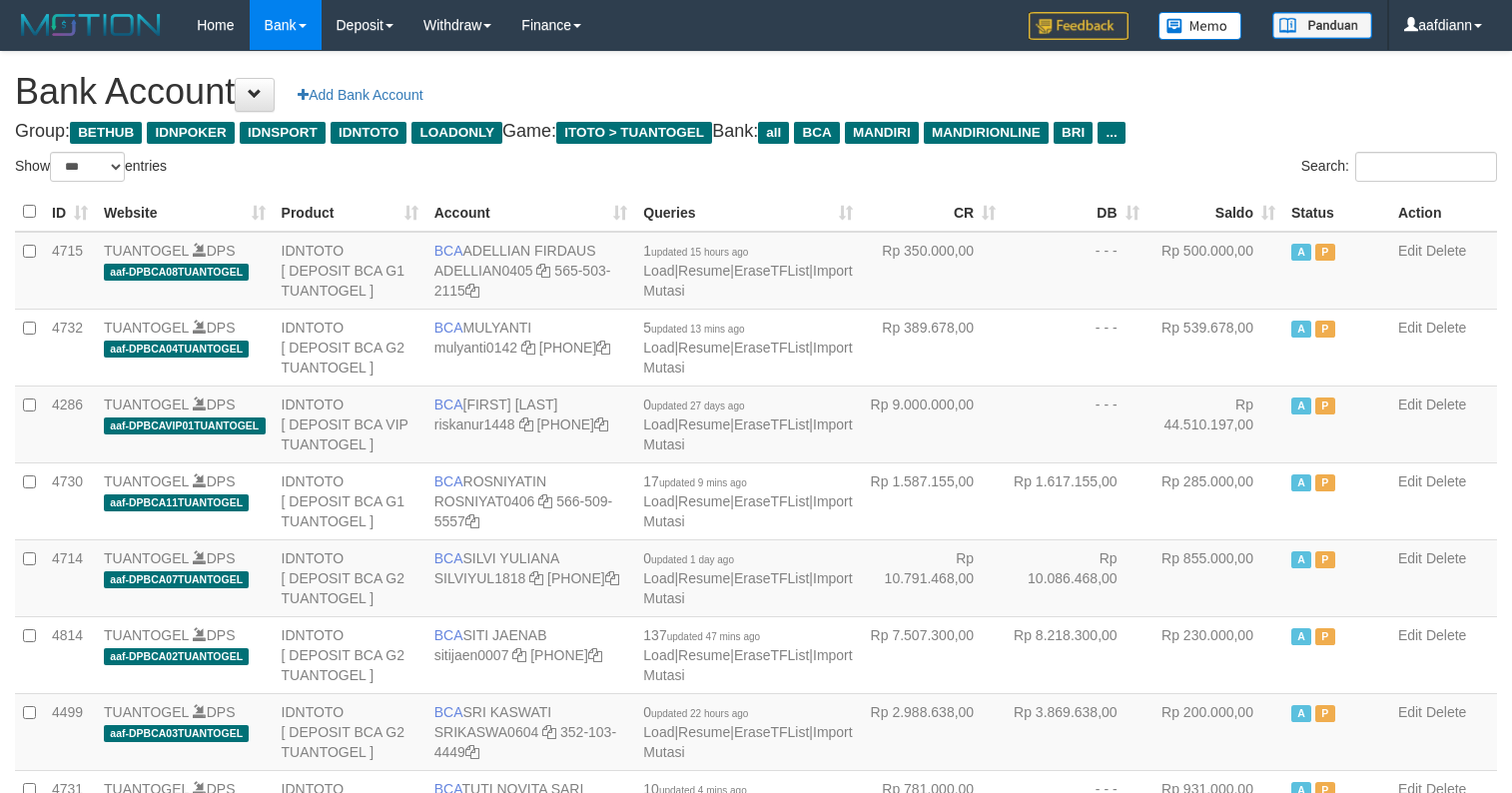 select on "***" 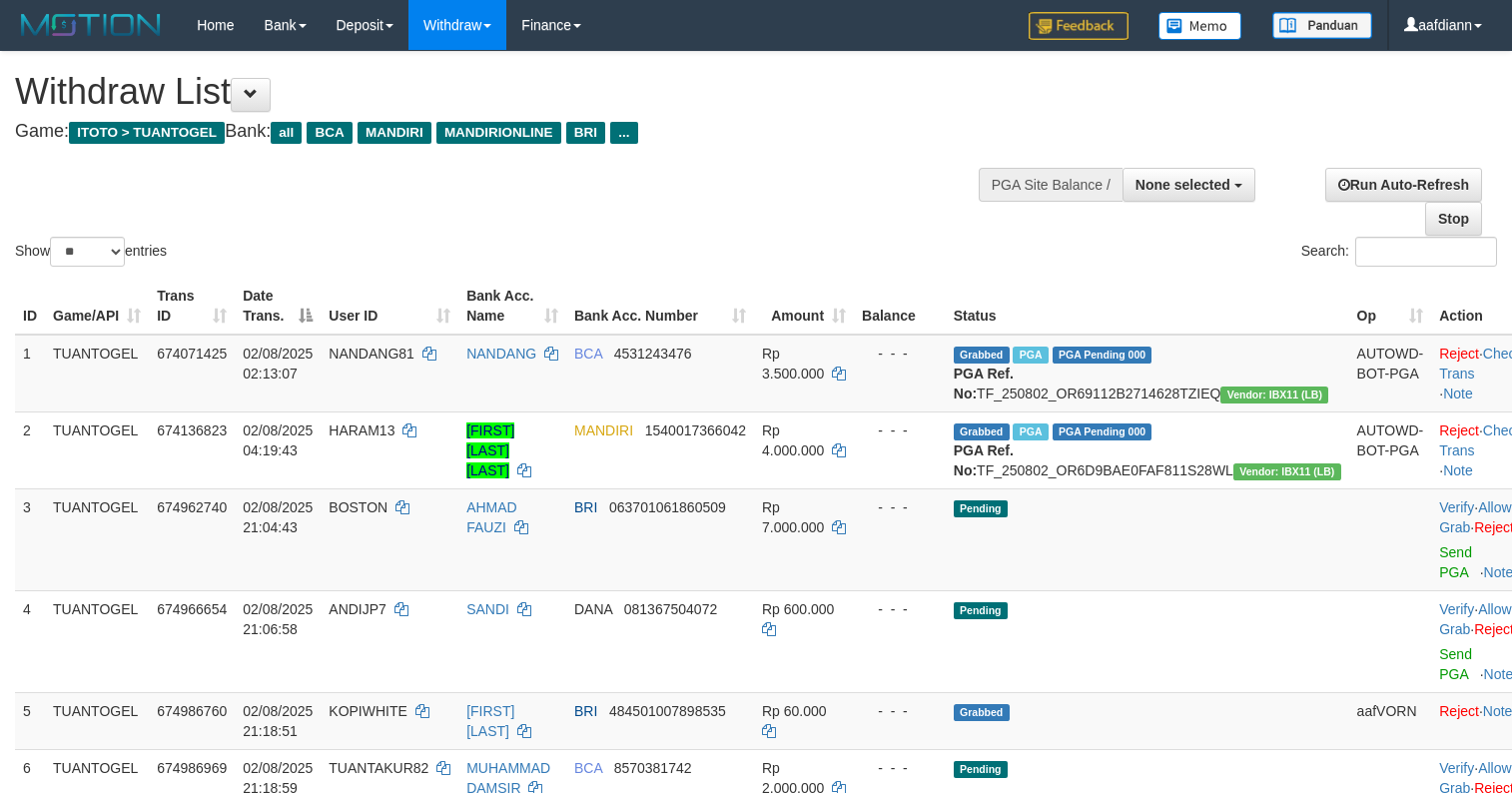 select 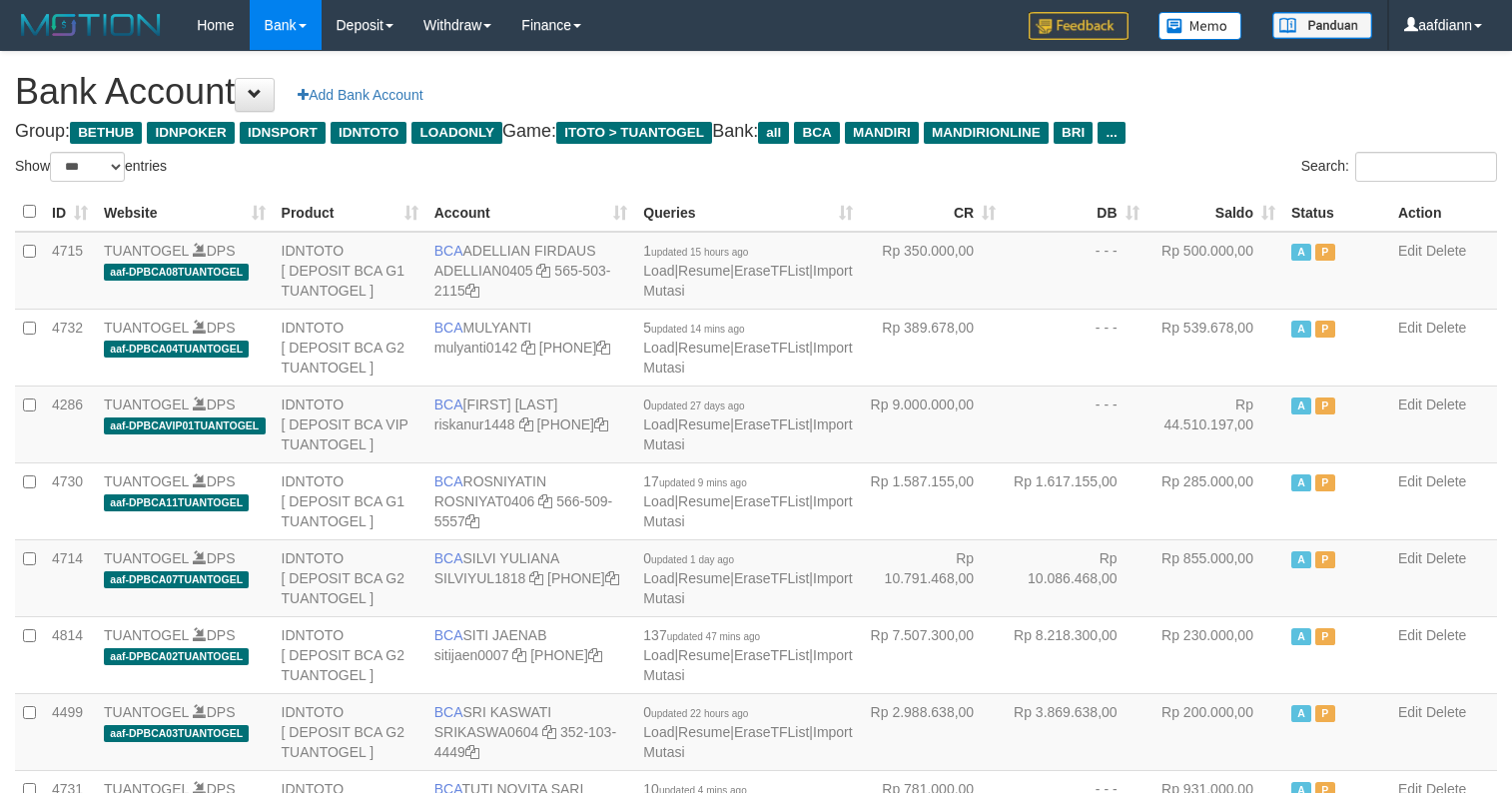 select on "***" 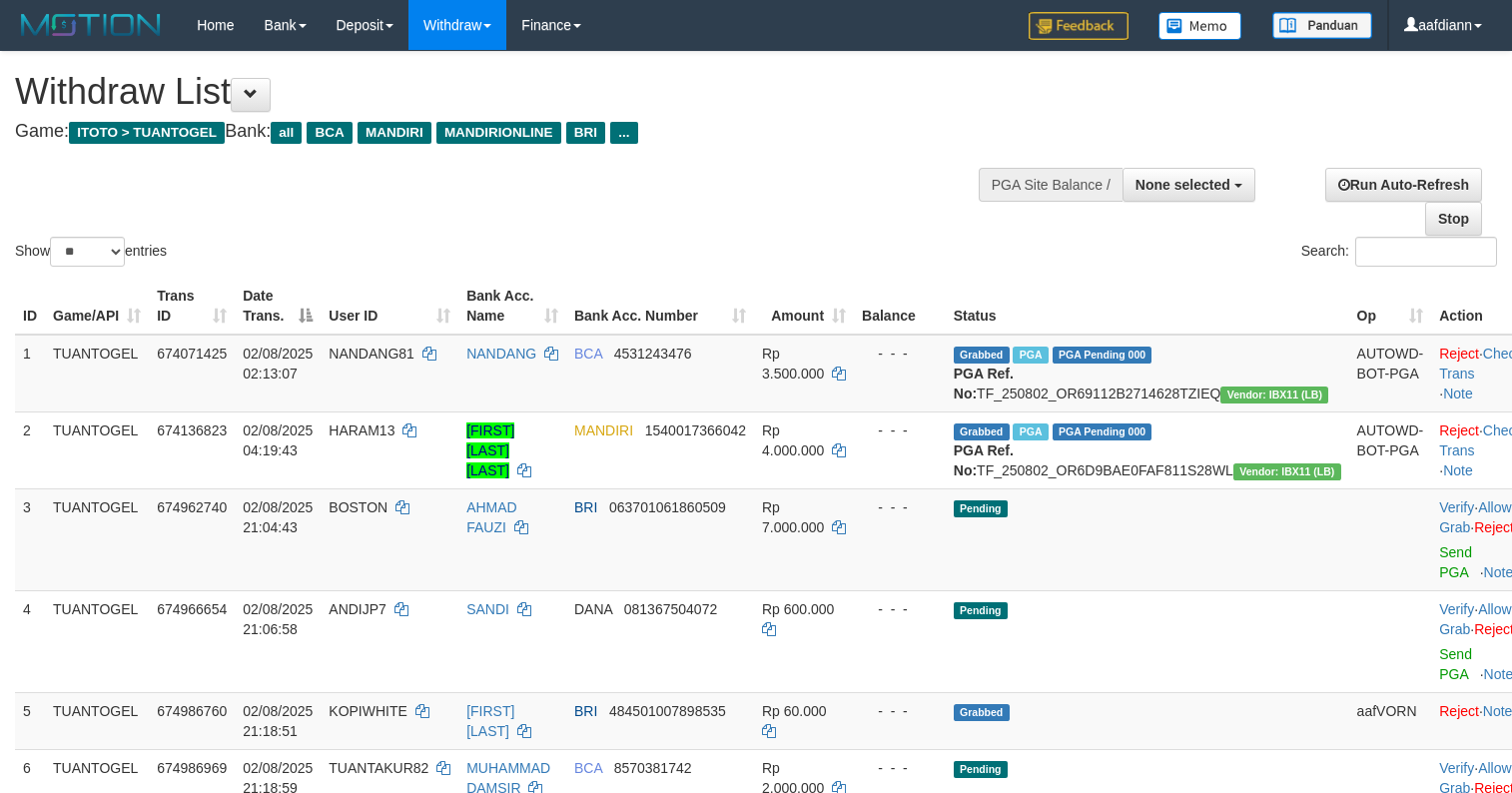 select 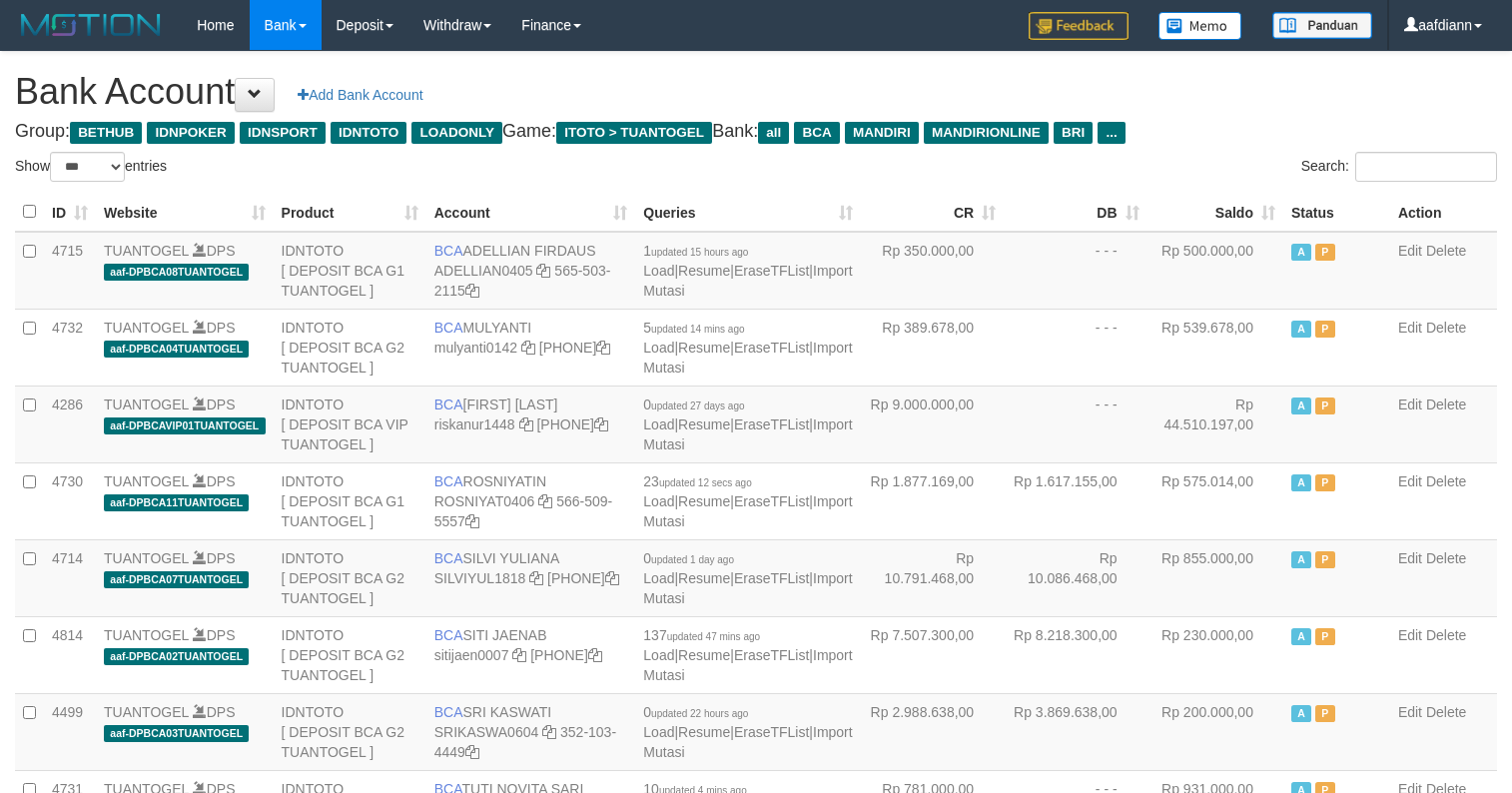 select on "***" 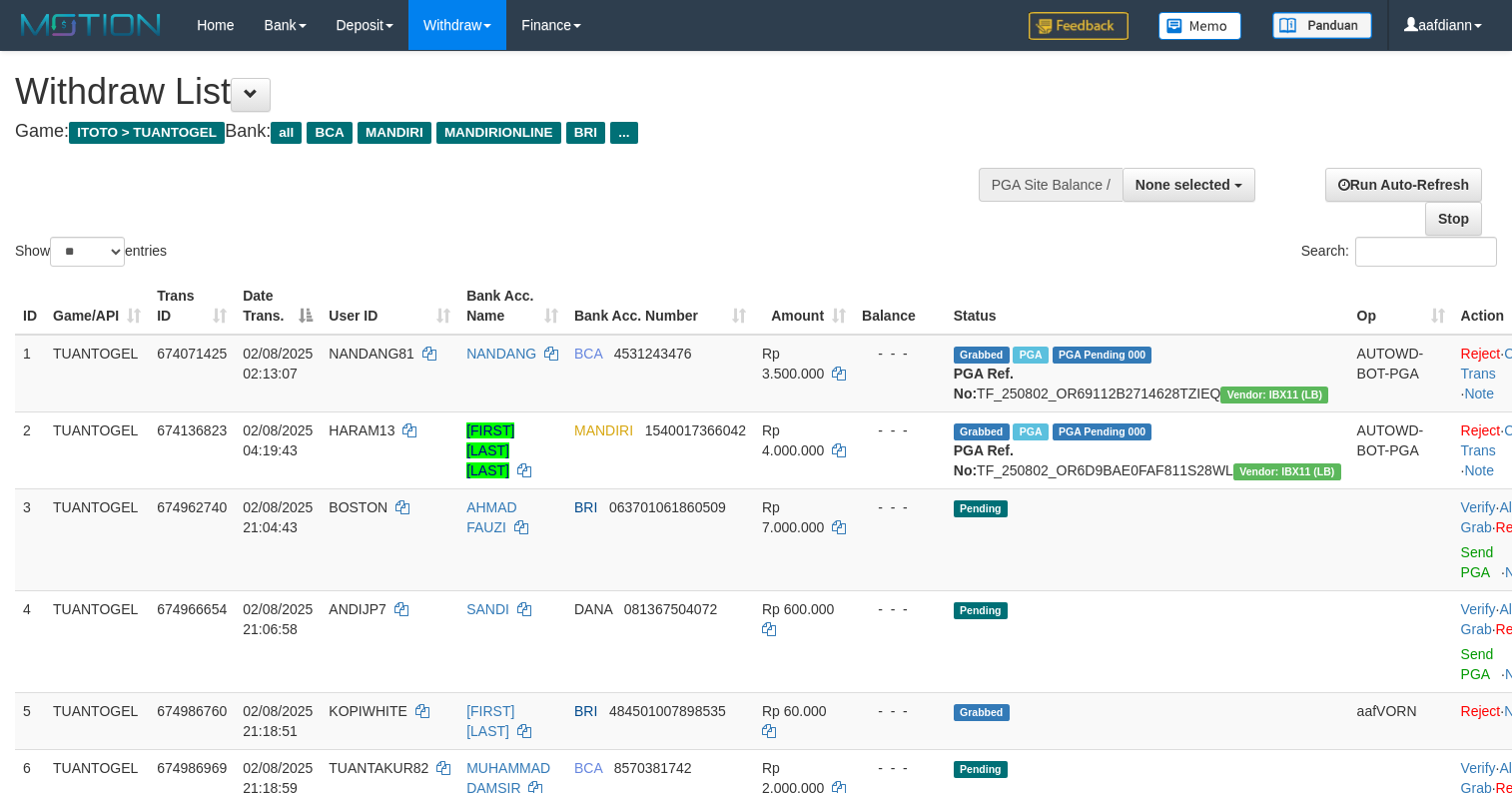 select 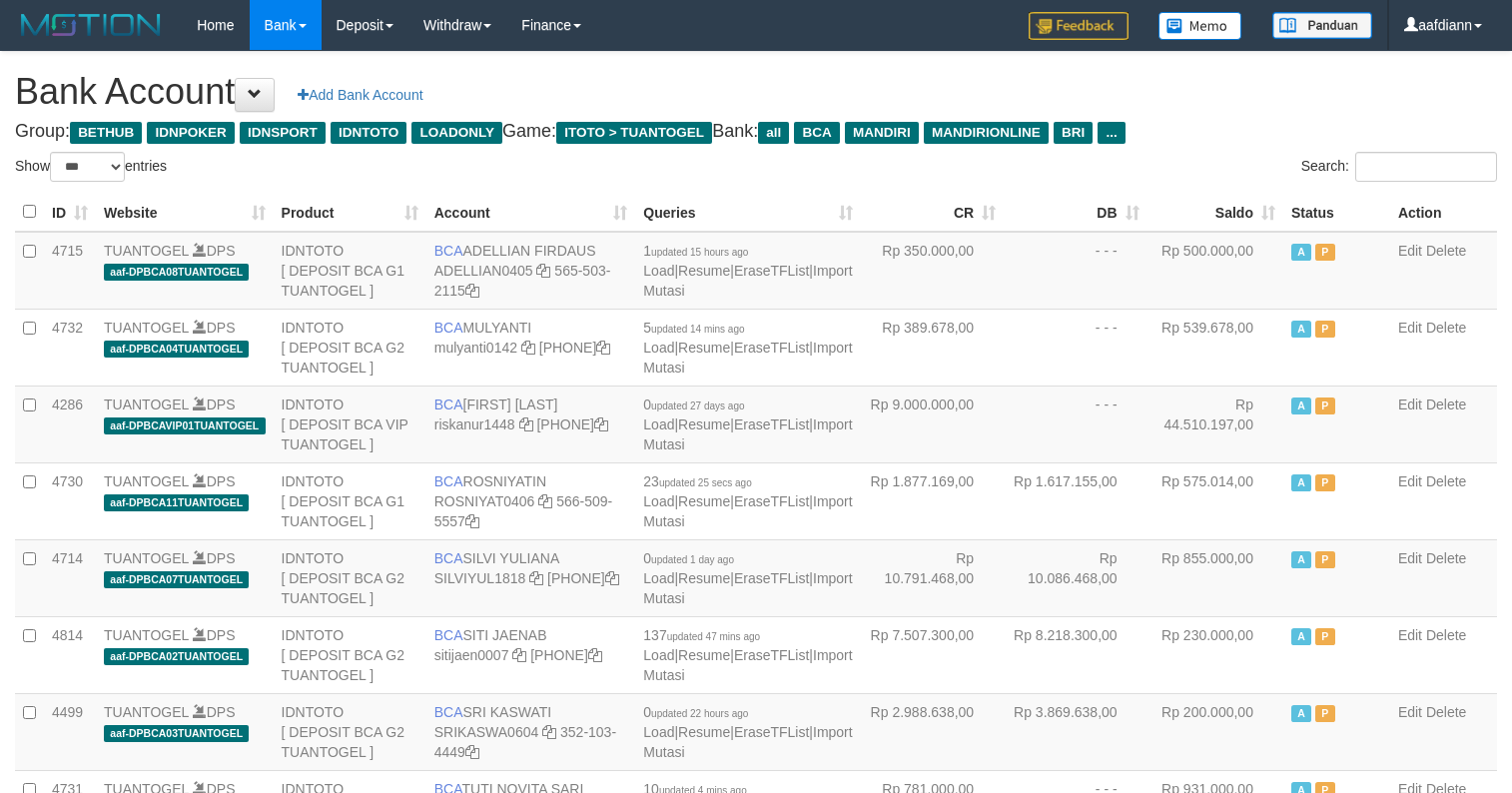 select on "***" 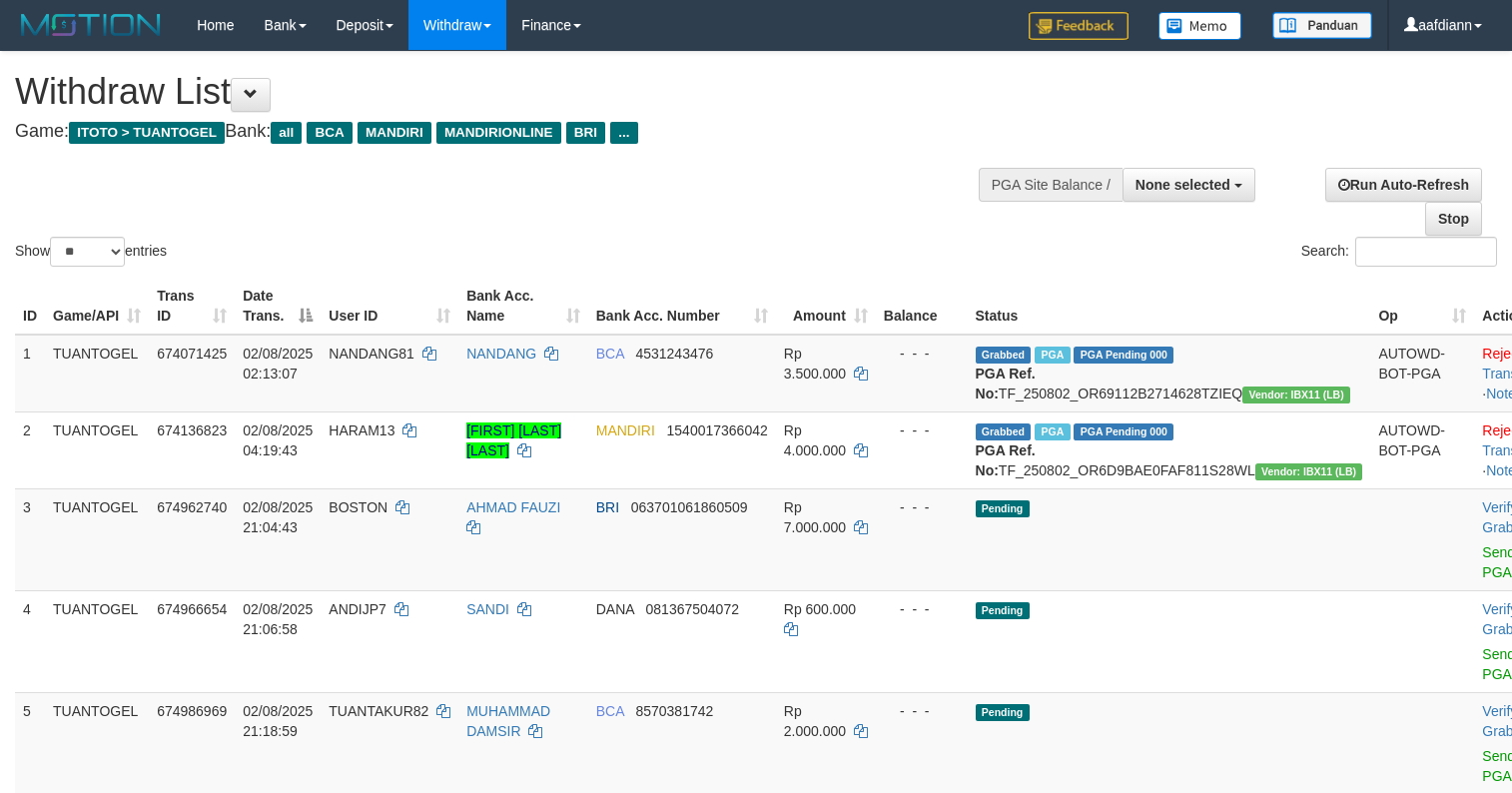 select 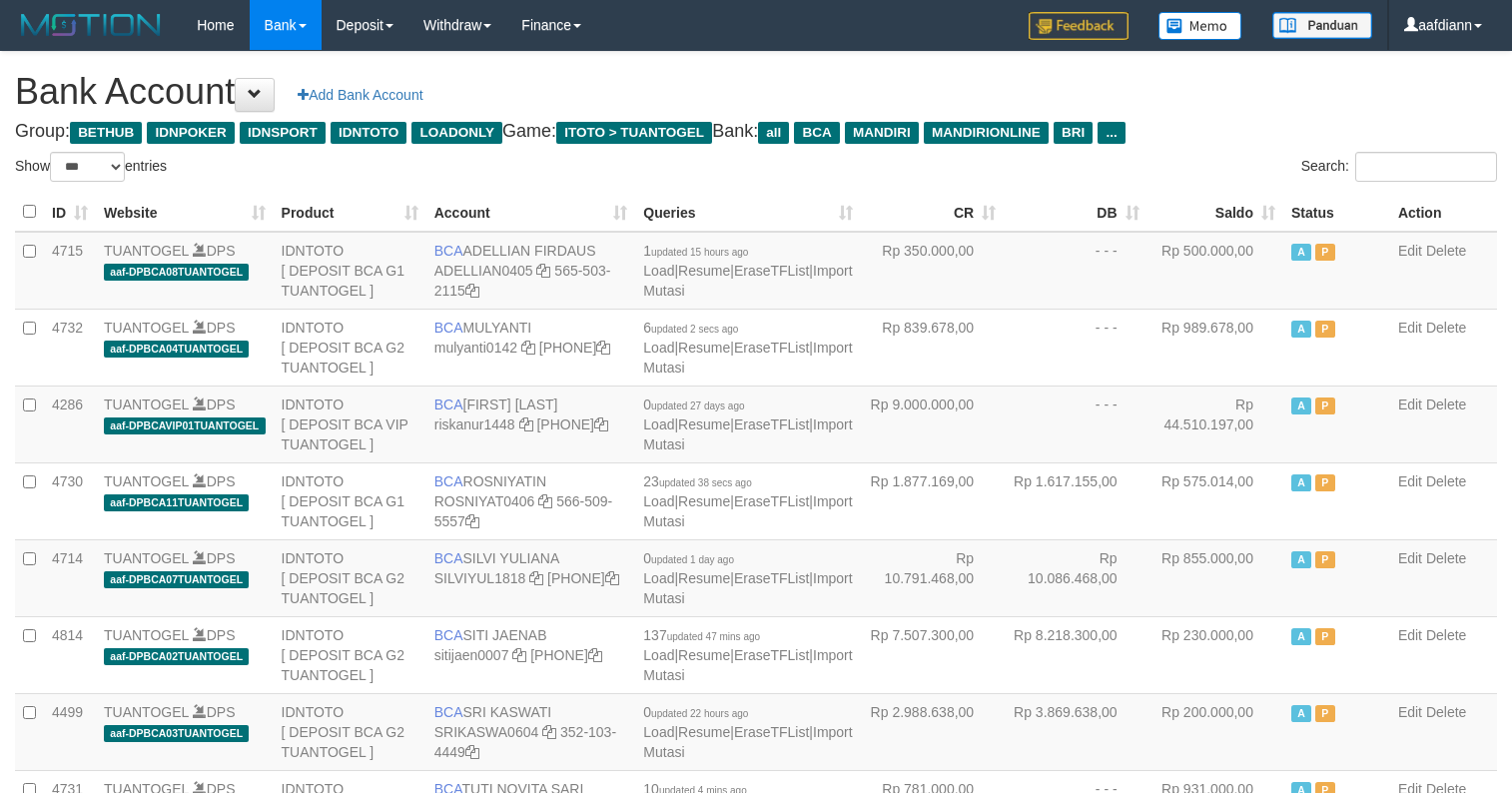 select on "***" 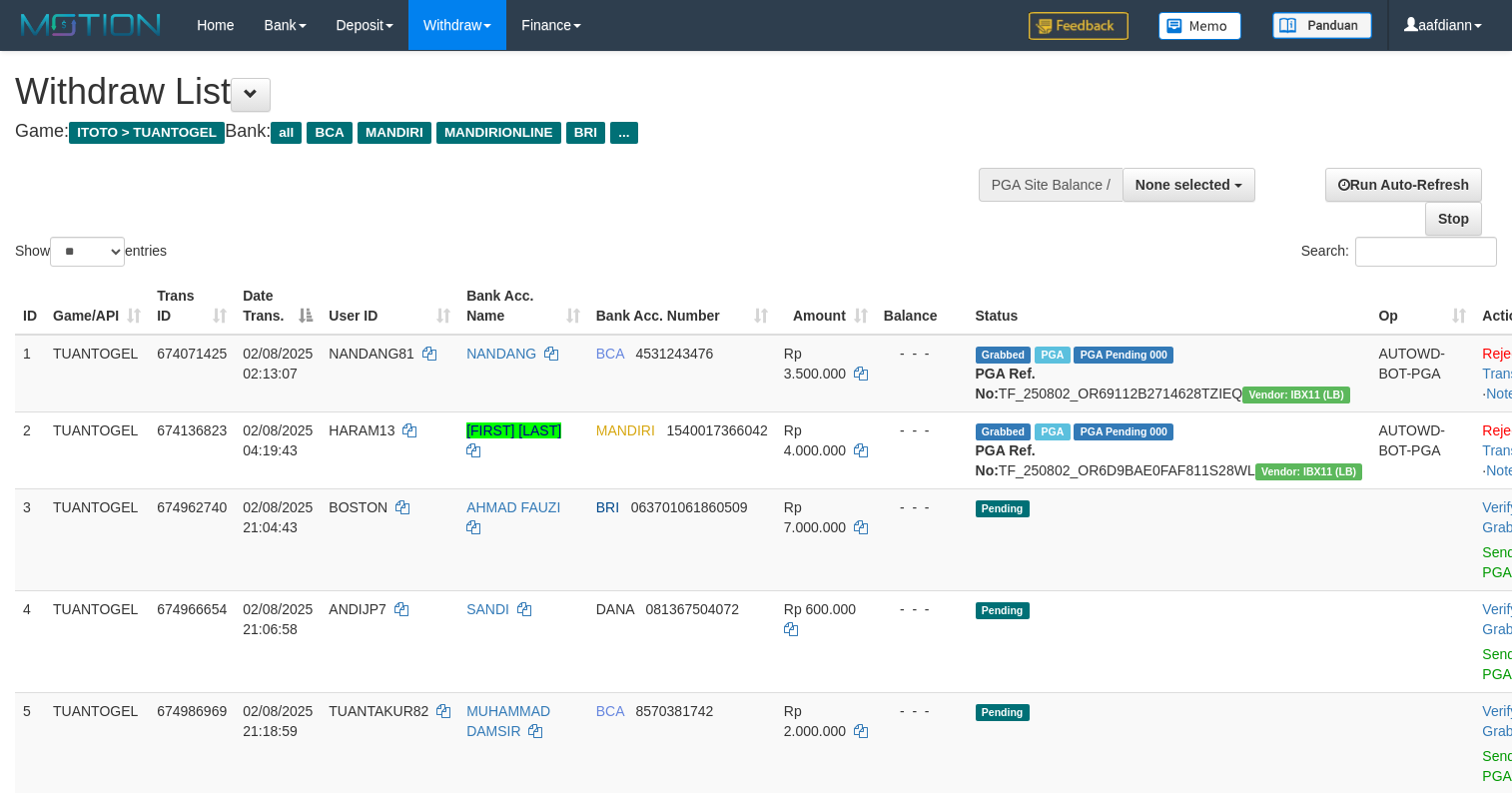 select 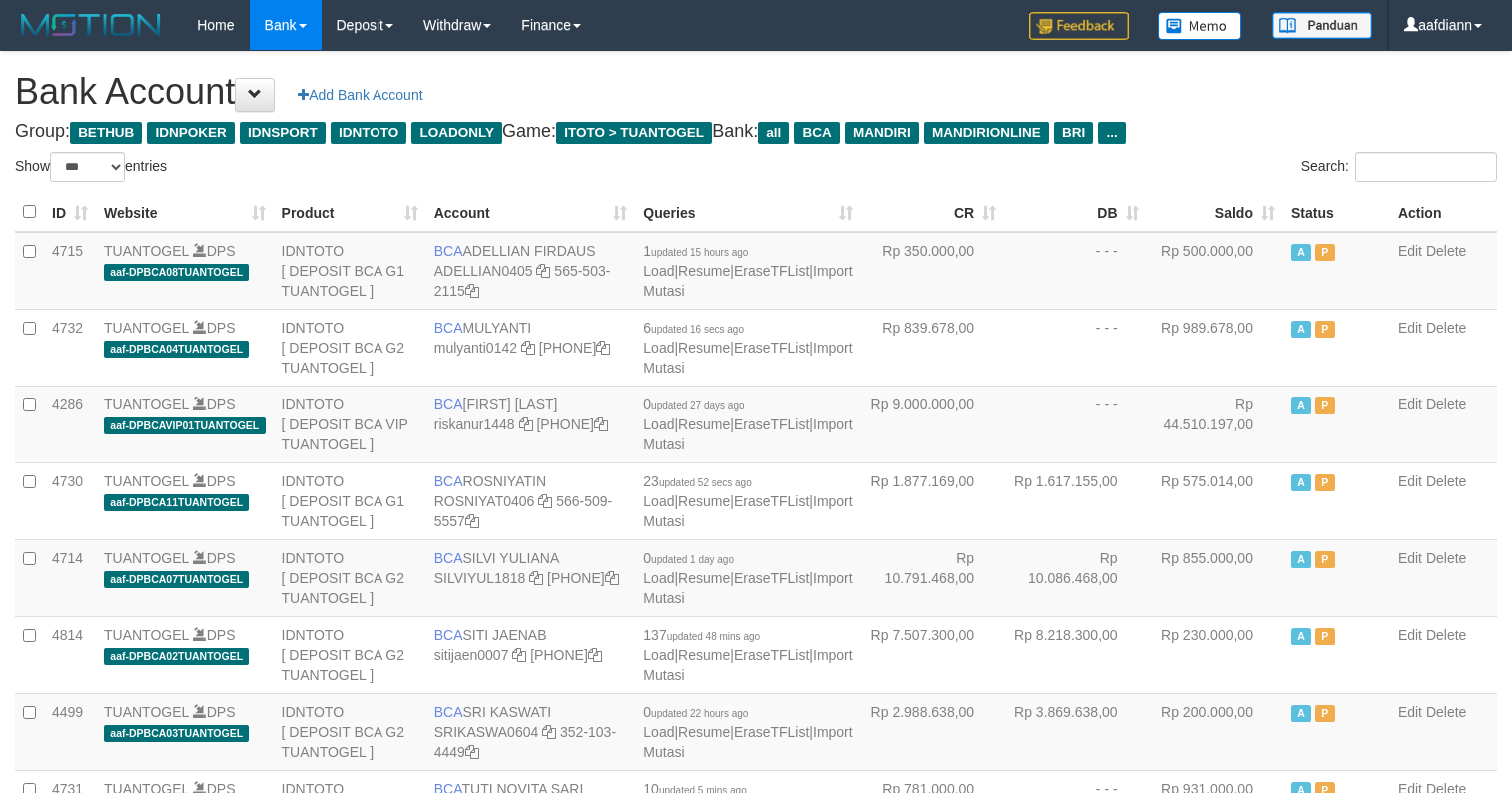 select on "***" 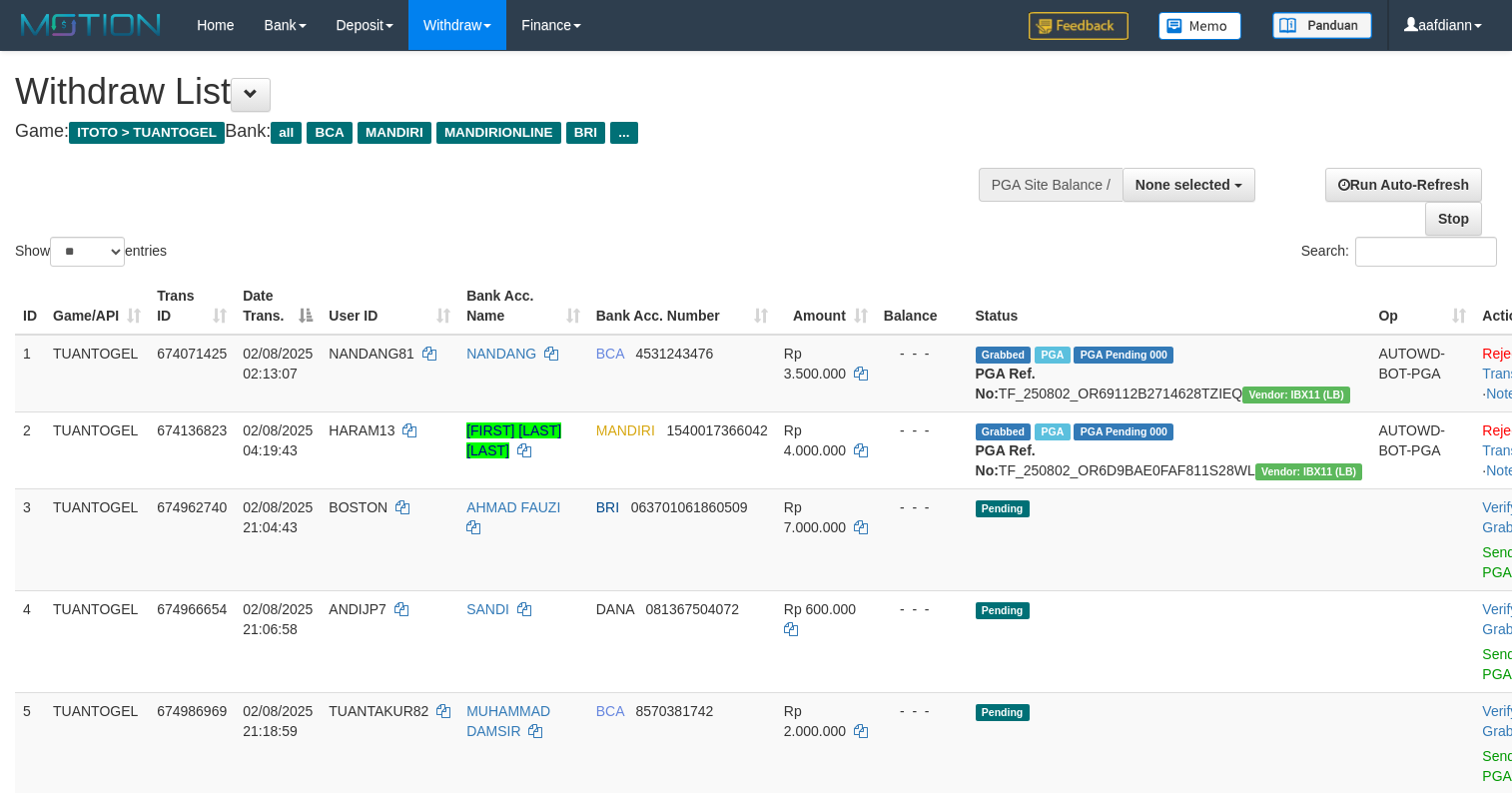 select 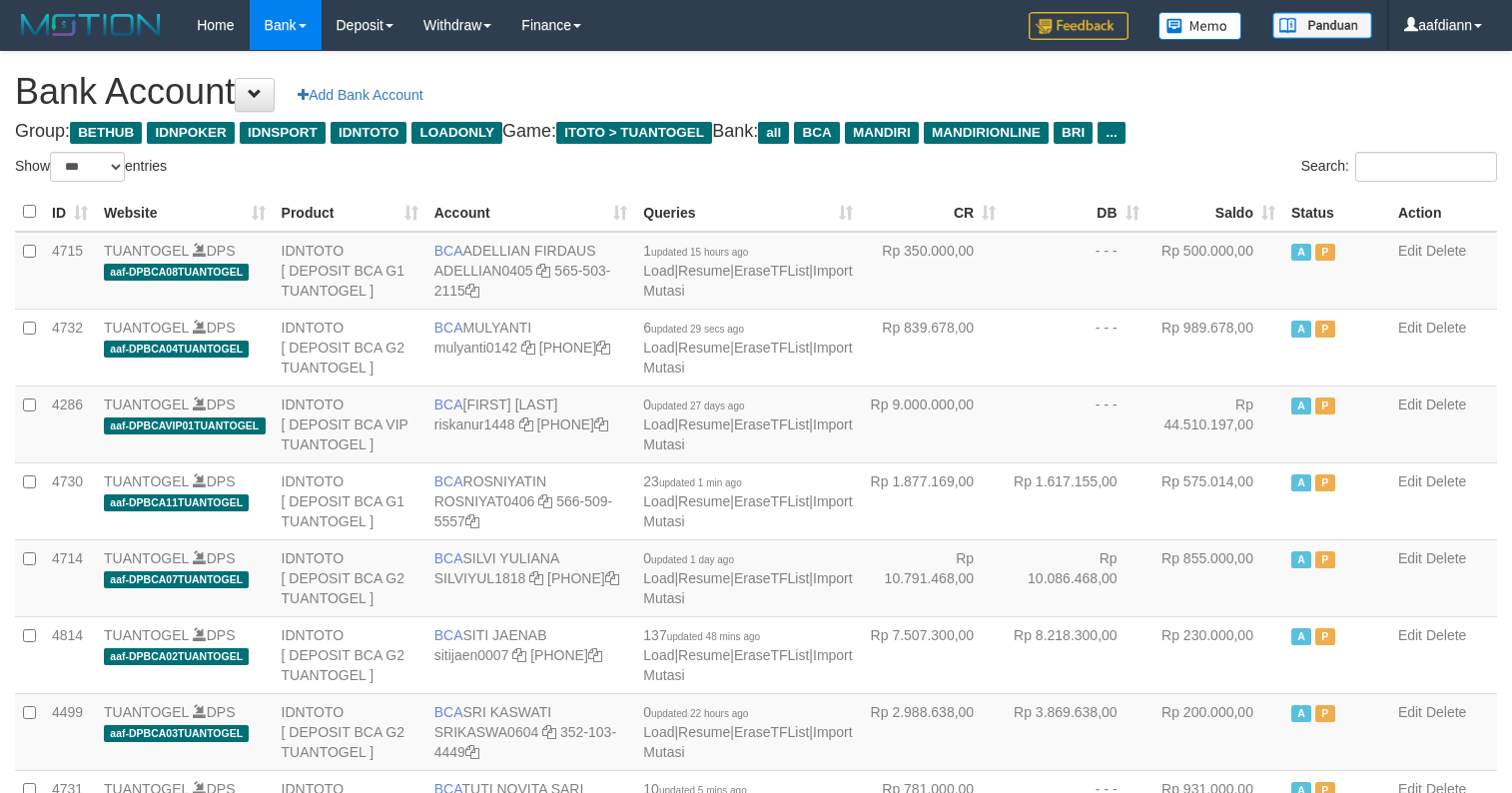 select on "***" 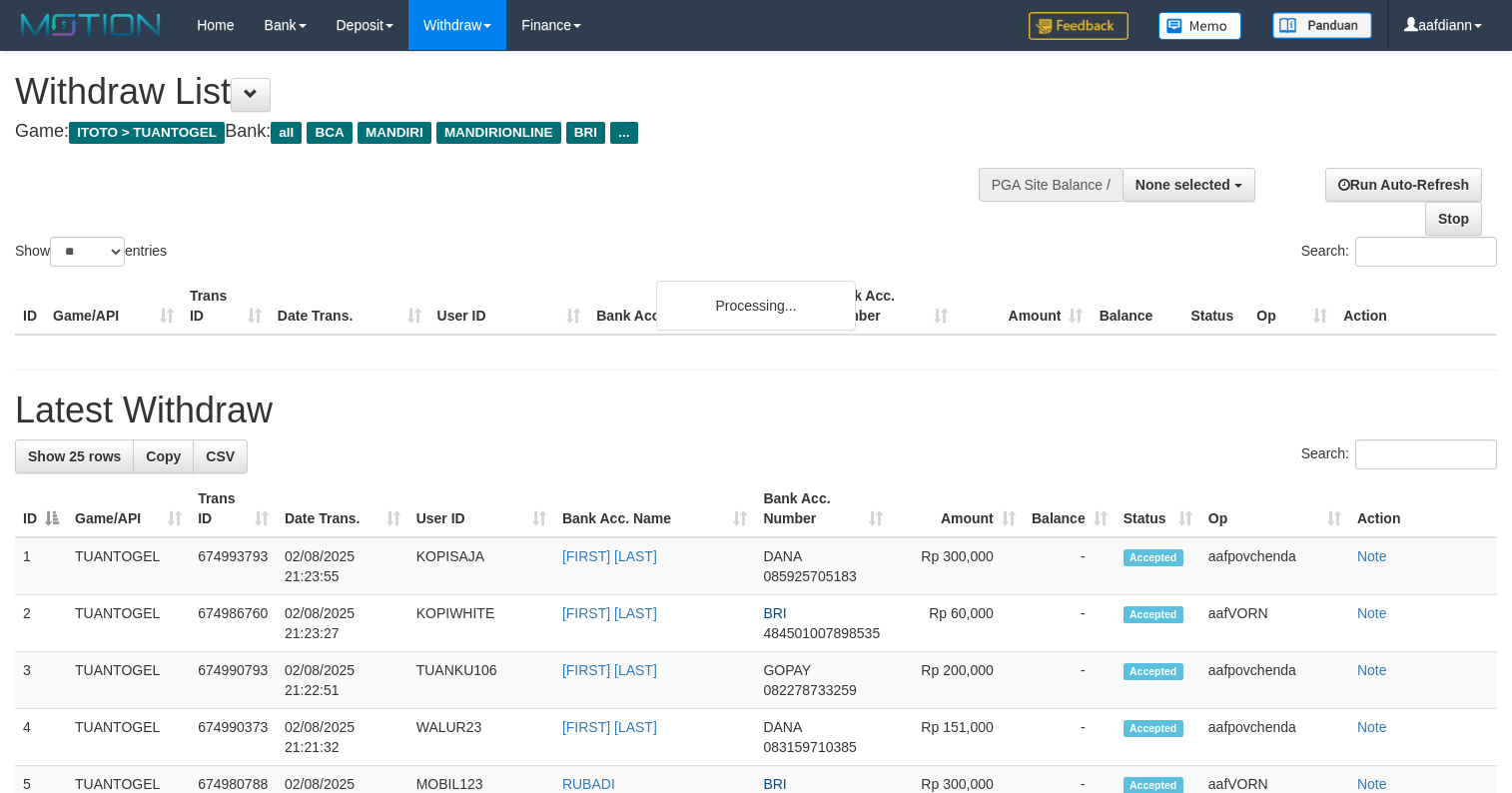 select 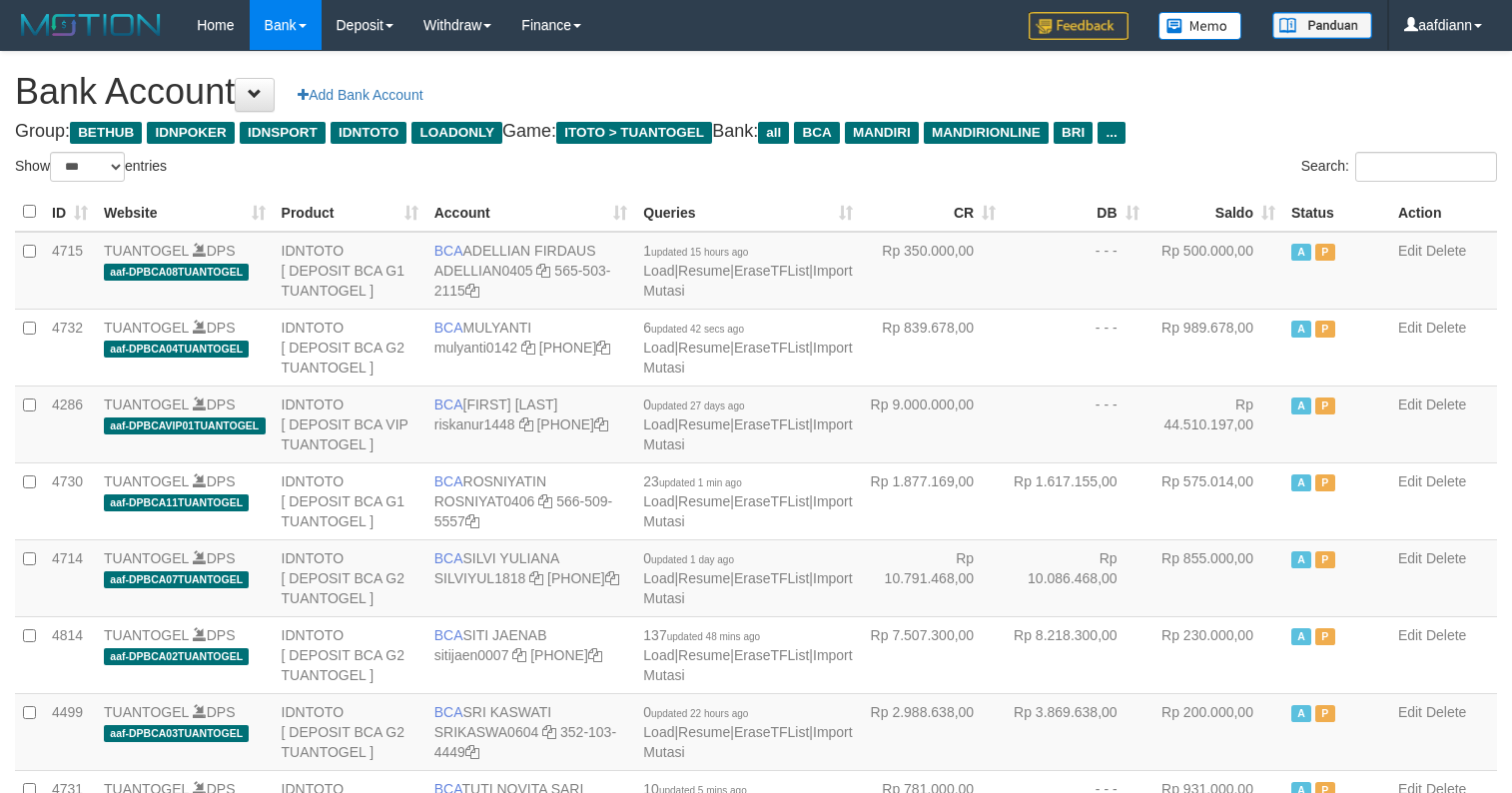 select on "***" 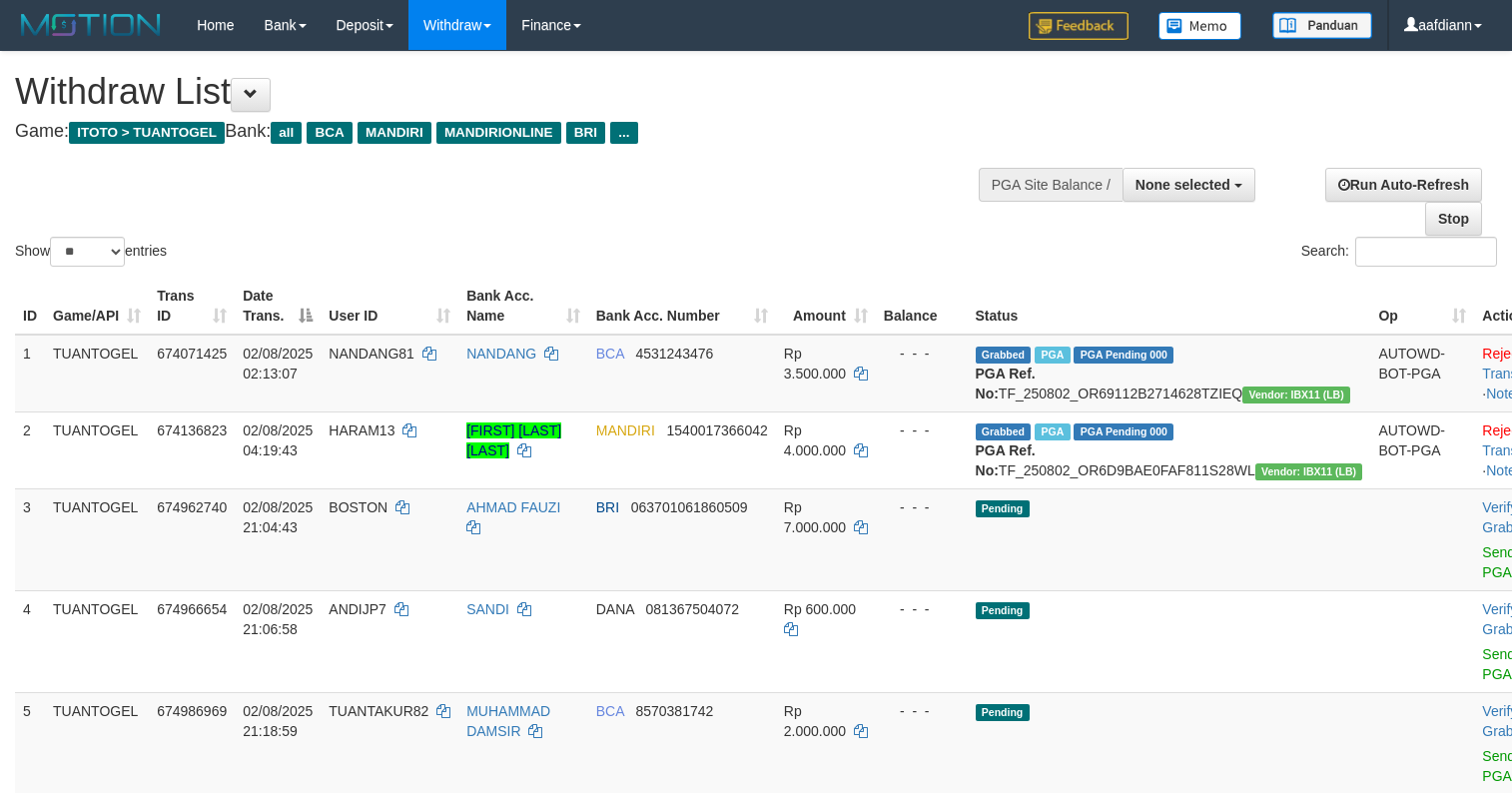 select 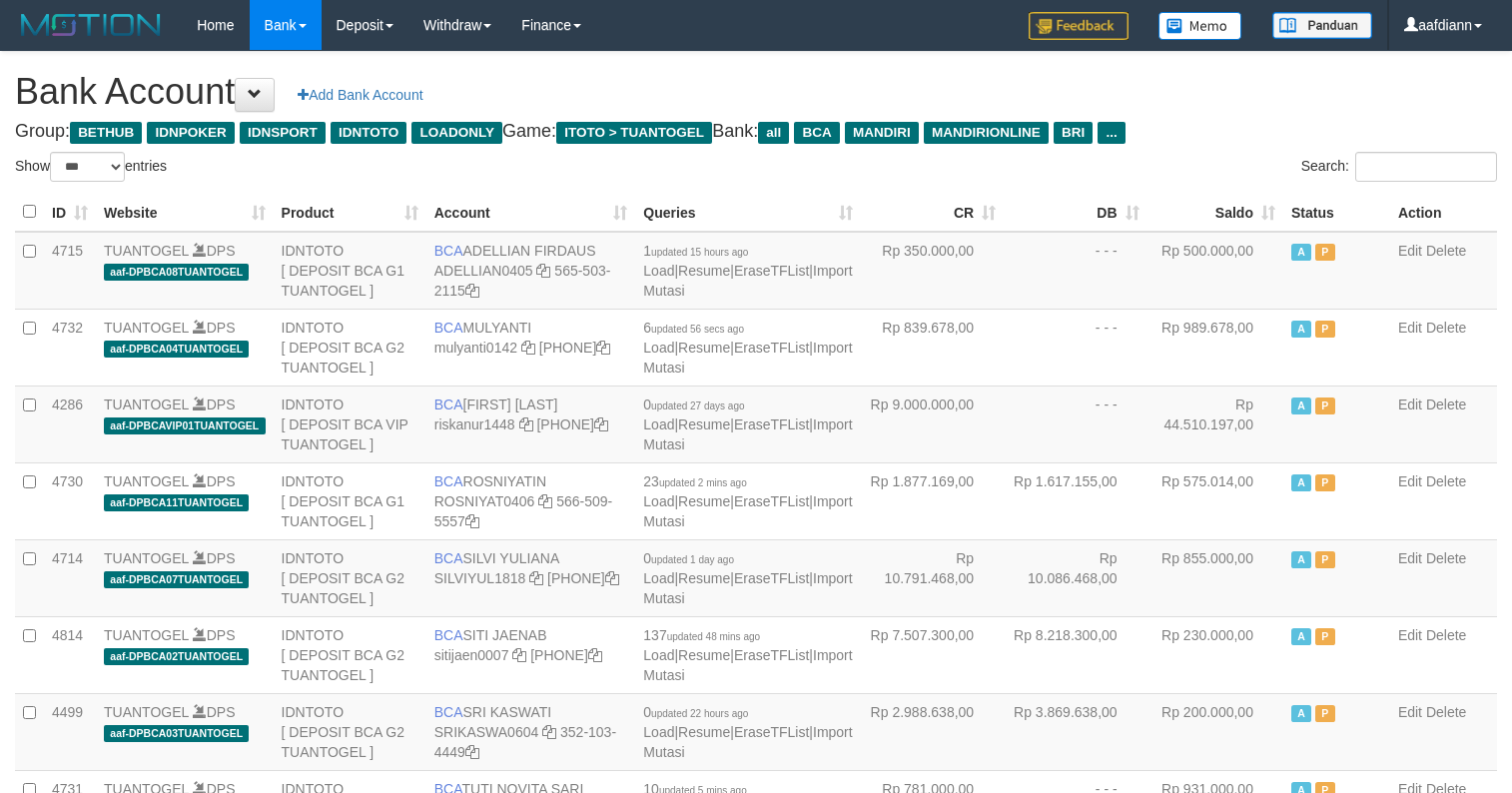 select on "***" 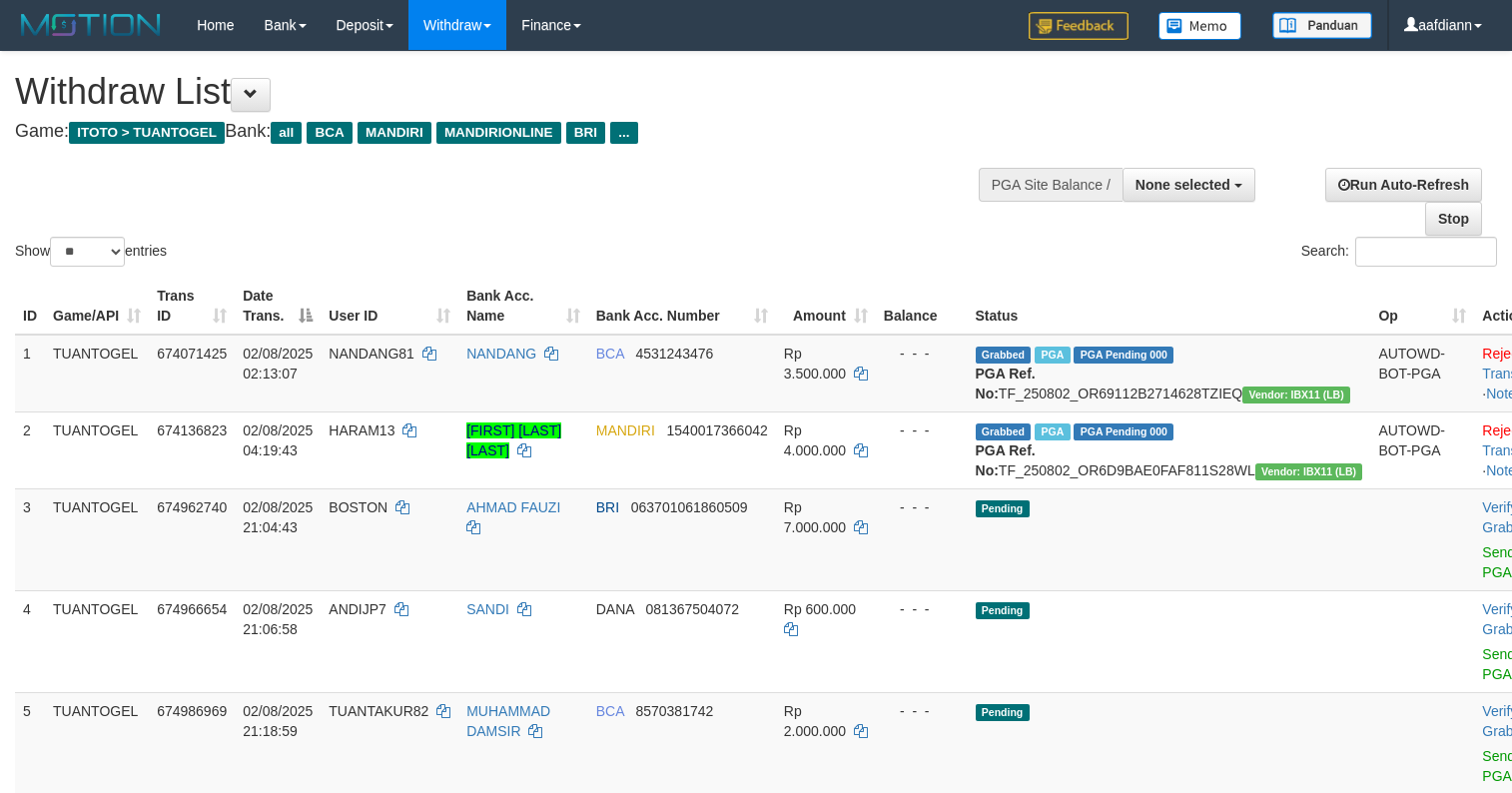select 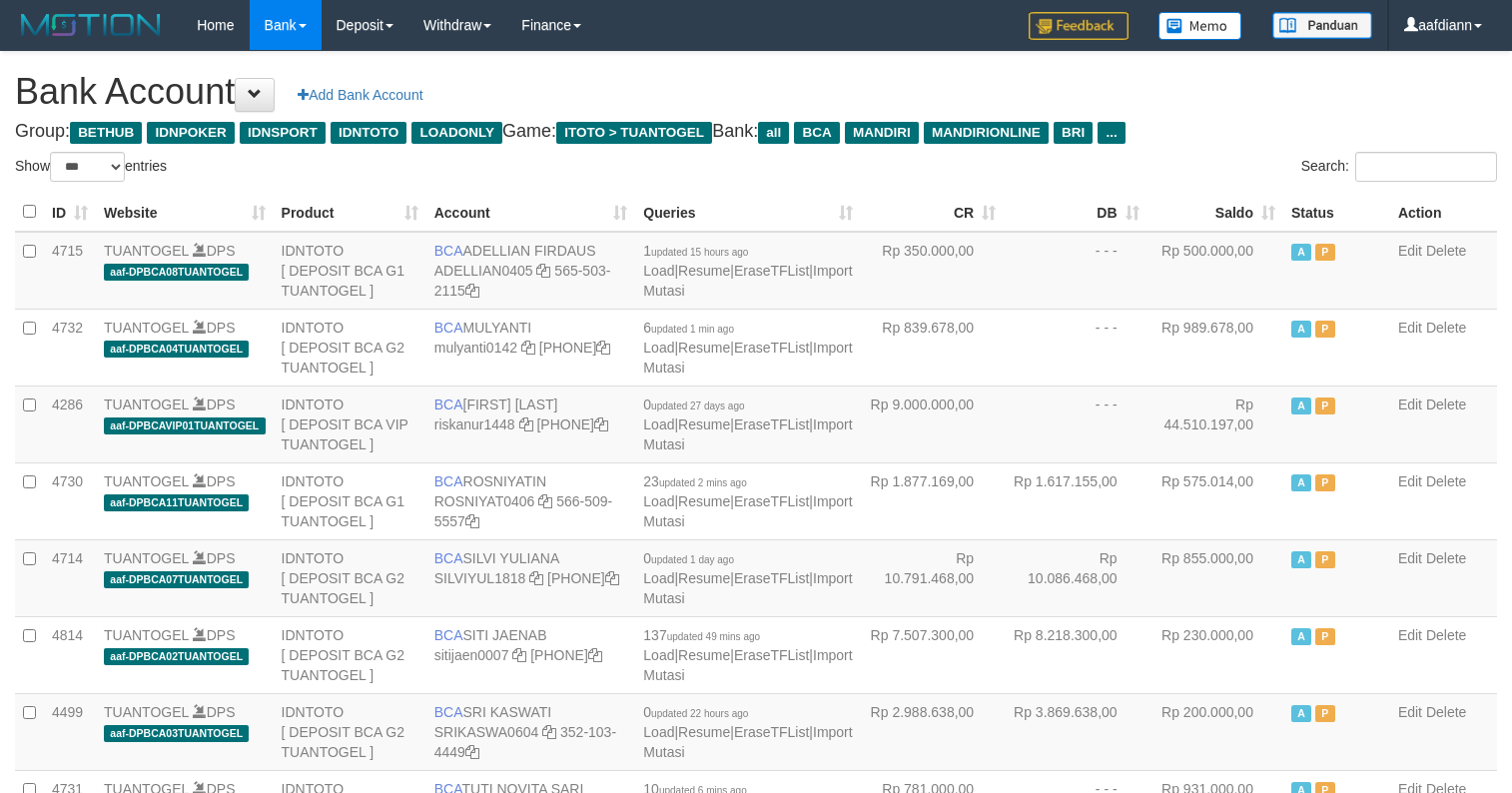 select on "***" 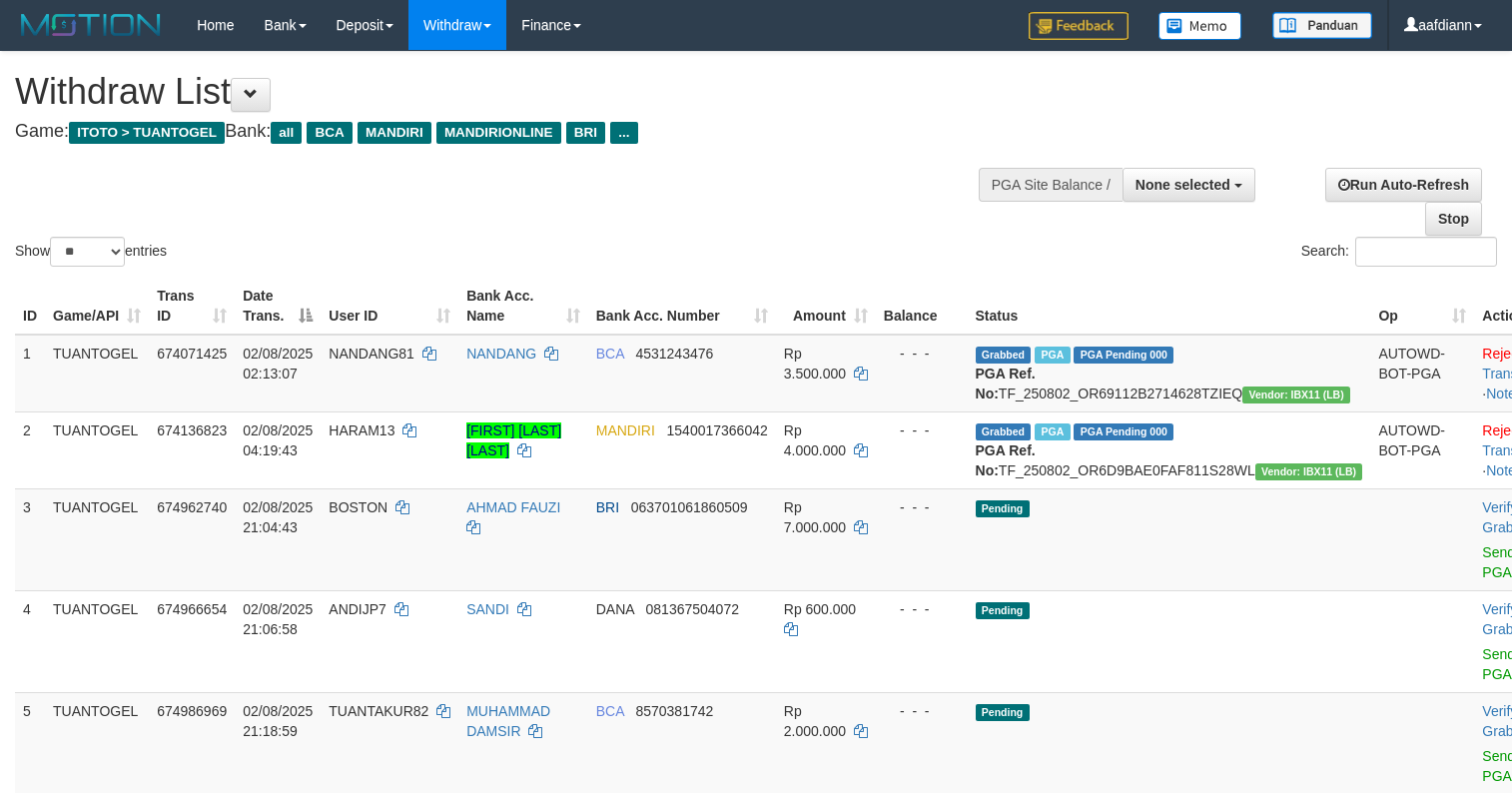 select 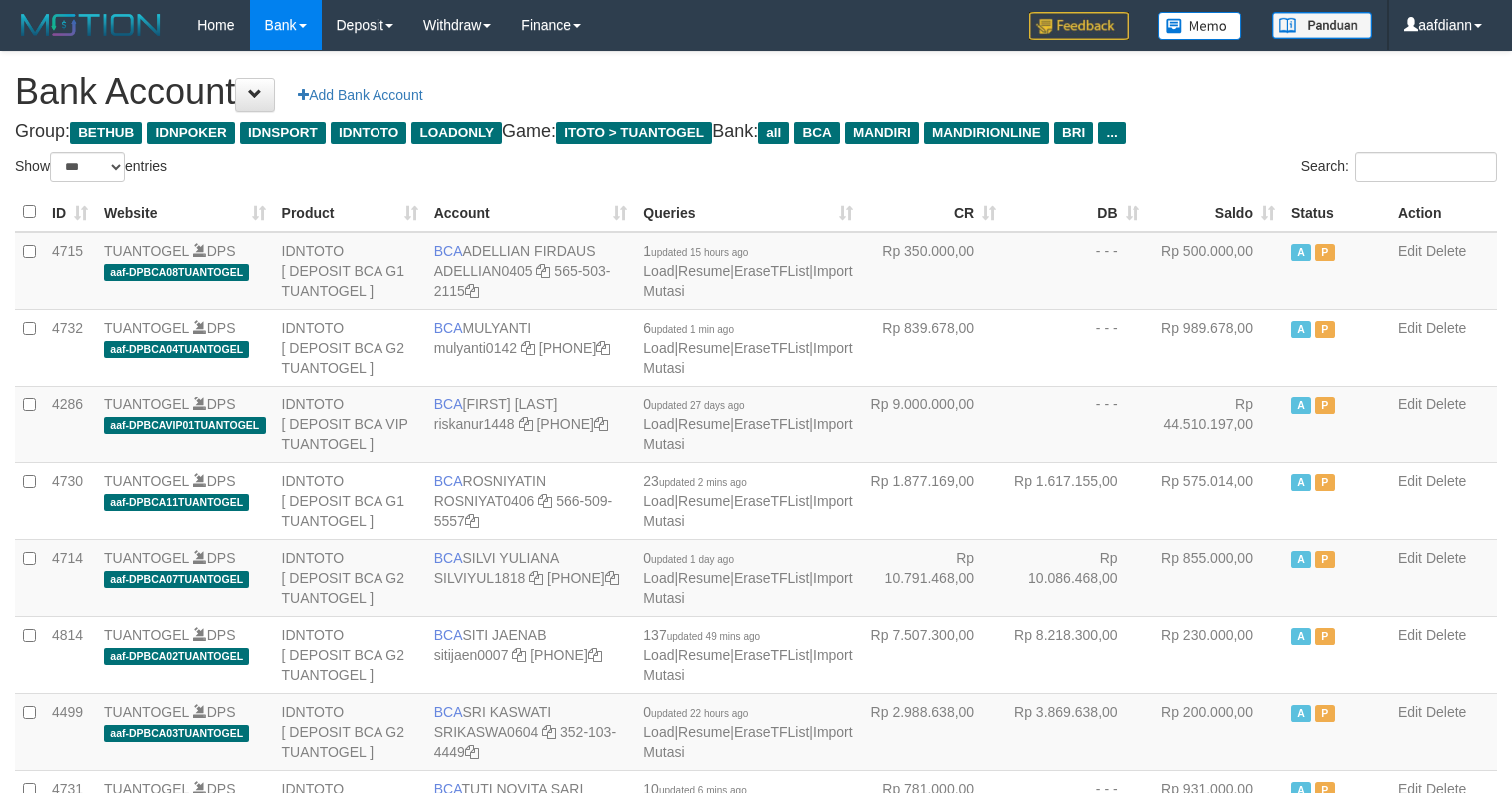 select on "***" 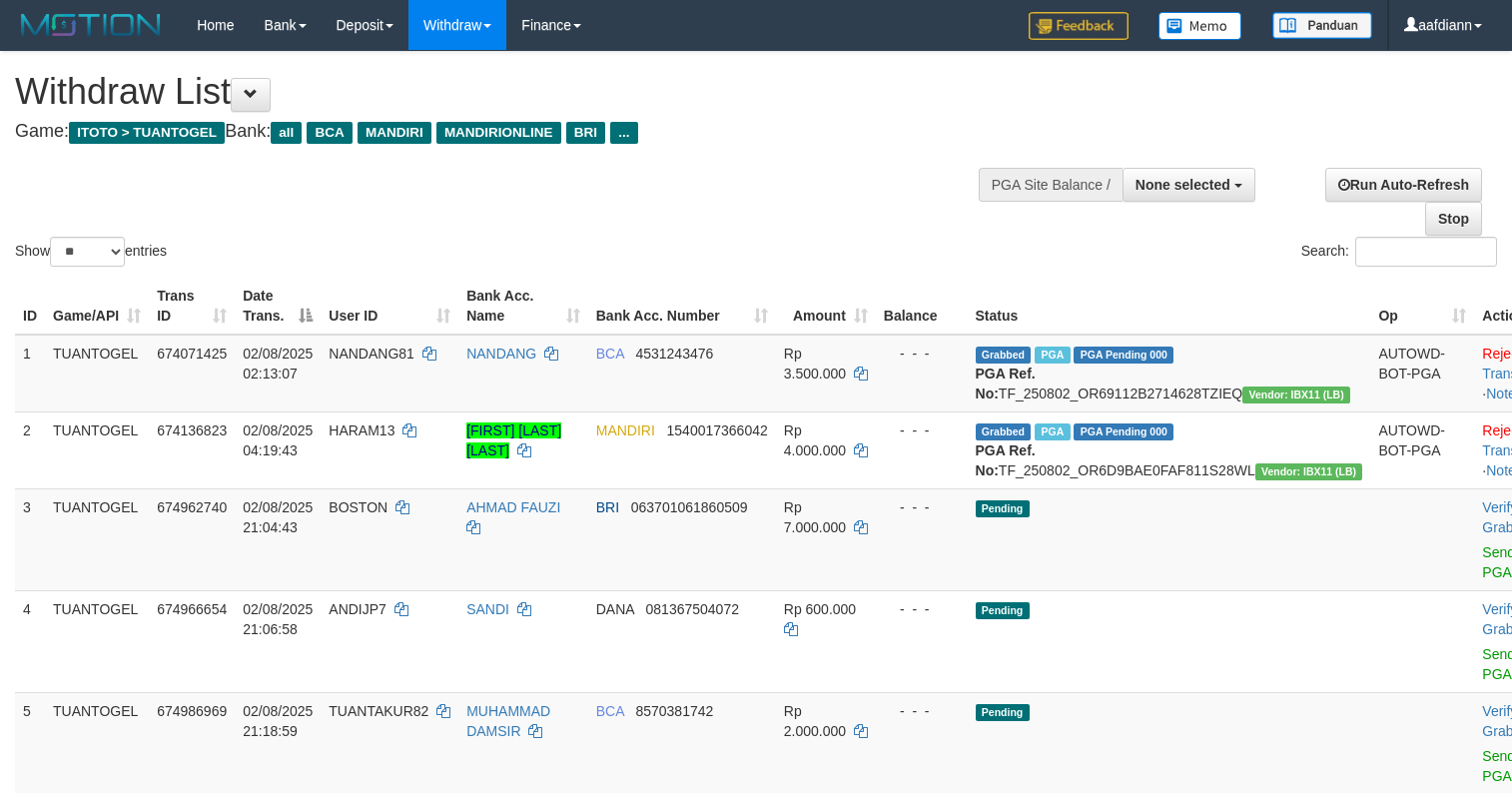 select 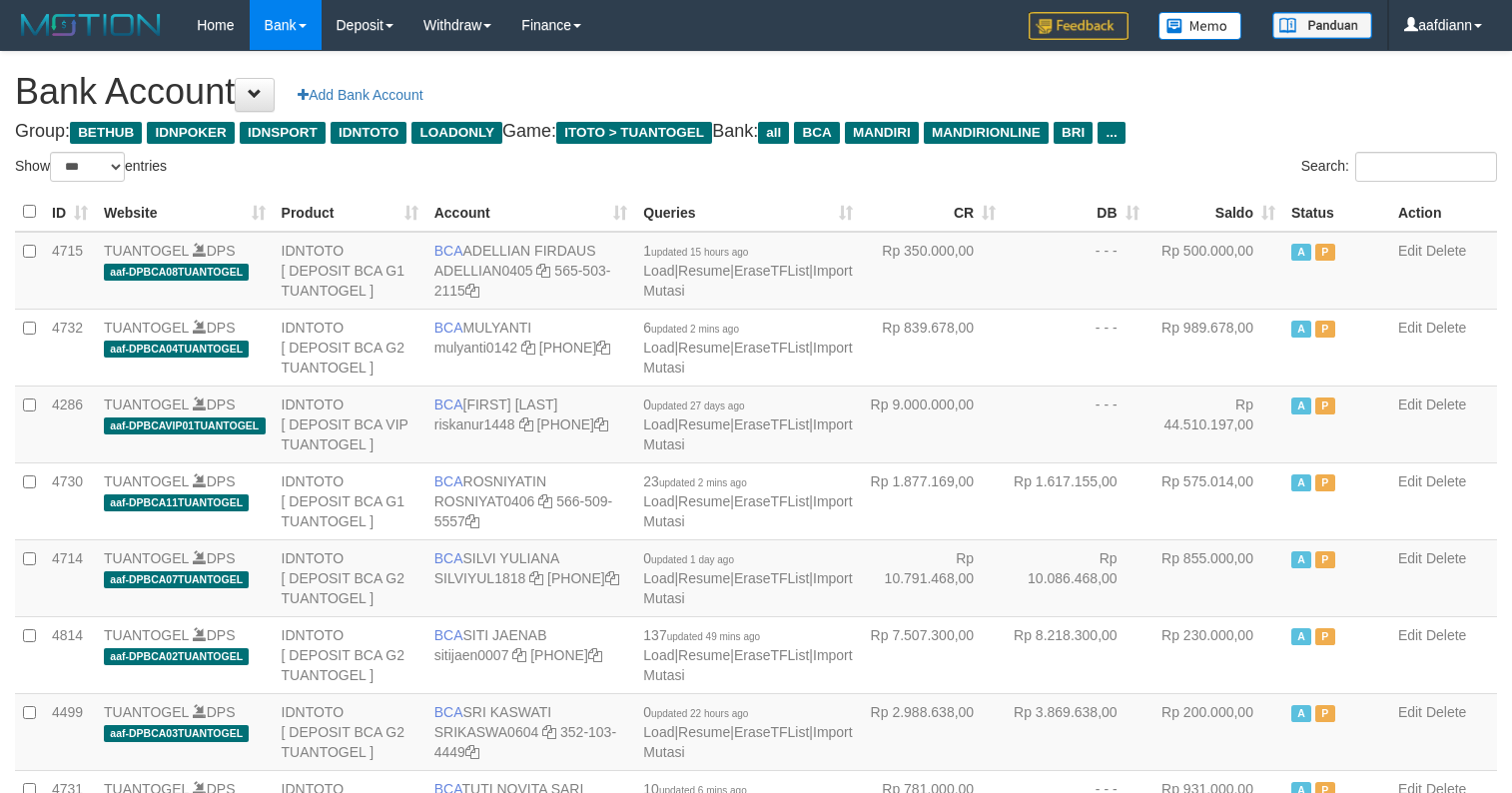select on "***" 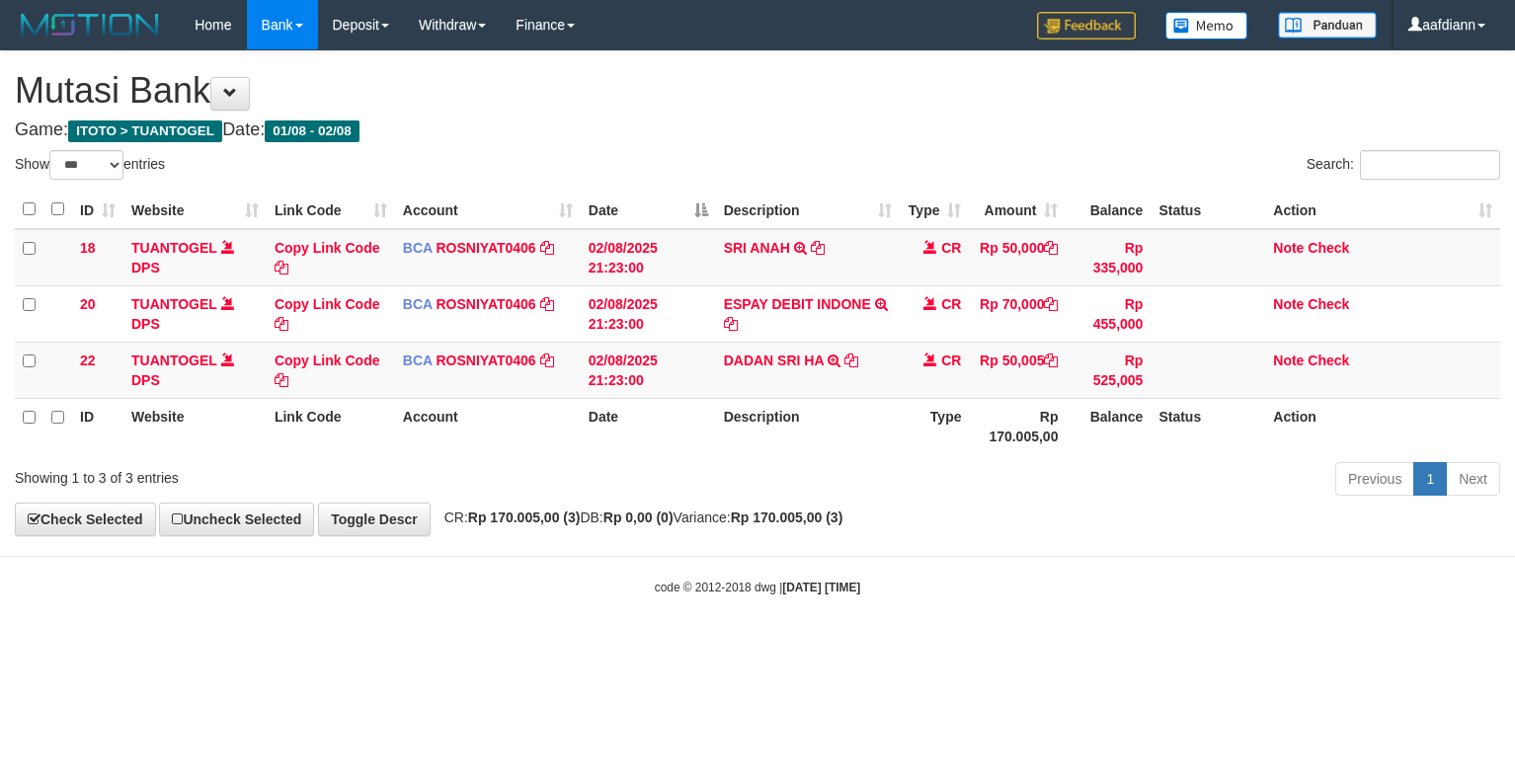 select on "***" 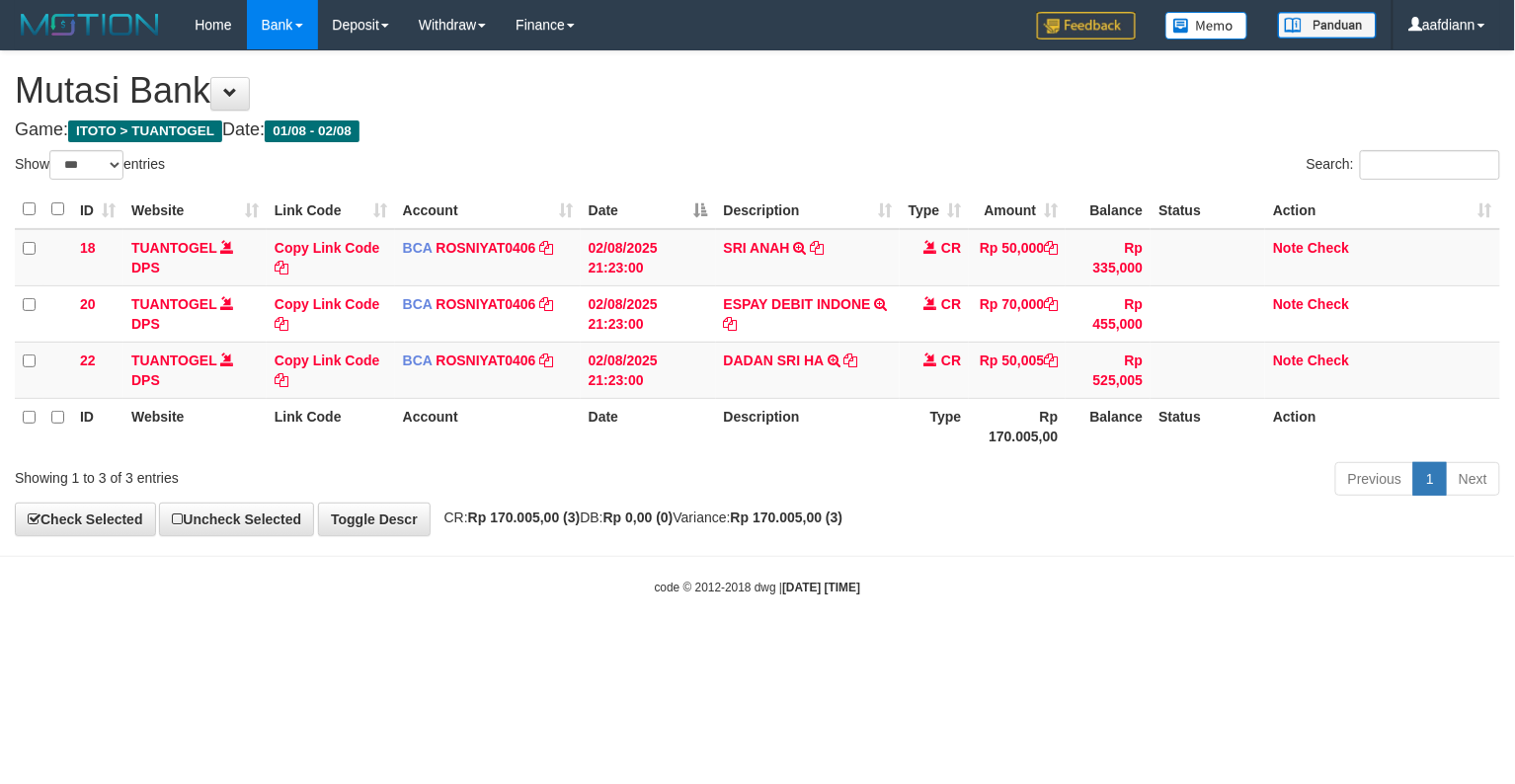 drag, startPoint x: 973, startPoint y: 612, endPoint x: 1045, endPoint y: 383, distance: 240.0521 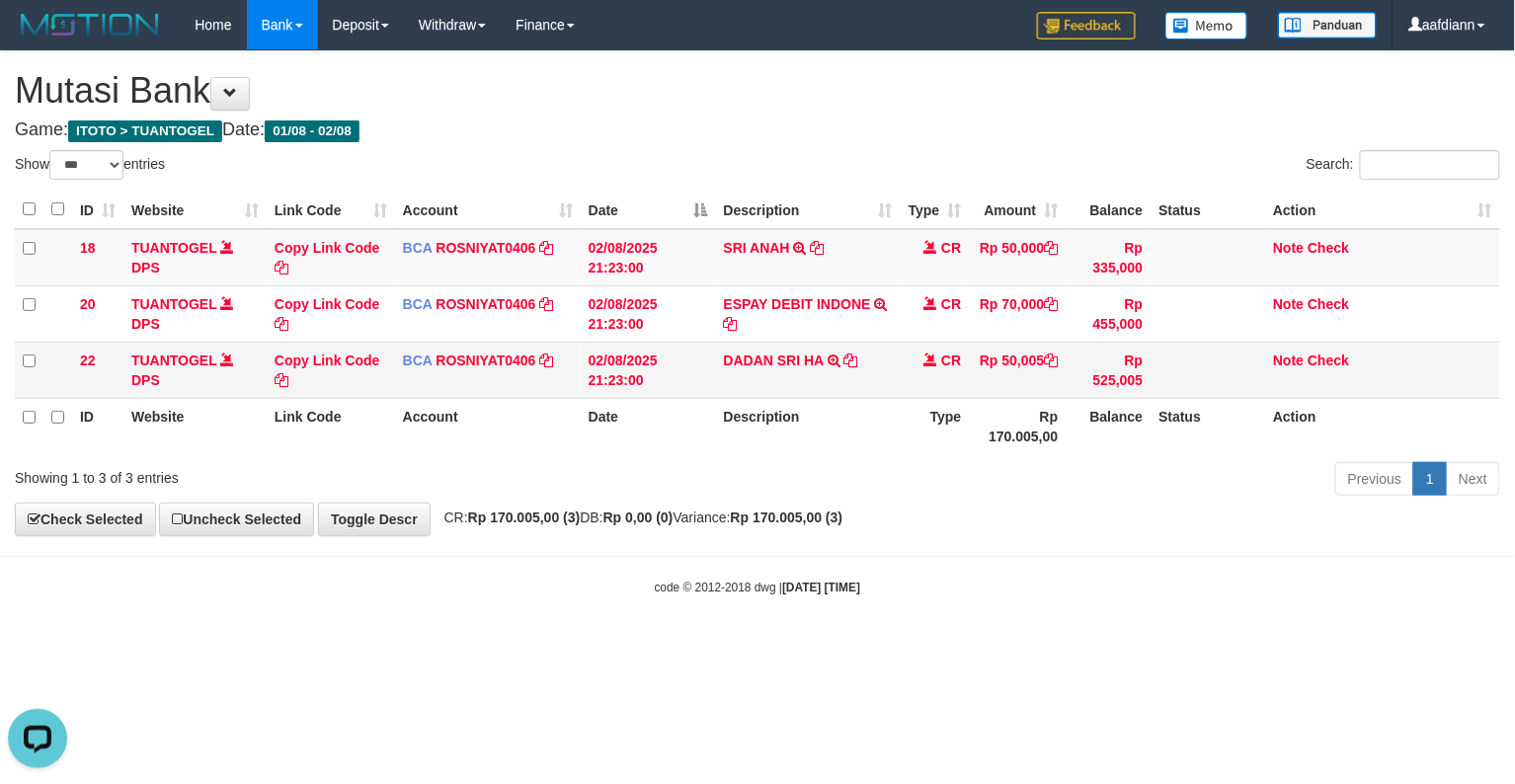 scroll, scrollTop: 0, scrollLeft: 0, axis: both 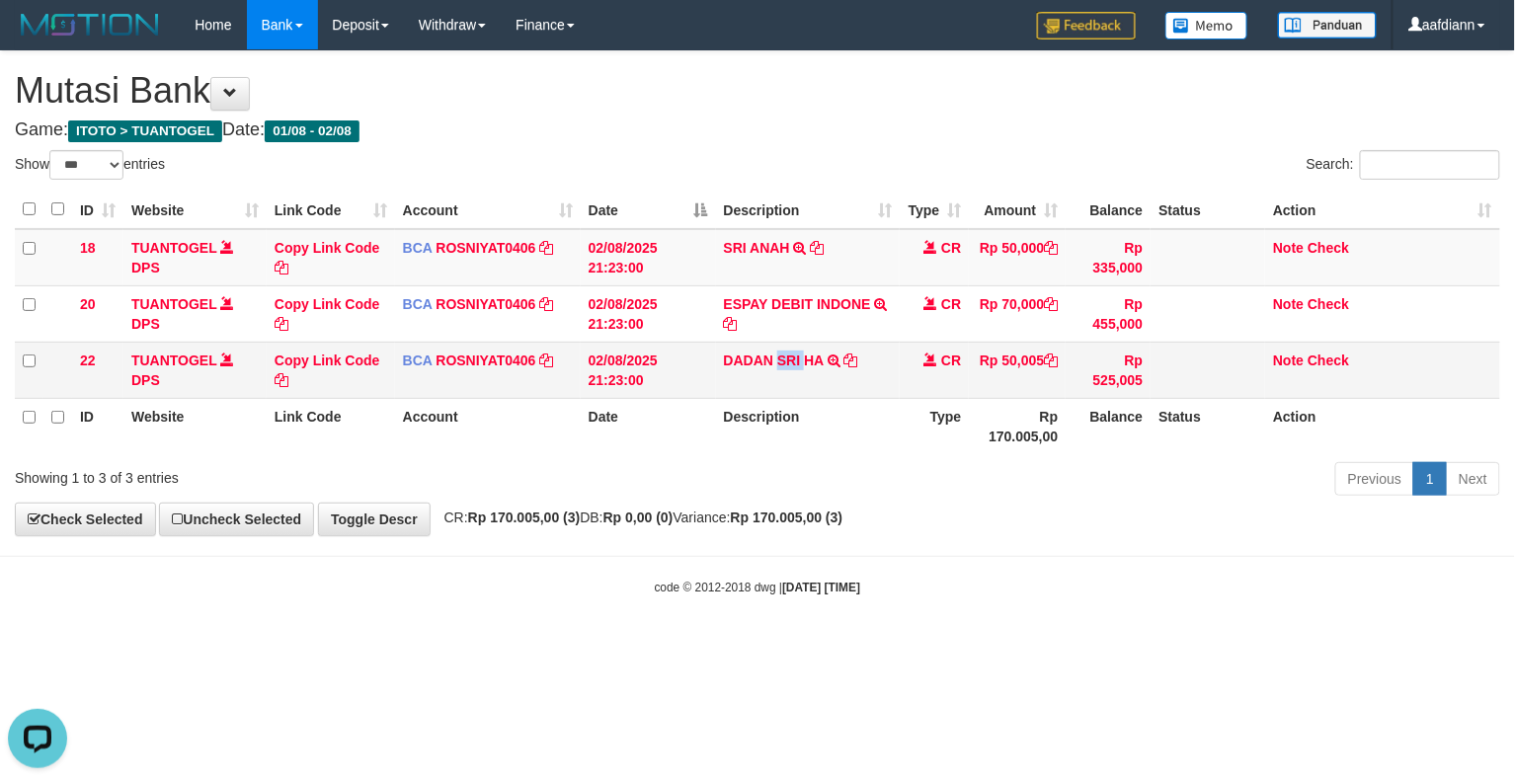 click on "DADAN SRI HA         TRSF E-BANKING CR 0208/FTSCY/WS95051
50005.00[DATE][TIME] TRFDN-DADAN SRI HAESPAY DEBIT INDONE" at bounding box center [808, 369] 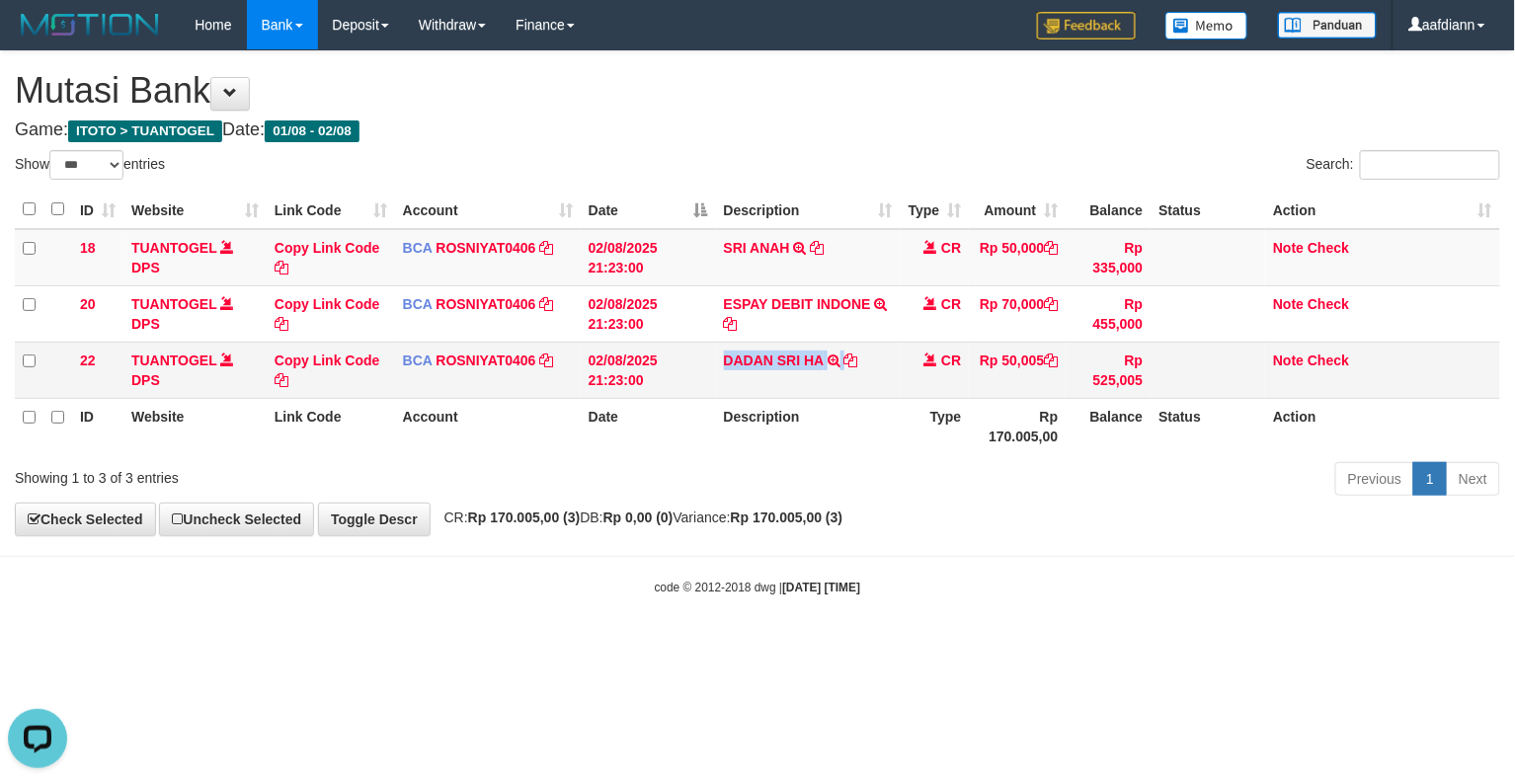 click on "DADAN SRI HA         TRSF E-BANKING CR 0208/FTSCY/WS95051
50005.00[DATE][TIME] TRFDN-DADAN SRI HAESPAY DEBIT INDONE" at bounding box center [808, 369] 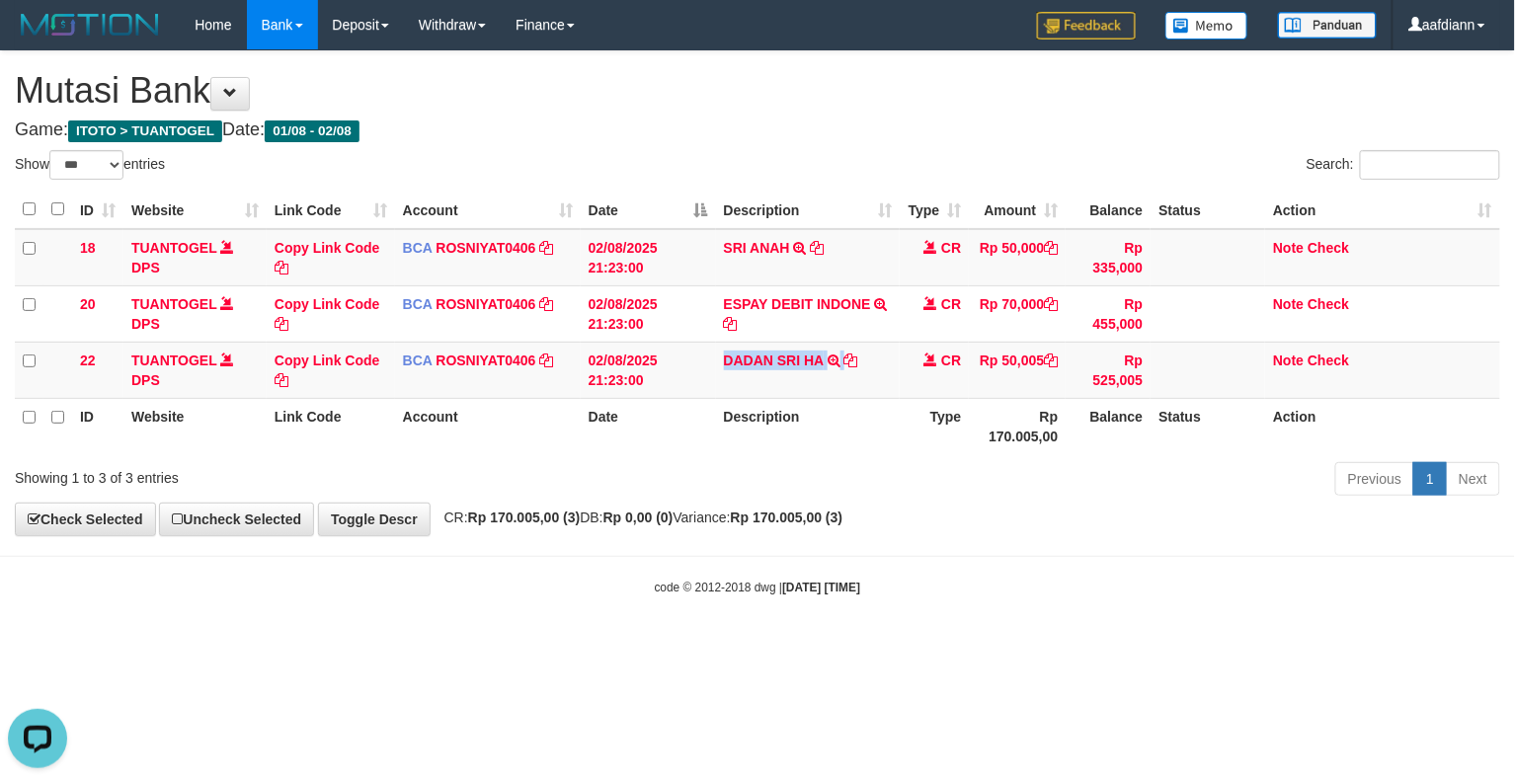 copy on "DADAN SRI HA" 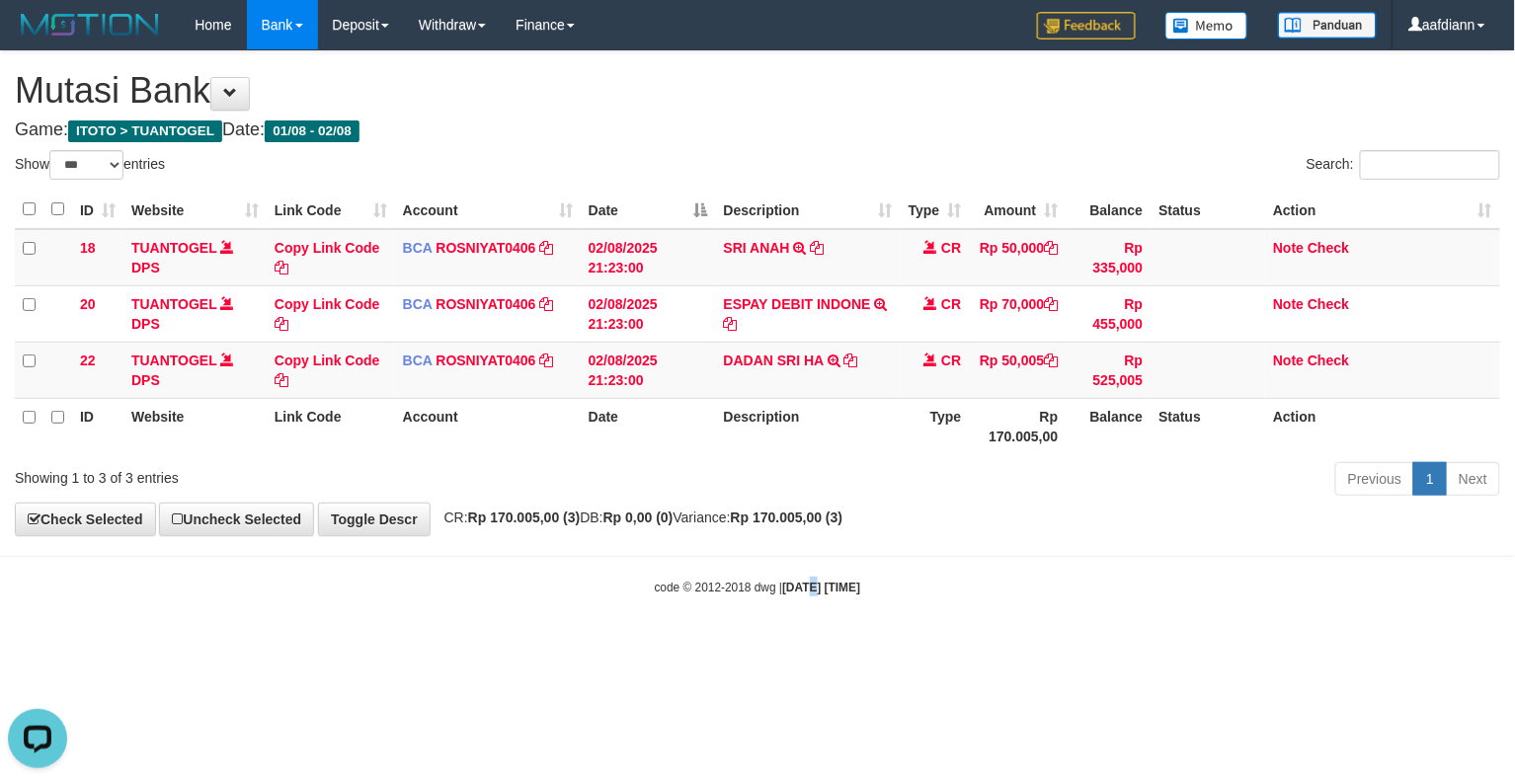 drag, startPoint x: 792, startPoint y: 676, endPoint x: 749, endPoint y: 613, distance: 76.275815 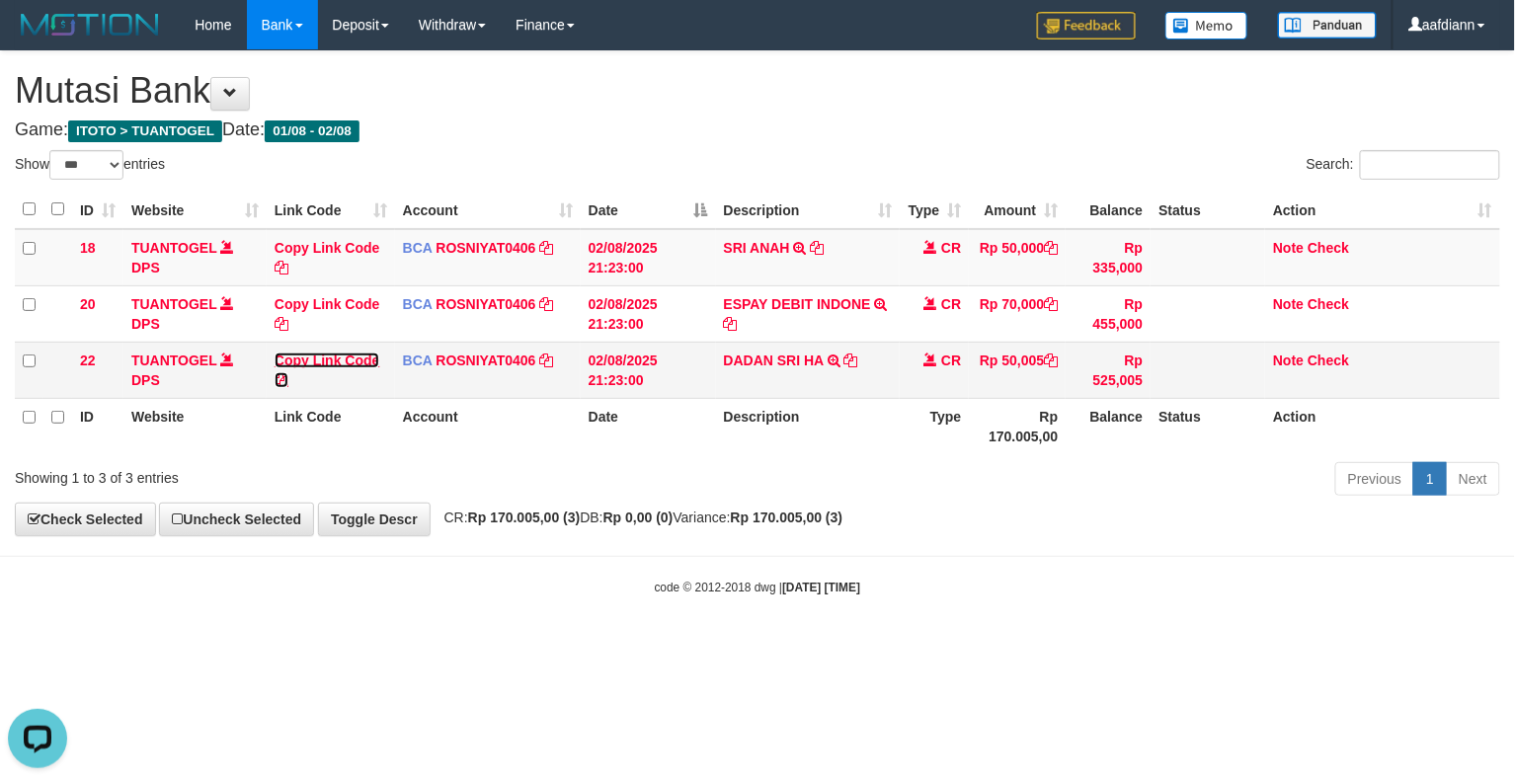 click on "Copy Link Code" at bounding box center [327, 370] 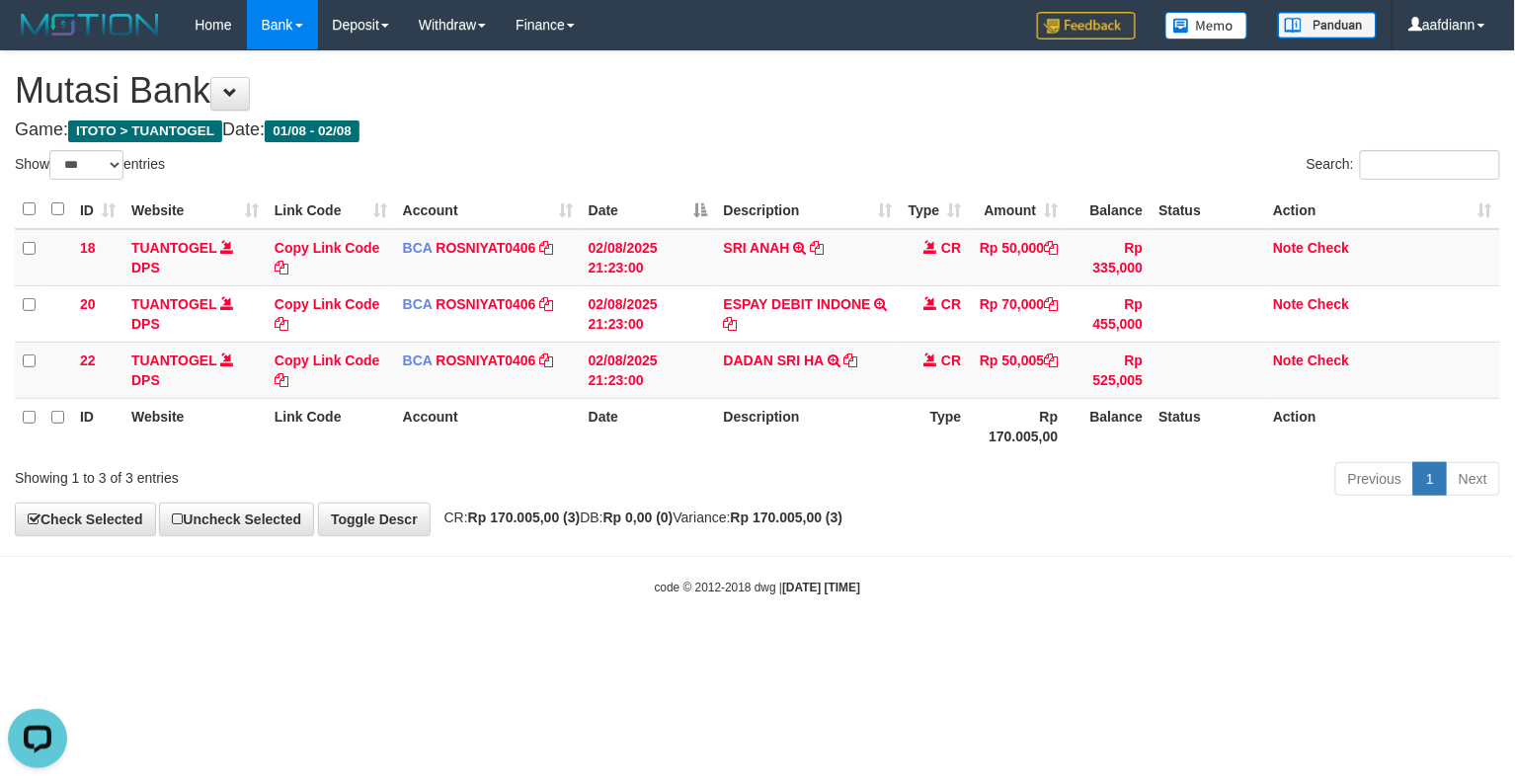 scroll, scrollTop: 271, scrollLeft: 0, axis: vertical 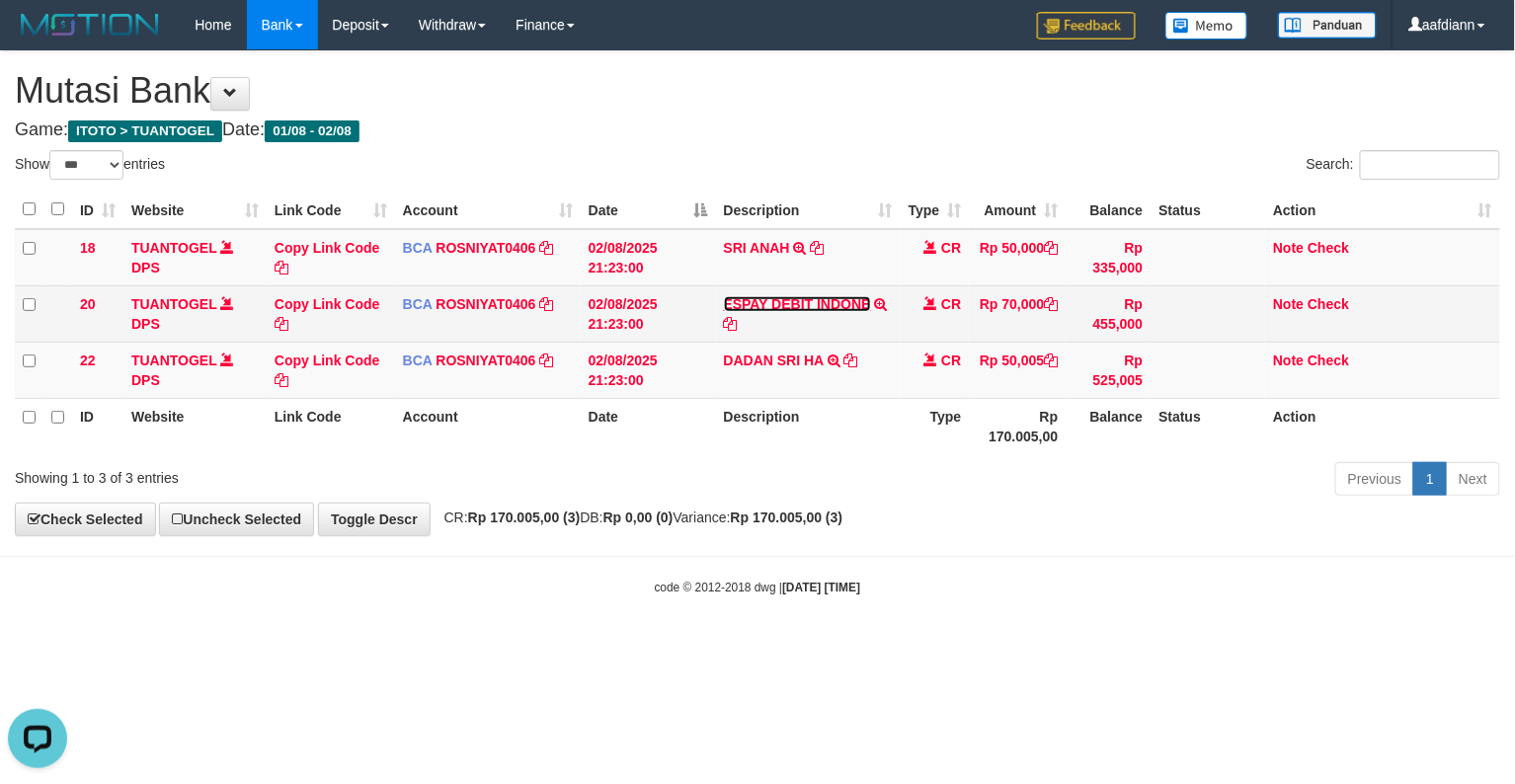 click on "ESPAY DEBIT INDONE" at bounding box center [797, 304] 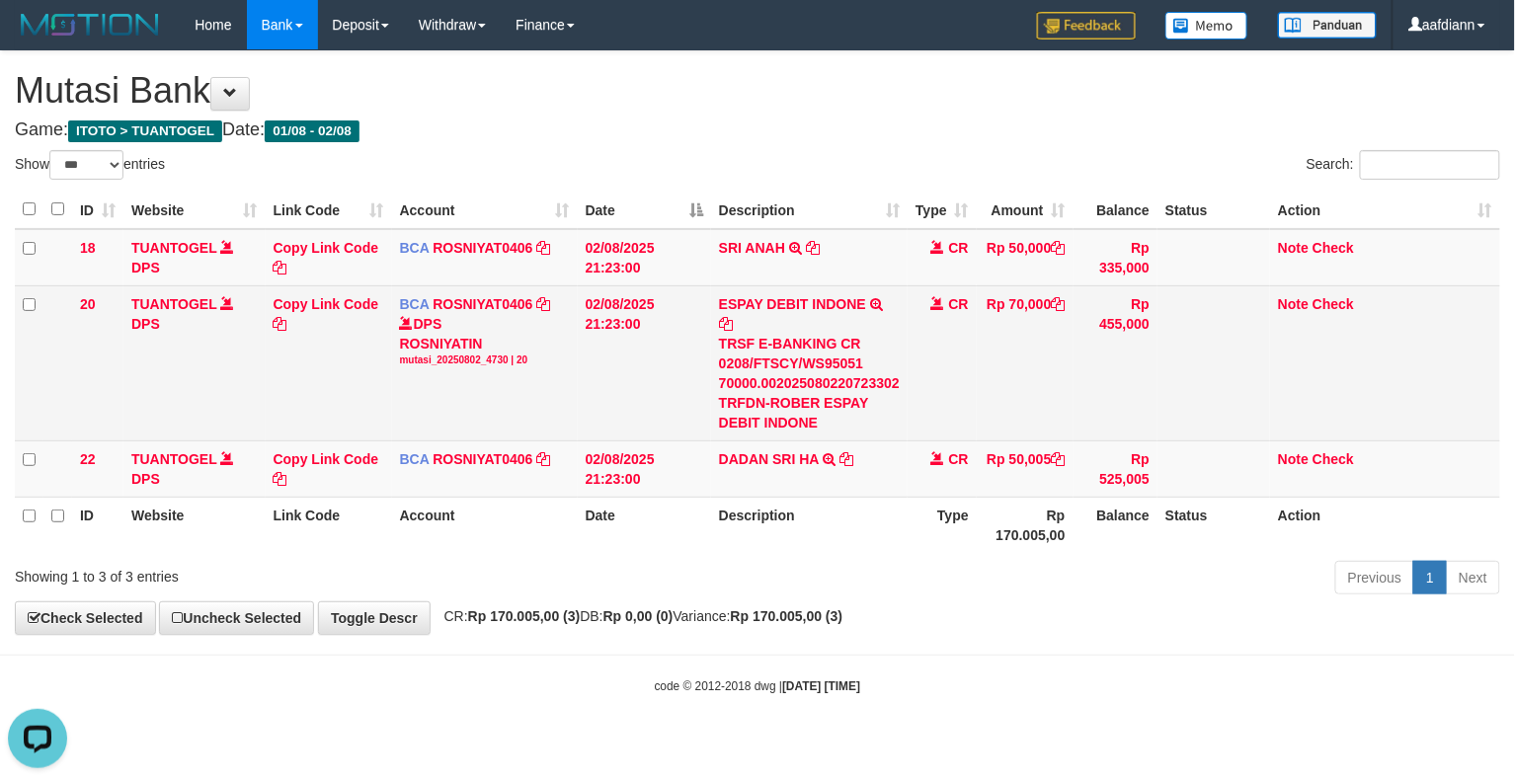 click on "TRSF E-BANKING CR 0208/FTSCY/WS95051
70000.002025080220723302 TRFDN-ROBER
ESPAY DEBIT INDONE" at bounding box center [809, 383] 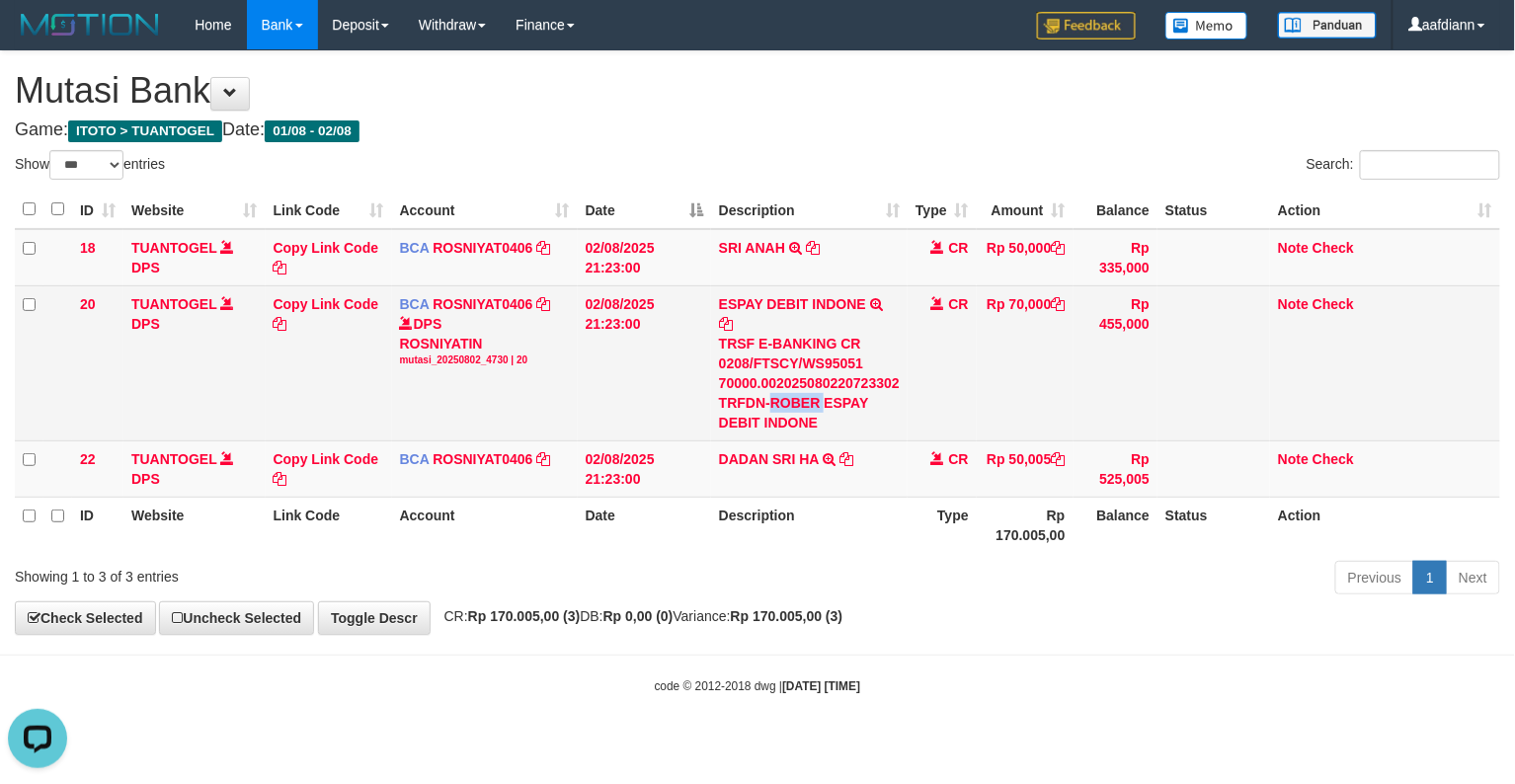 click on "TRSF E-BANKING CR 0208/FTSCY/WS95051
70000.002025080220723302 TRFDN-ROBER
ESPAY DEBIT INDONE" at bounding box center (809, 383) 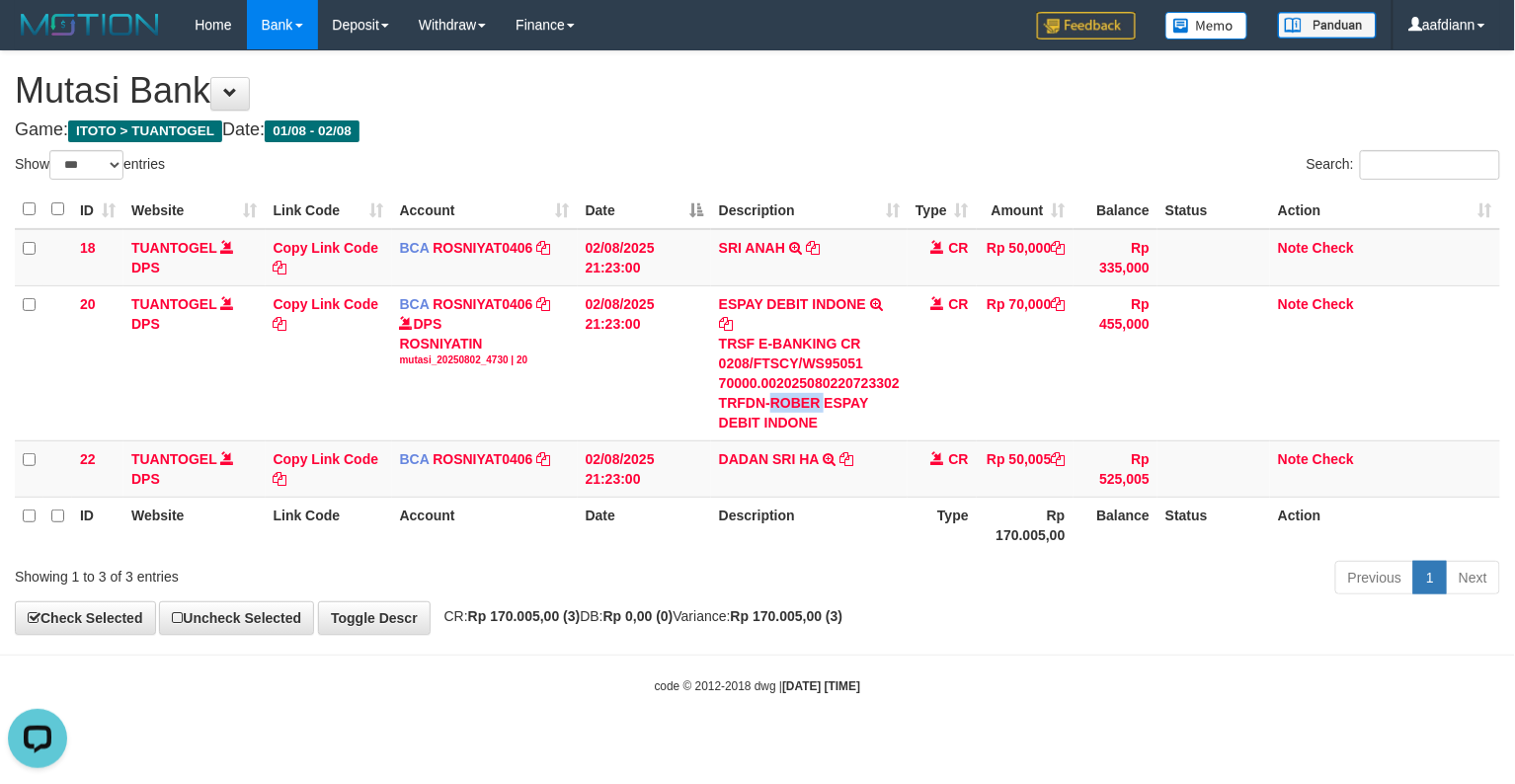 copy on "ROBER" 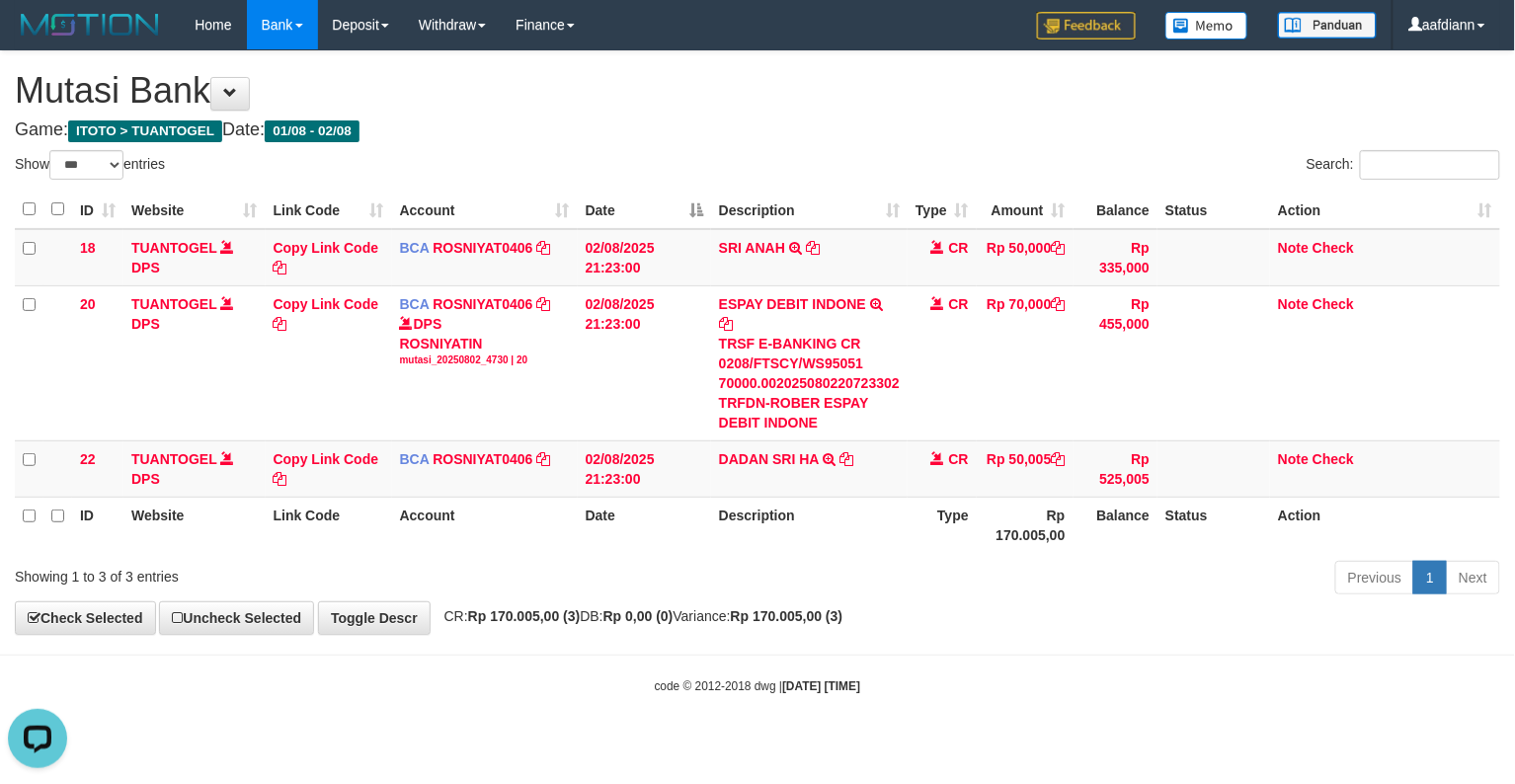 drag, startPoint x: 757, startPoint y: 684, endPoint x: 628, endPoint y: 510, distance: 216.60332 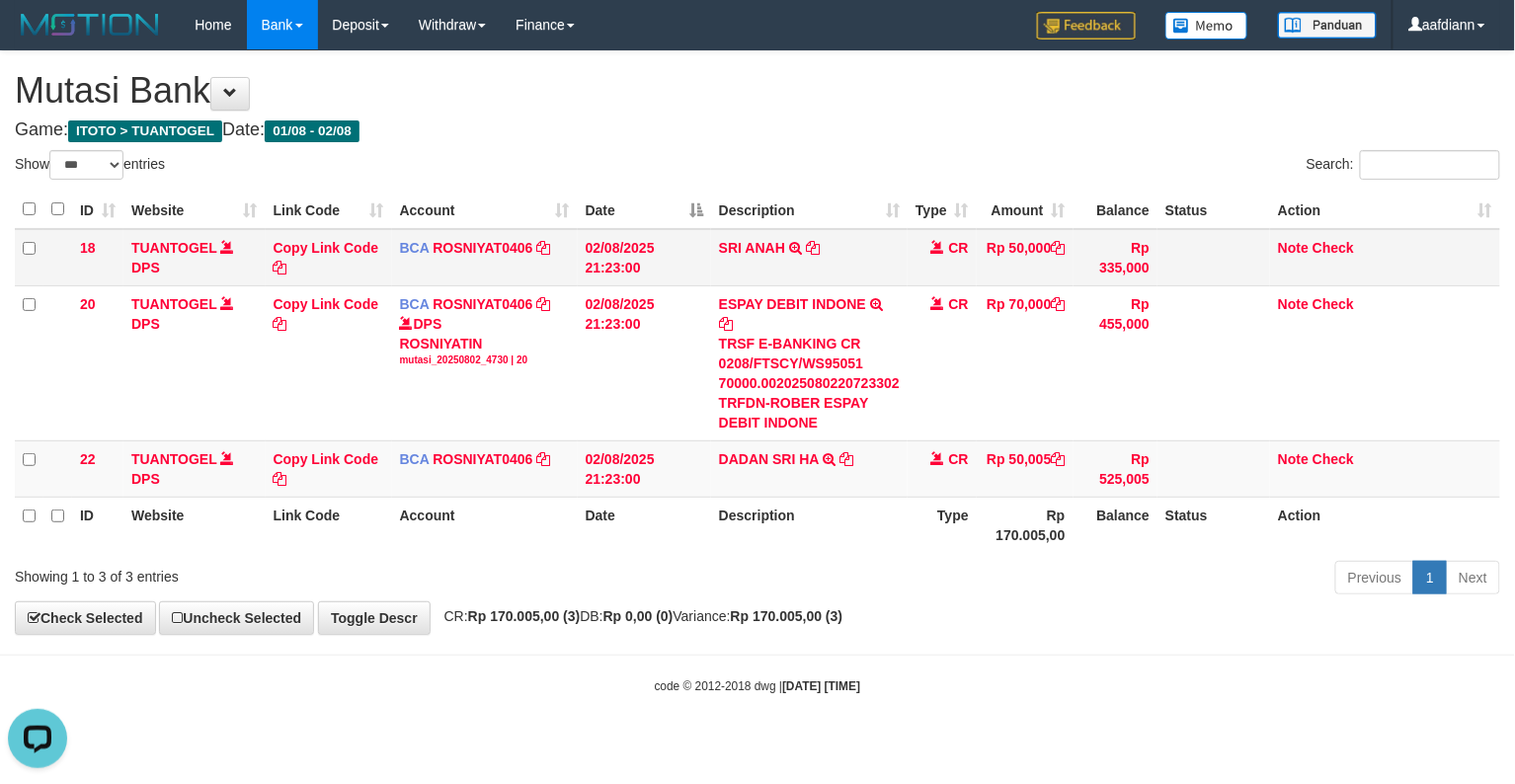 click on "SRI ANAH         TRSF E-BANKING CR 0208/FTSCY/WS95031
50000.00SRI ANAH" at bounding box center (809, 258) 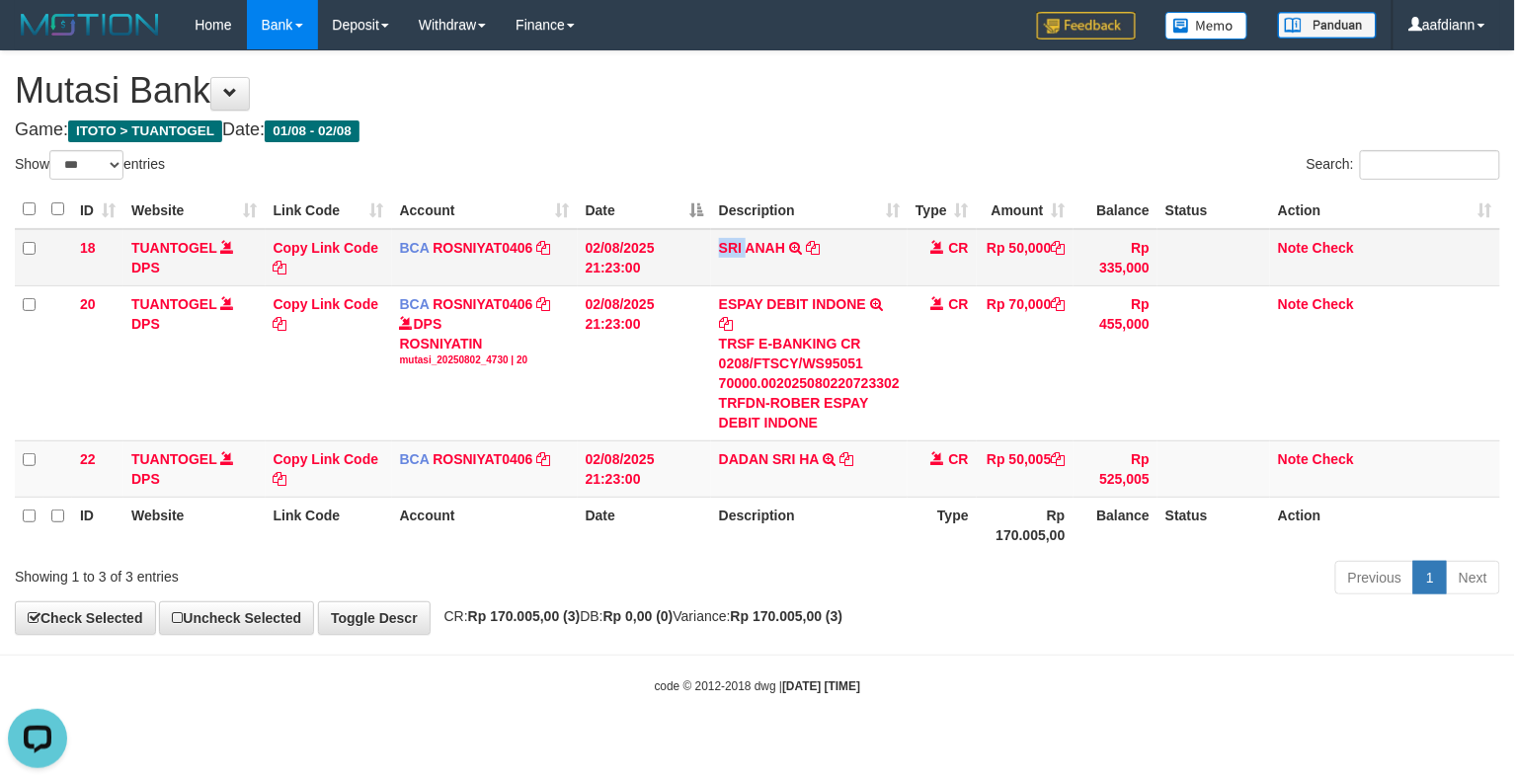 click on "SRI ANAH         TRSF E-BANKING CR 0208/FTSCY/WS95031
50000.00SRI ANAH" at bounding box center (809, 258) 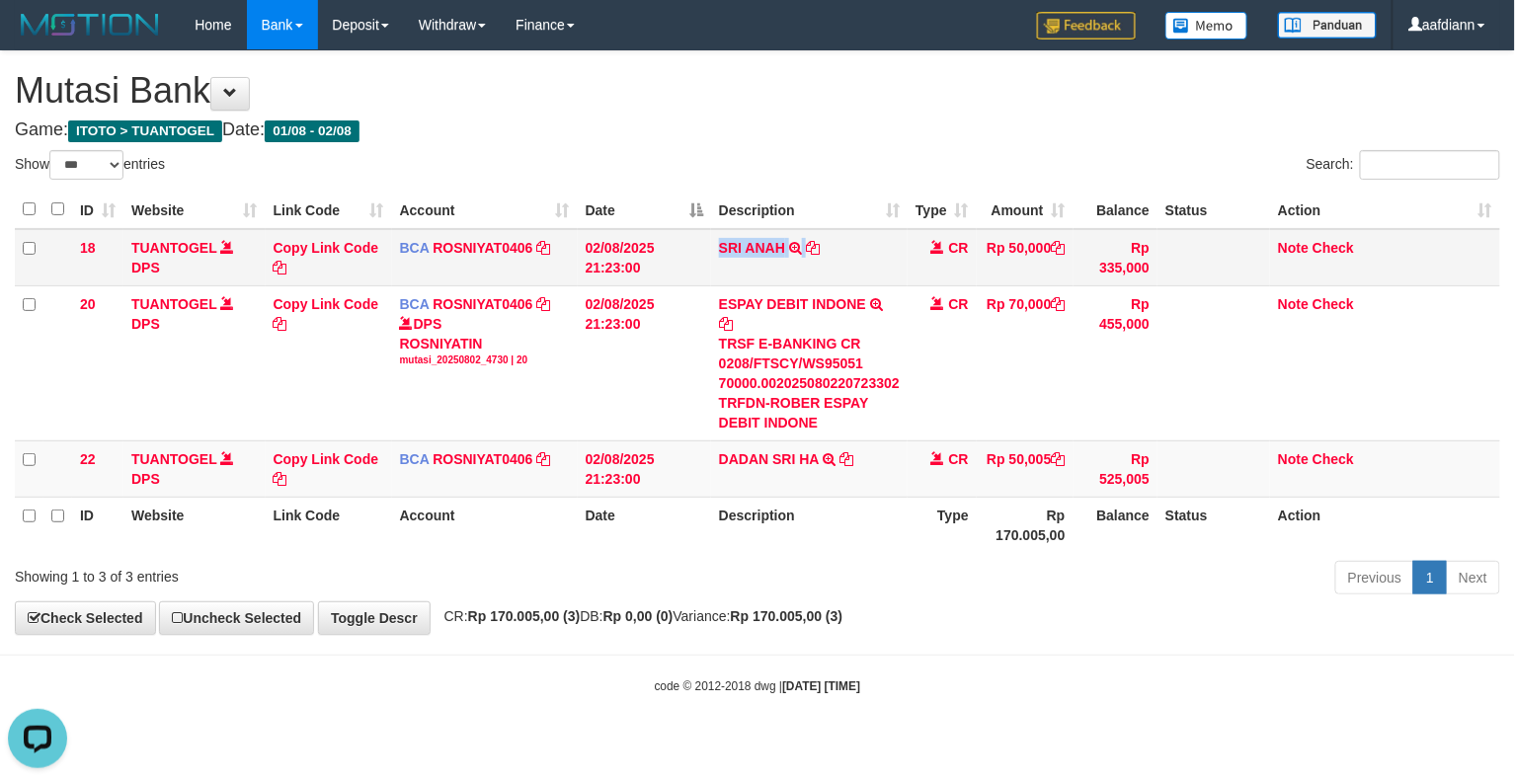 click on "SRI ANAH         TRSF E-BANKING CR 0208/FTSCY/WS95031
50000.00SRI ANAH" at bounding box center [809, 258] 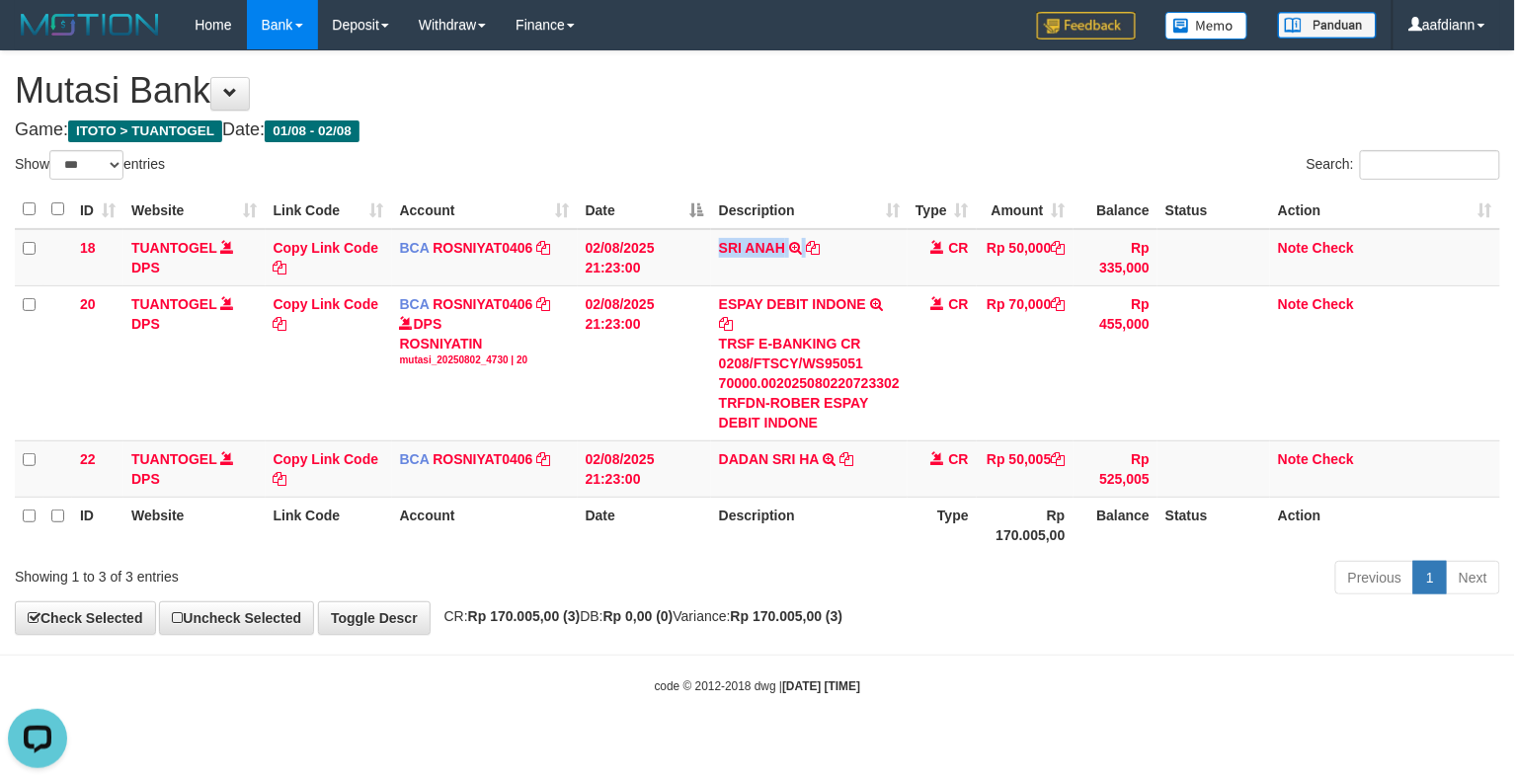copy on "SRI ANAH" 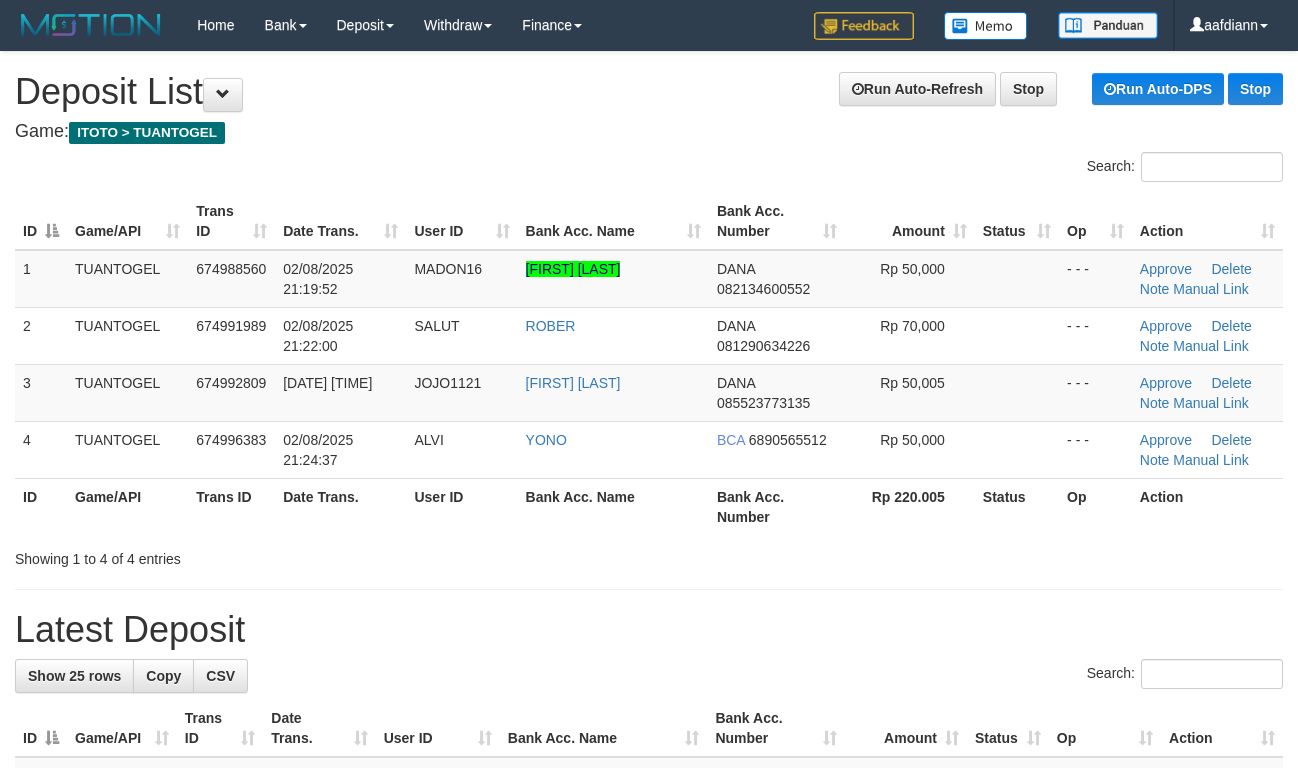 scroll, scrollTop: 0, scrollLeft: 0, axis: both 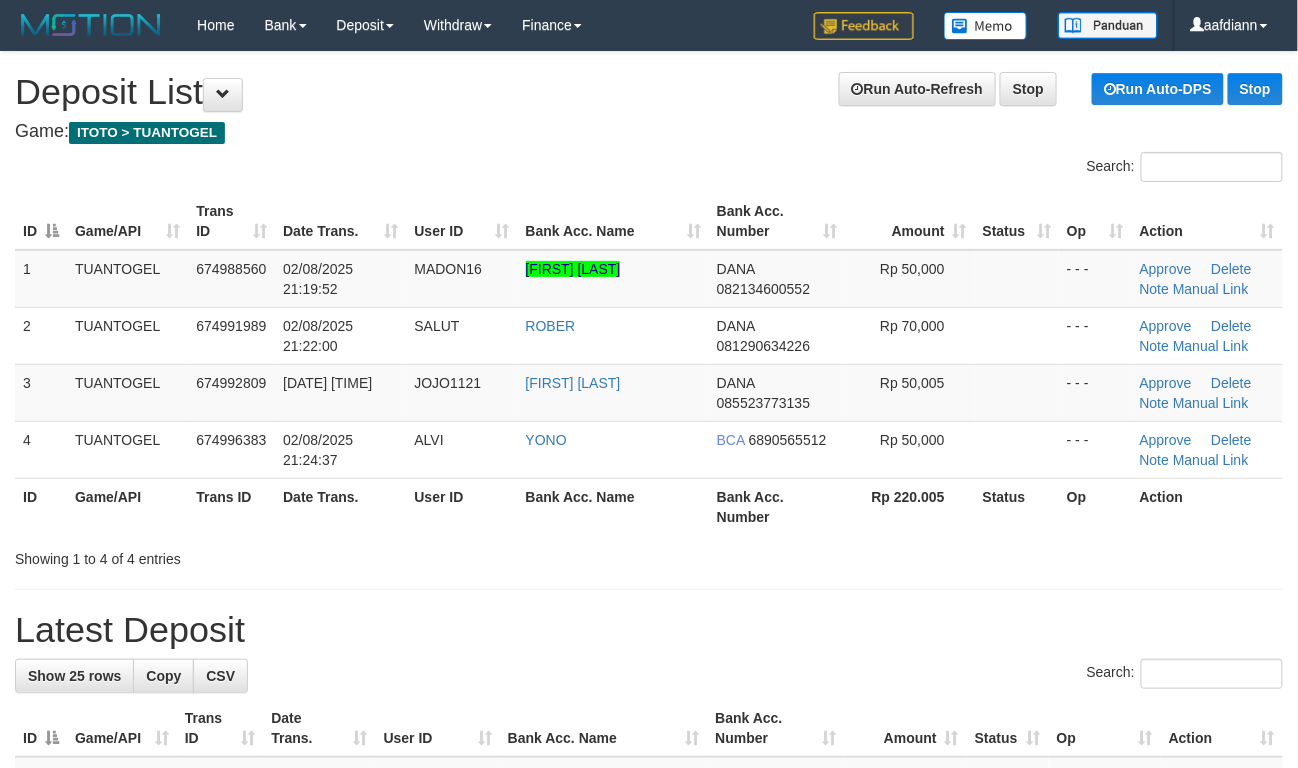 drag, startPoint x: 612, startPoint y: 552, endPoint x: 586, endPoint y: 544, distance: 27.202942 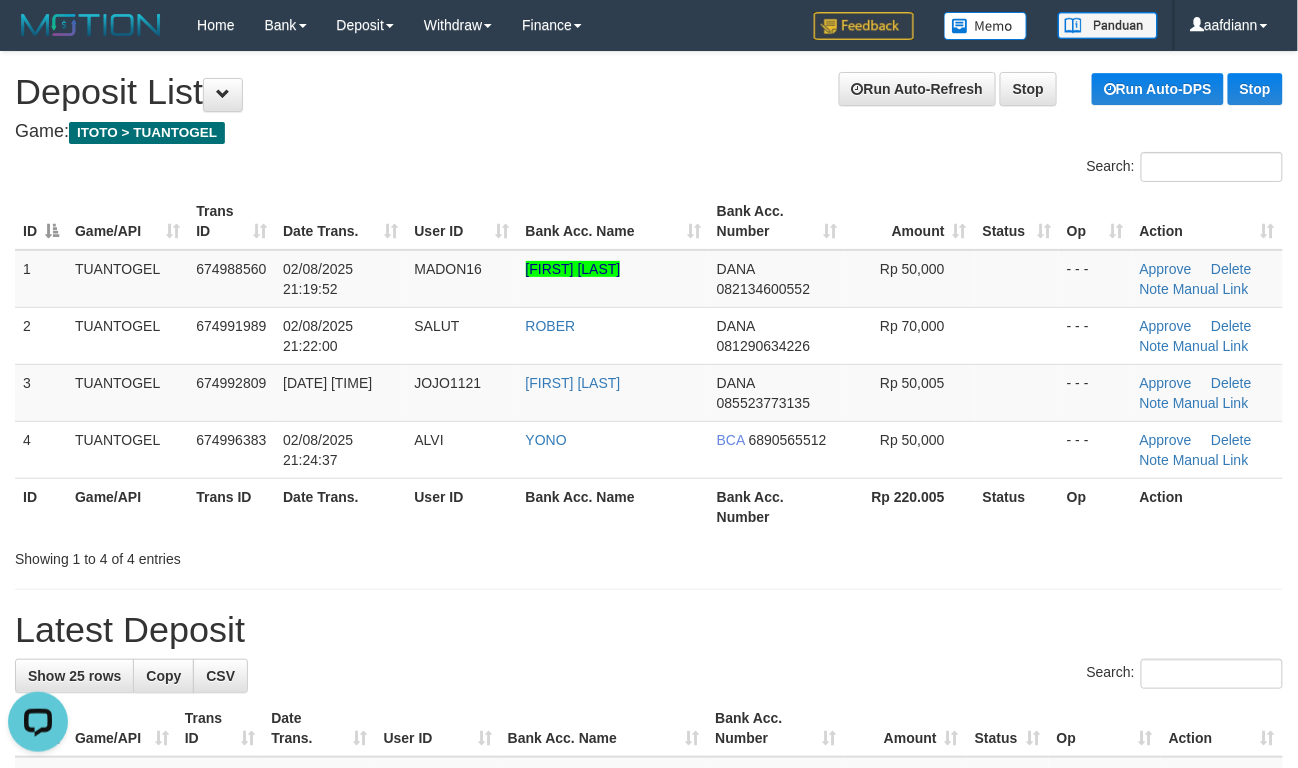 scroll, scrollTop: 0, scrollLeft: 0, axis: both 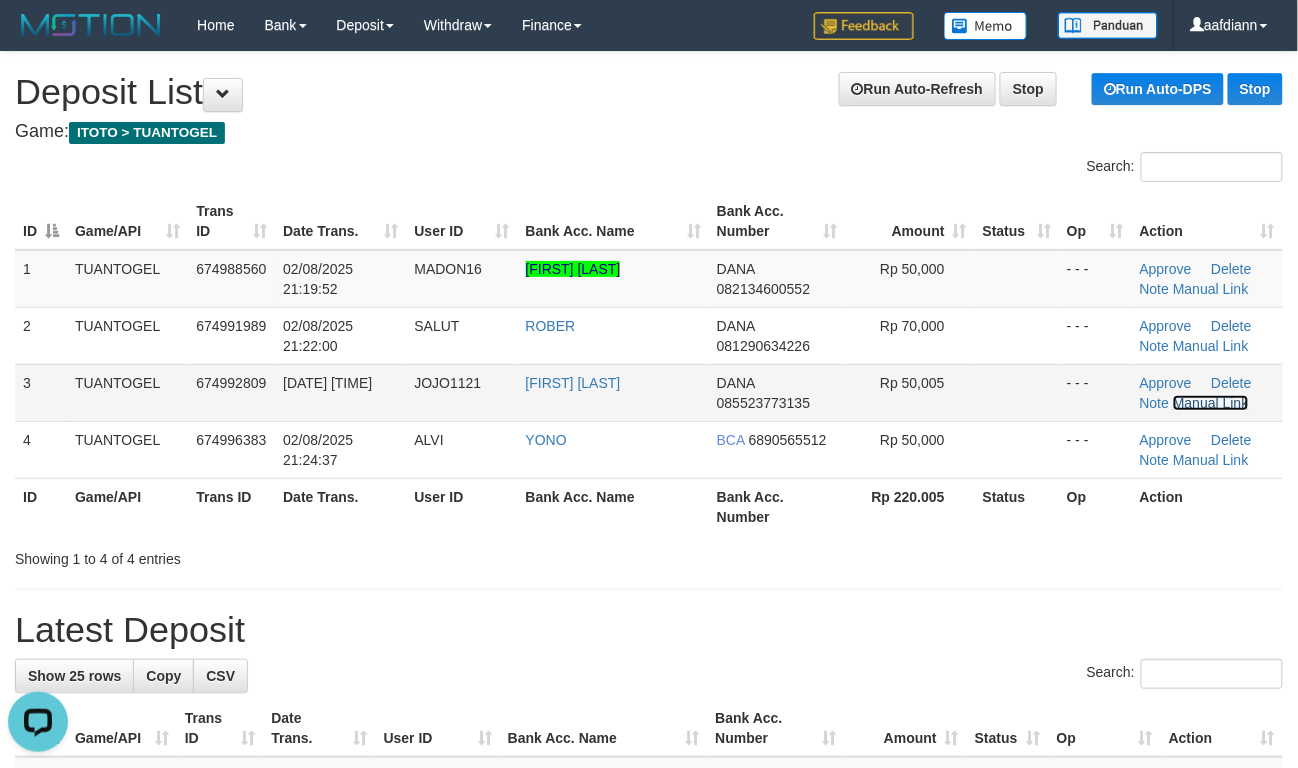 click on "Manual Link" at bounding box center (1211, 403) 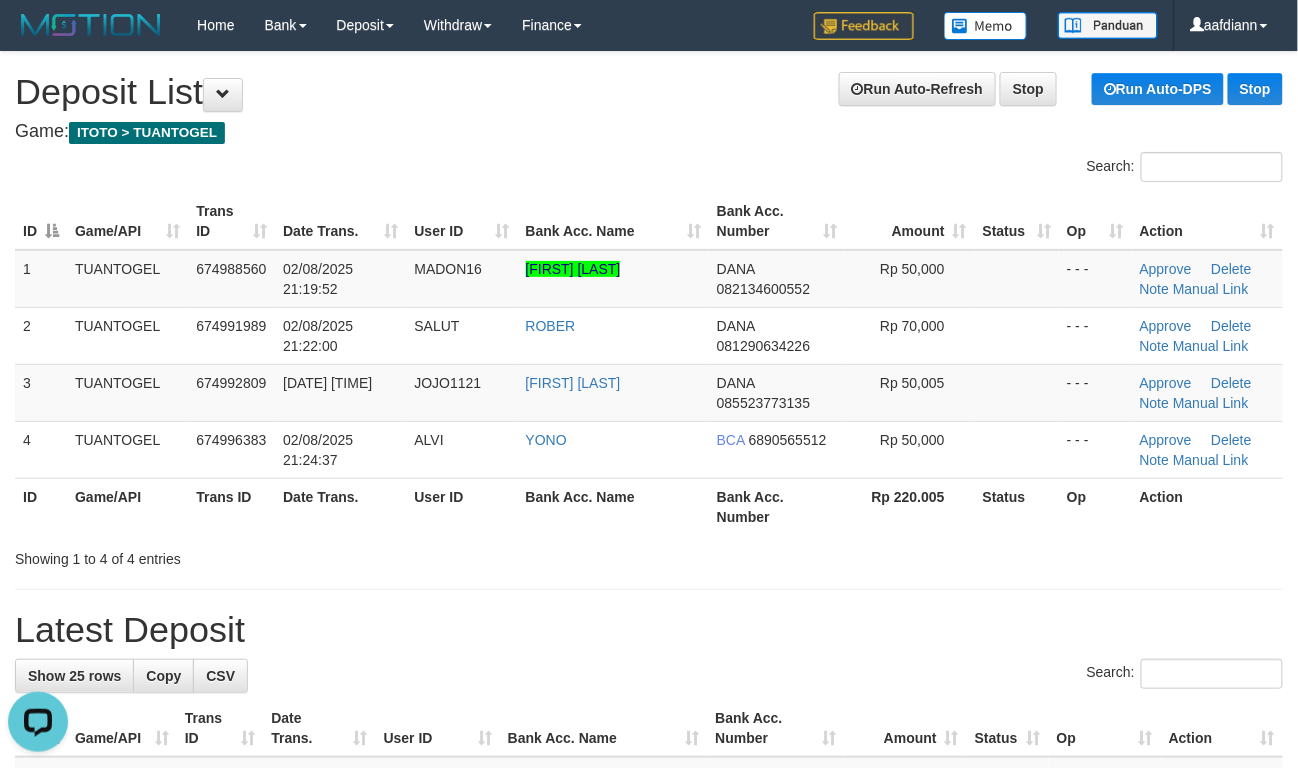 click on "**********" at bounding box center [649, 1174] 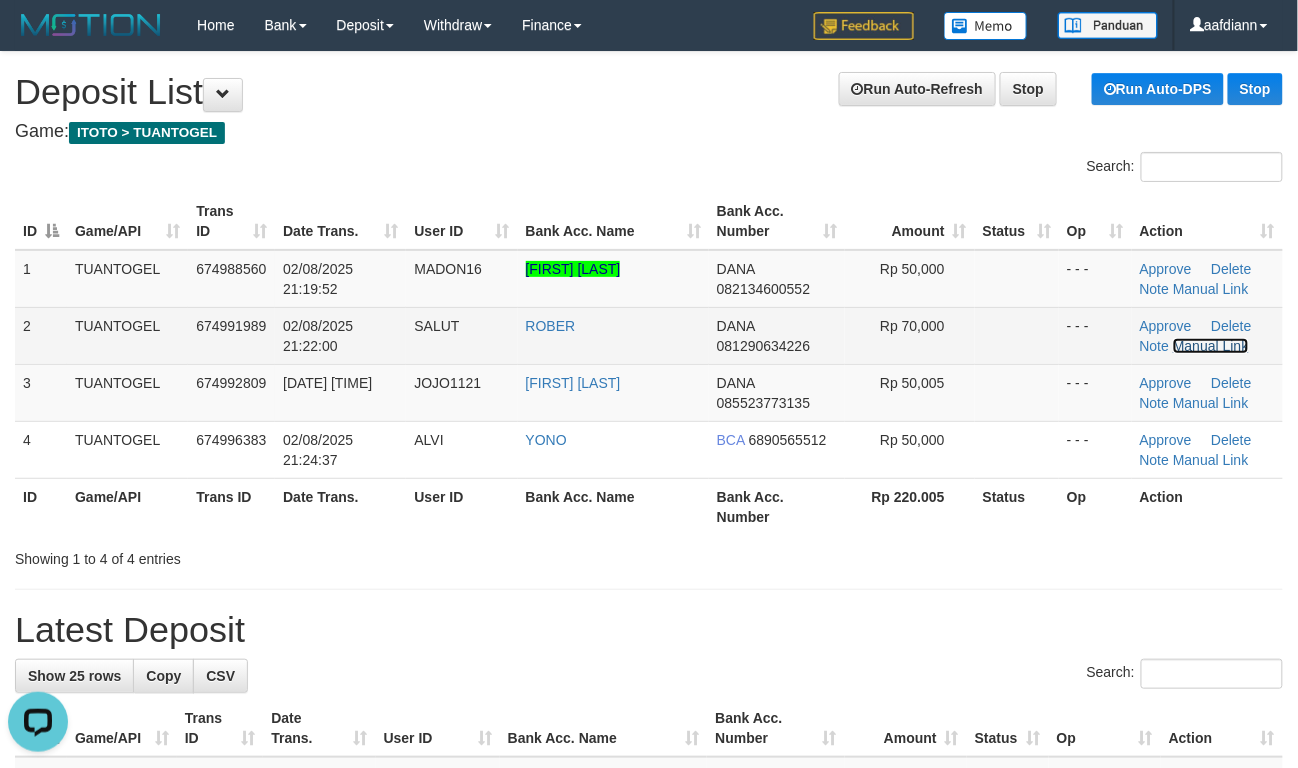 click on "Manual Link" at bounding box center (1211, 346) 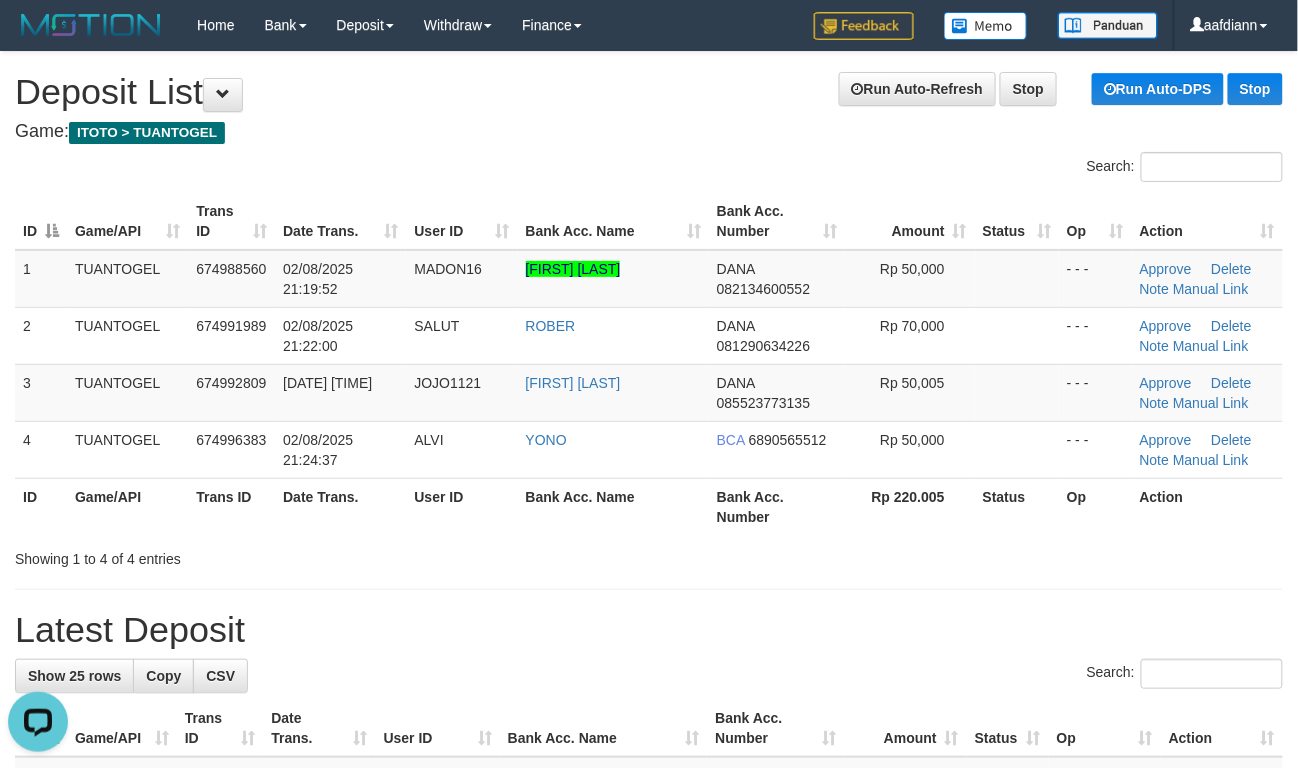 click on "ID Game/API Trans ID Date Trans. User ID Bank Acc. Name Bank Acc. Number Amount Status Op Action
1
TUANTOGEL
674988560
02/08/2025 21:19:52
MADON16
MUHAMMAD TAUFIK NUR HIDAYAT
DANA
082134600552
Rp 50,000
- - -
Approve
Delete
Note
Manual Link
2
TUANTOGEL
674991989
02/08/2025 21:22:00
SALUT
ROBER
DANA
081290634226
Rp 70,000
- - -" at bounding box center [649, 364] 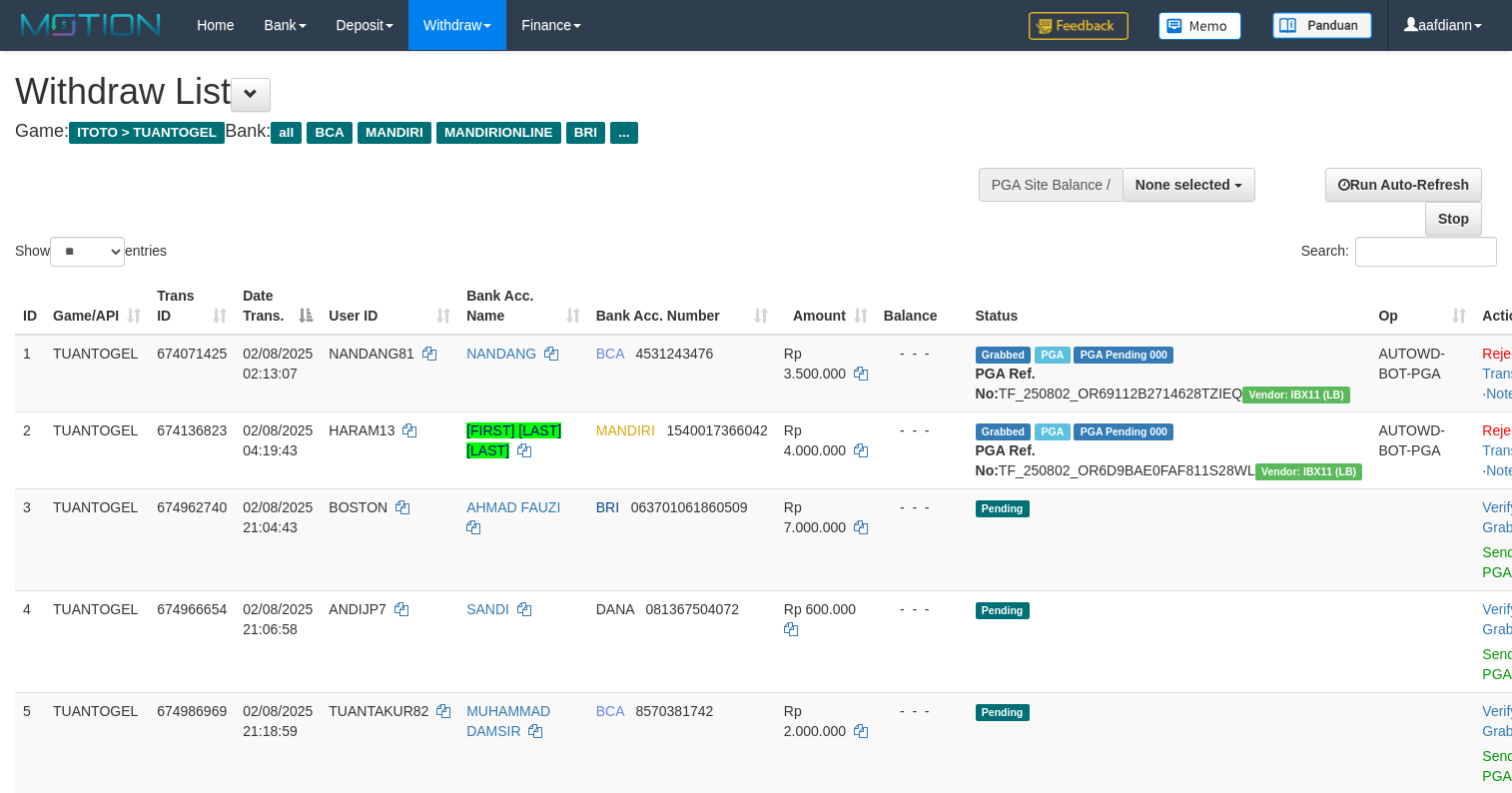 select 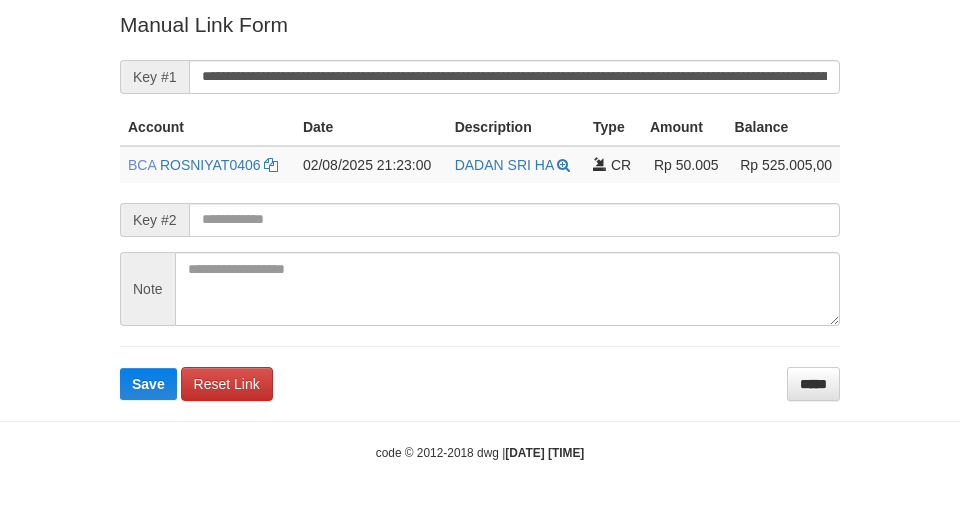 scroll, scrollTop: 404, scrollLeft: 0, axis: vertical 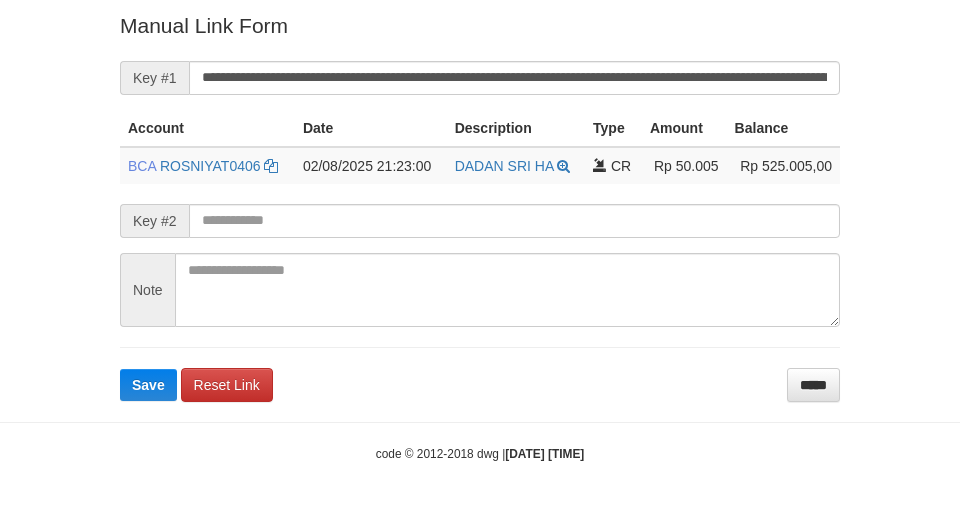 click on "Manual Link Form" at bounding box center [480, 25] 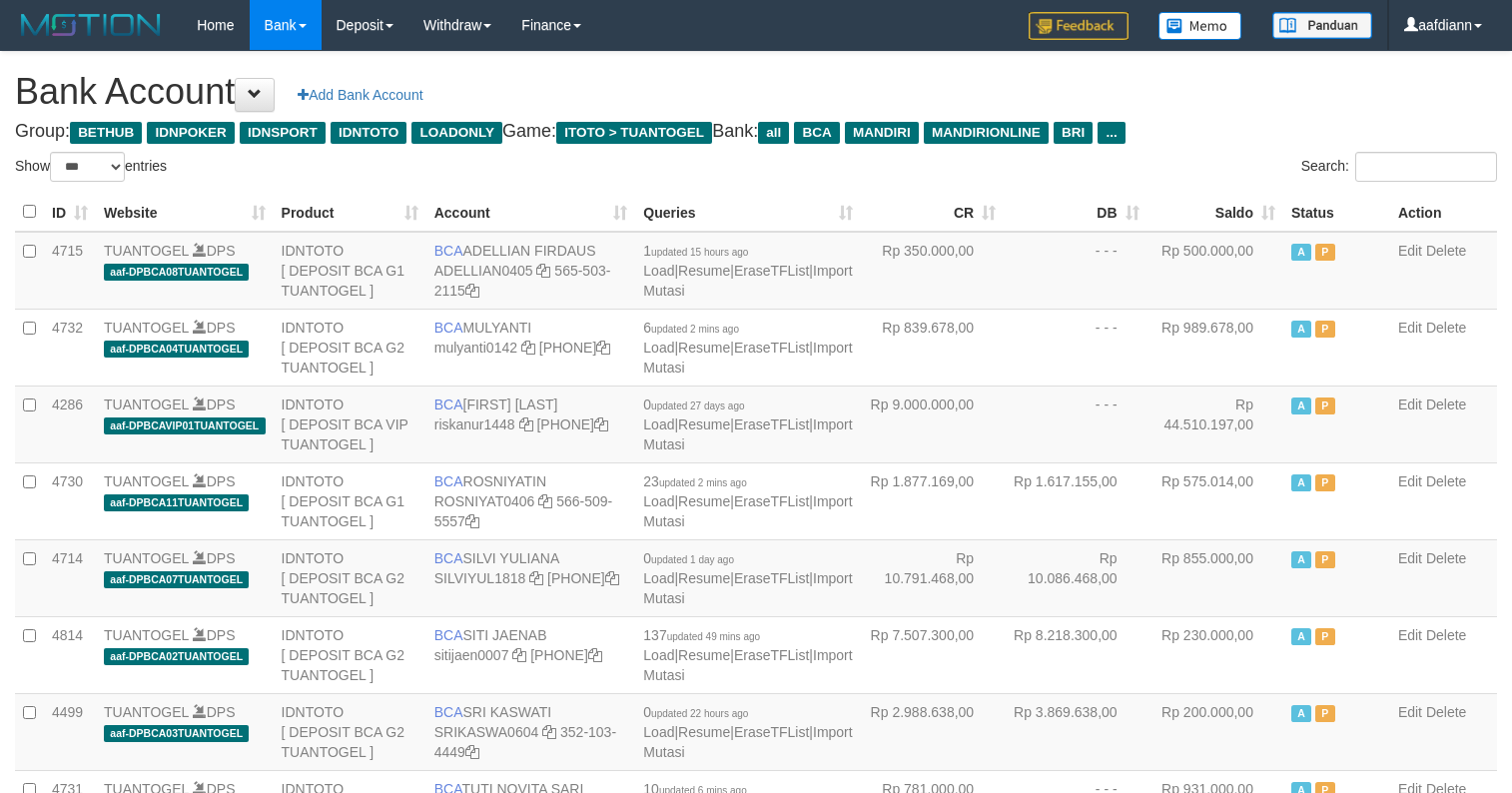 select on "***" 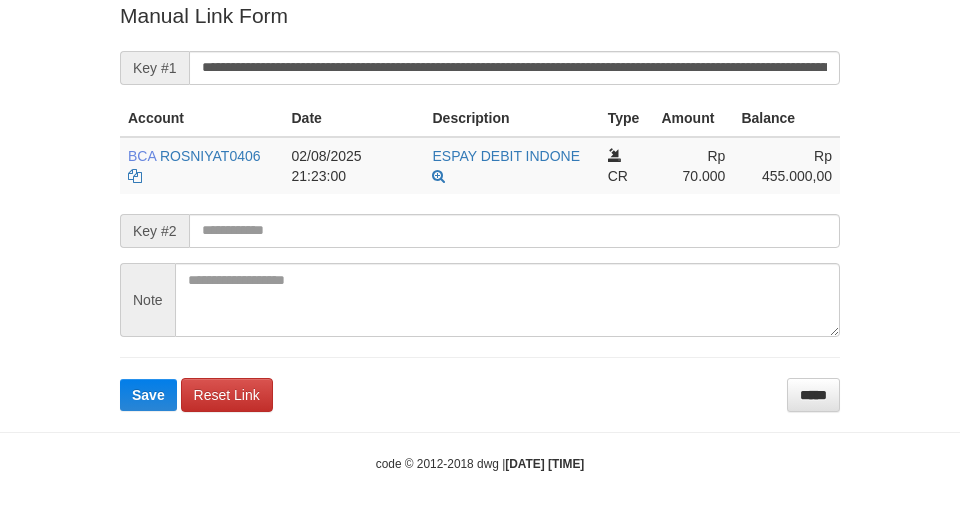 scroll, scrollTop: 413, scrollLeft: 0, axis: vertical 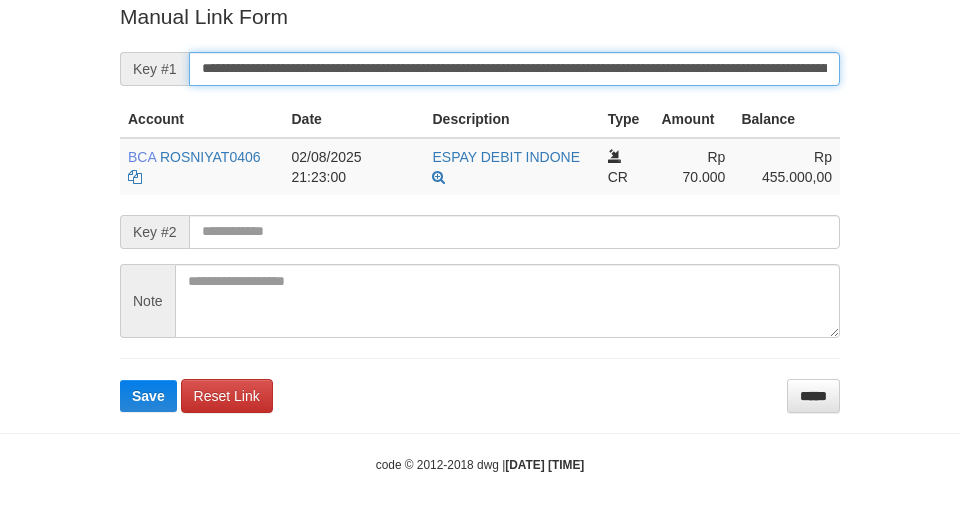 click on "**********" at bounding box center [514, 69] 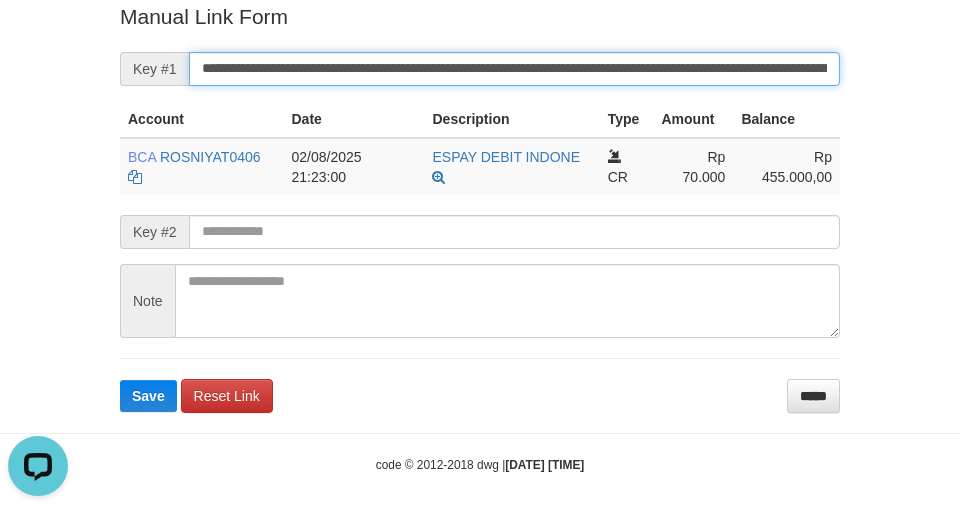 scroll, scrollTop: 0, scrollLeft: 0, axis: both 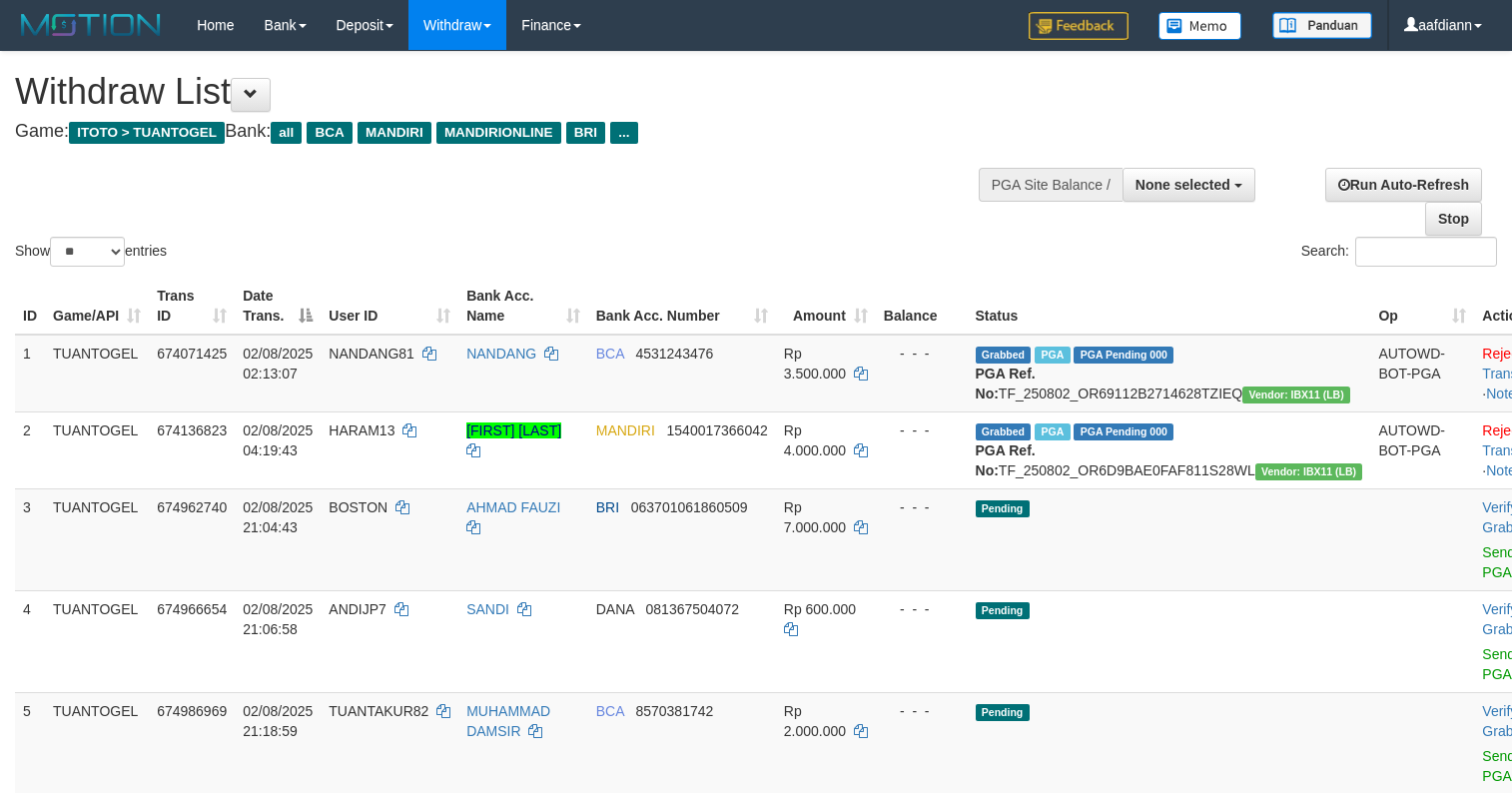 select 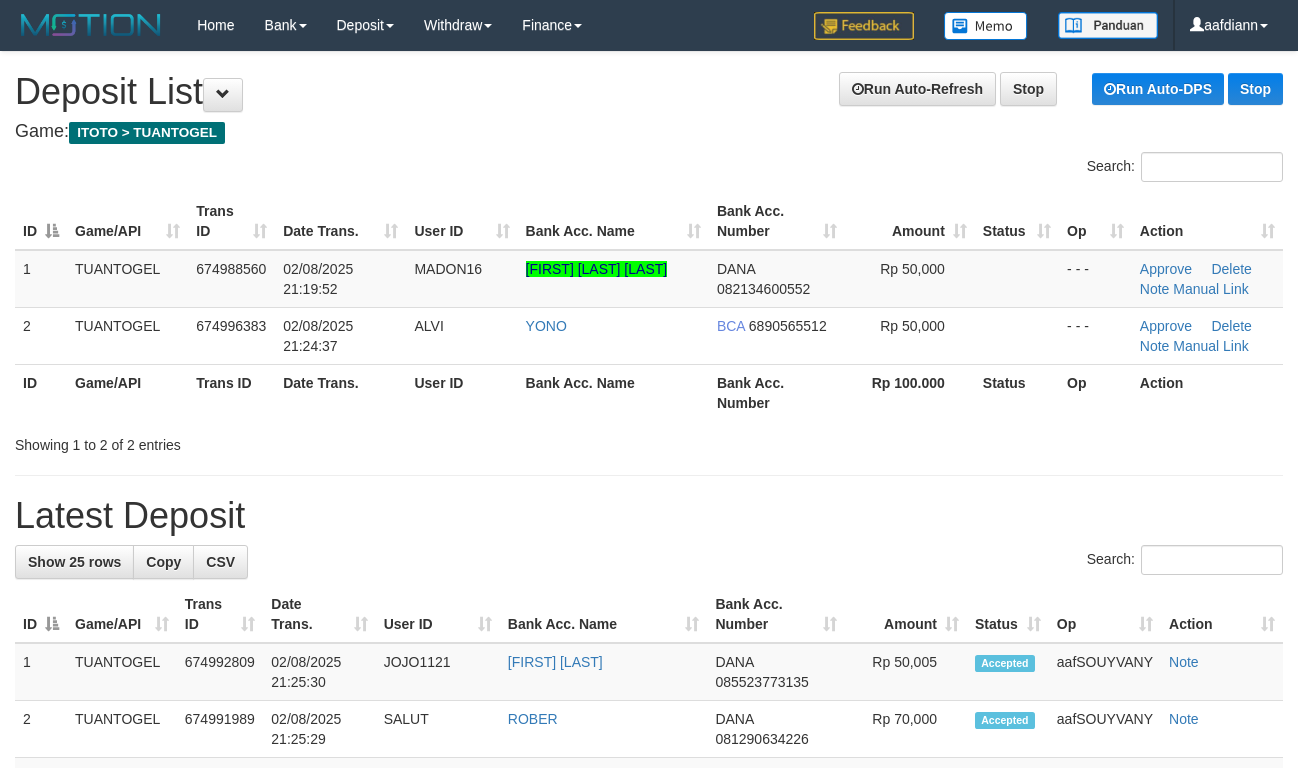 scroll, scrollTop: 0, scrollLeft: 0, axis: both 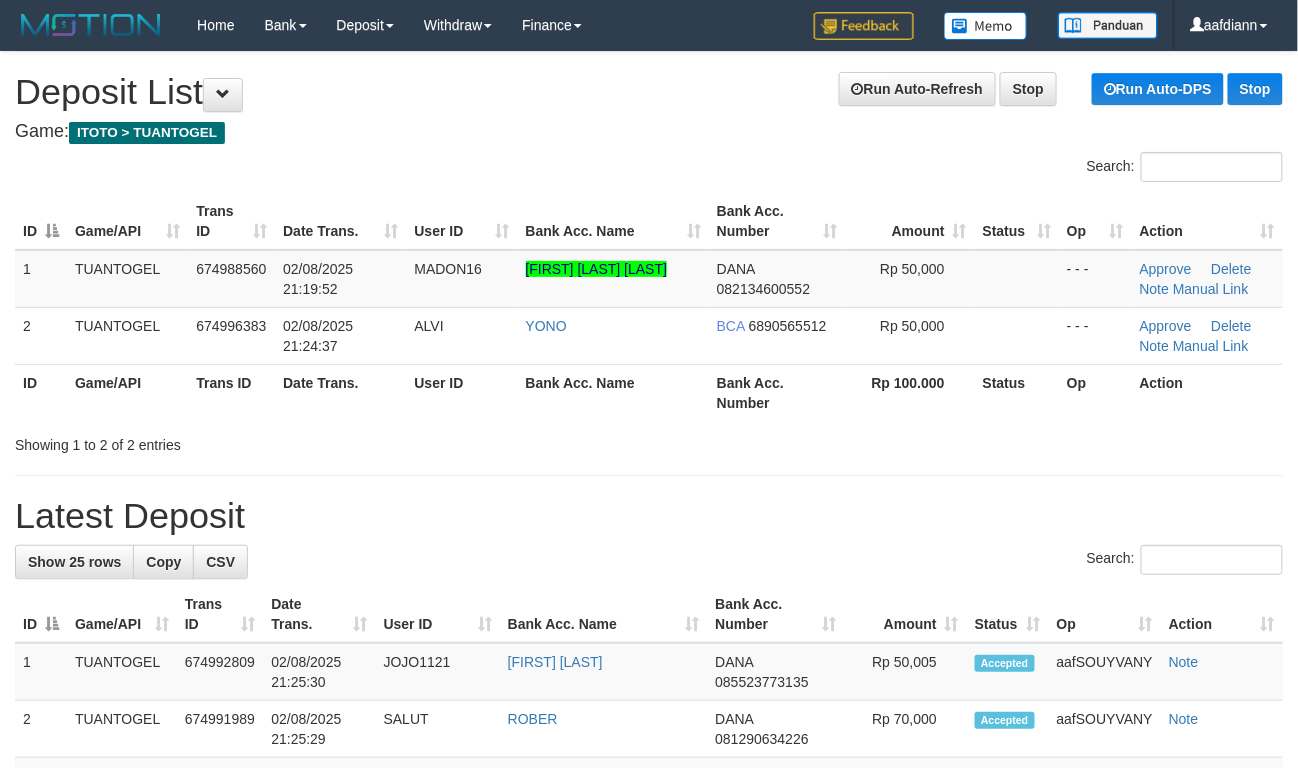 click on "Bank Acc. Name" at bounding box center (613, 392) 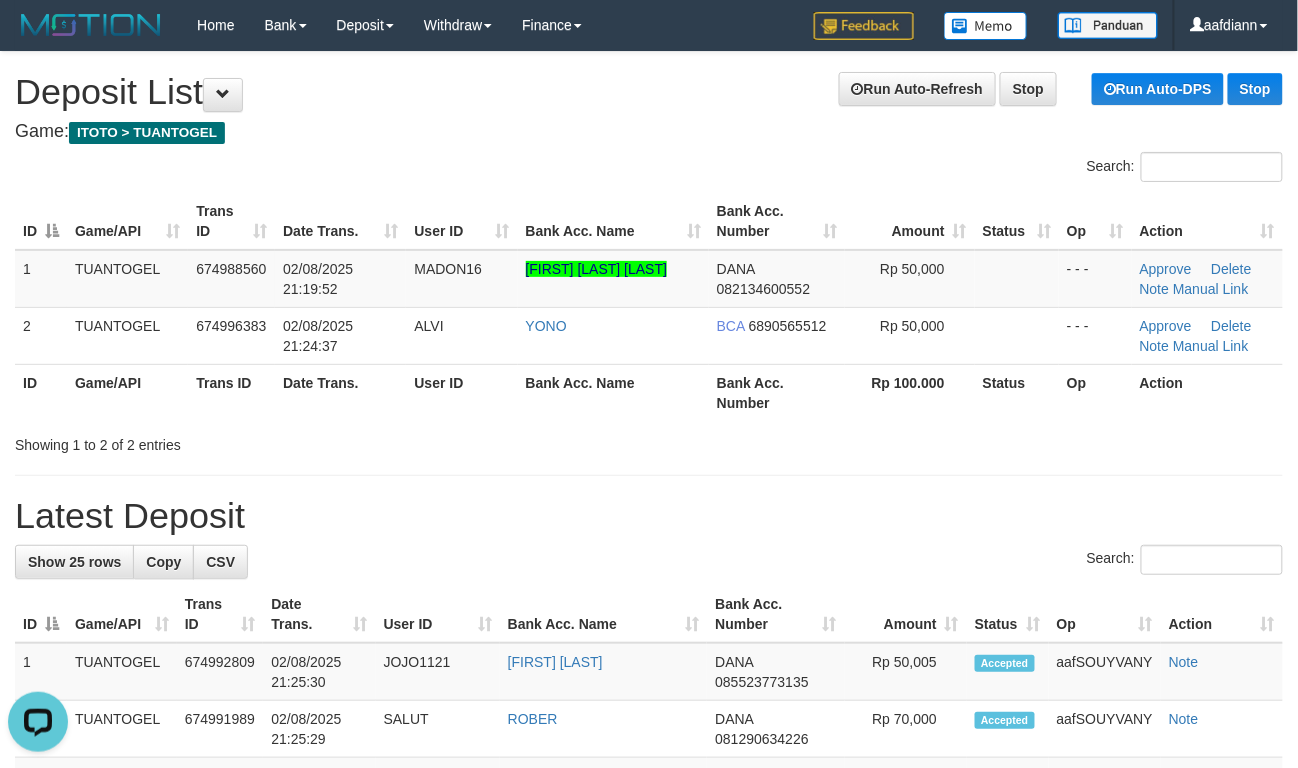 scroll, scrollTop: 0, scrollLeft: 0, axis: both 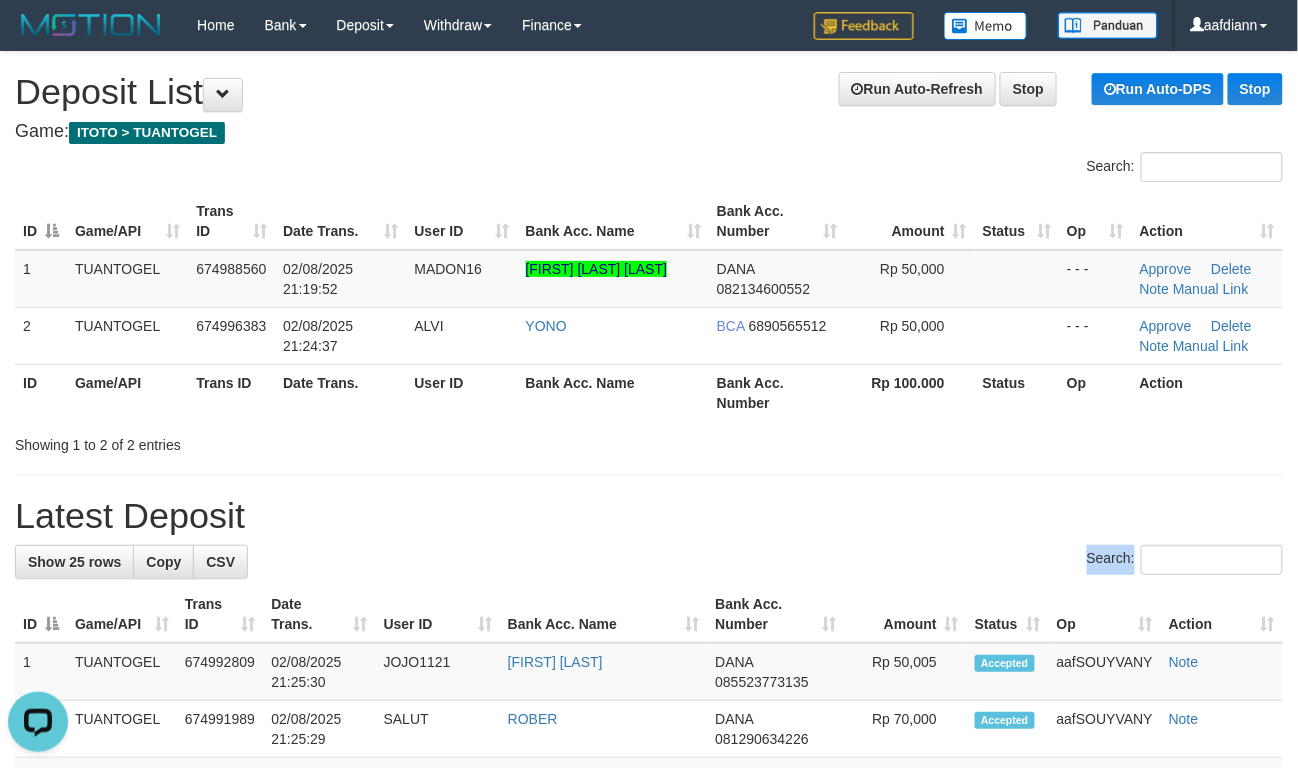 drag, startPoint x: 734, startPoint y: 578, endPoint x: 725, endPoint y: 452, distance: 126.32102 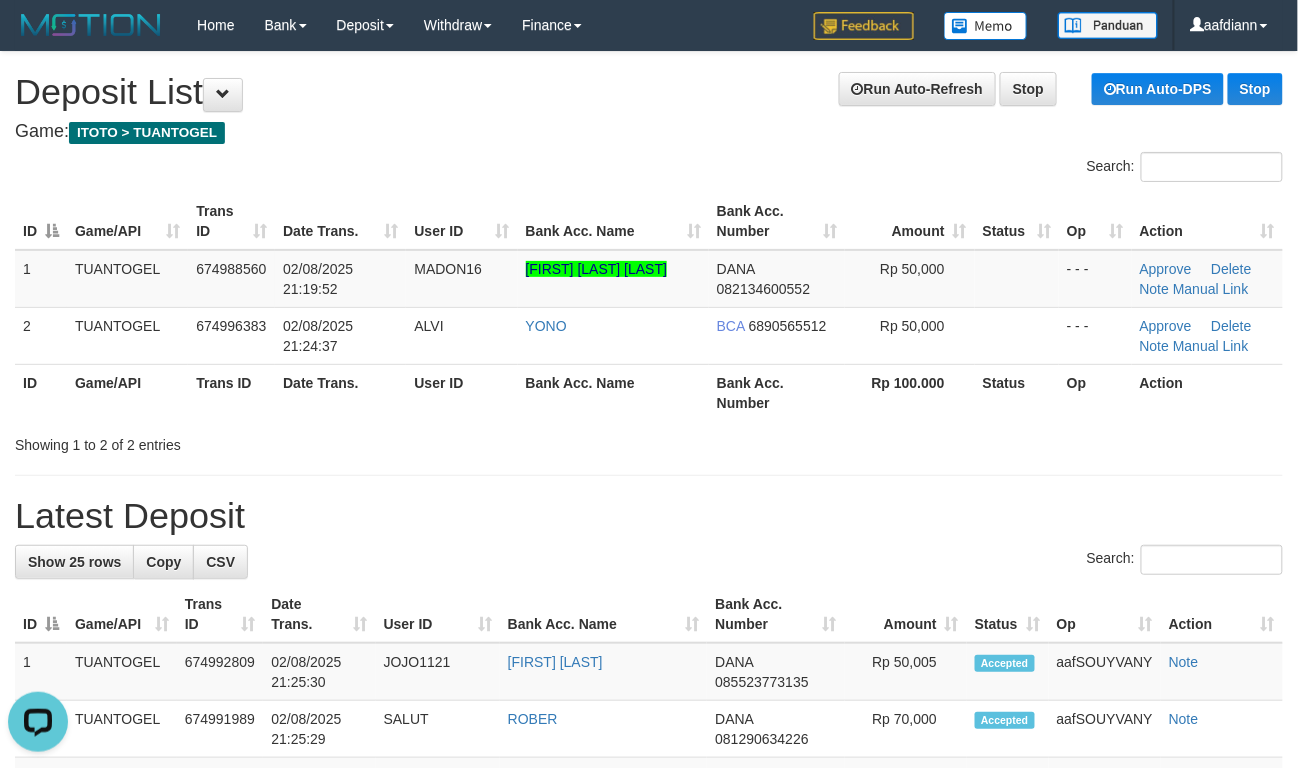 drag, startPoint x: 610, startPoint y: 164, endPoint x: 1312, endPoint y: 206, distance: 703.2553 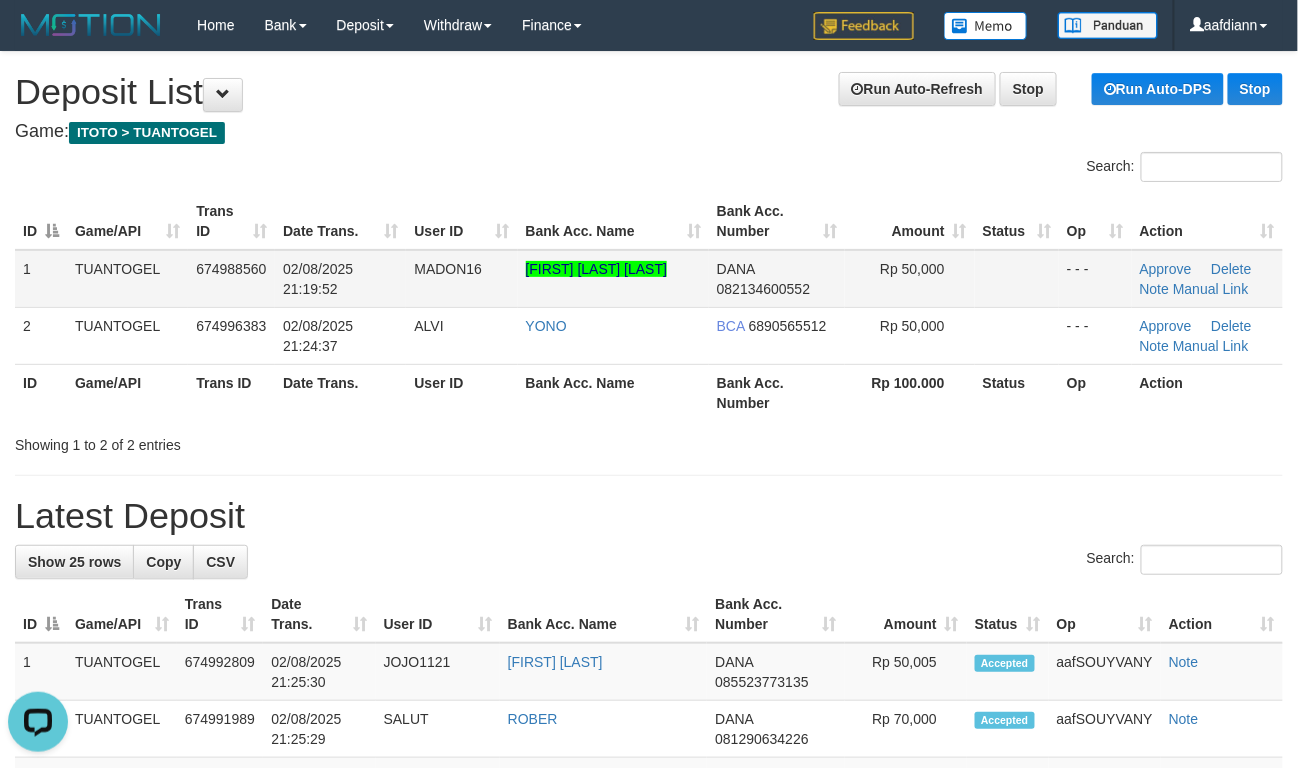 click on "Bank Acc. Name" at bounding box center (613, 392) 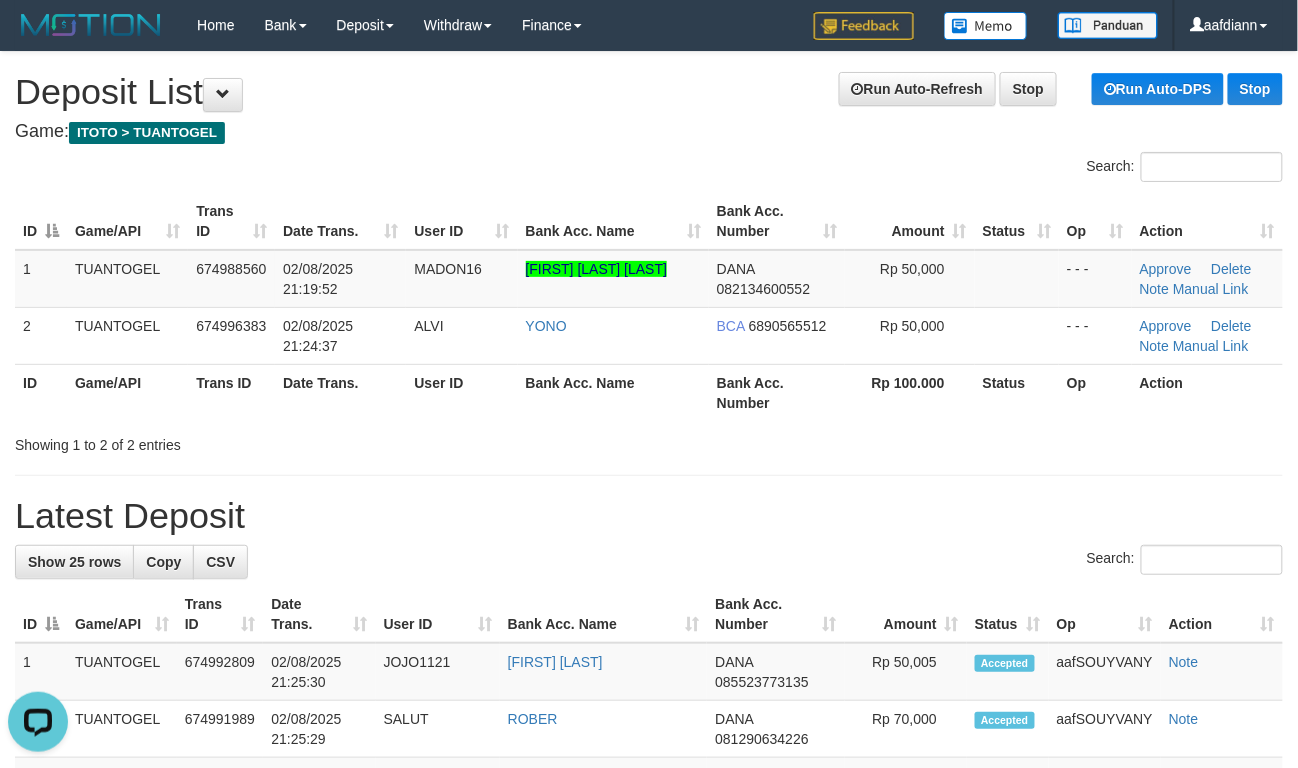drag, startPoint x: 601, startPoint y: 130, endPoint x: 1200, endPoint y: 178, distance: 600.9201 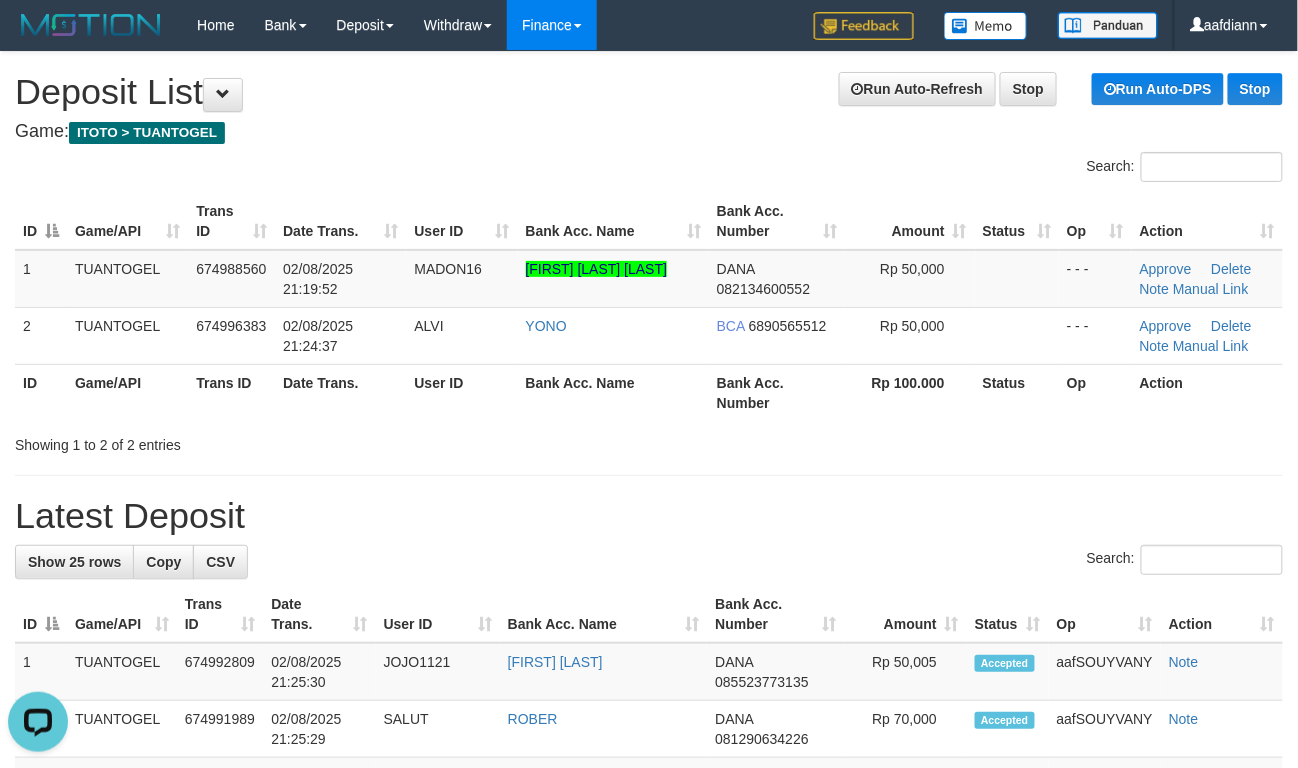 click on "Finance" at bounding box center [552, 25] 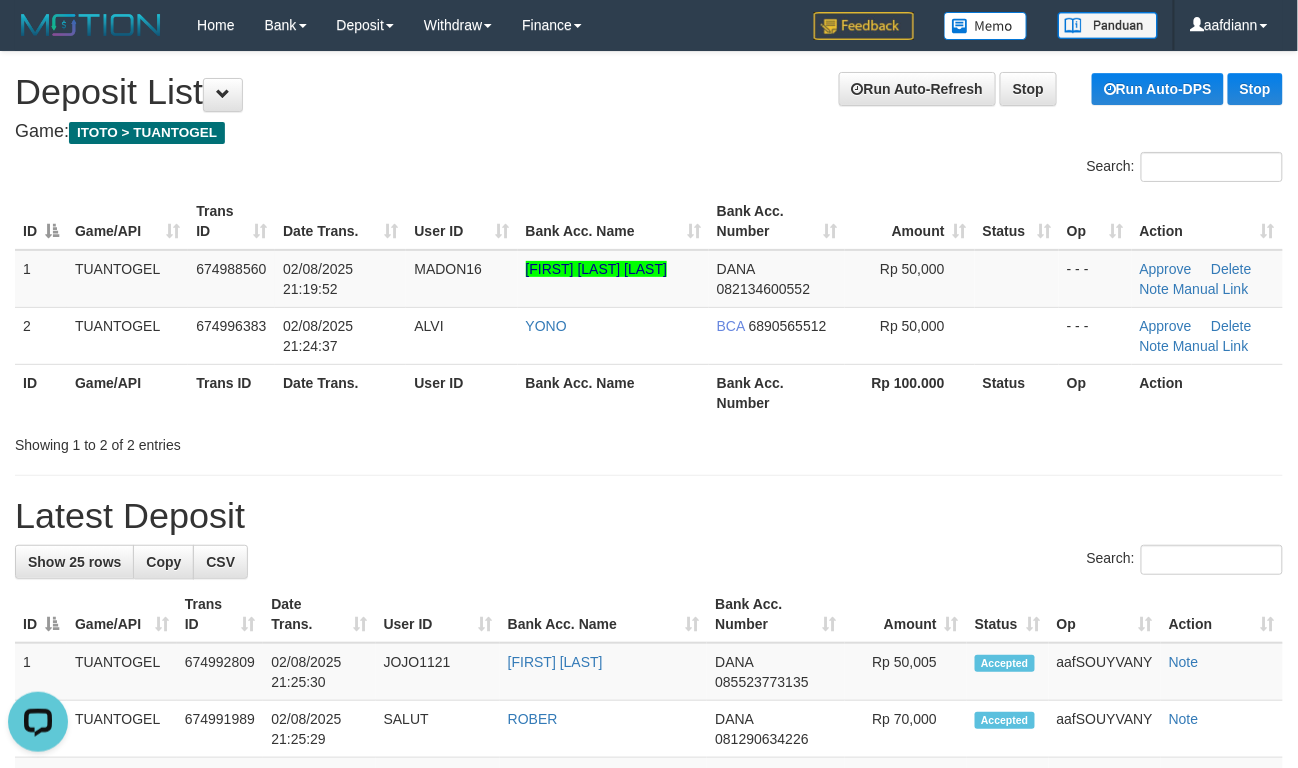 drag, startPoint x: 597, startPoint y: 156, endPoint x: 537, endPoint y: 120, distance: 69.97142 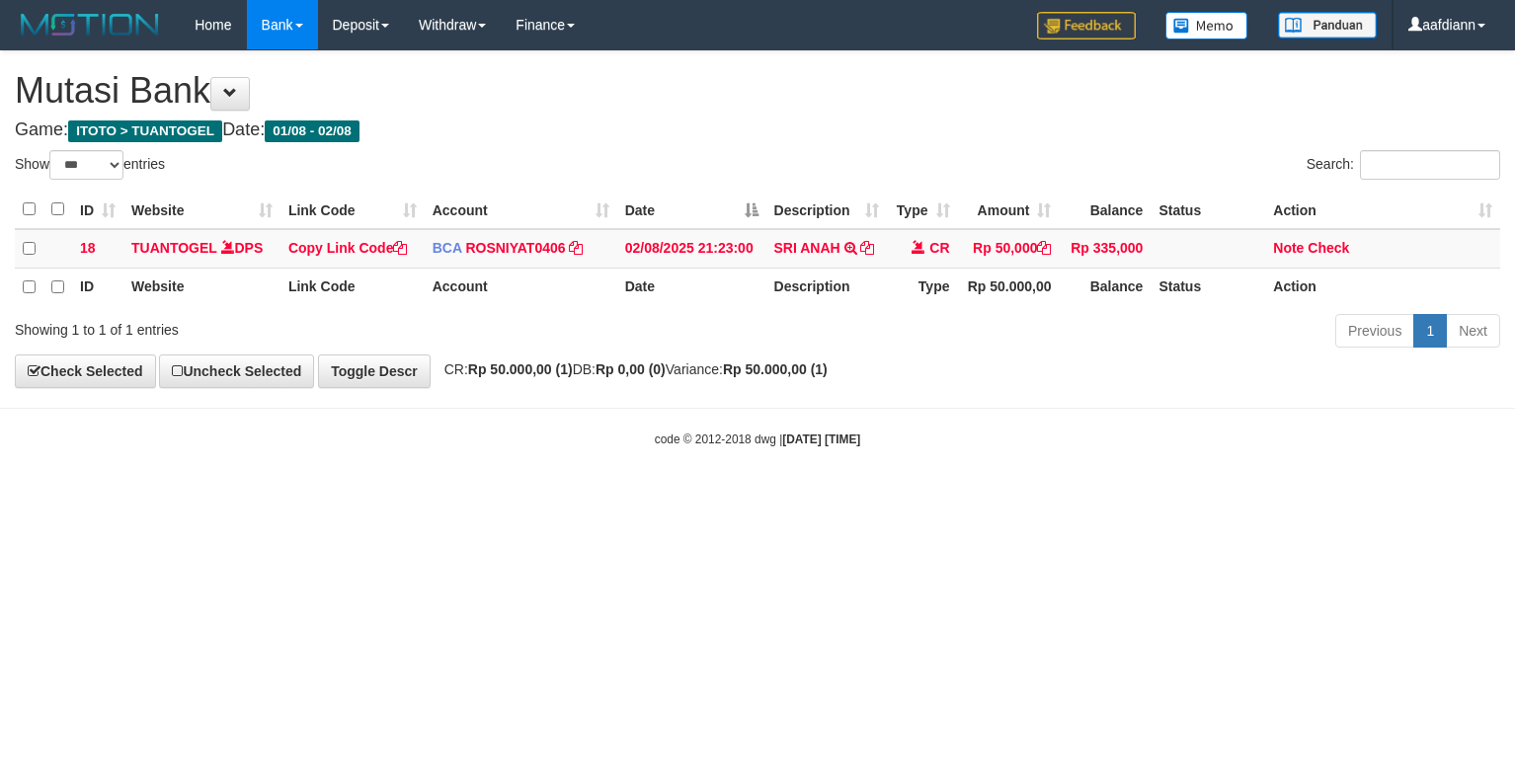select on "***" 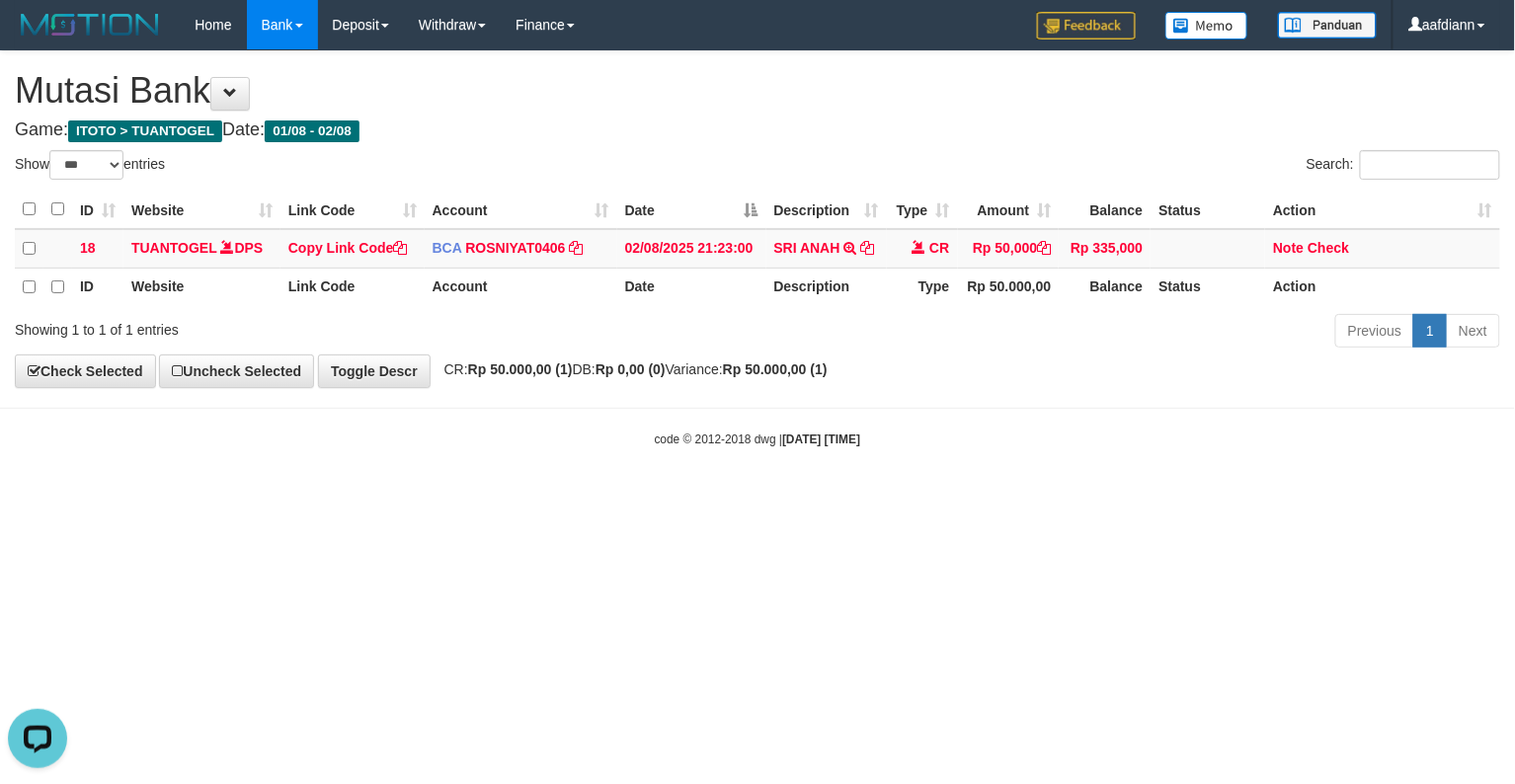 scroll, scrollTop: 0, scrollLeft: 0, axis: both 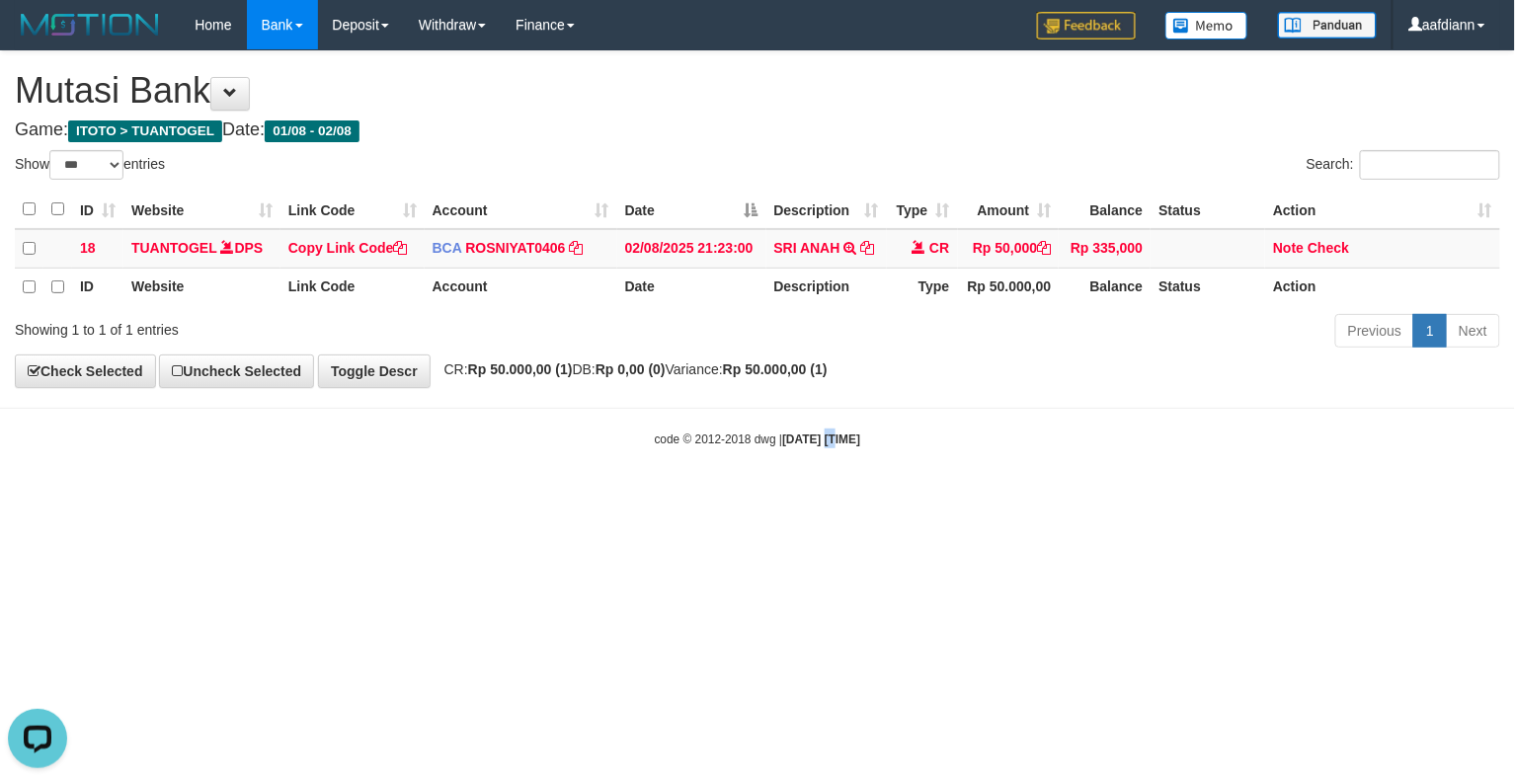 drag, startPoint x: 812, startPoint y: 547, endPoint x: 684, endPoint y: 199, distance: 370.7937 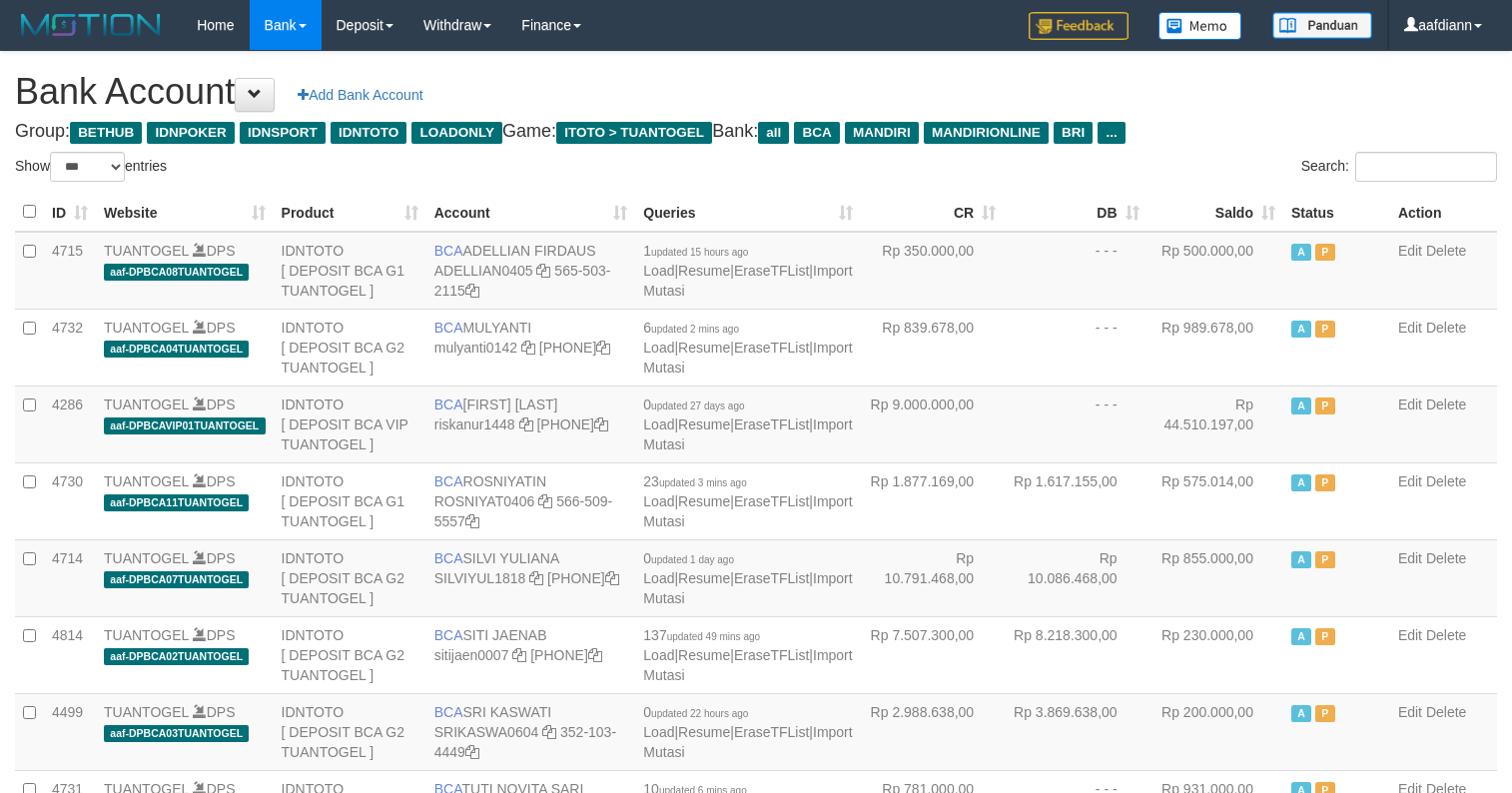 select on "***" 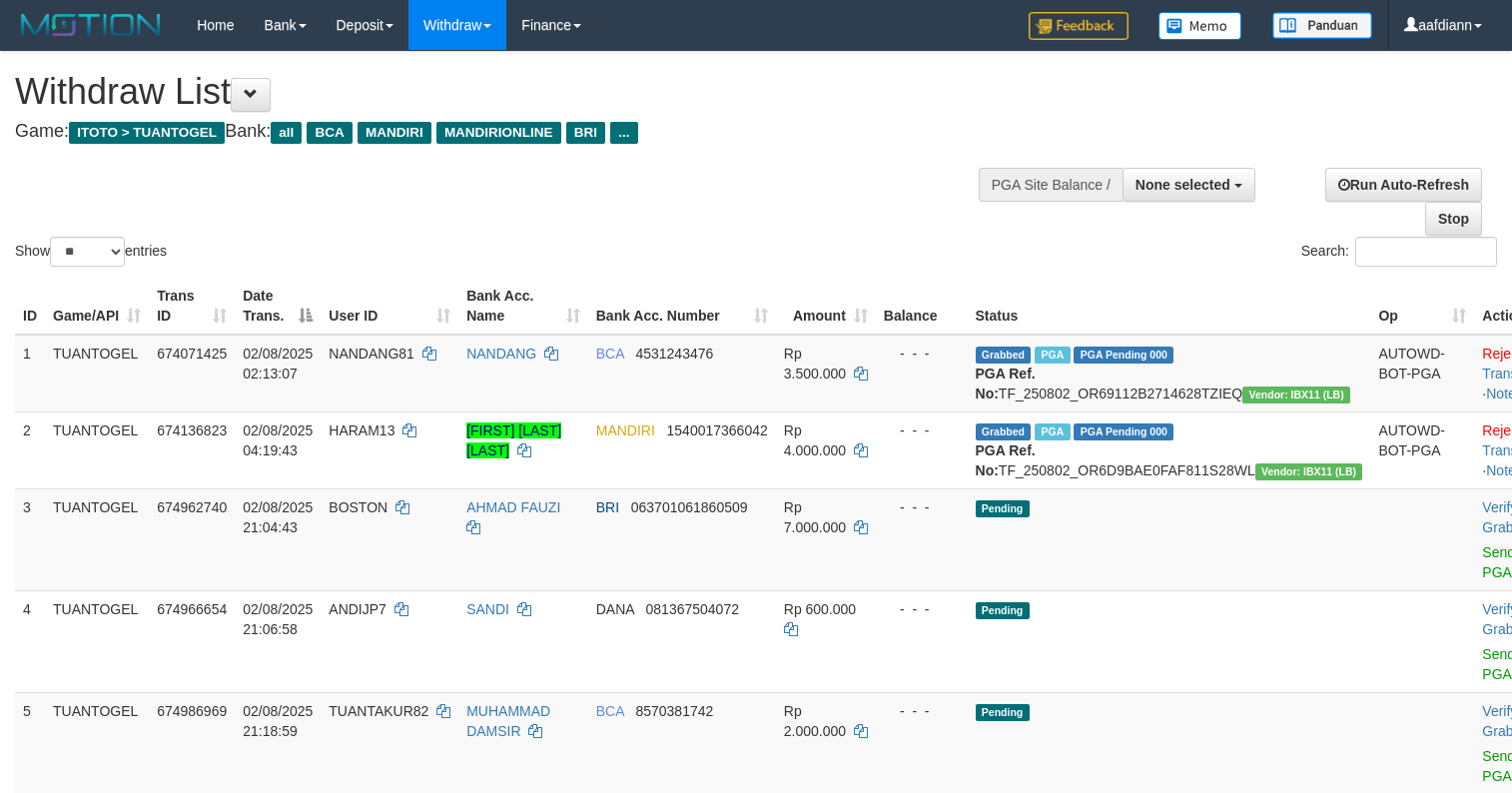 select 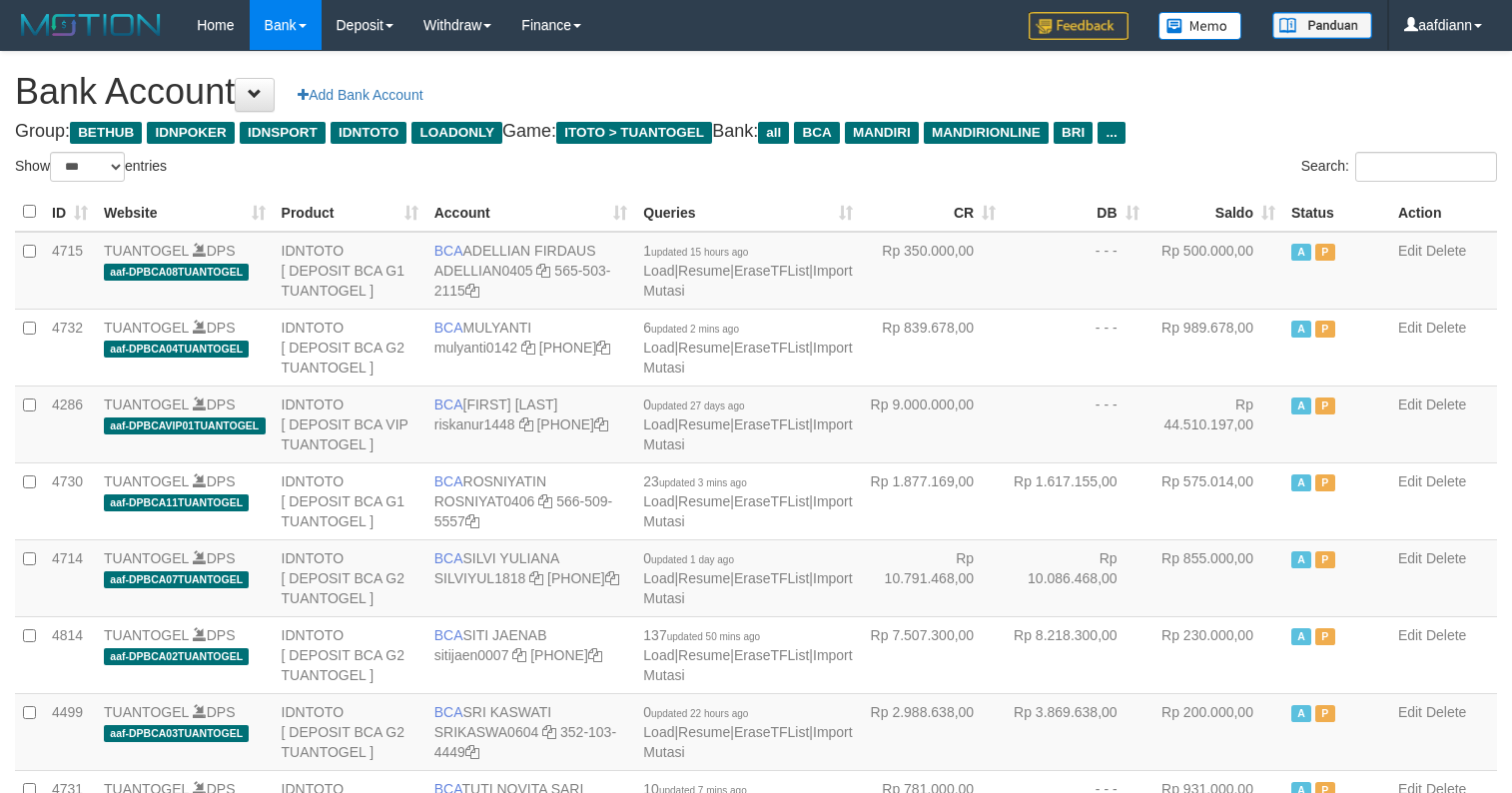 select on "***" 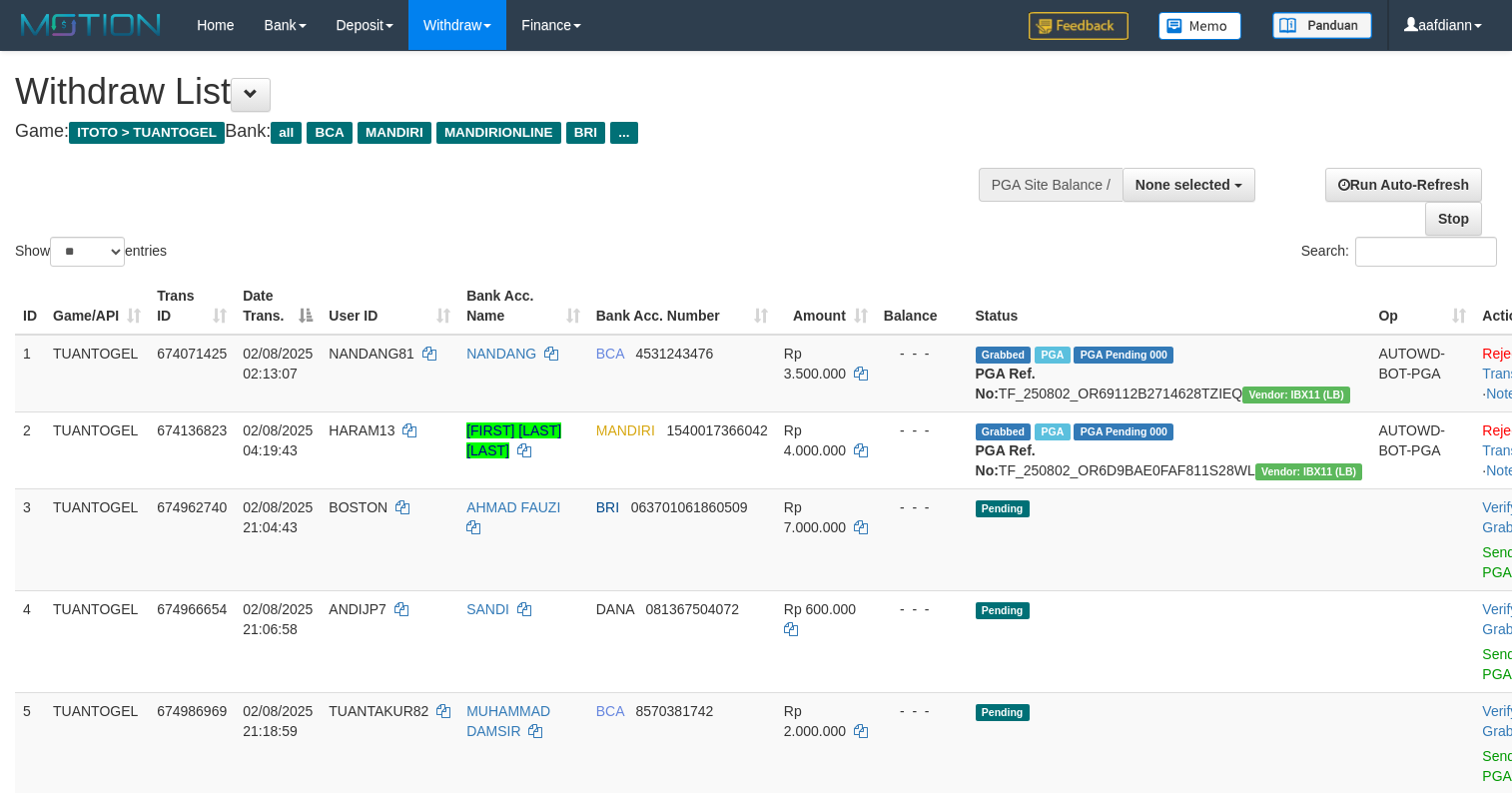 select 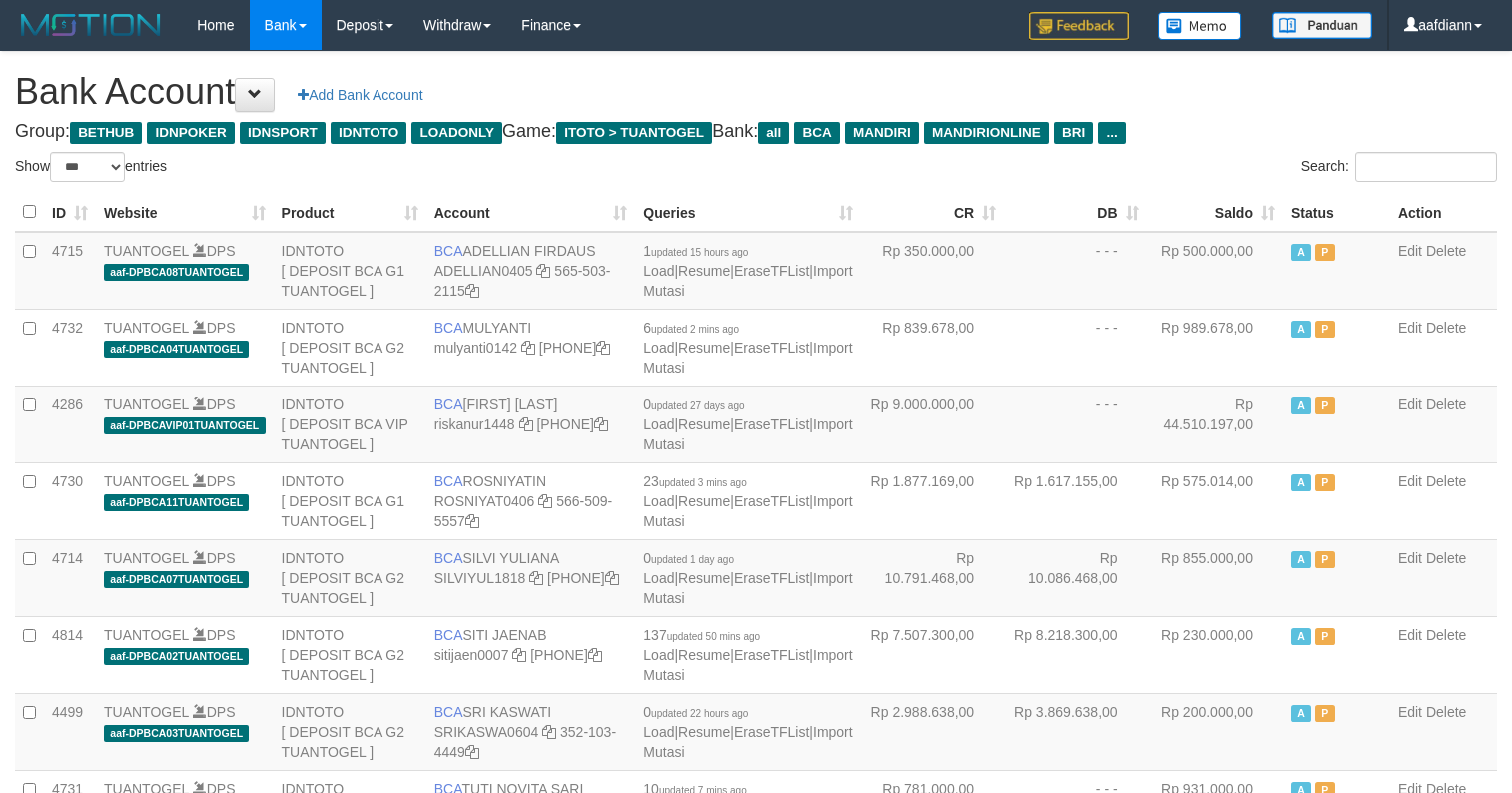 select on "***" 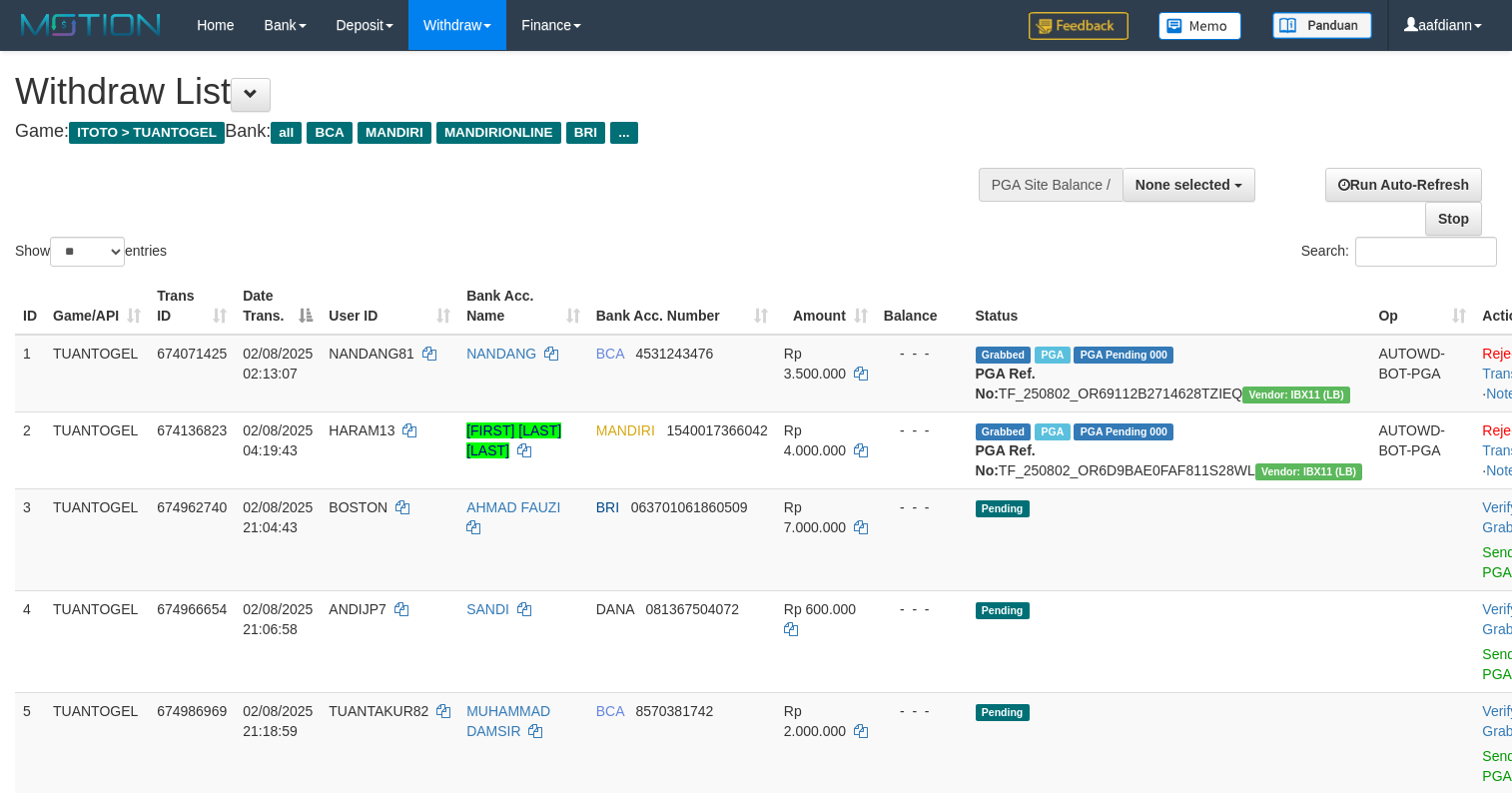 select 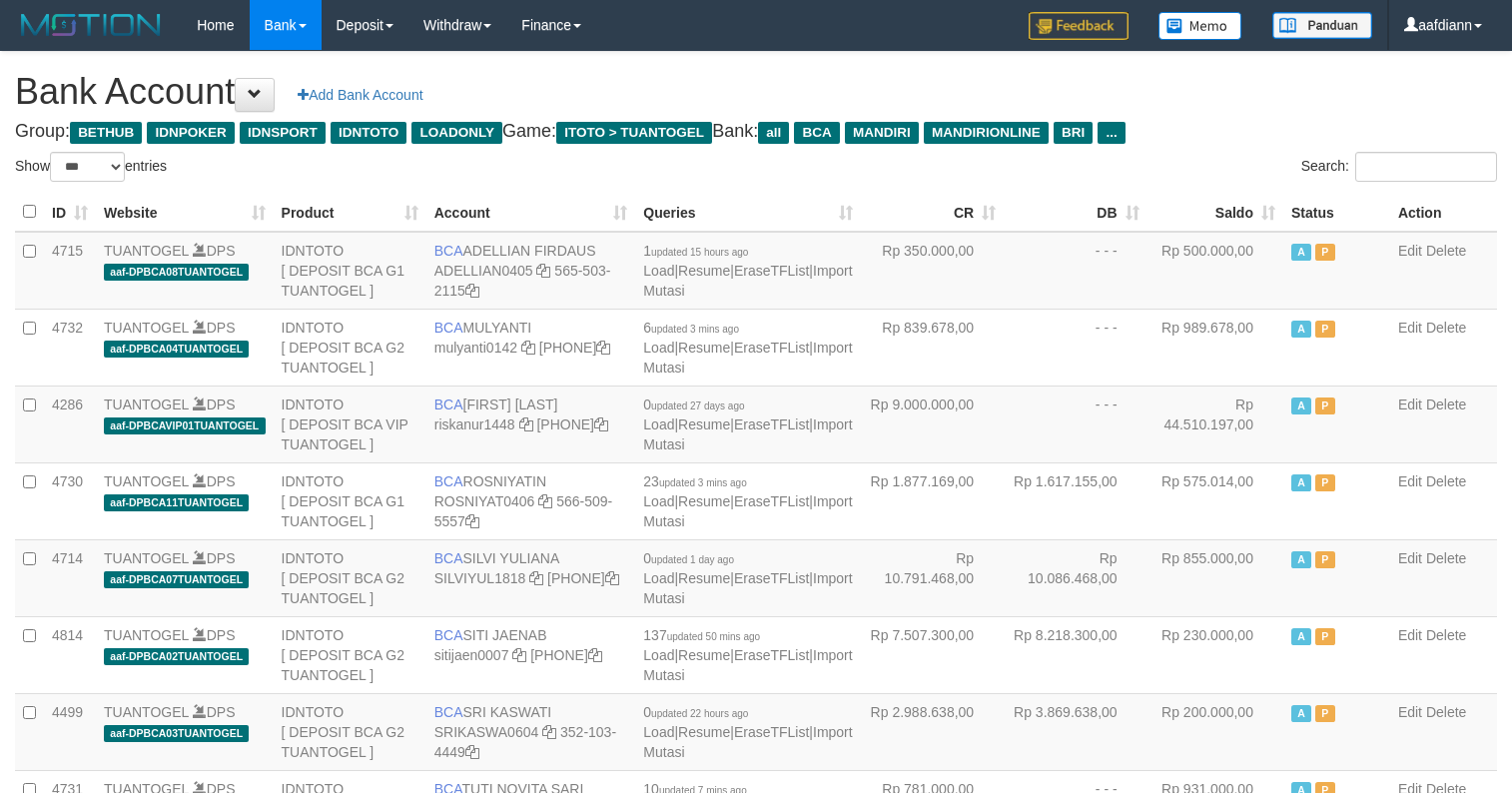 select on "***" 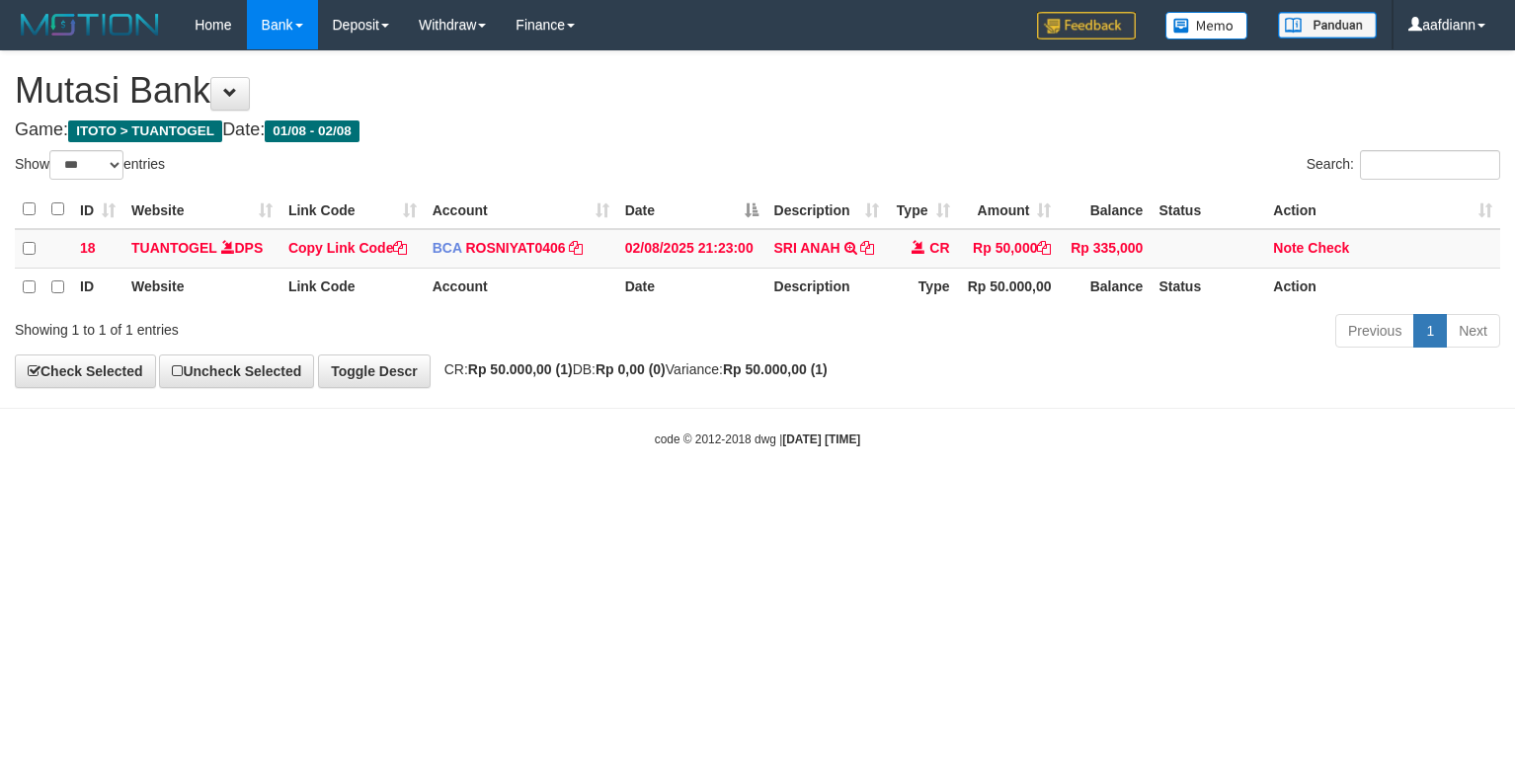 select on "***" 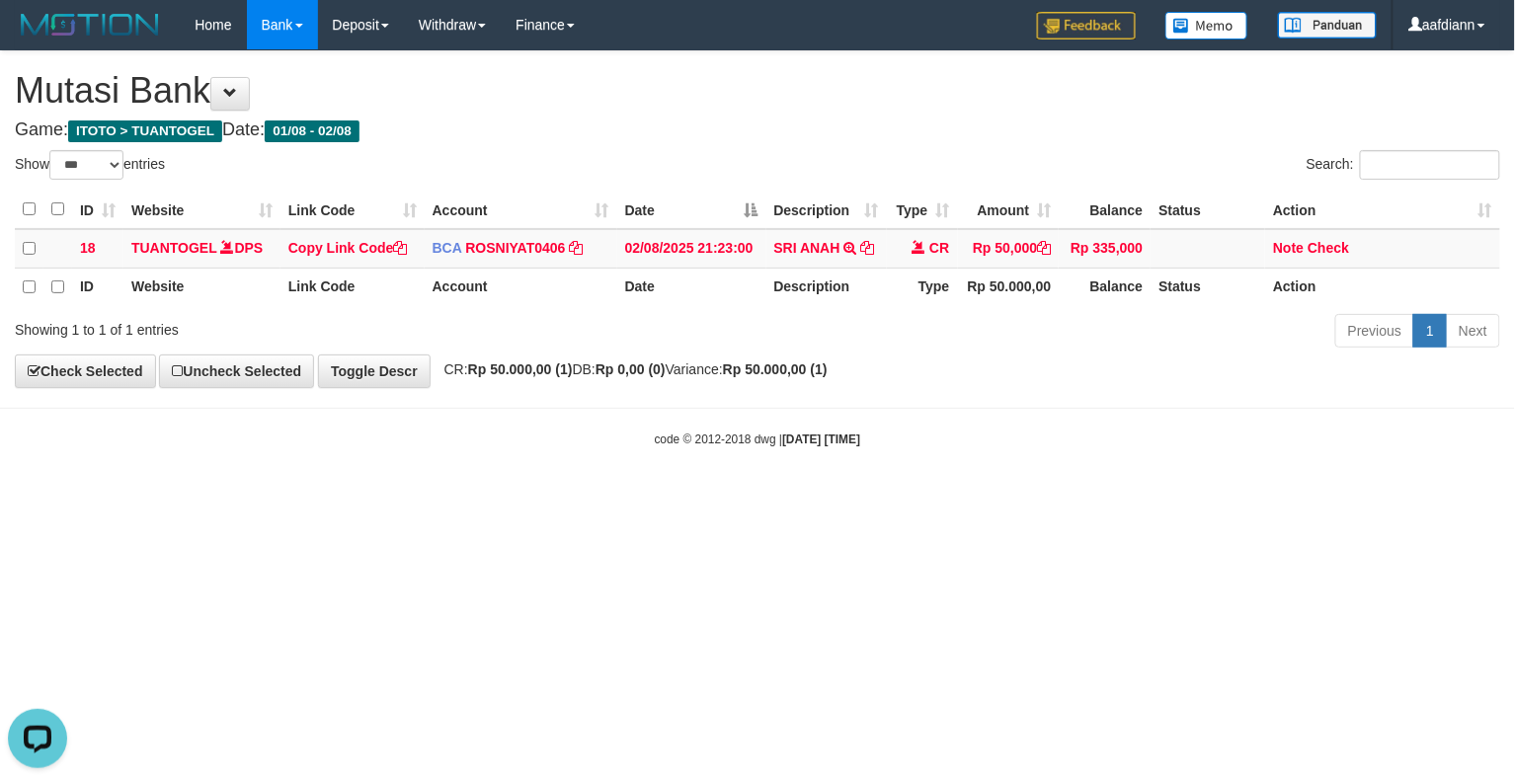 scroll, scrollTop: 0, scrollLeft: 0, axis: both 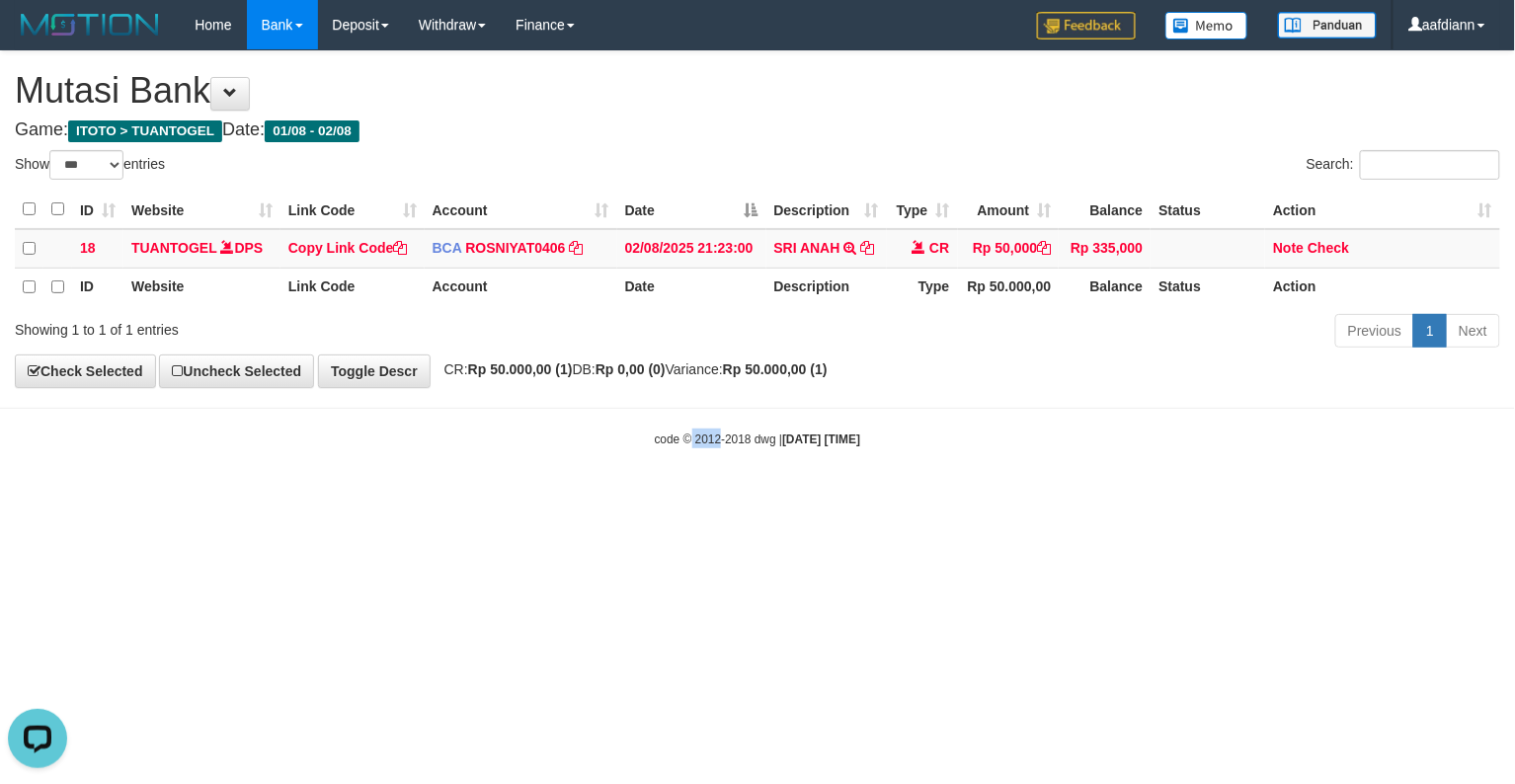 click on "Toggle navigation
Home
Bank
Account List
Load
By Website
Group
[ITOTO]													TUANTOGEL
By Load Group (DPS)
Group aaf-DPBCA02TUANTOGEL" at bounding box center (758, 249) 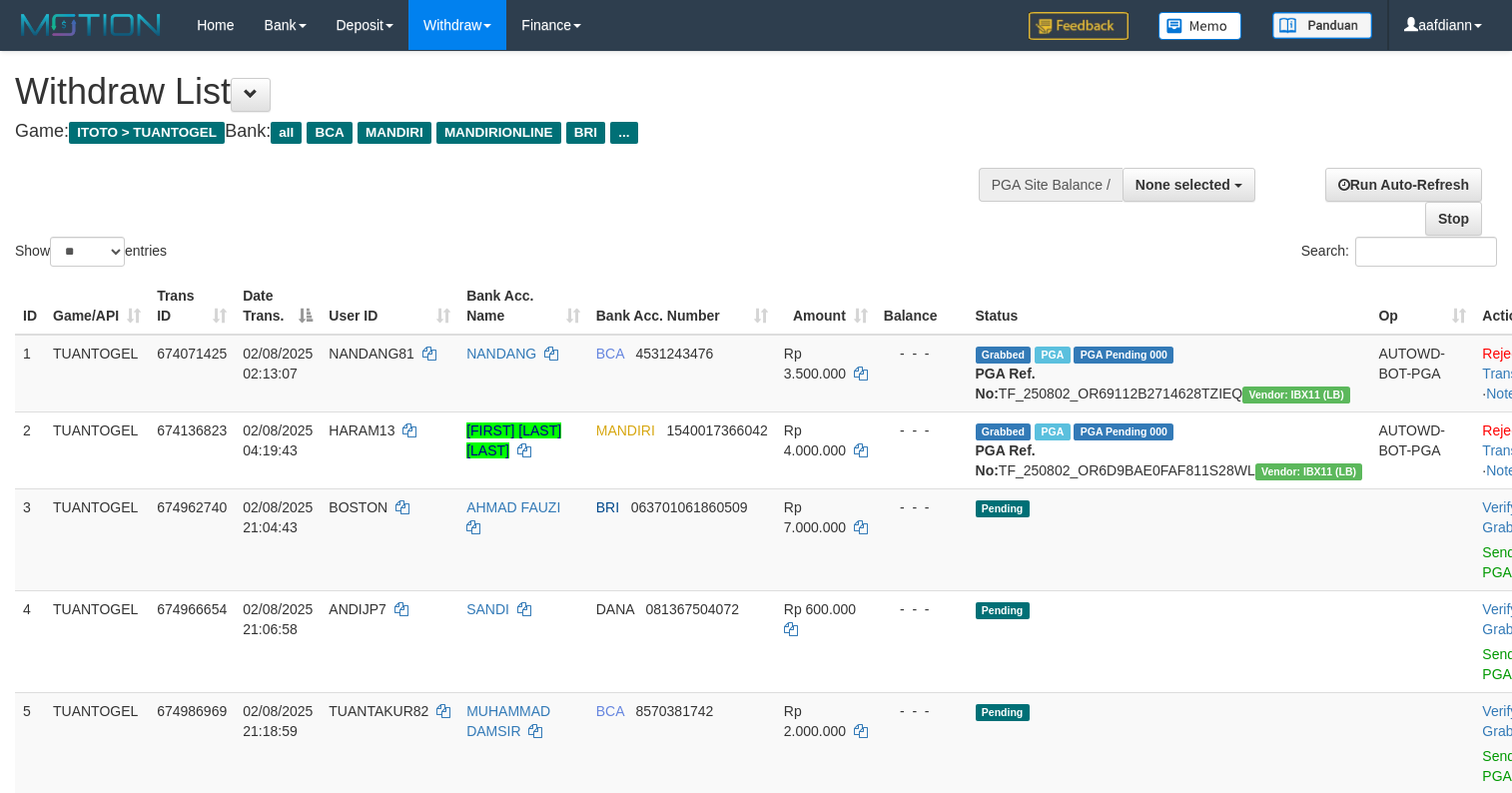 select 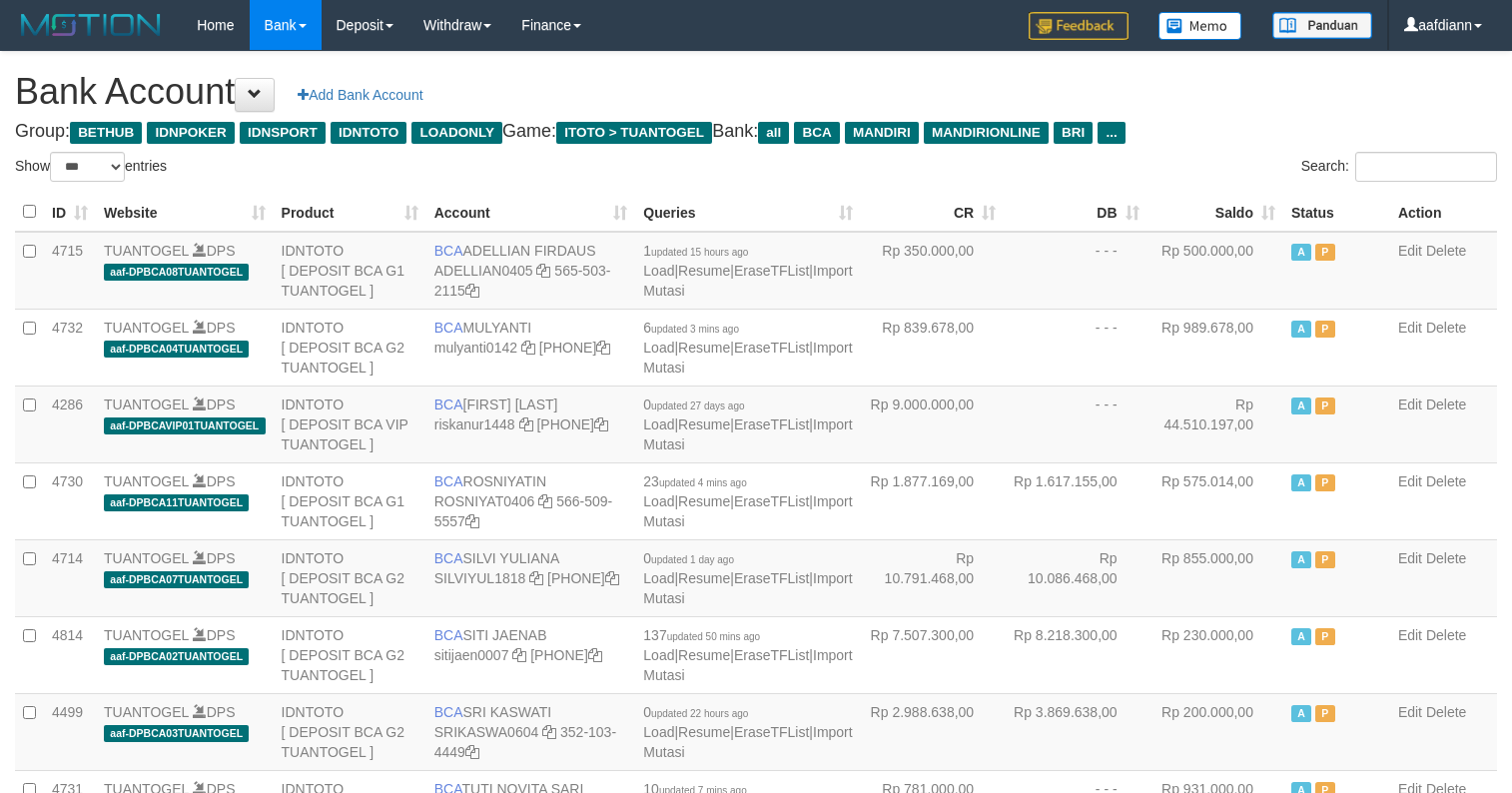 select on "***" 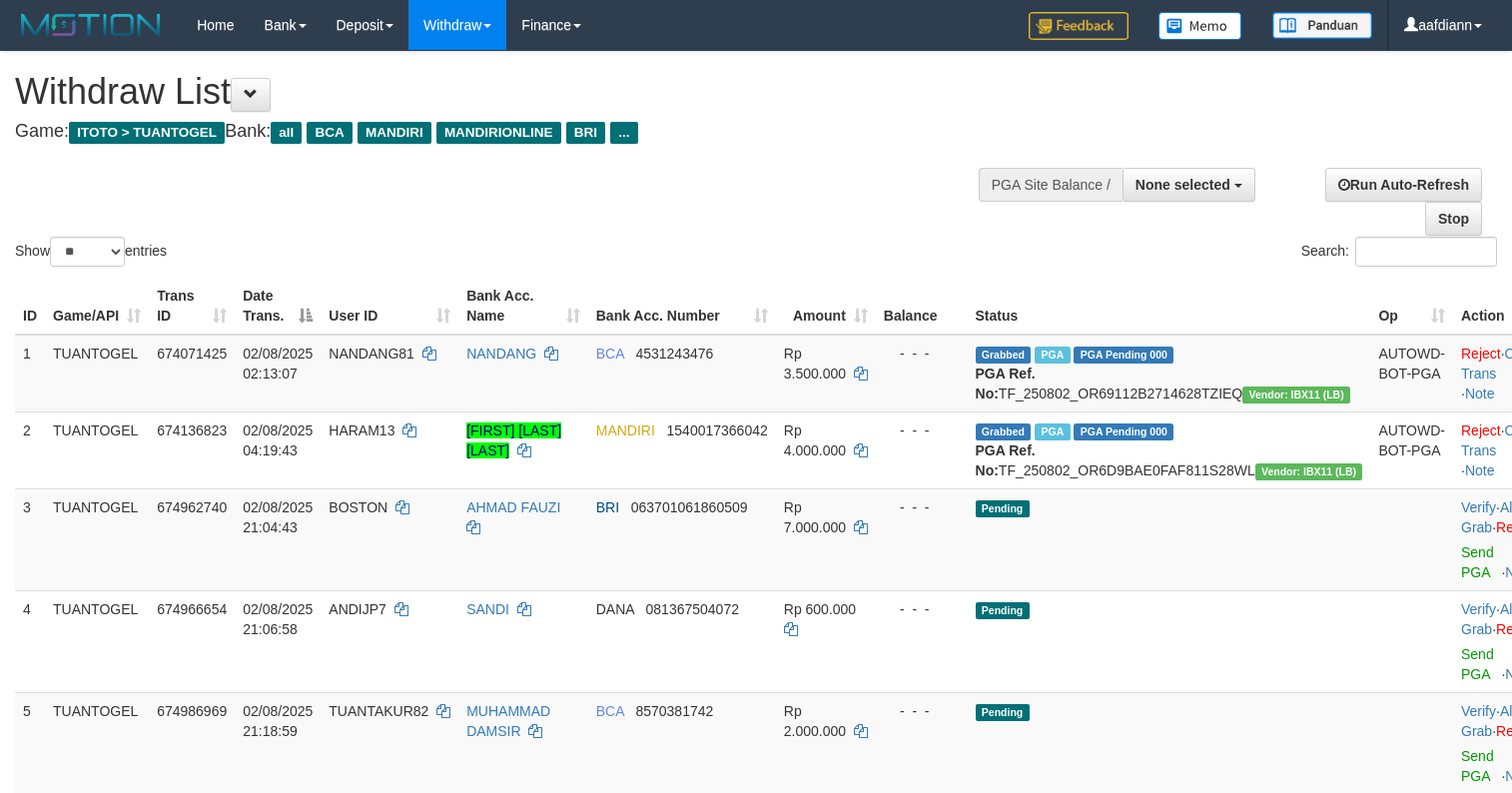 select 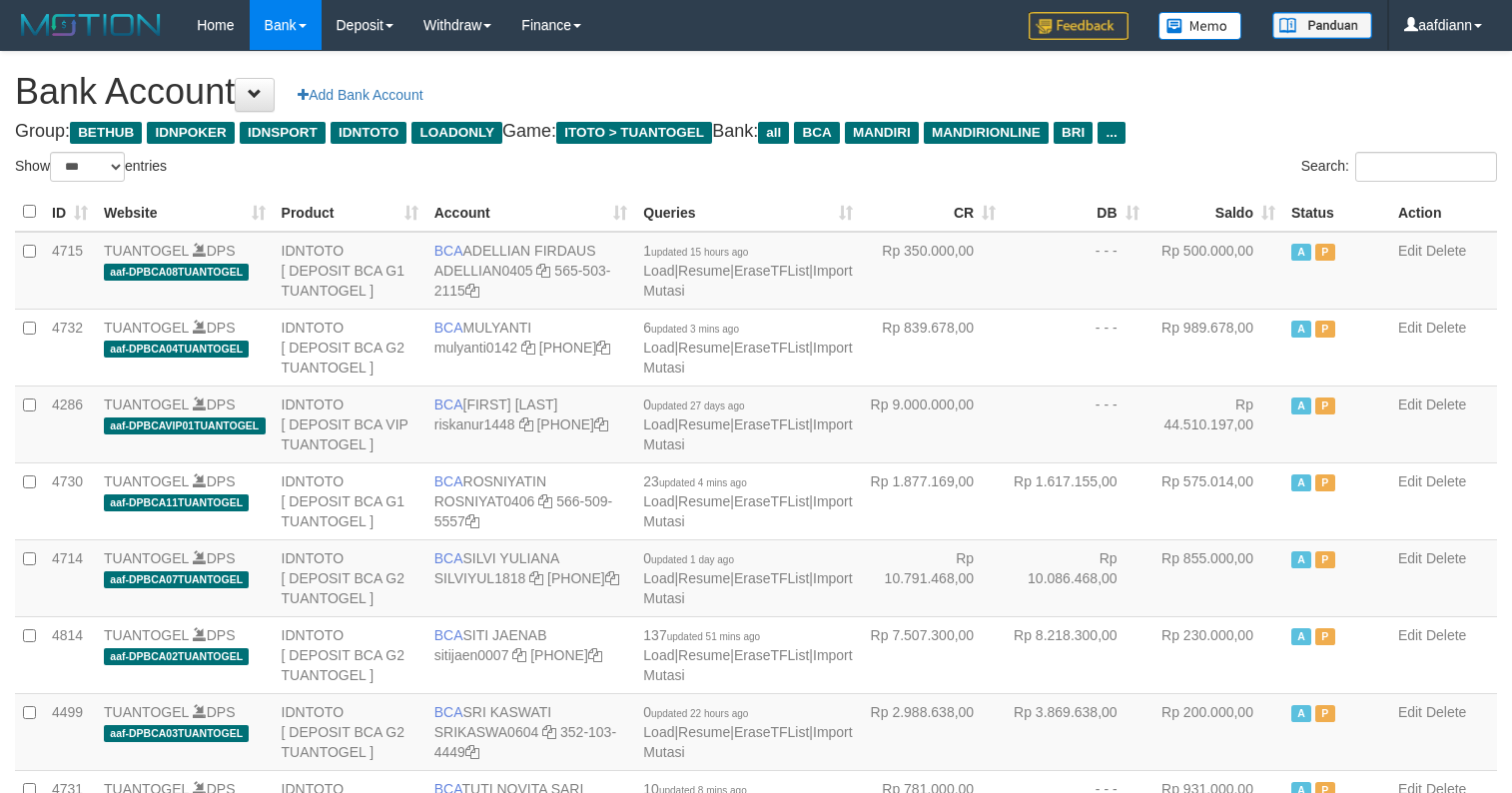 select on "***" 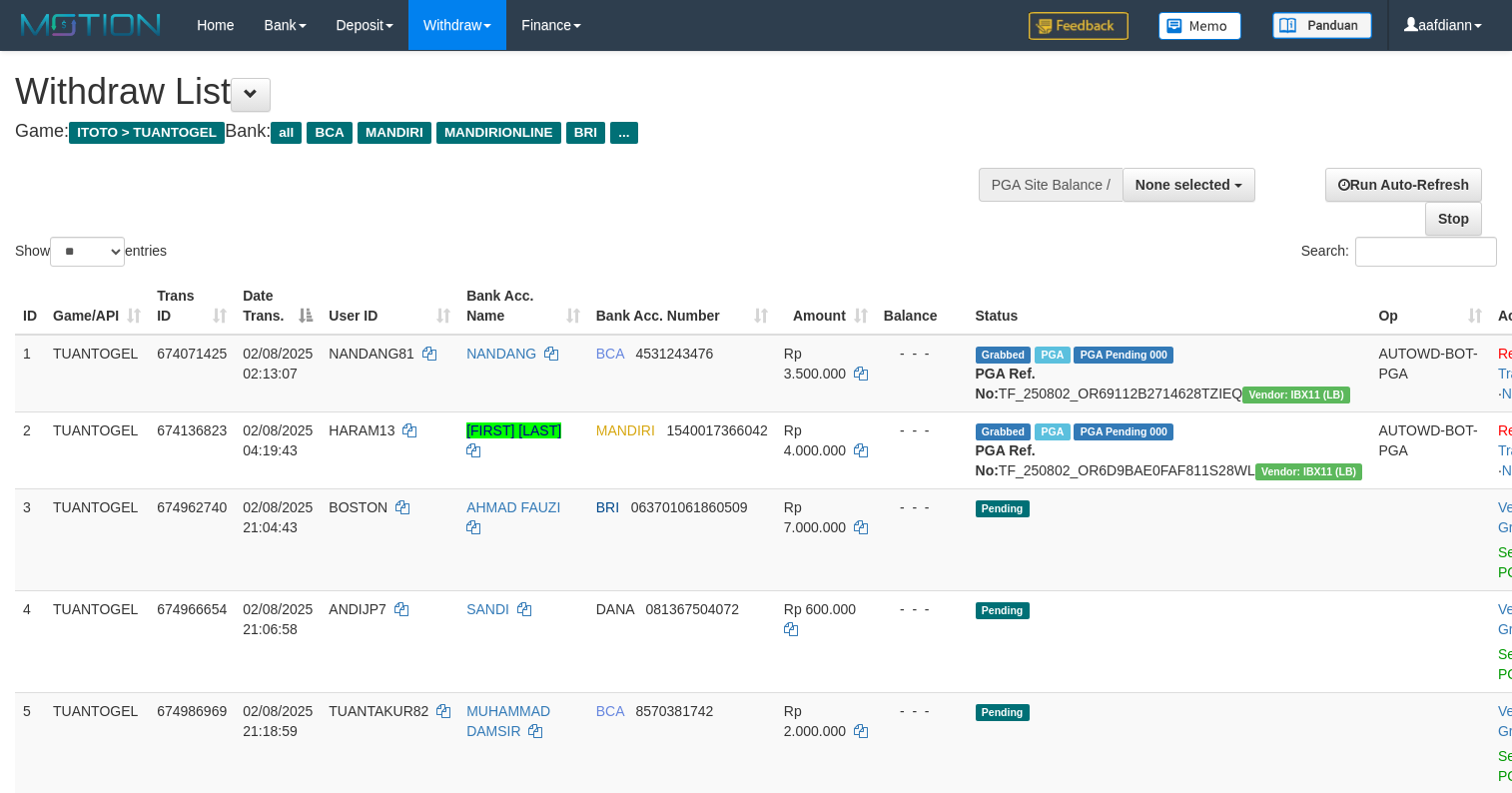 select 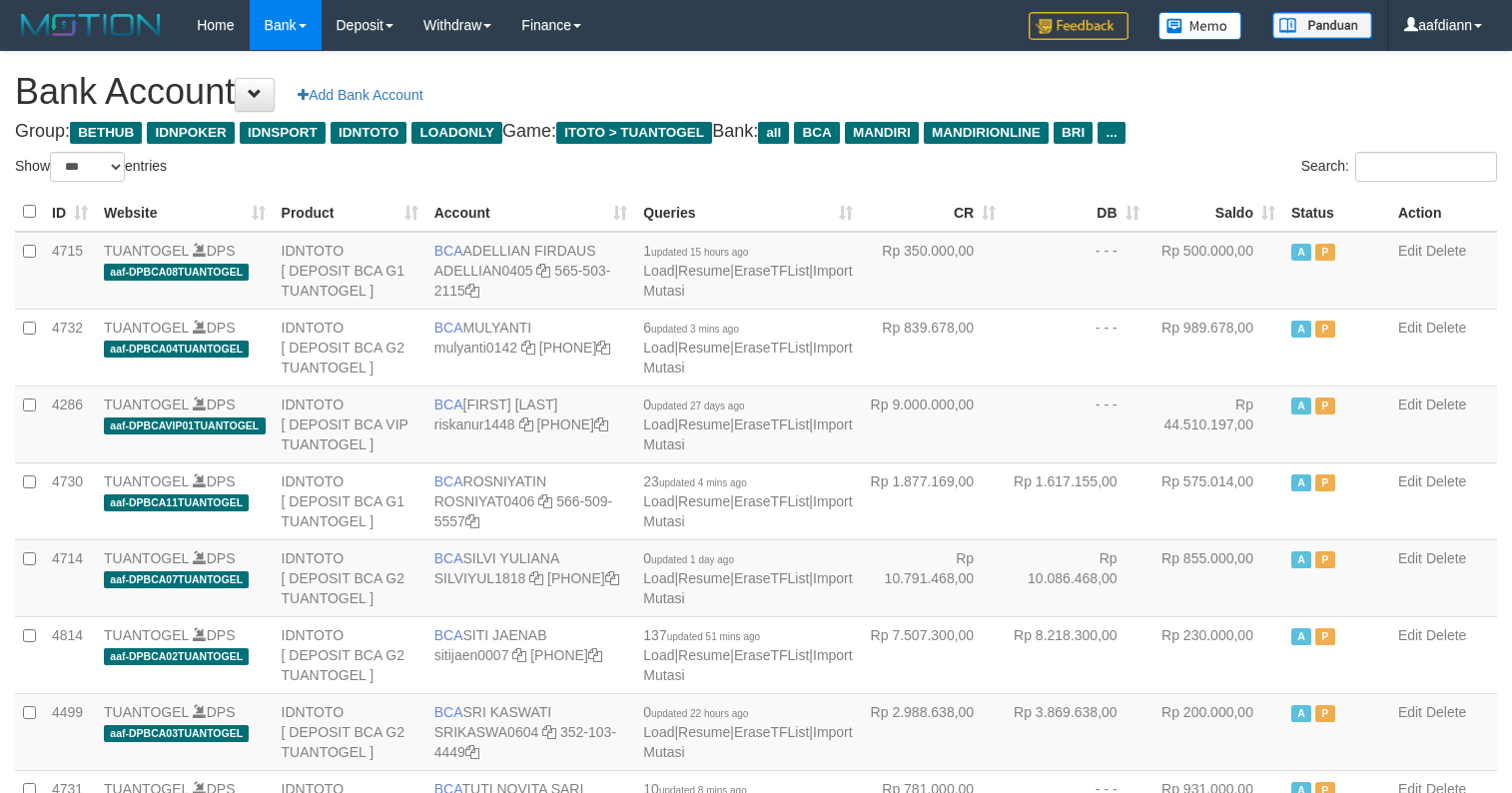 select on "***" 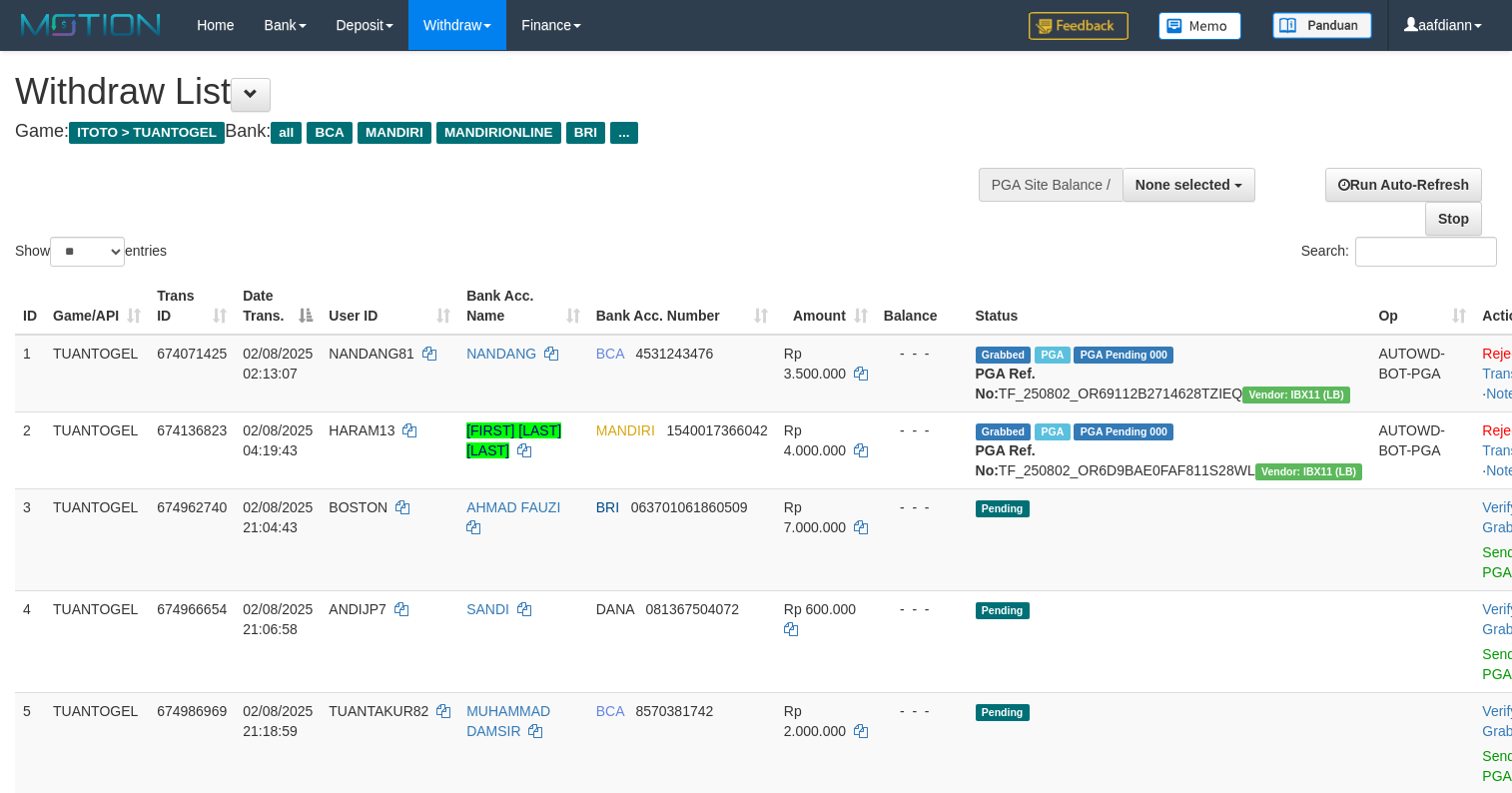 select 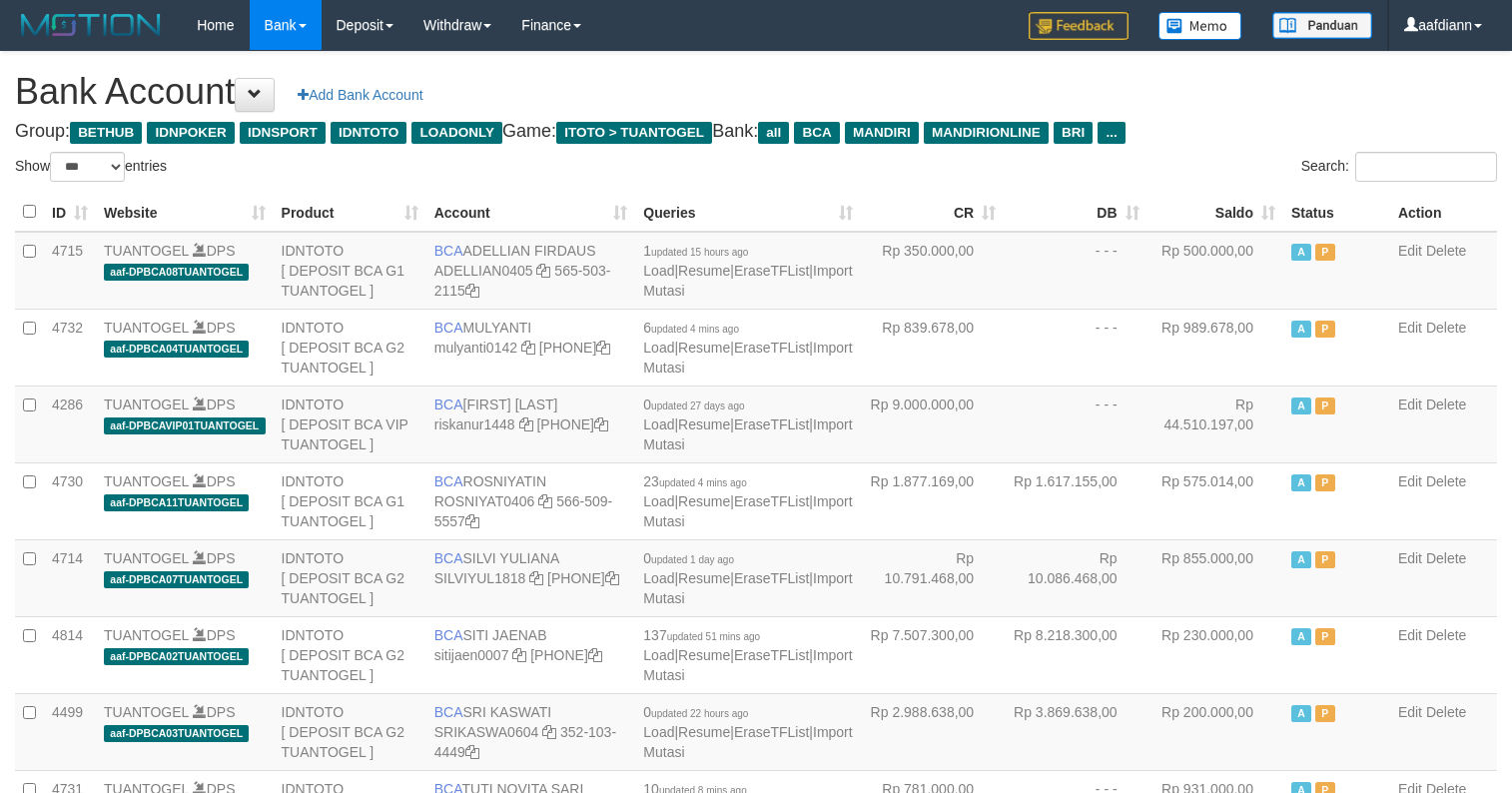 select on "***" 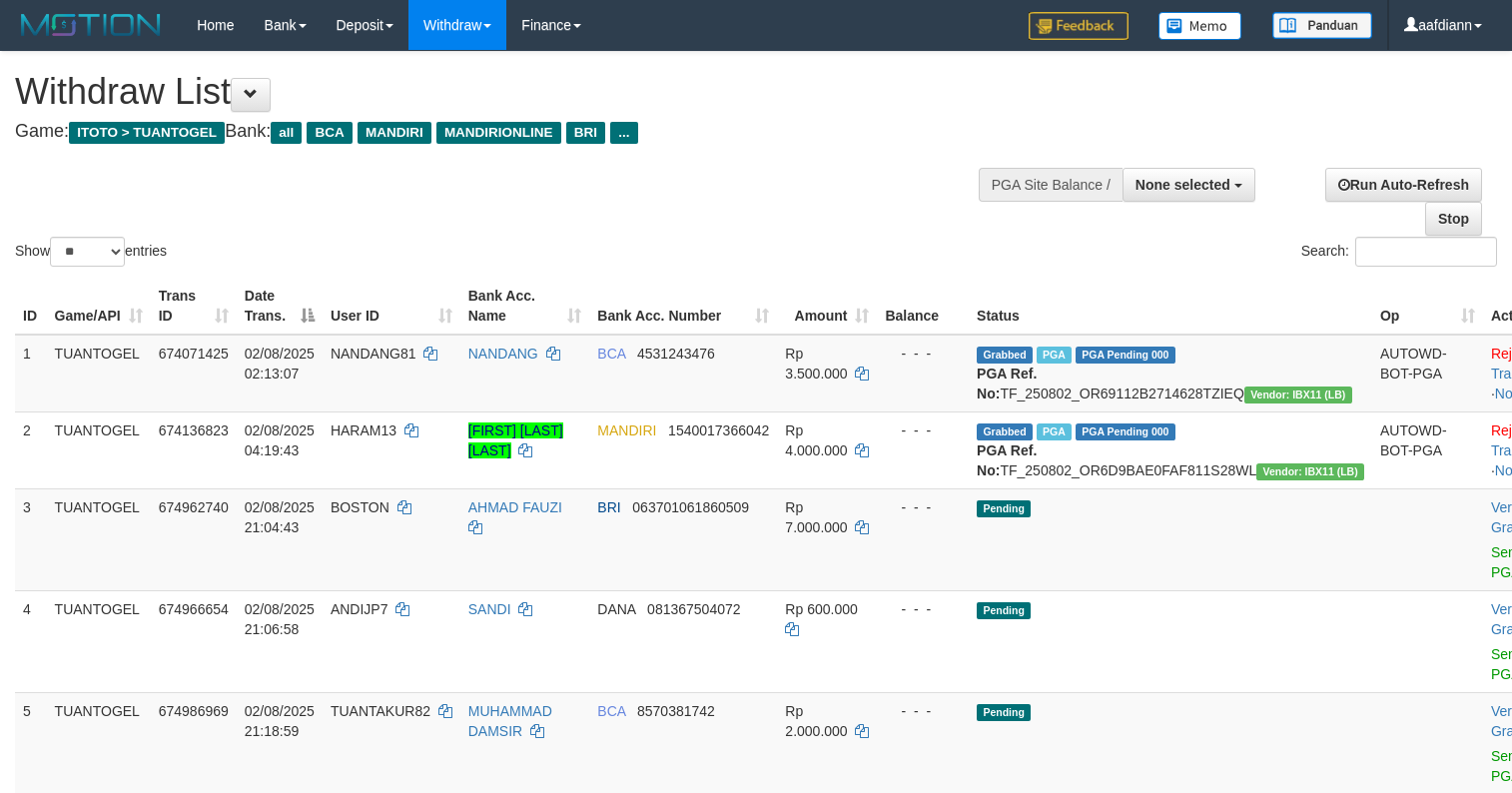 select 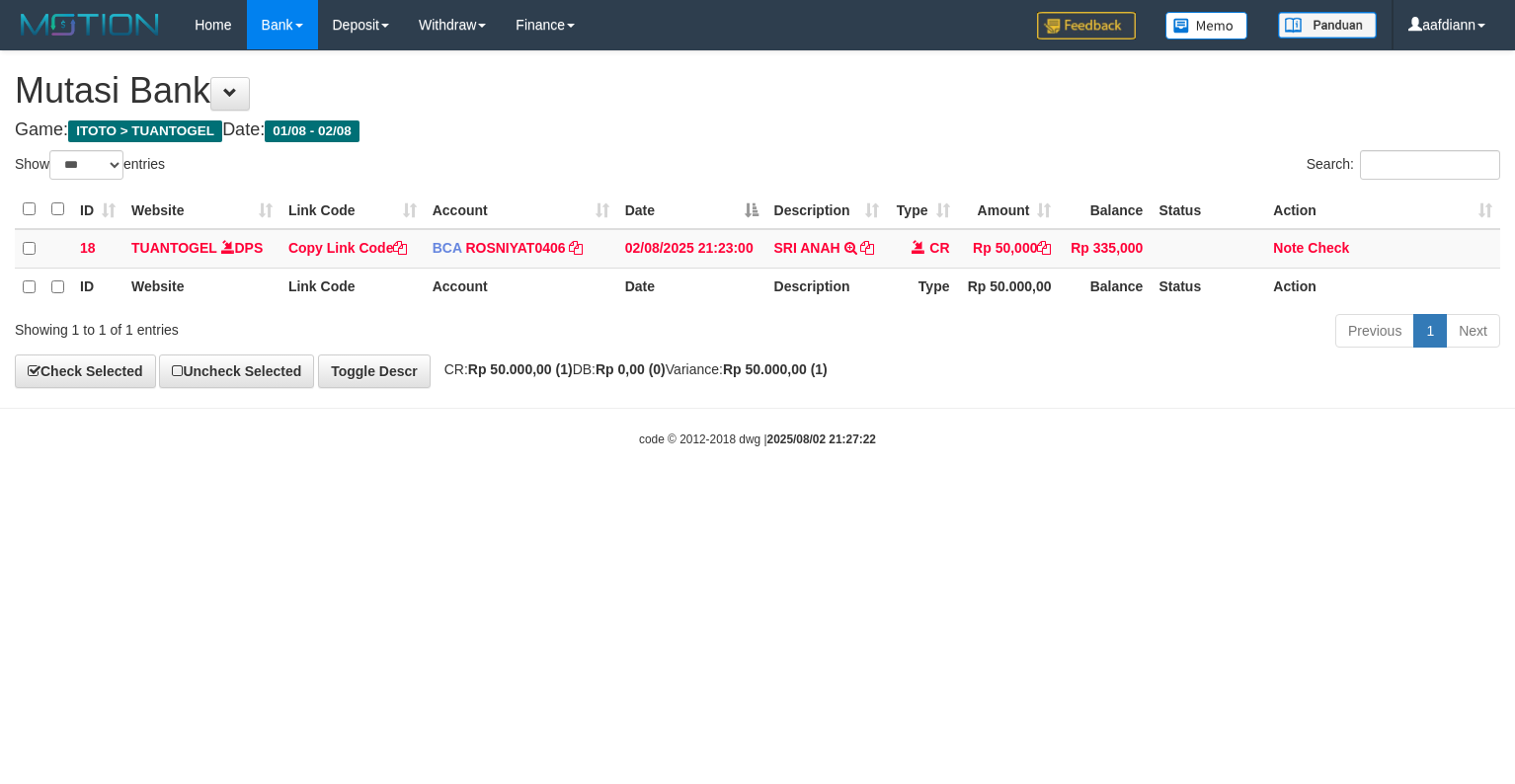 select on "***" 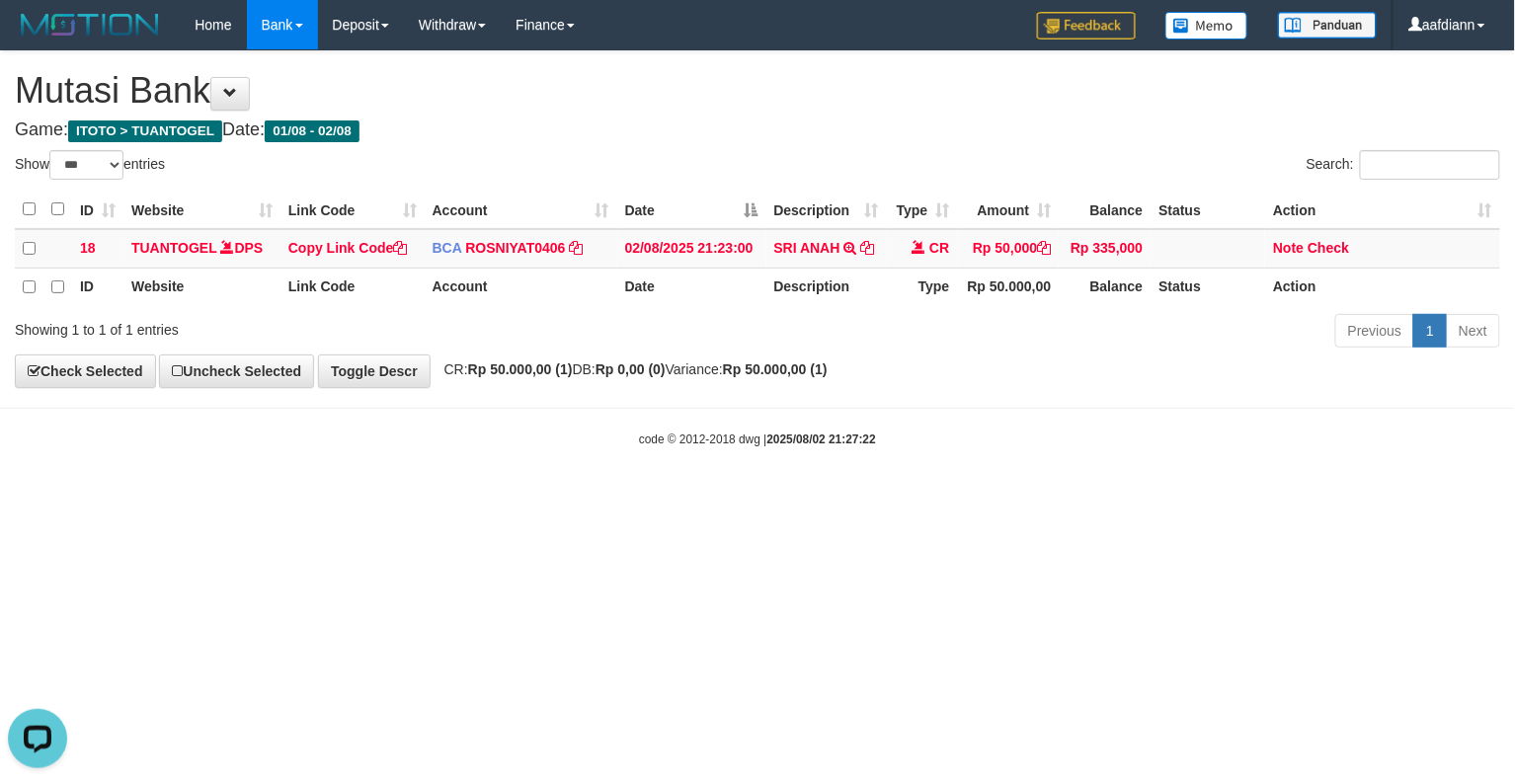scroll, scrollTop: 0, scrollLeft: 0, axis: both 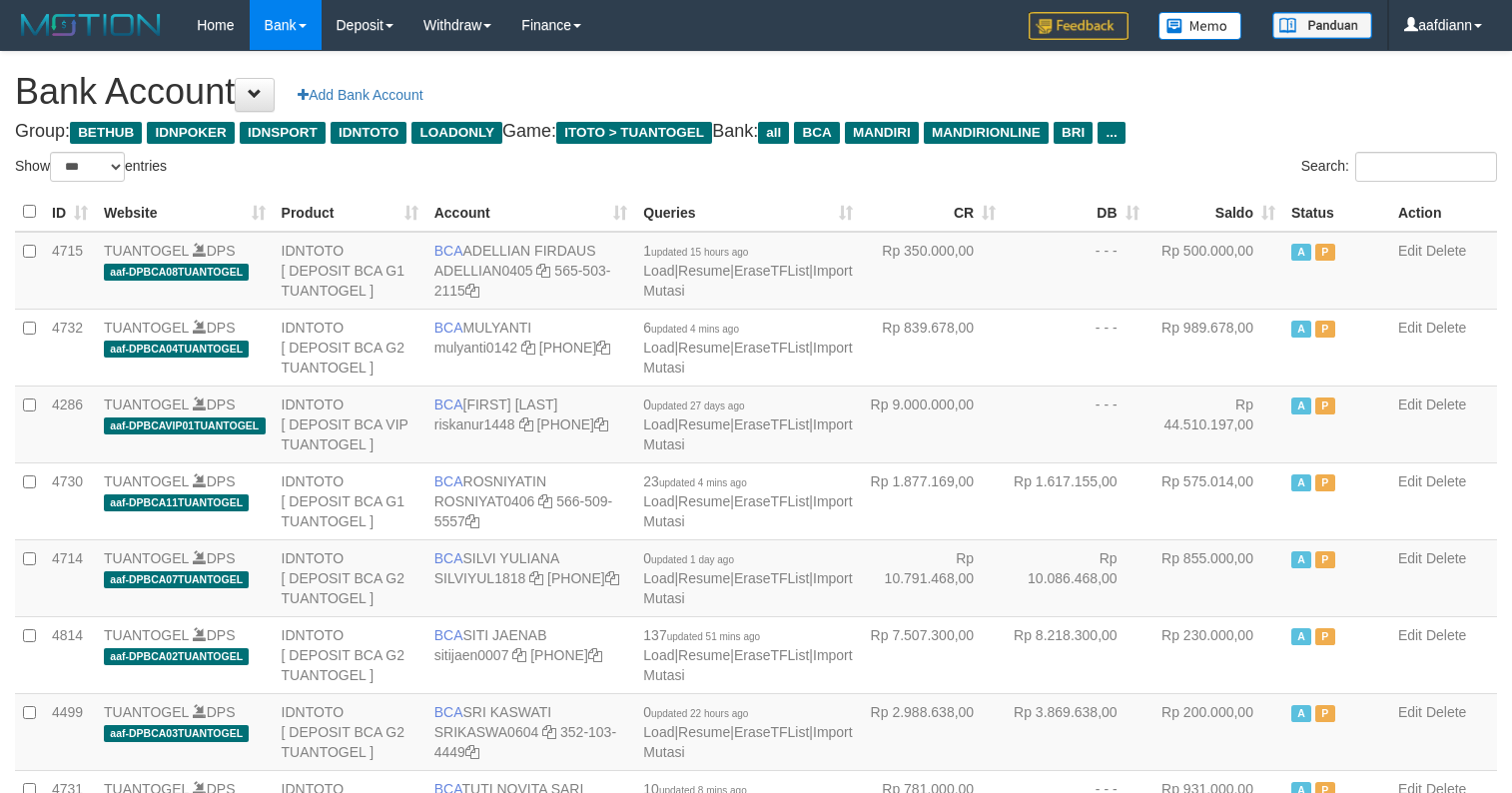 select on "***" 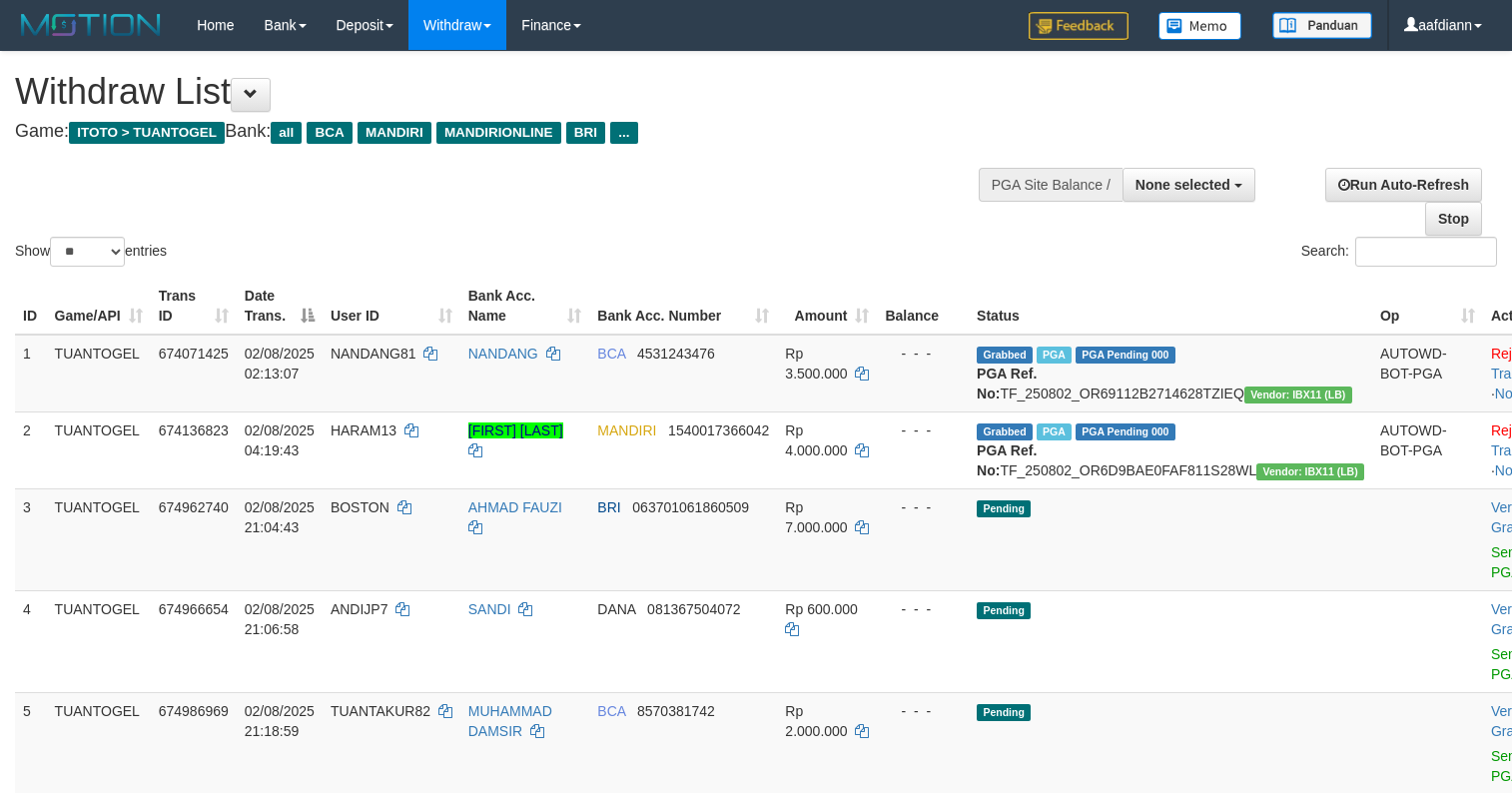 select 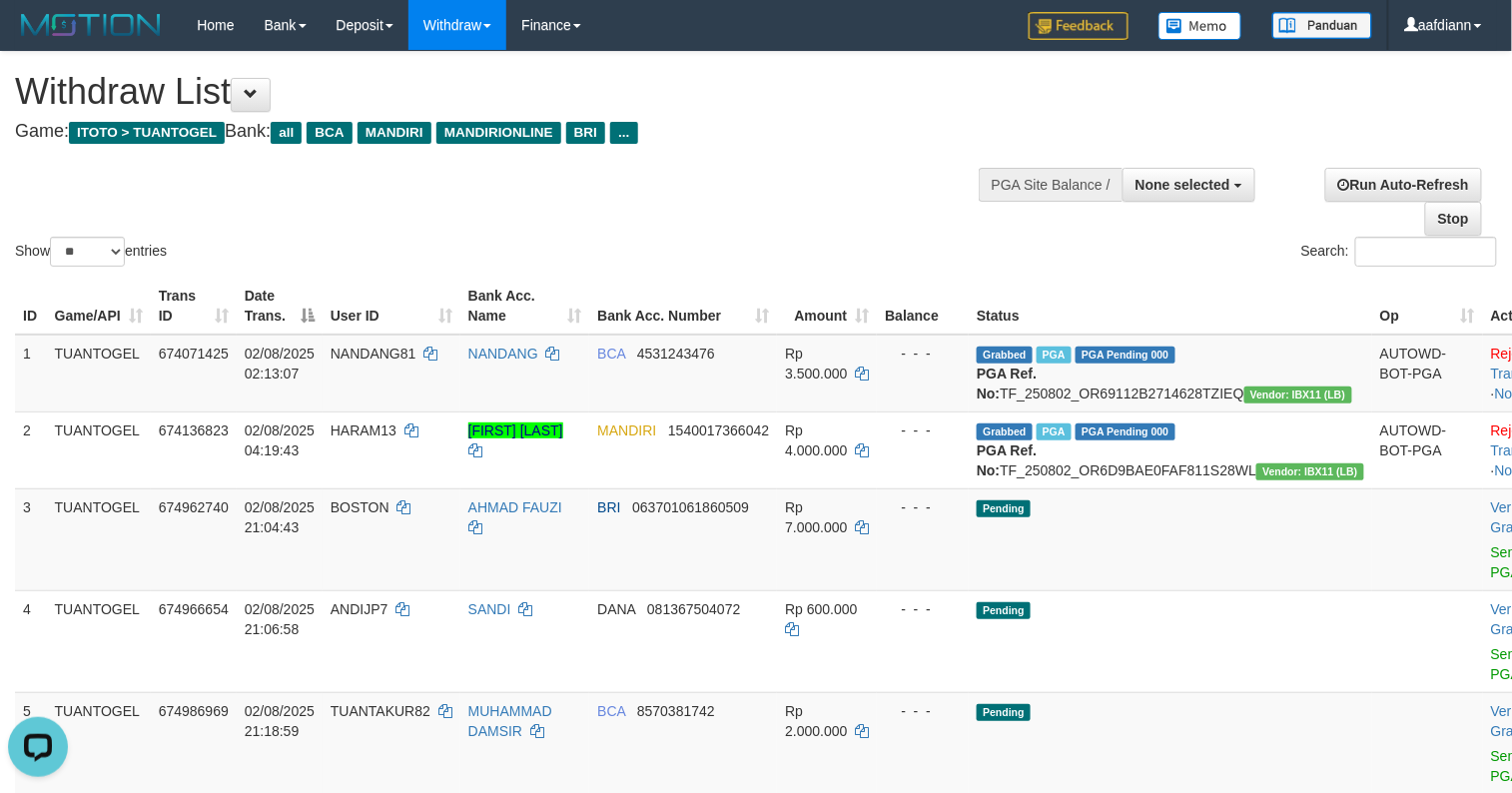 scroll, scrollTop: 0, scrollLeft: 0, axis: both 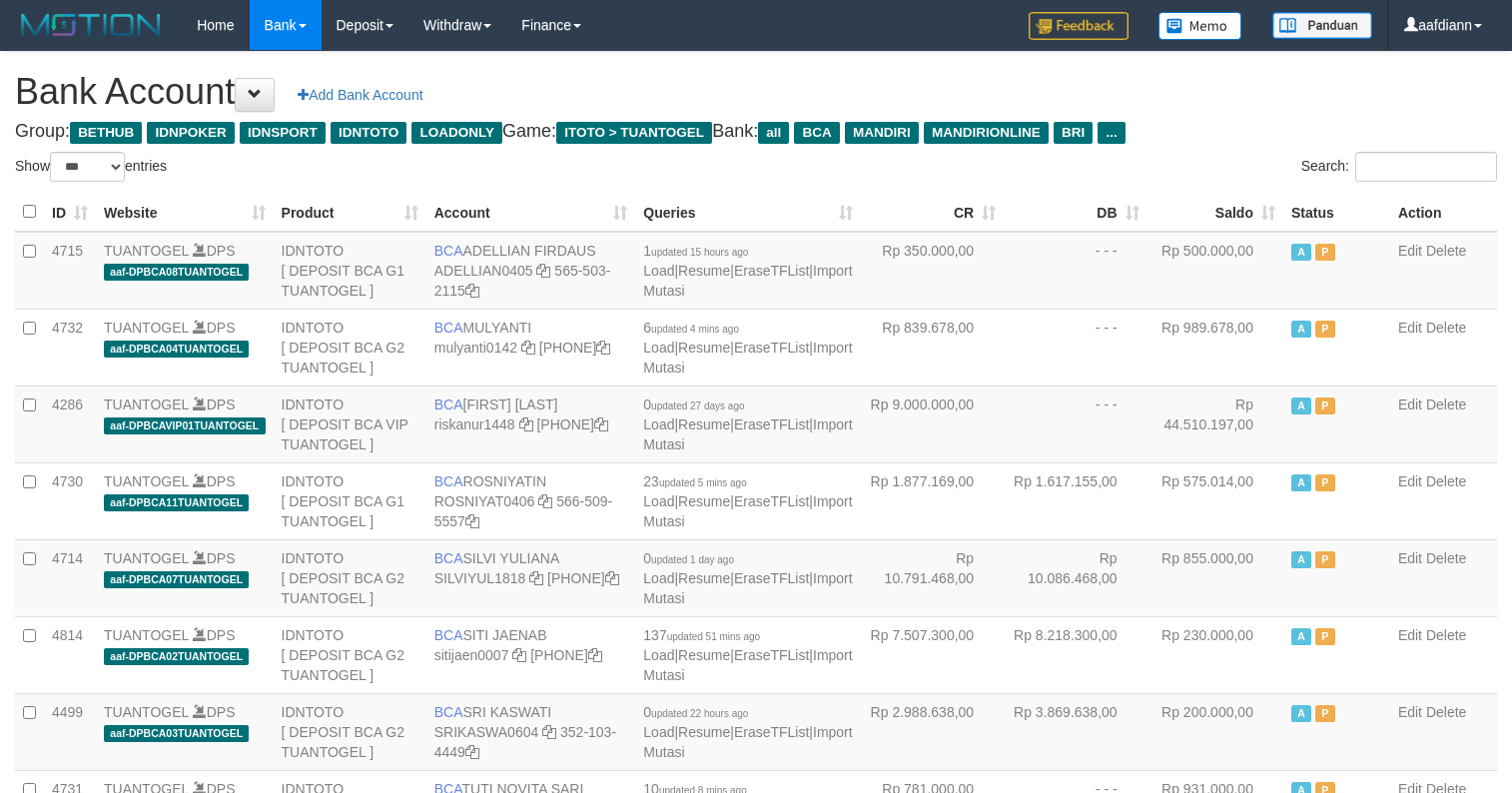 select on "***" 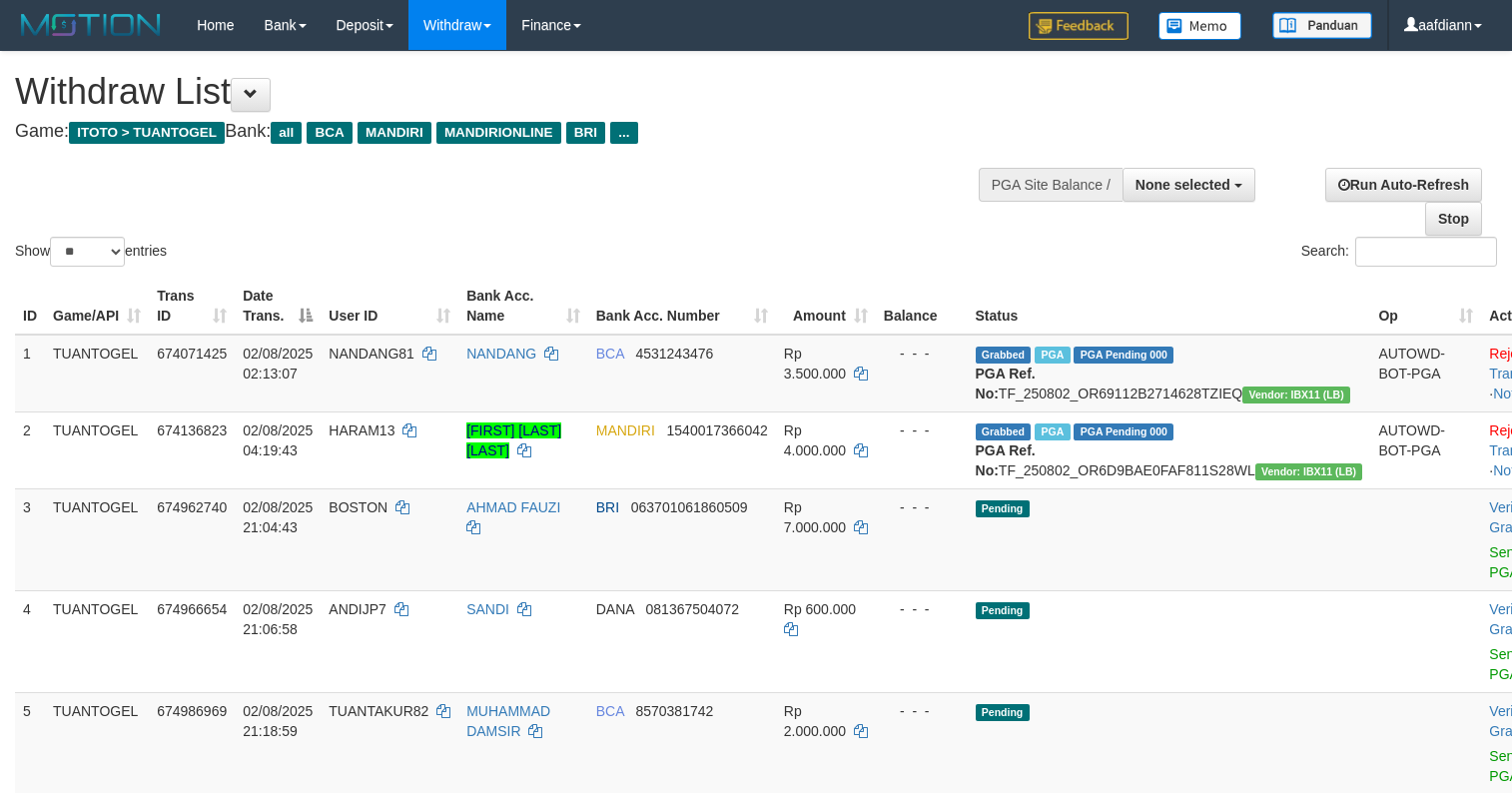 select 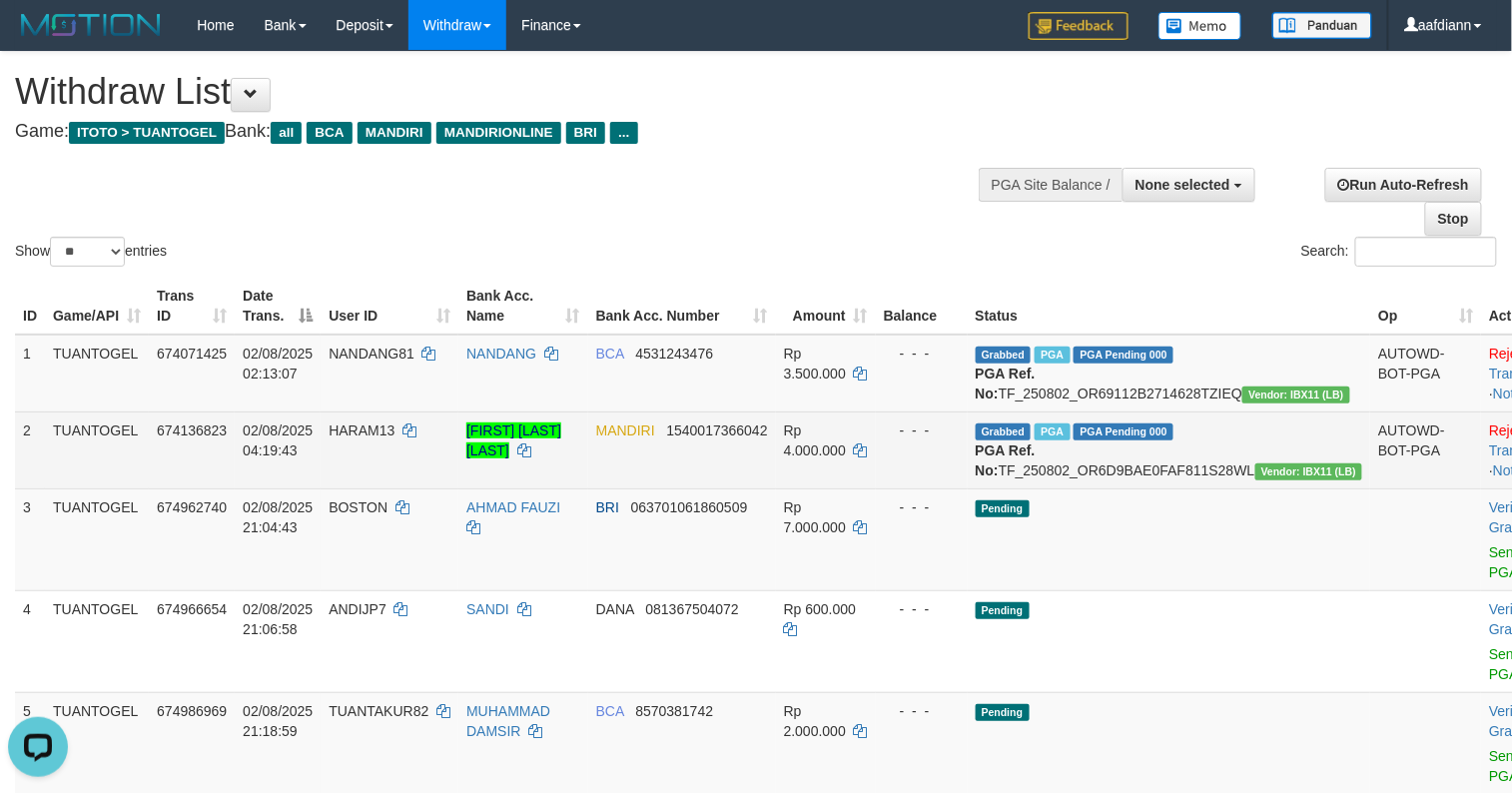 scroll, scrollTop: 0, scrollLeft: 0, axis: both 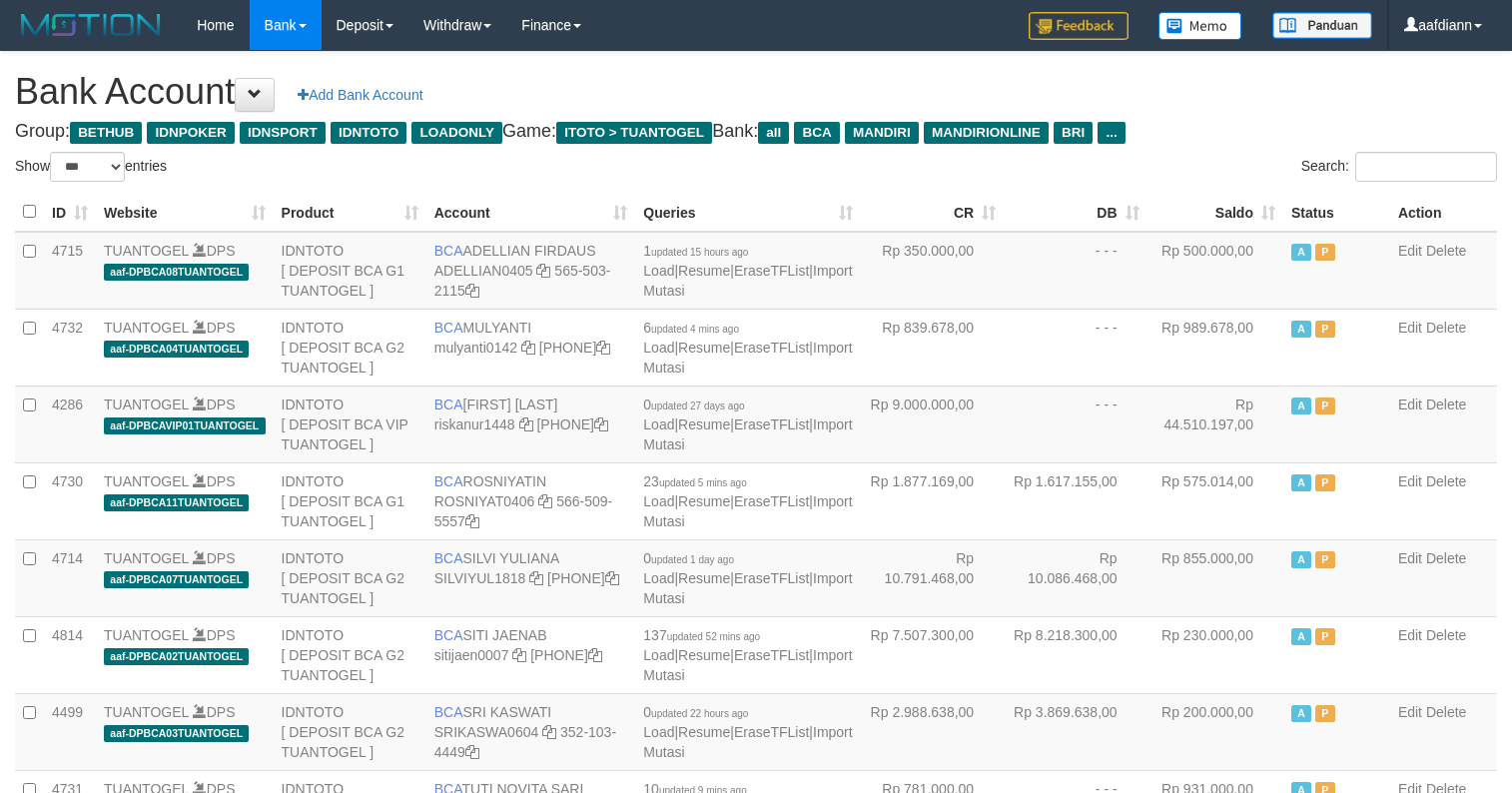 select on "***" 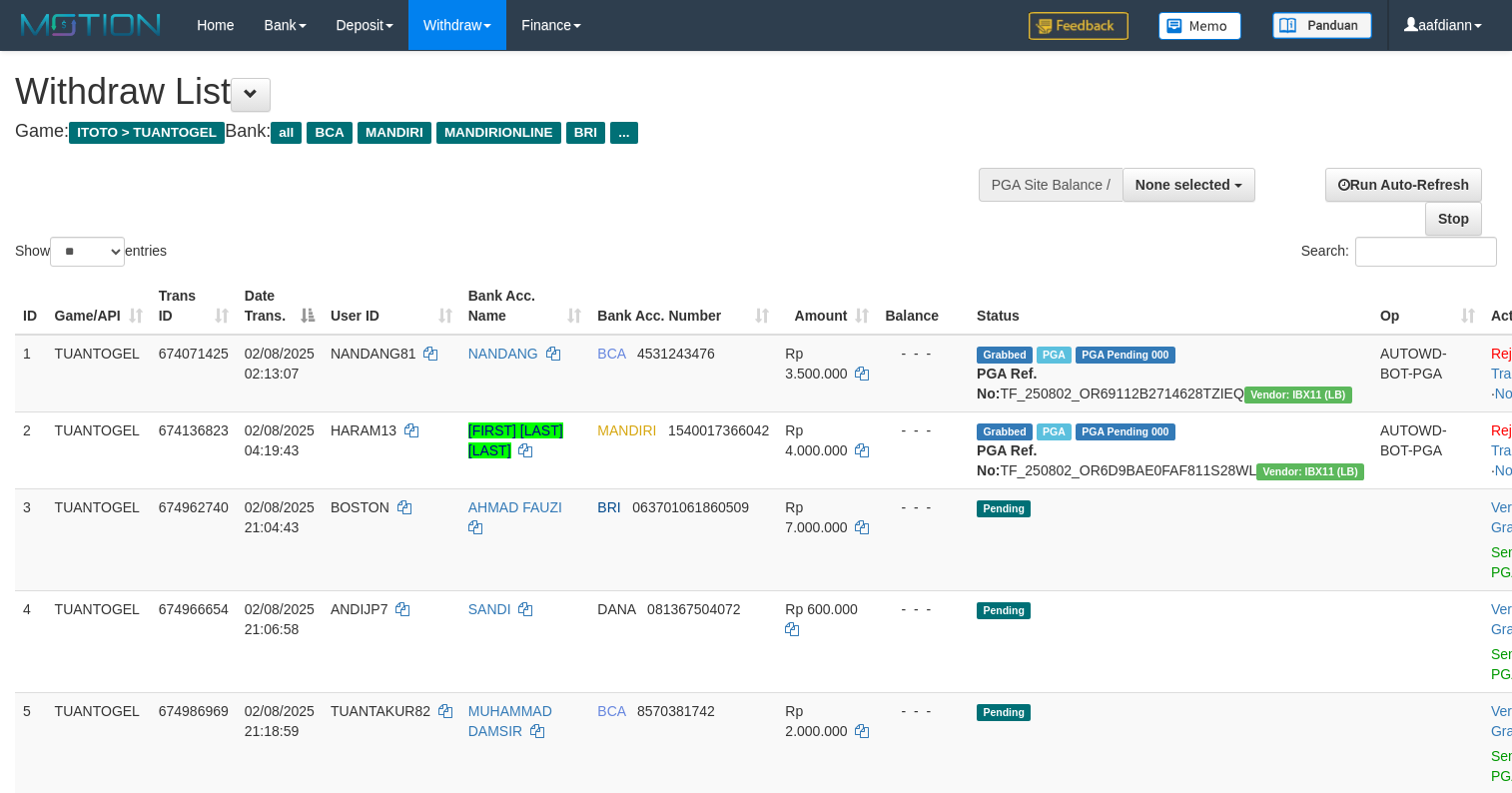select 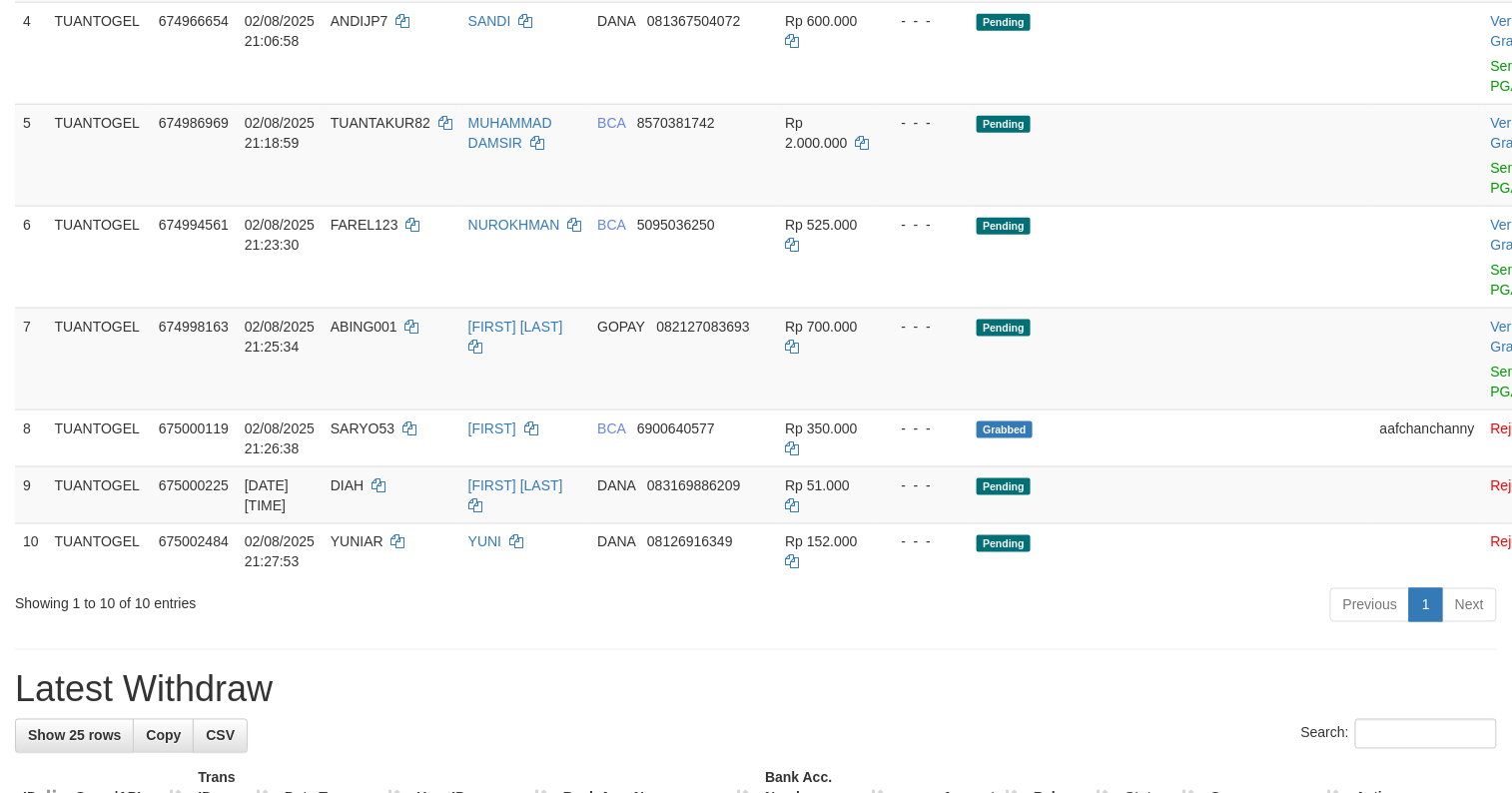 scroll, scrollTop: 532, scrollLeft: 0, axis: vertical 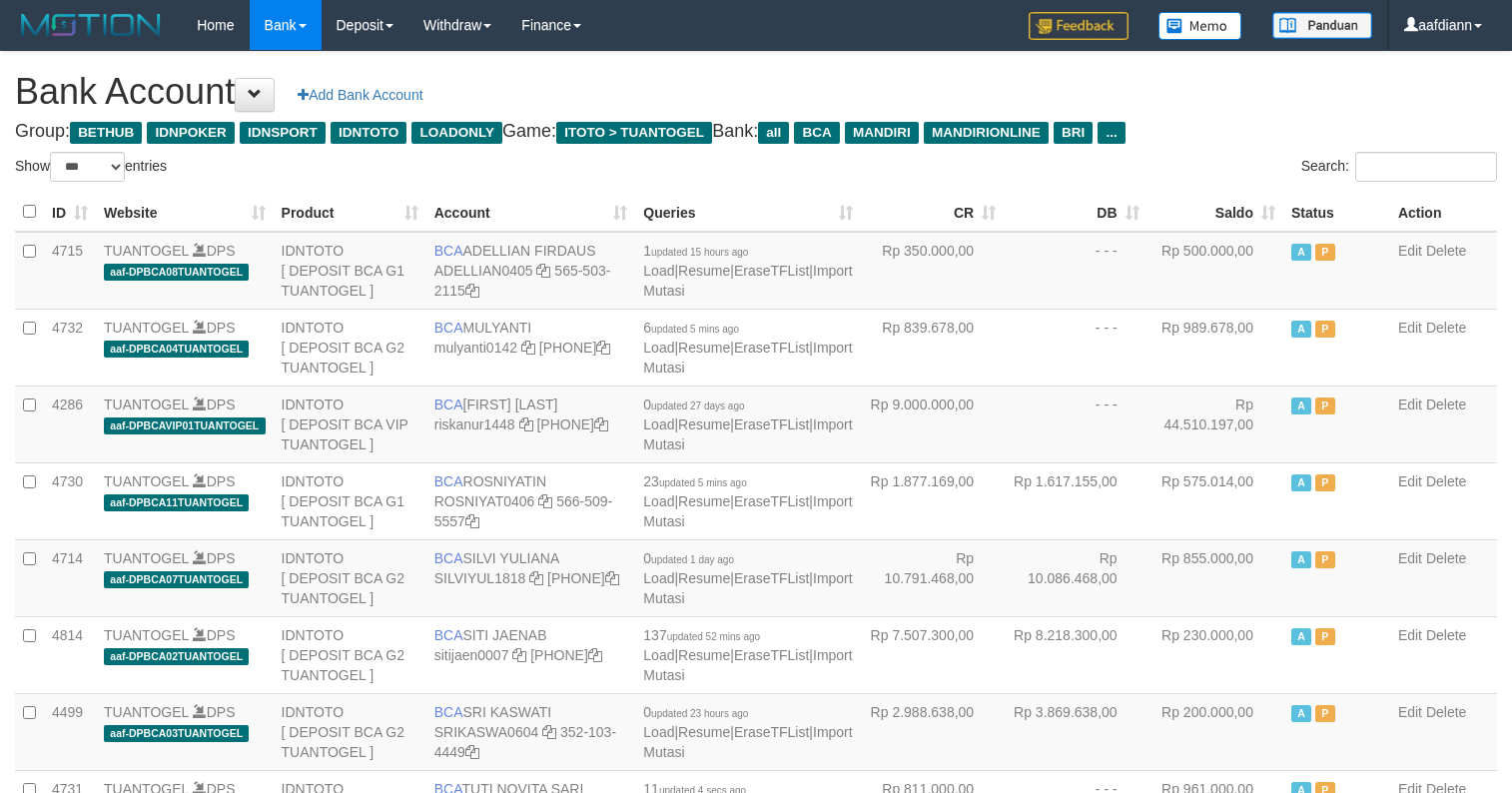 select on "***" 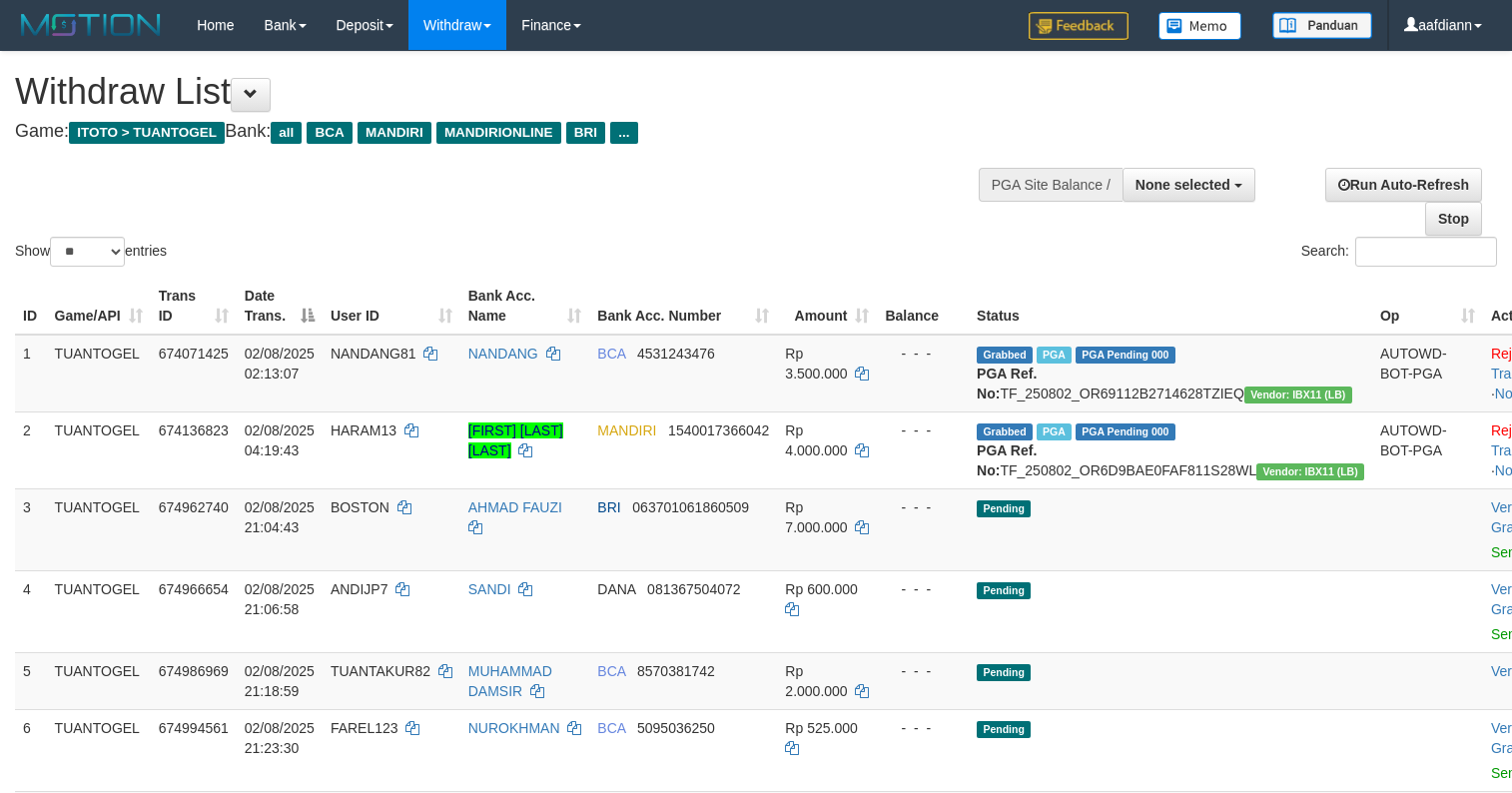 select 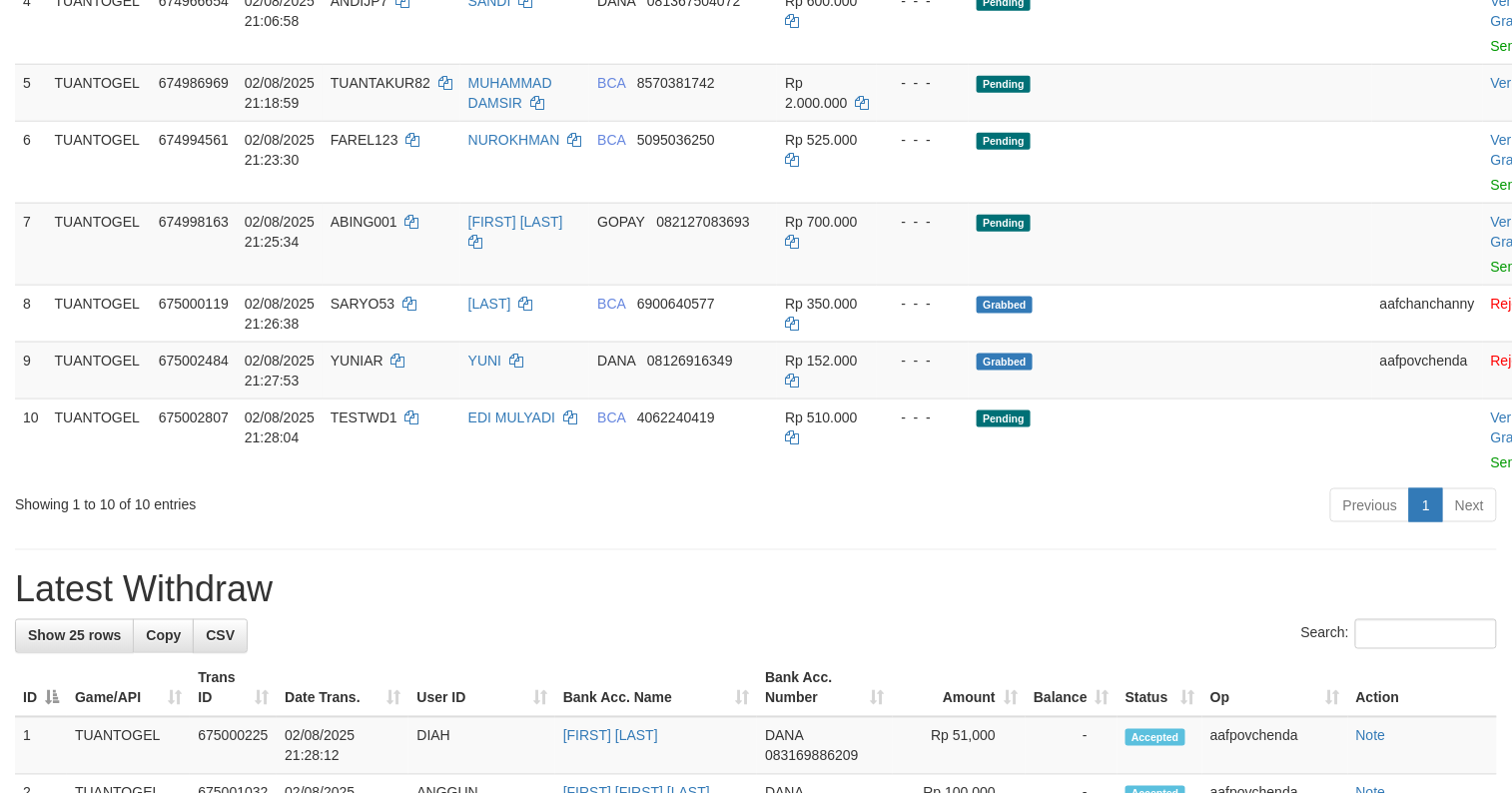 scroll, scrollTop: 532, scrollLeft: 0, axis: vertical 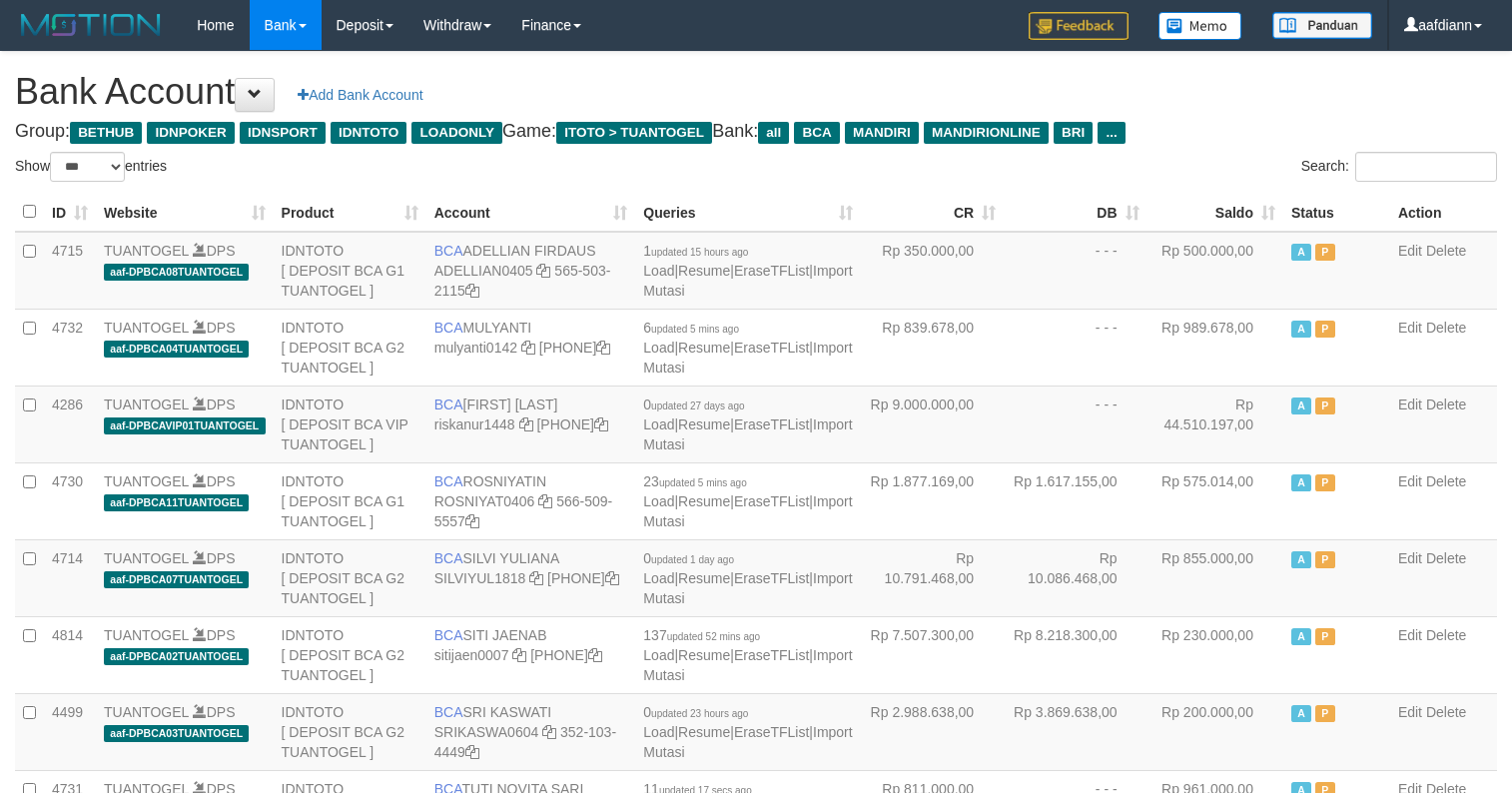 select on "***" 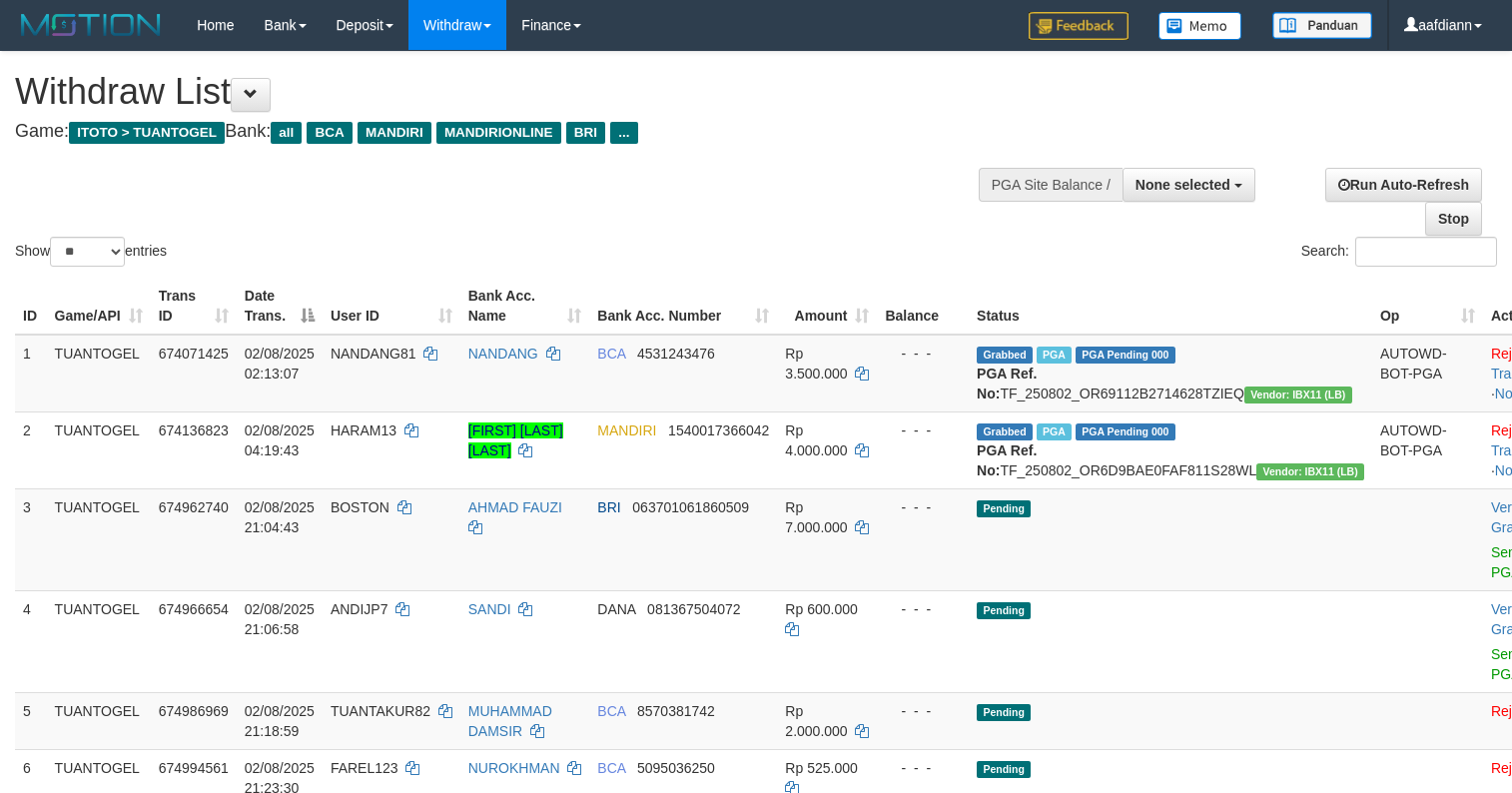 select 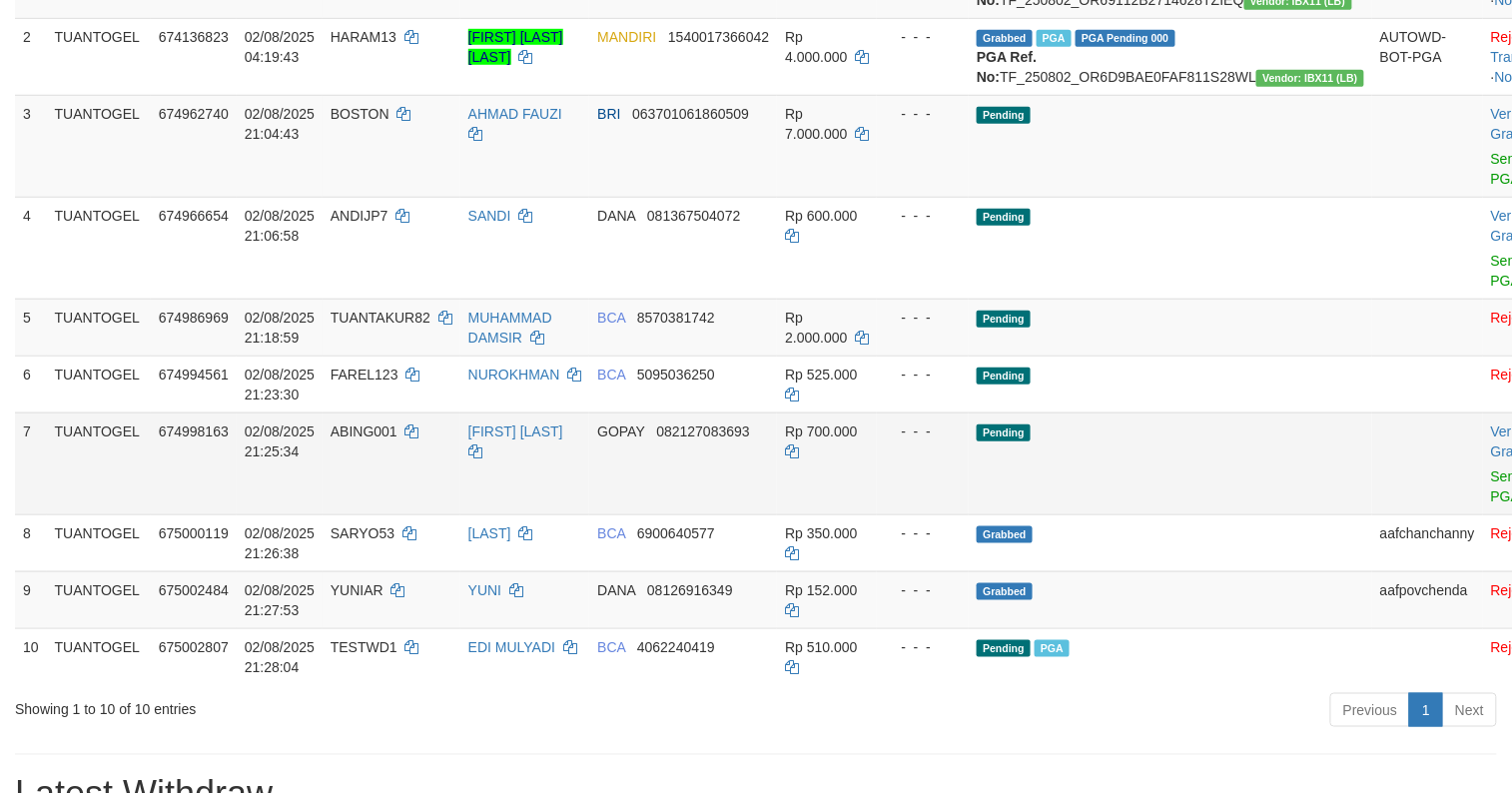 scroll, scrollTop: 1, scrollLeft: 0, axis: vertical 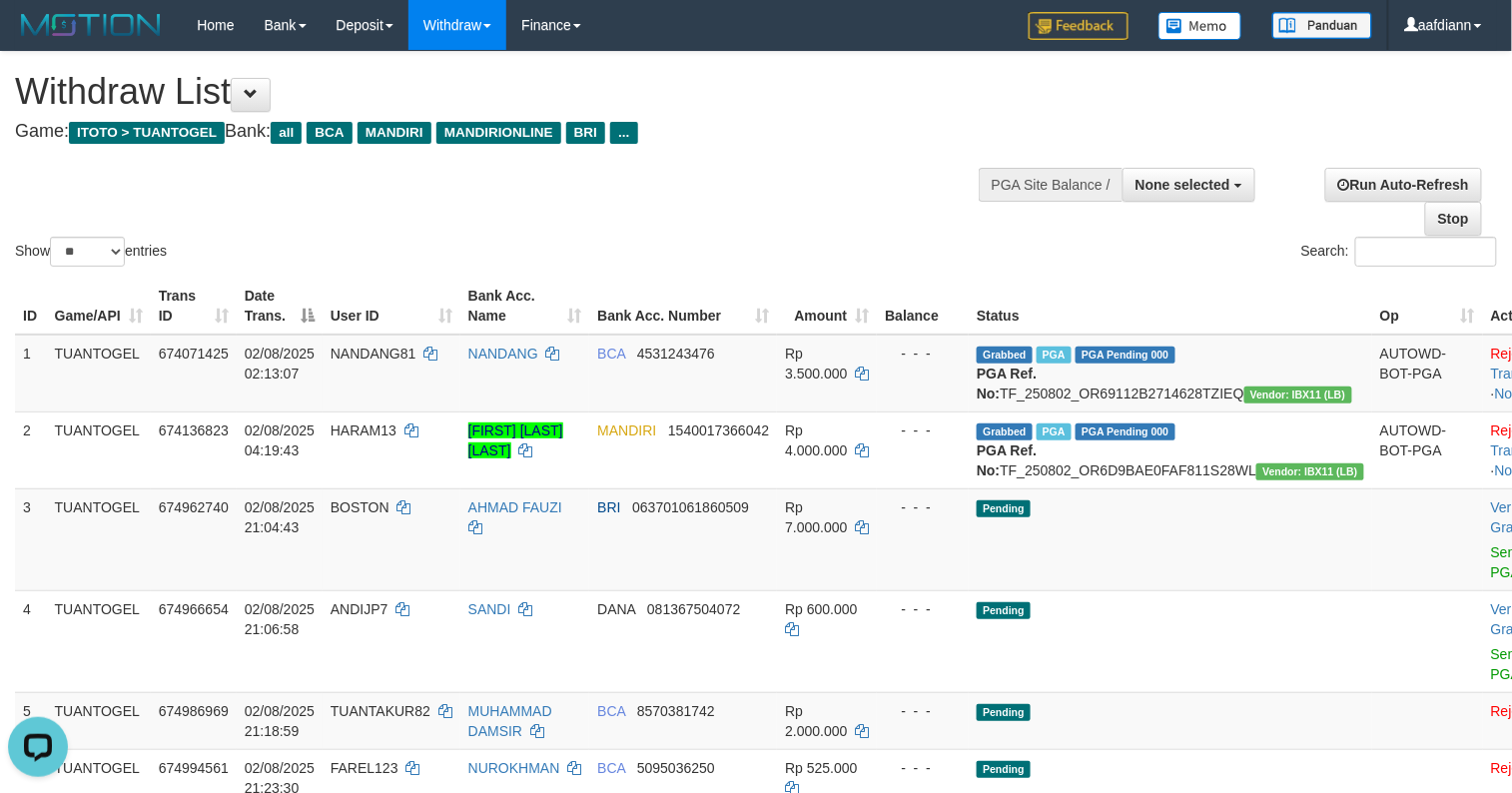 drag, startPoint x: 727, startPoint y: 208, endPoint x: 737, endPoint y: 217, distance: 13.453624 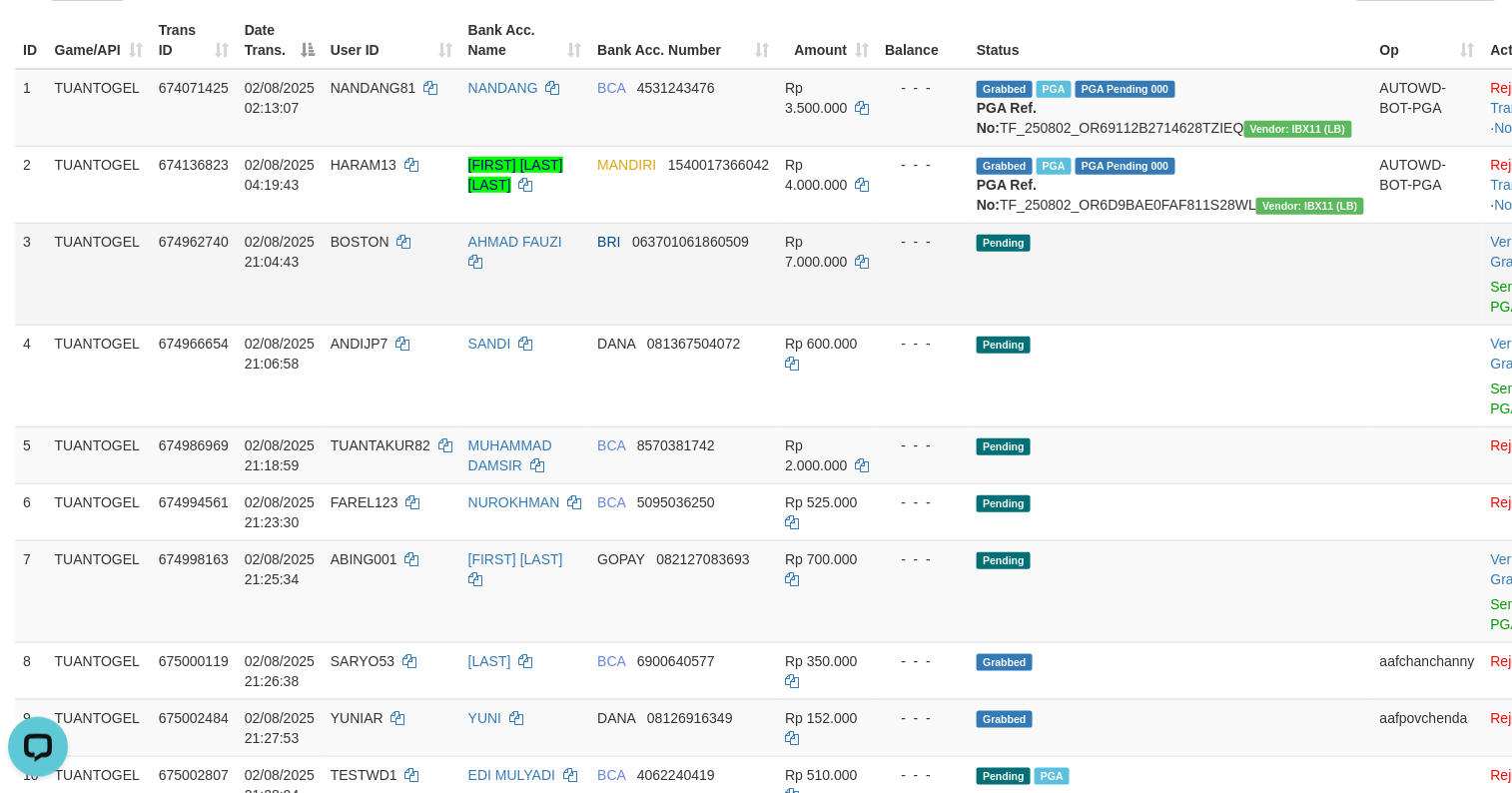 scroll, scrollTop: 401, scrollLeft: 0, axis: vertical 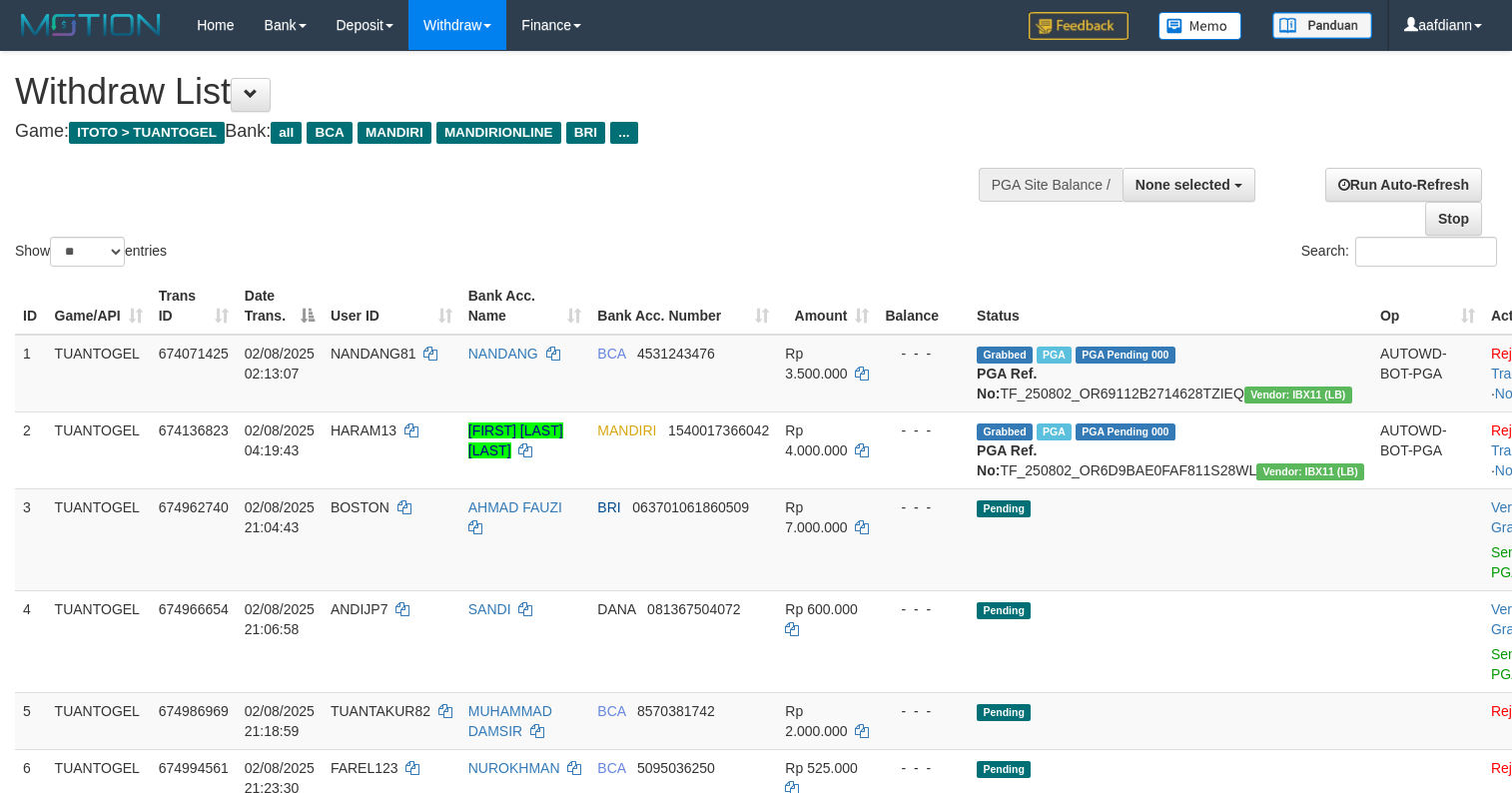 select 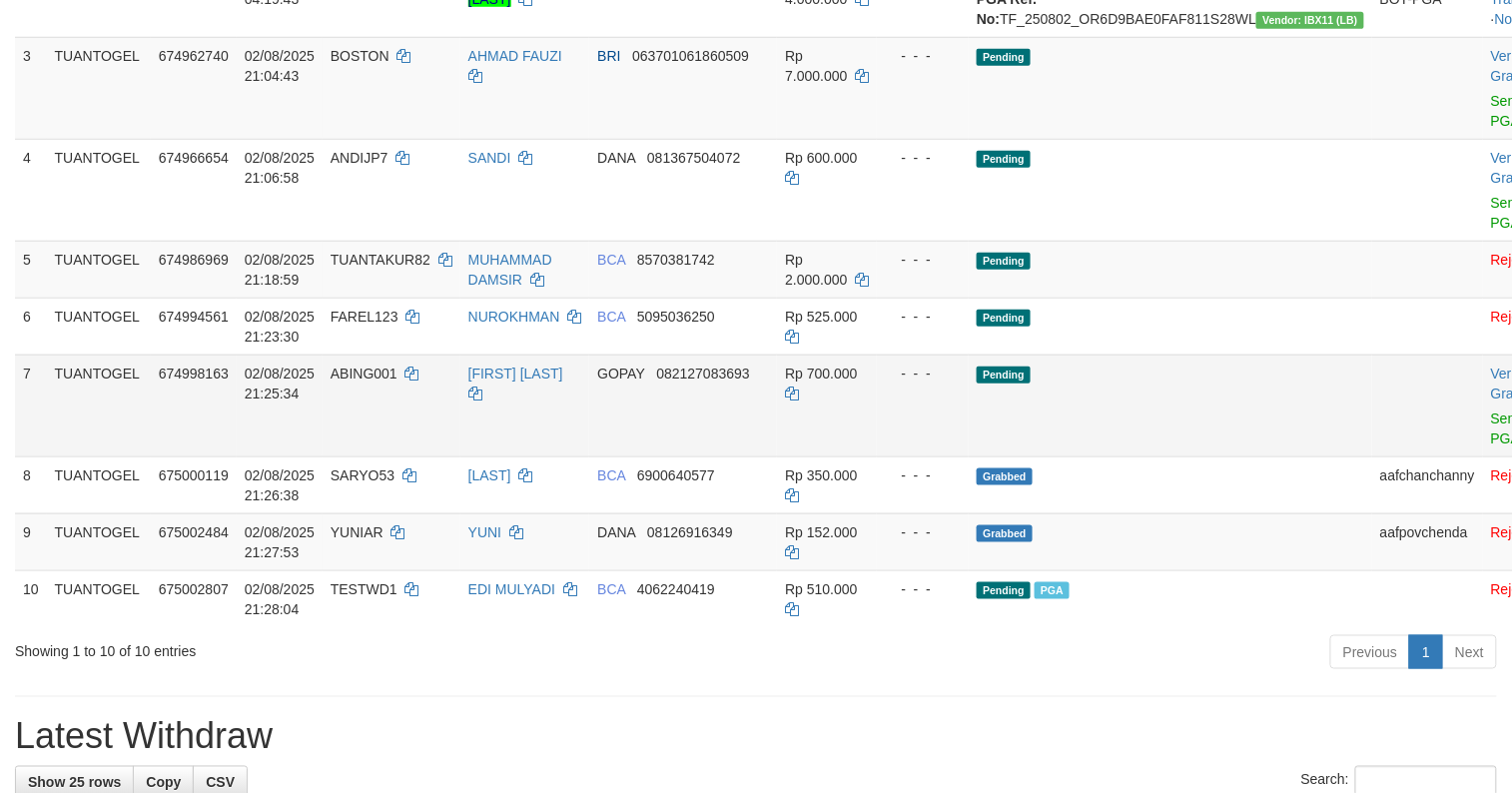 scroll, scrollTop: 449, scrollLeft: 0, axis: vertical 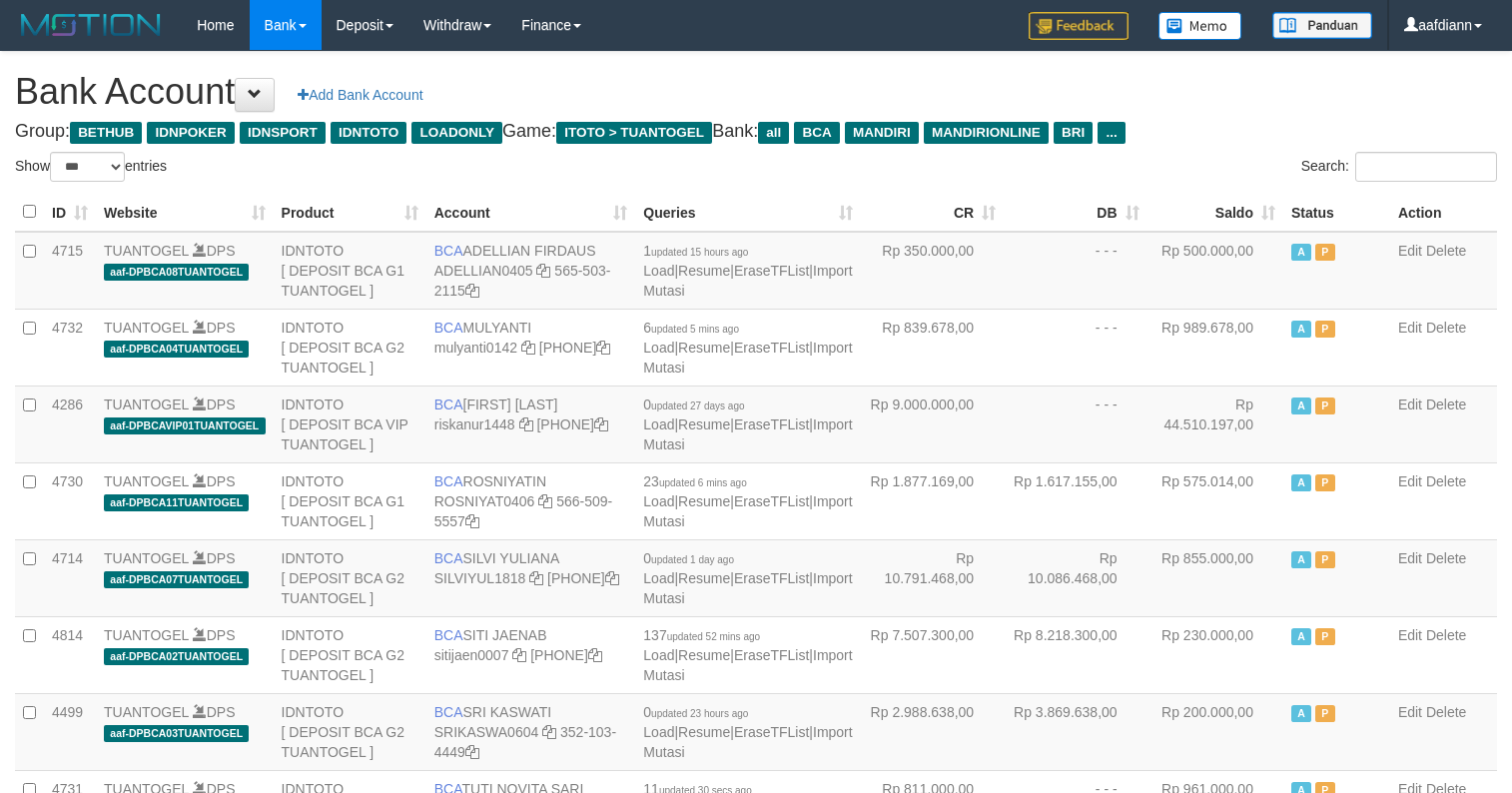 select on "***" 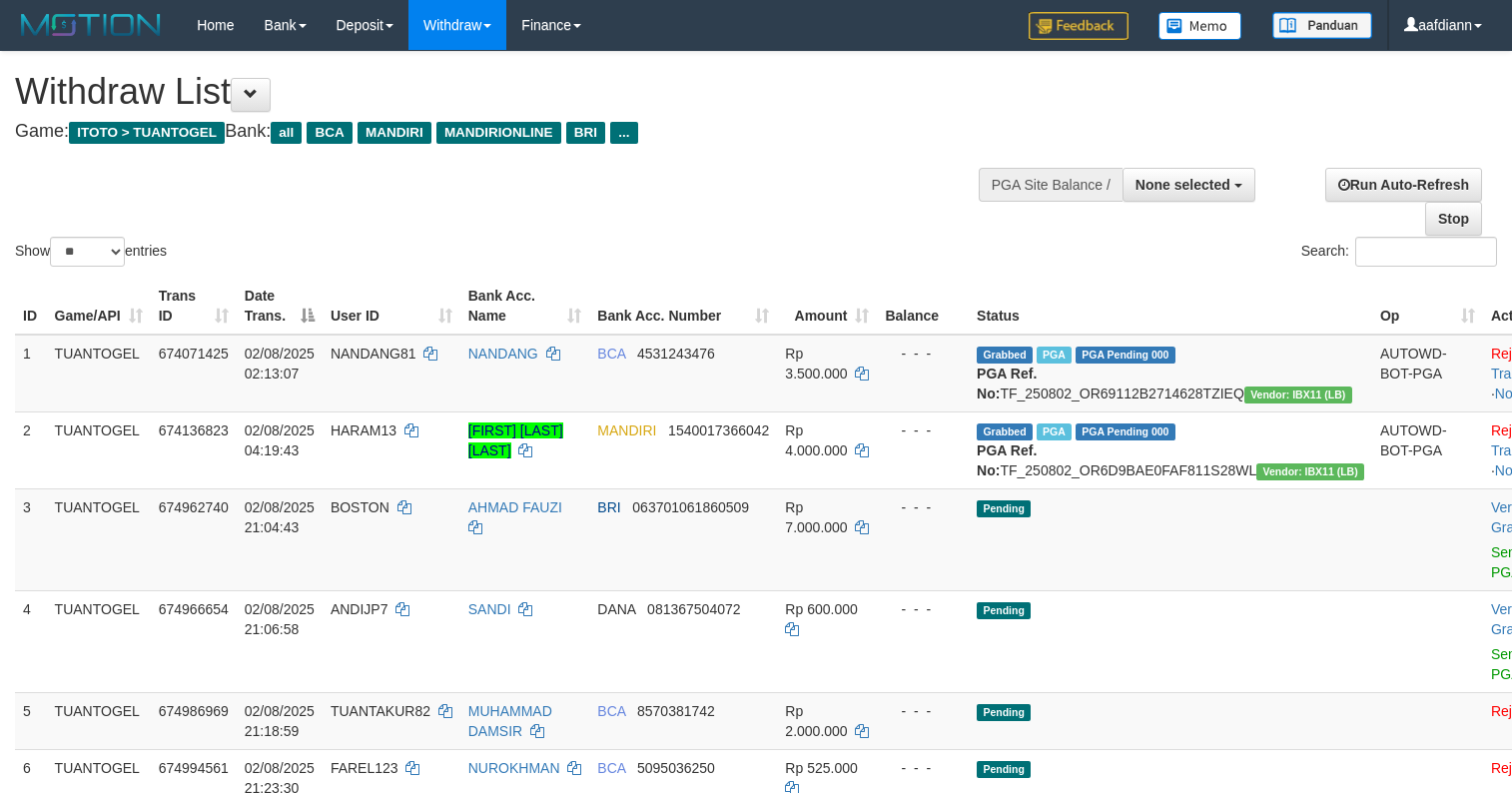 select 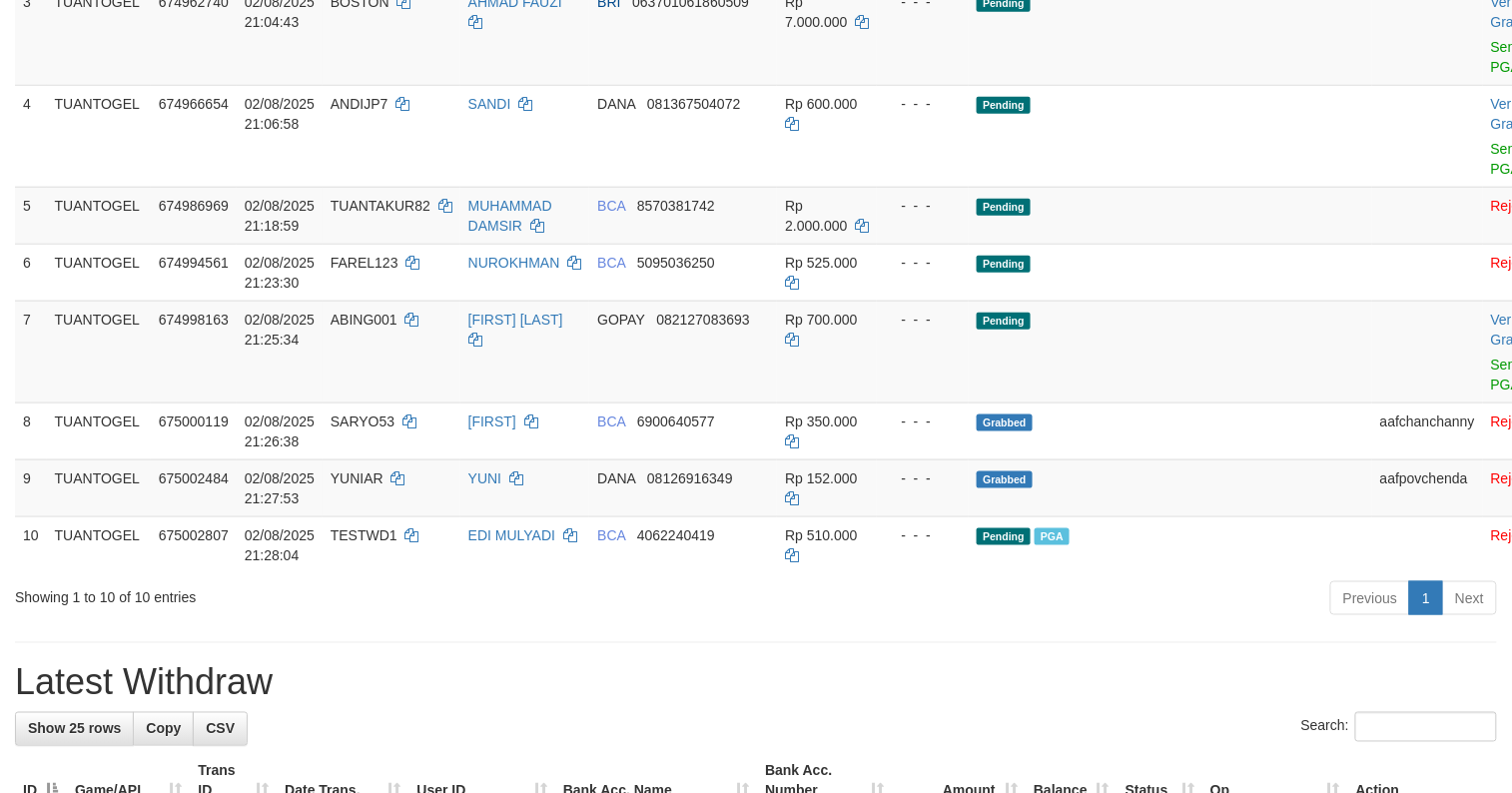 scroll, scrollTop: 449, scrollLeft: 0, axis: vertical 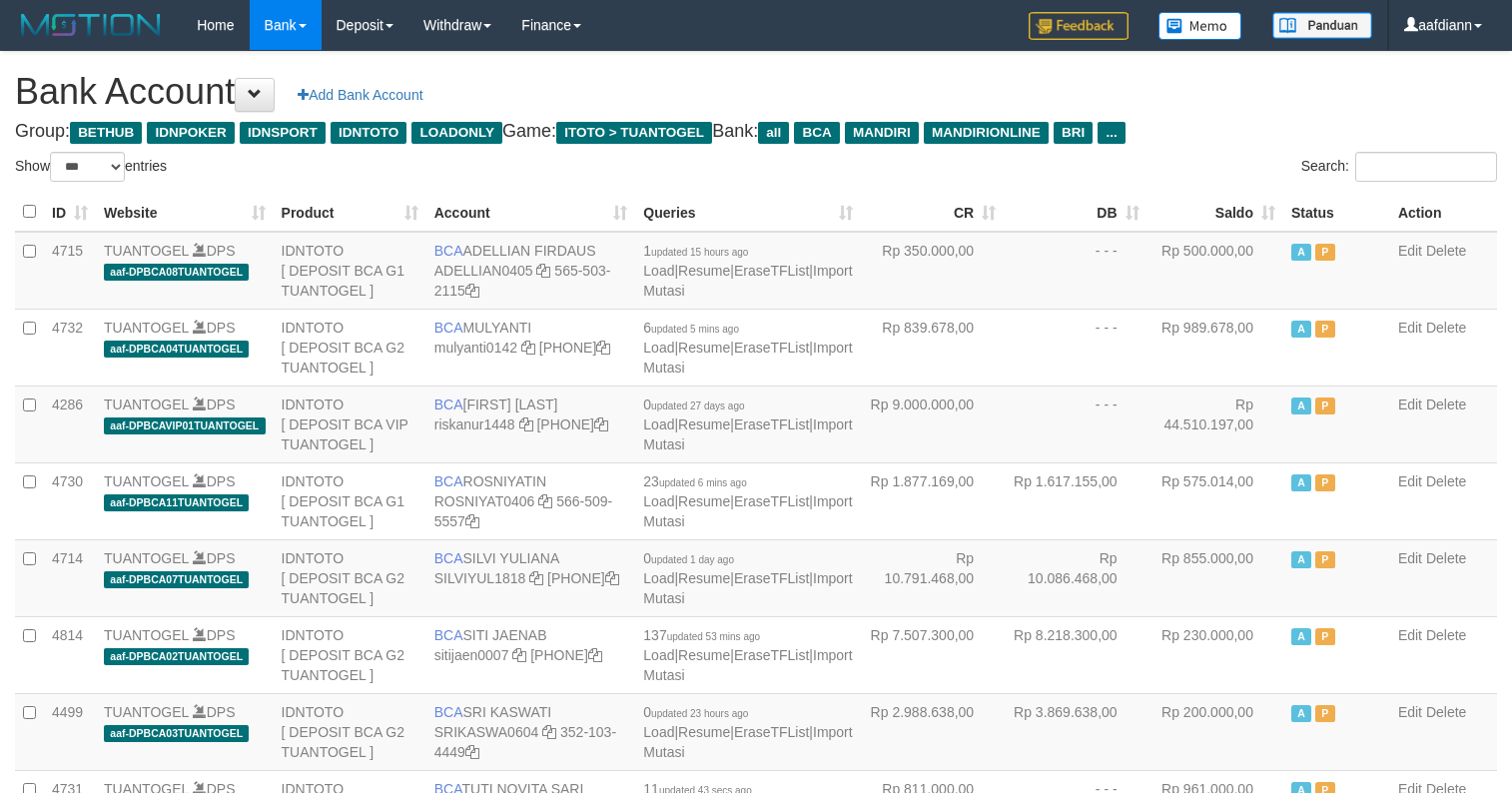 select on "***" 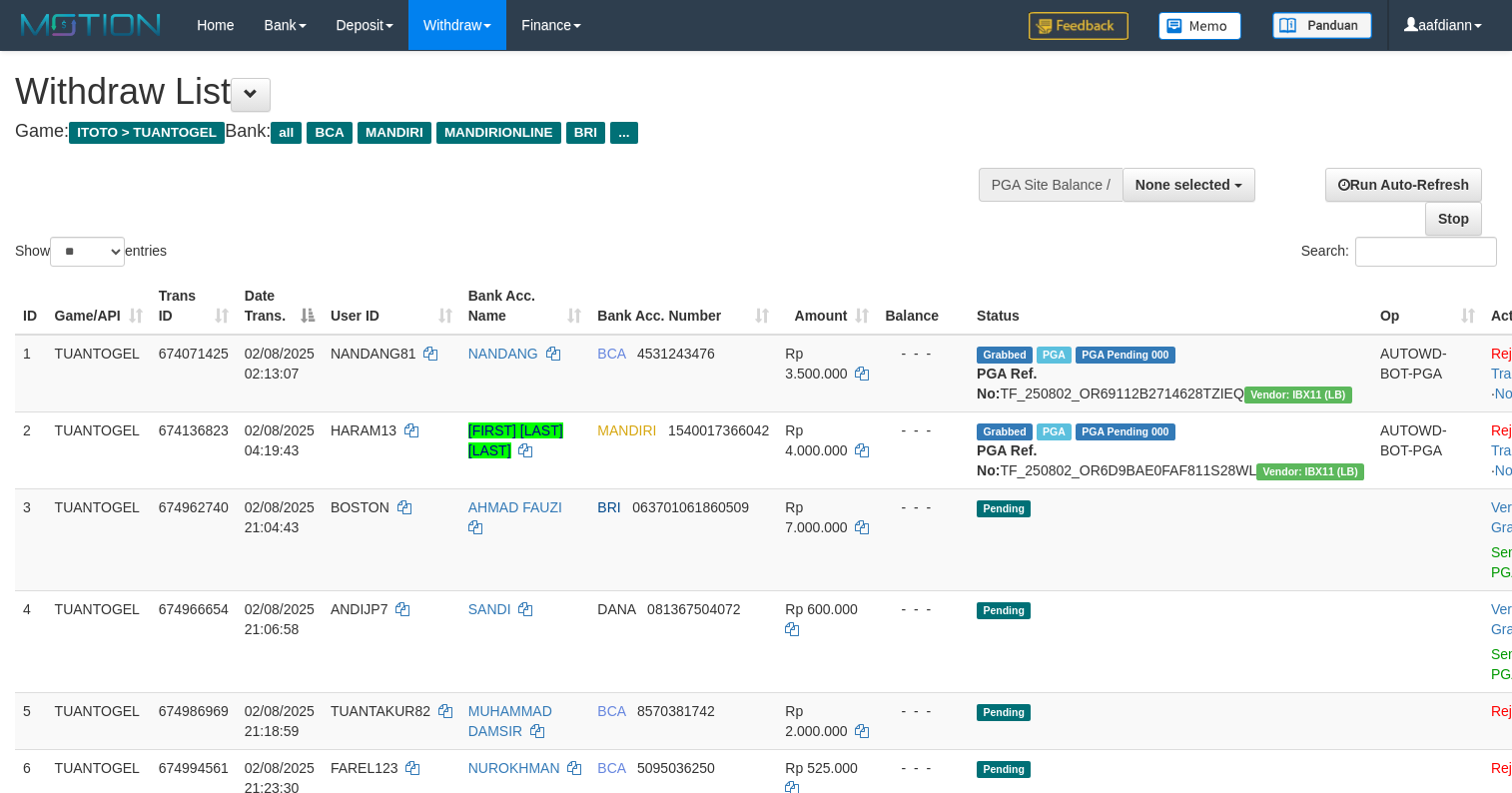 select 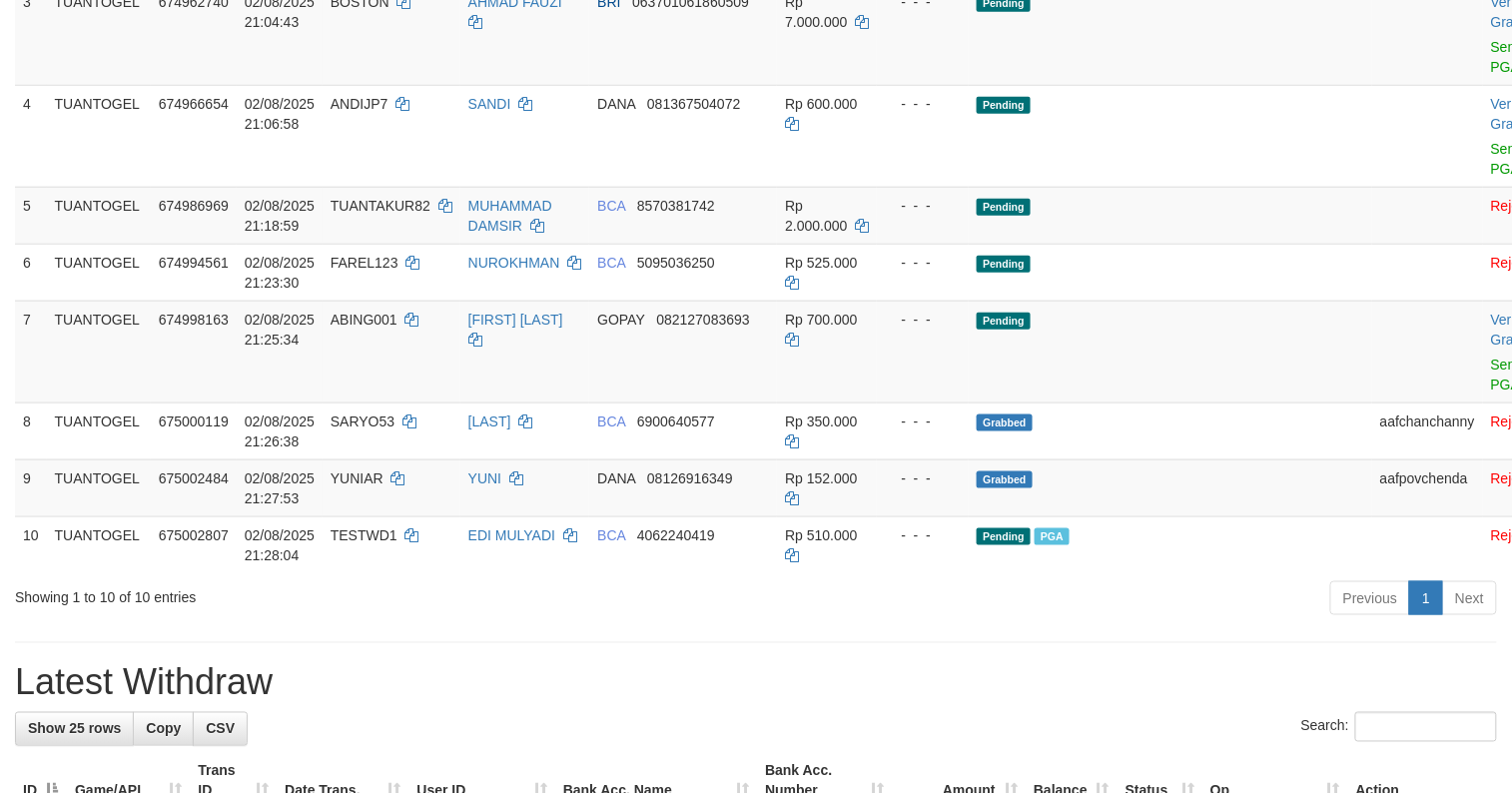 scroll, scrollTop: 449, scrollLeft: 0, axis: vertical 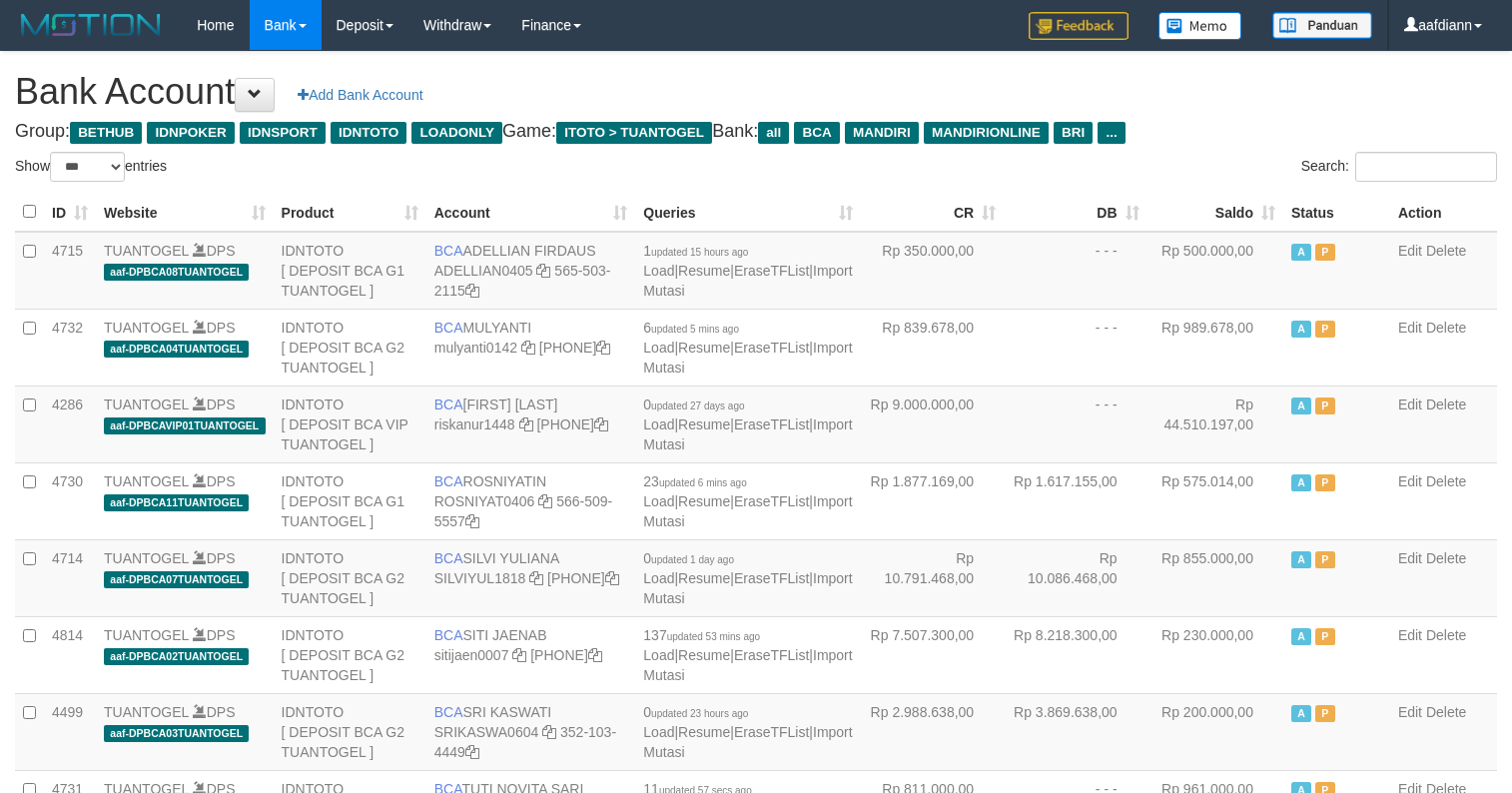 select on "***" 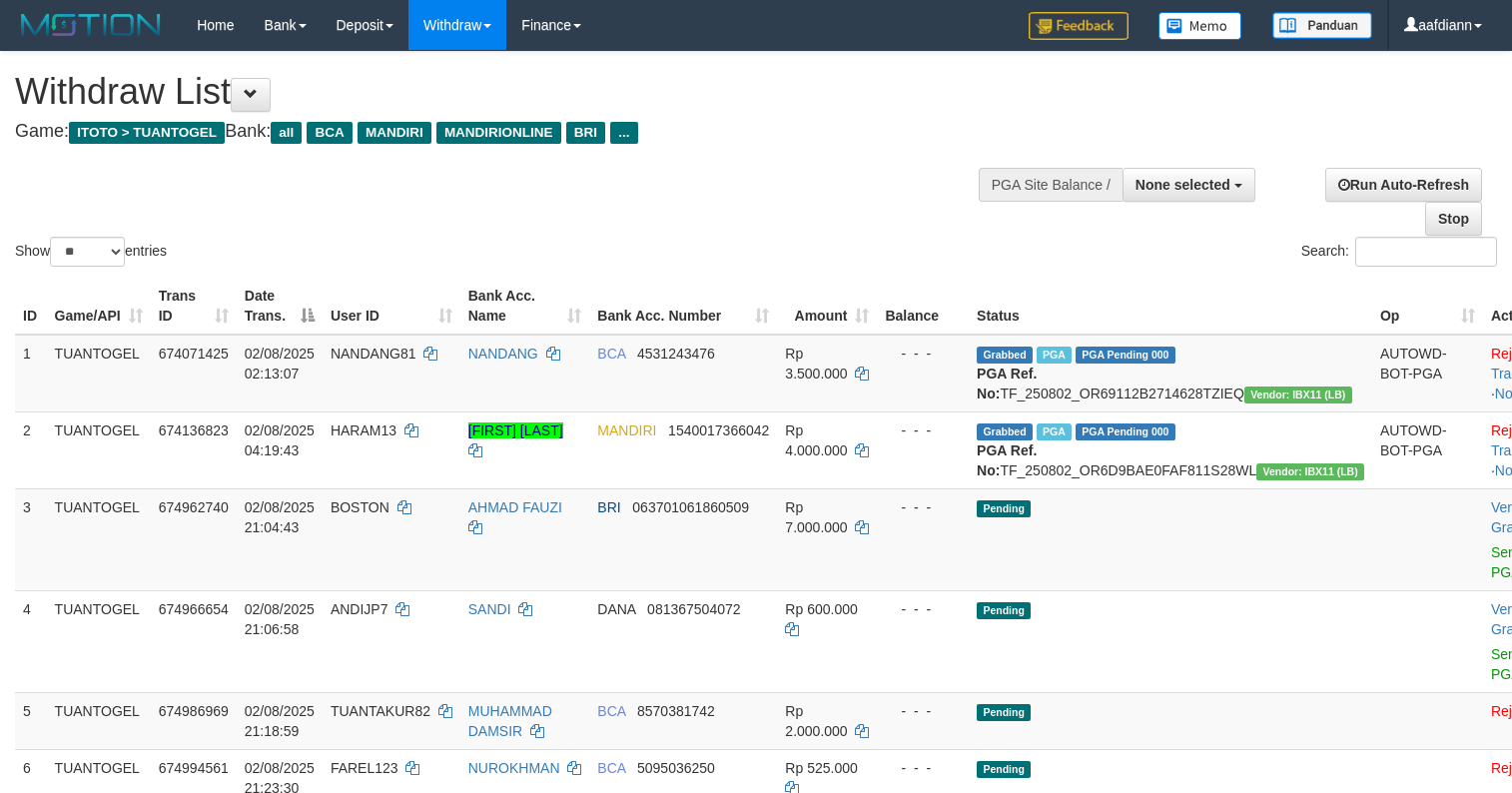 select 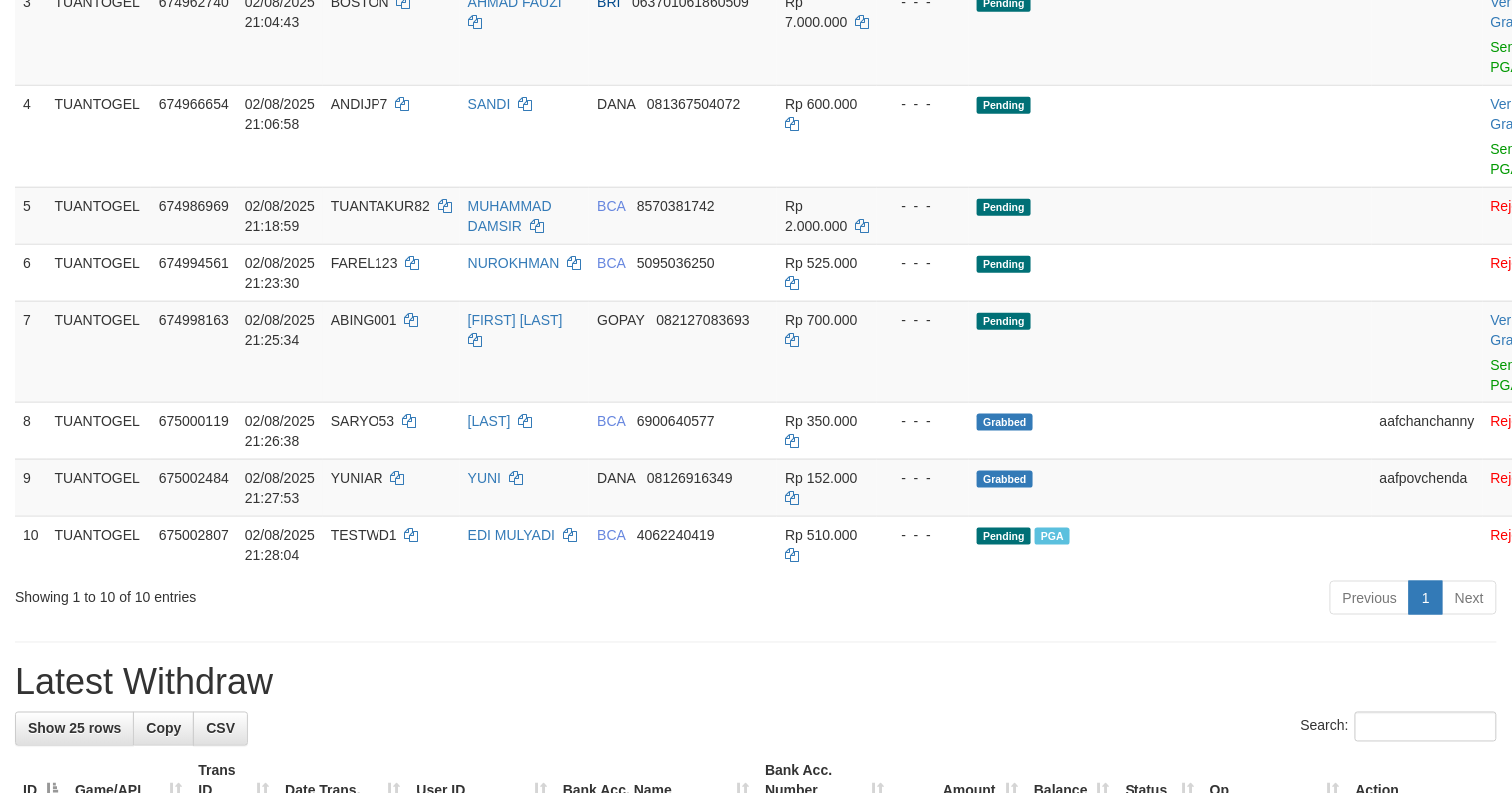 scroll, scrollTop: 449, scrollLeft: 0, axis: vertical 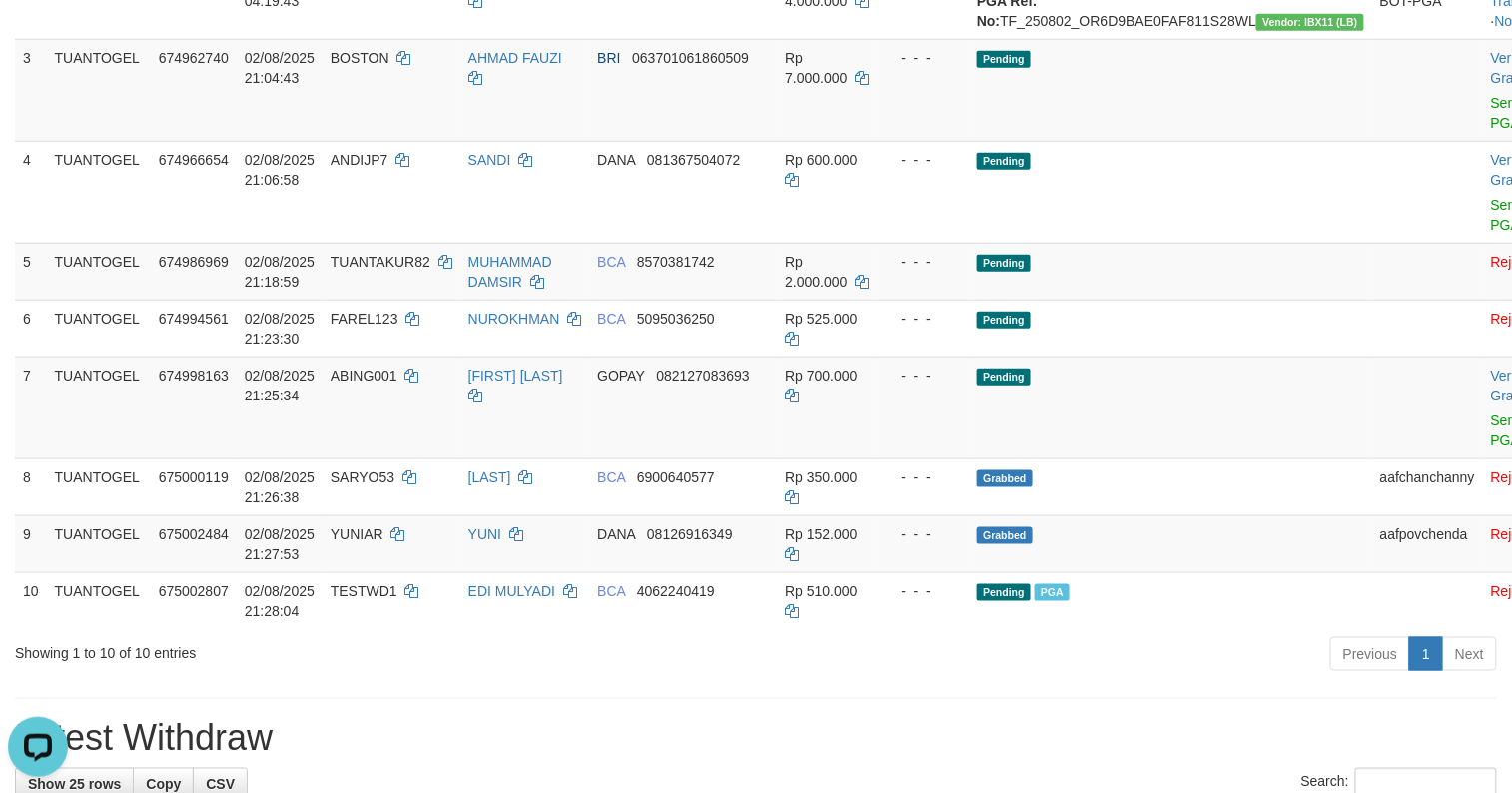 click on "**********" at bounding box center (756, 1013) 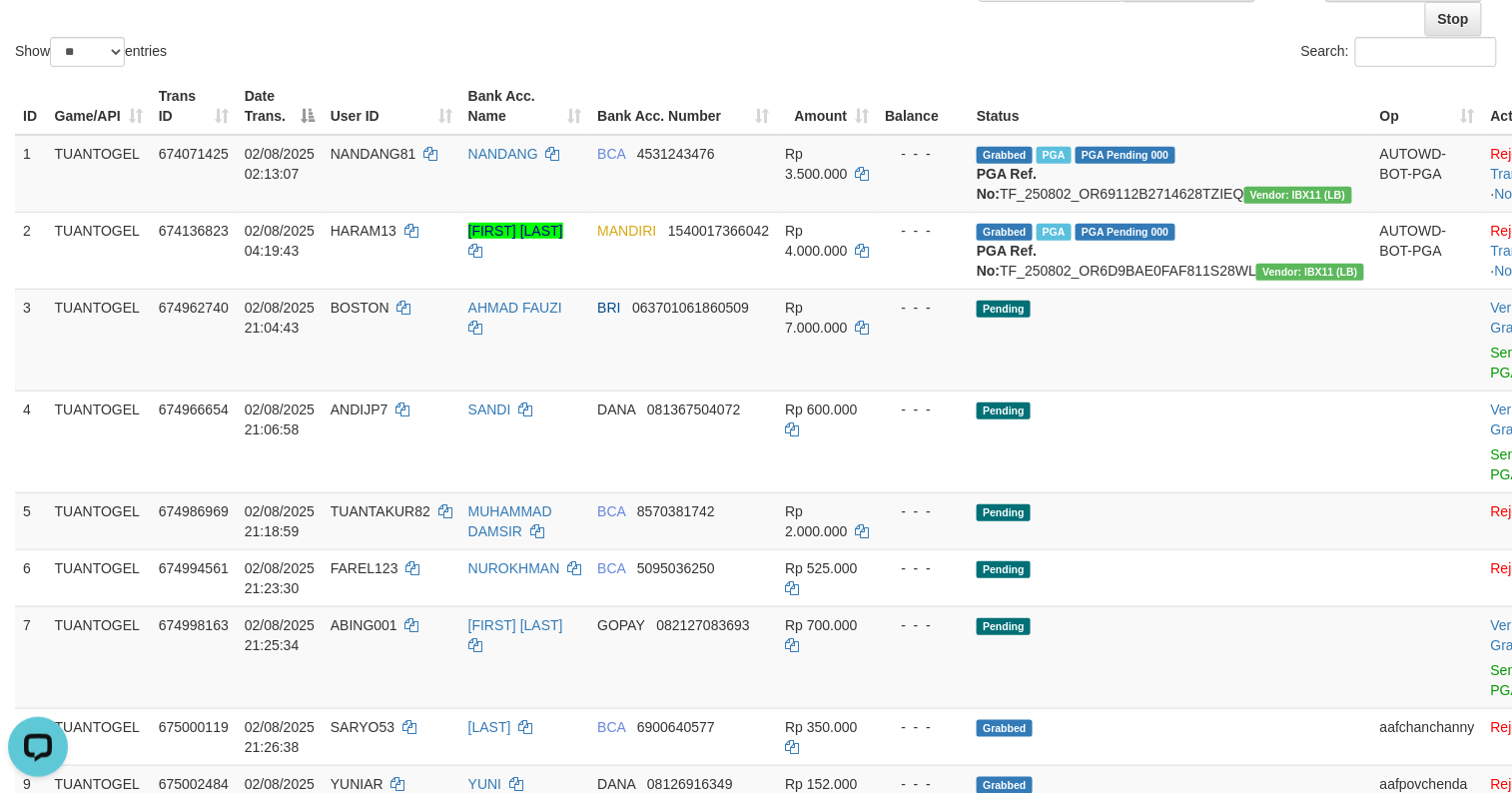 scroll, scrollTop: 0, scrollLeft: 0, axis: both 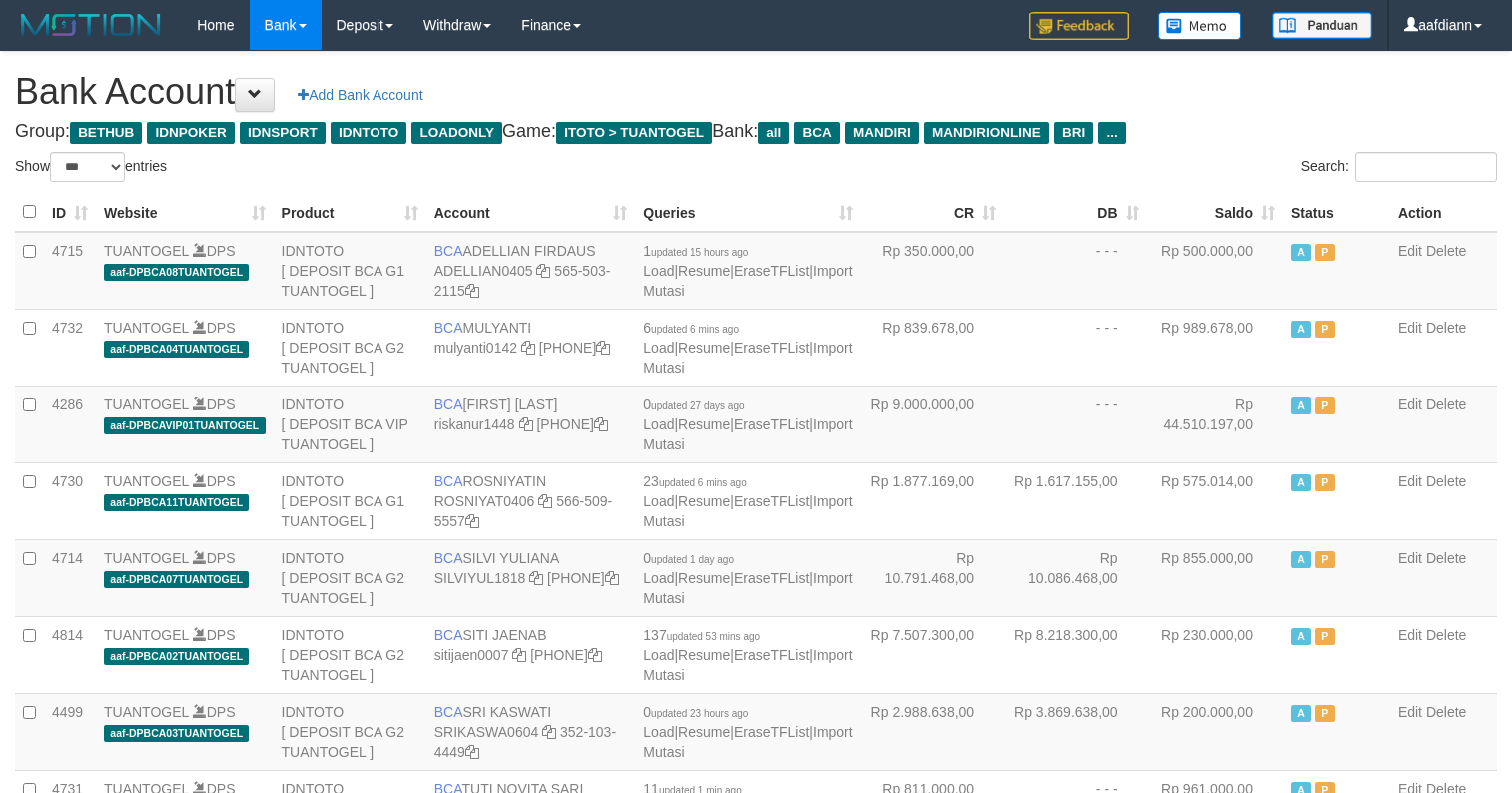 select on "***" 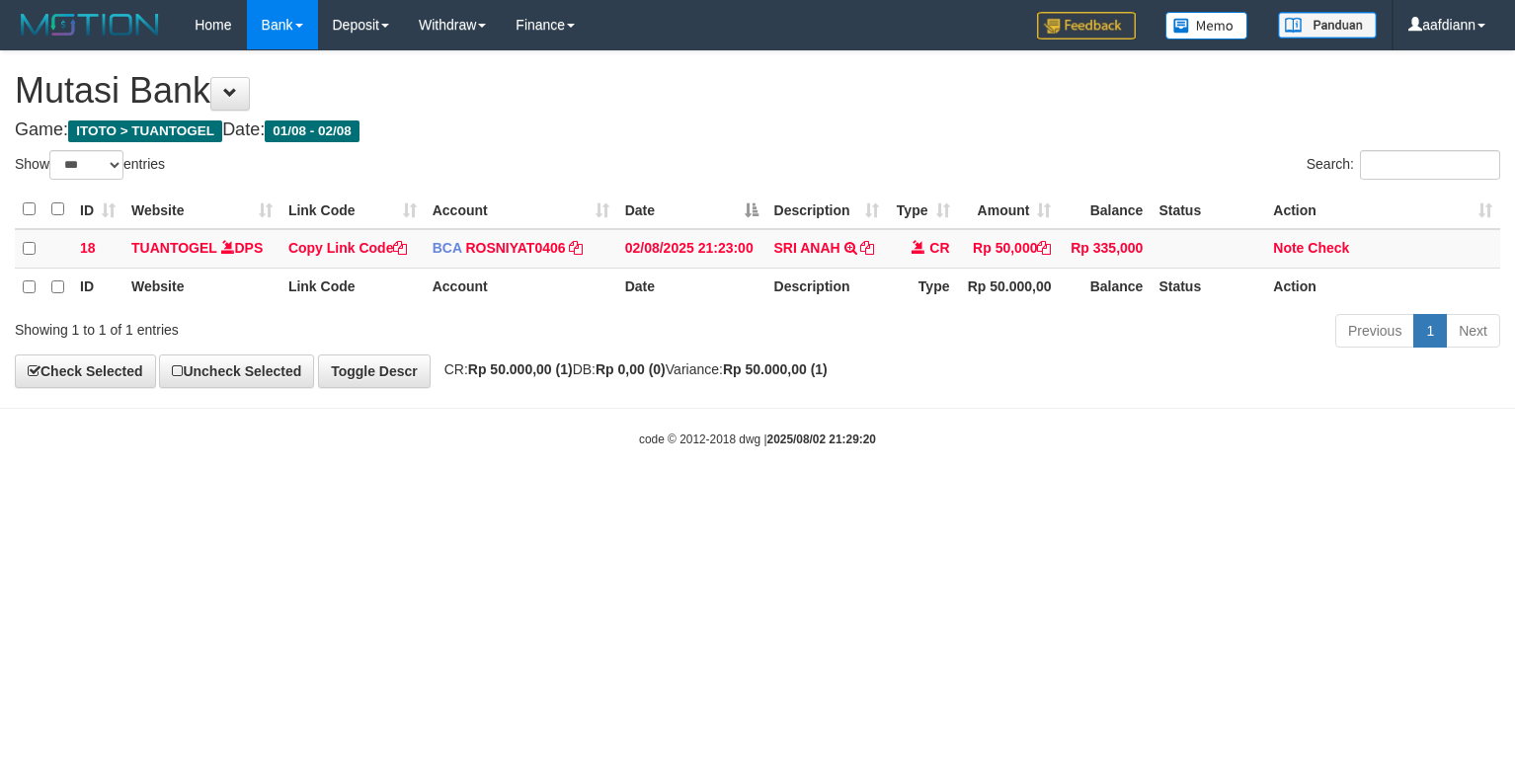 select on "***" 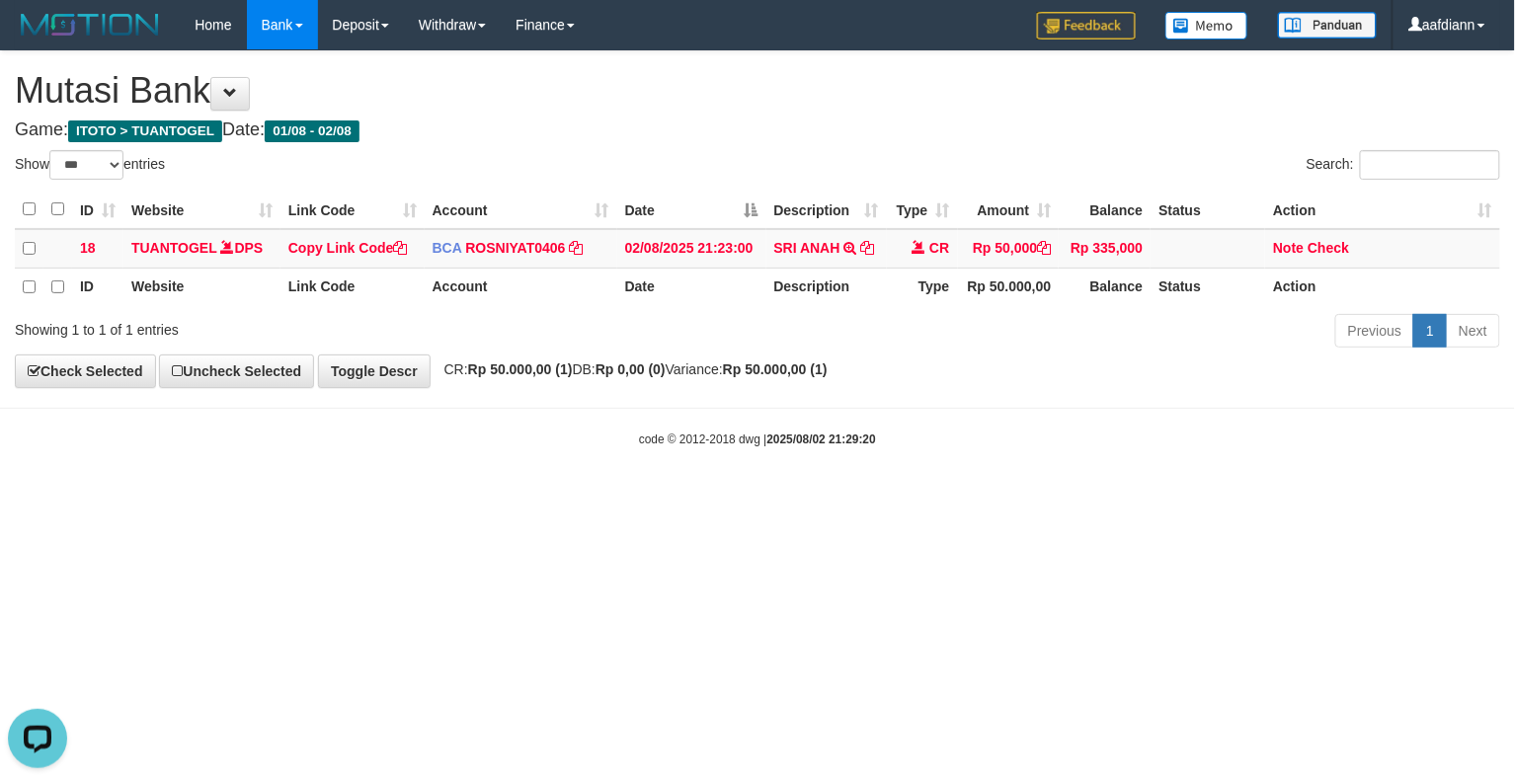 scroll, scrollTop: 0, scrollLeft: 0, axis: both 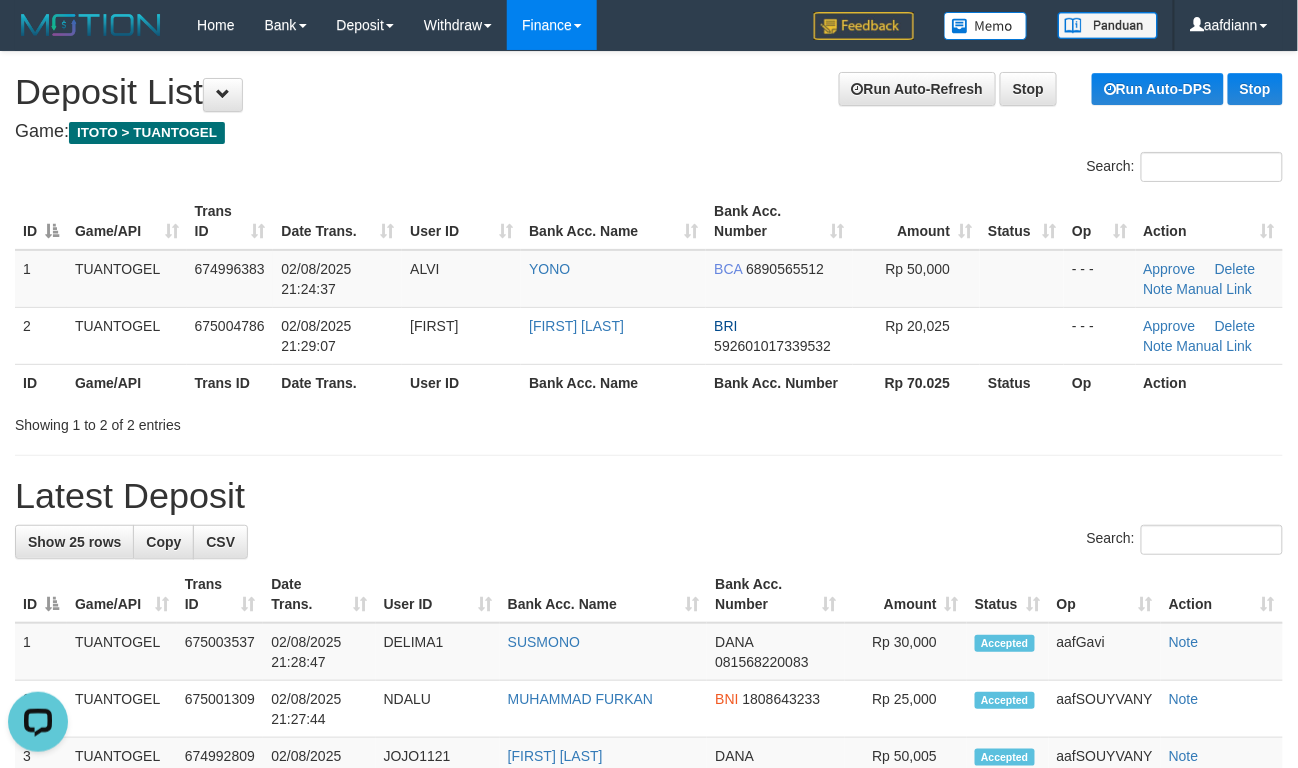 drag, startPoint x: 701, startPoint y: 69, endPoint x: 552, endPoint y: 44, distance: 151.08276 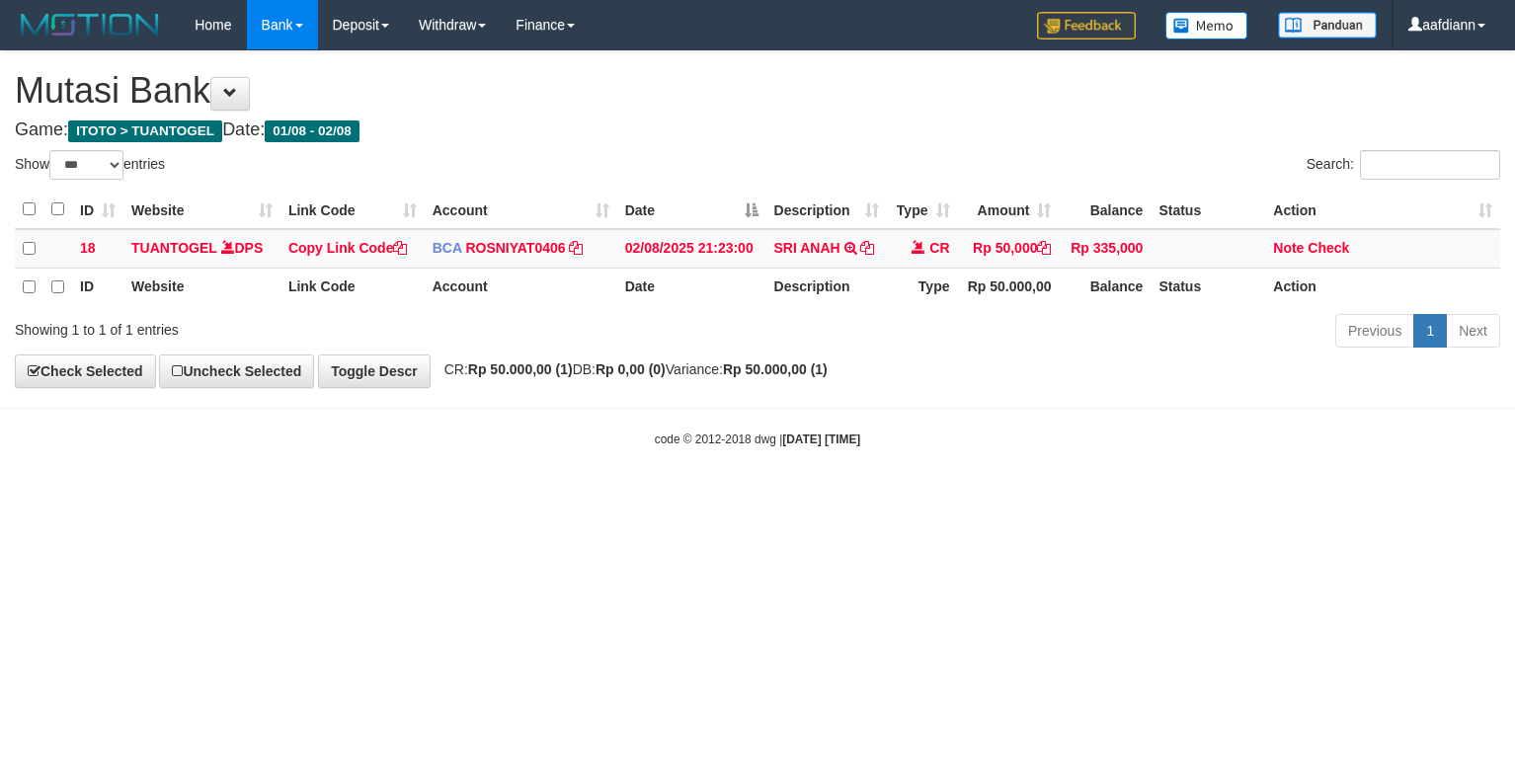 select on "***" 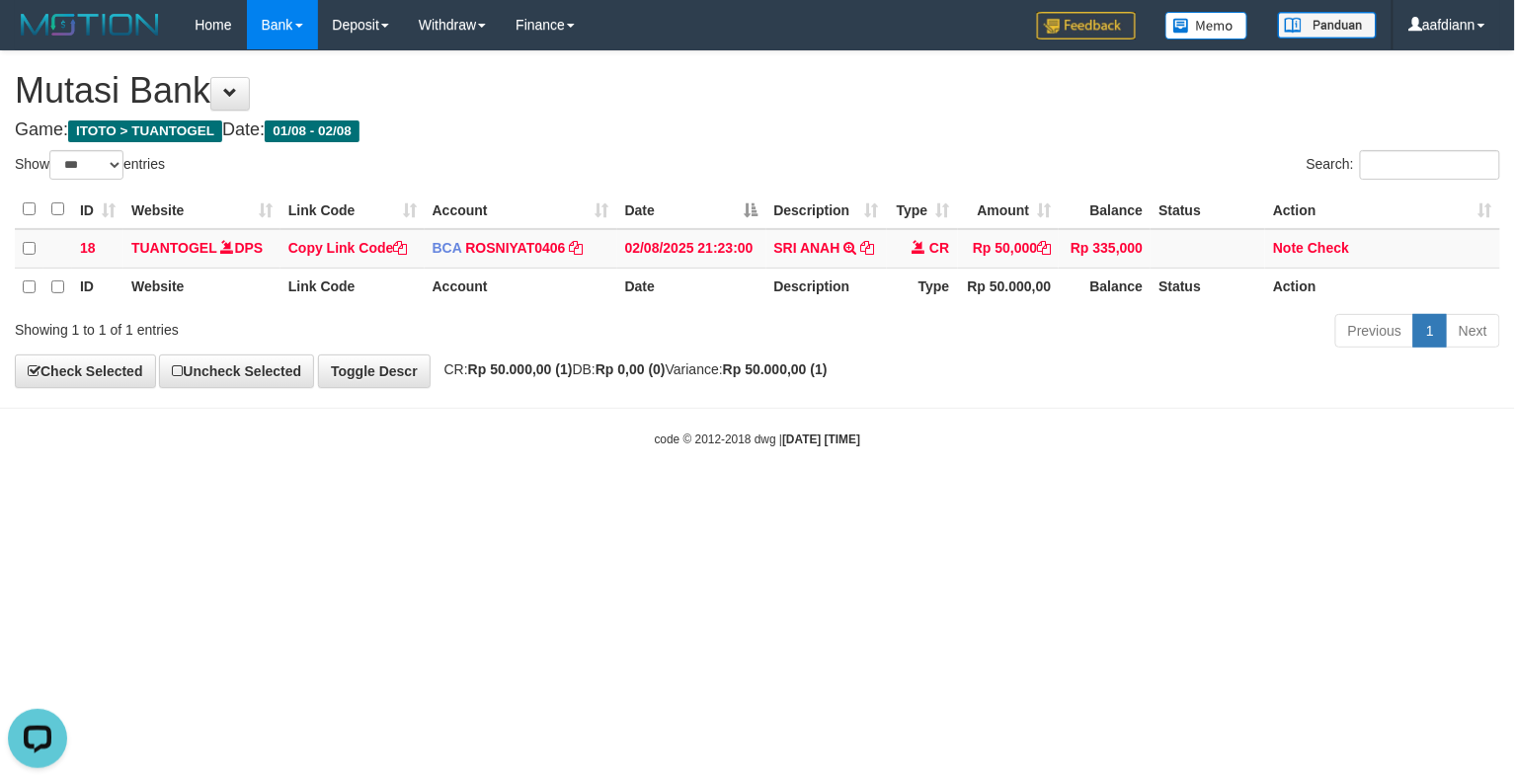 scroll, scrollTop: 0, scrollLeft: 0, axis: both 